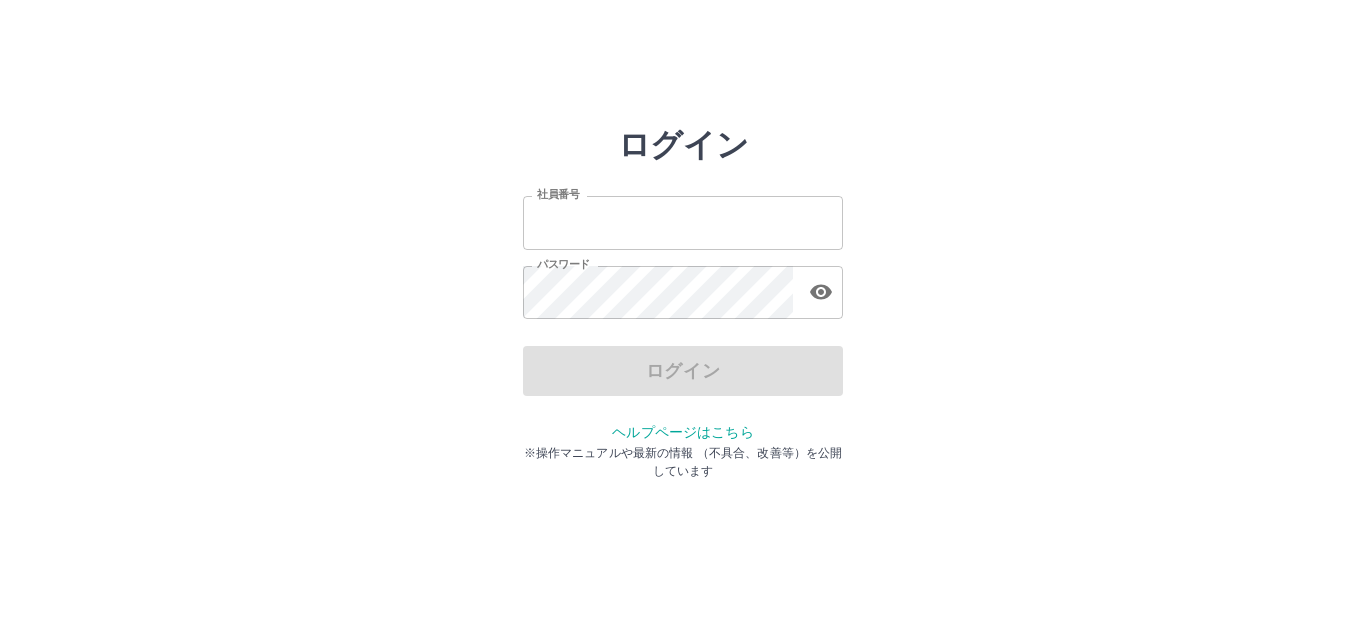 scroll, scrollTop: 0, scrollLeft: 0, axis: both 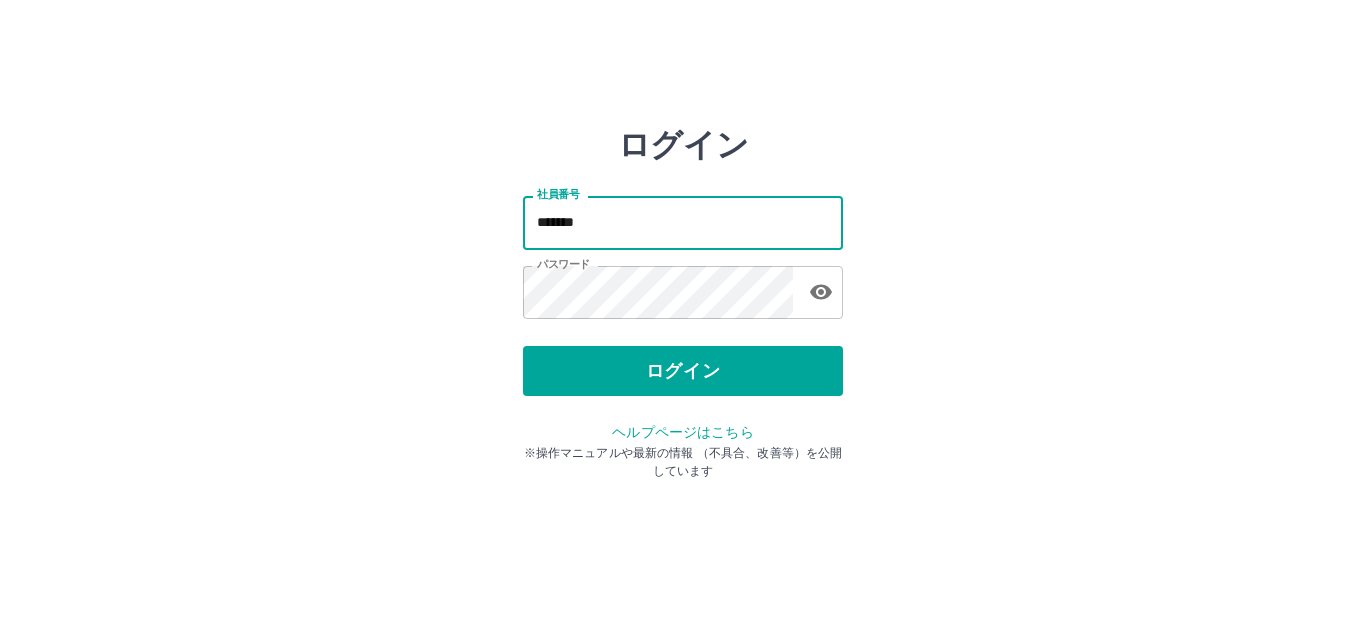 drag, startPoint x: 0, startPoint y: 0, endPoint x: 595, endPoint y: 222, distance: 635.06616 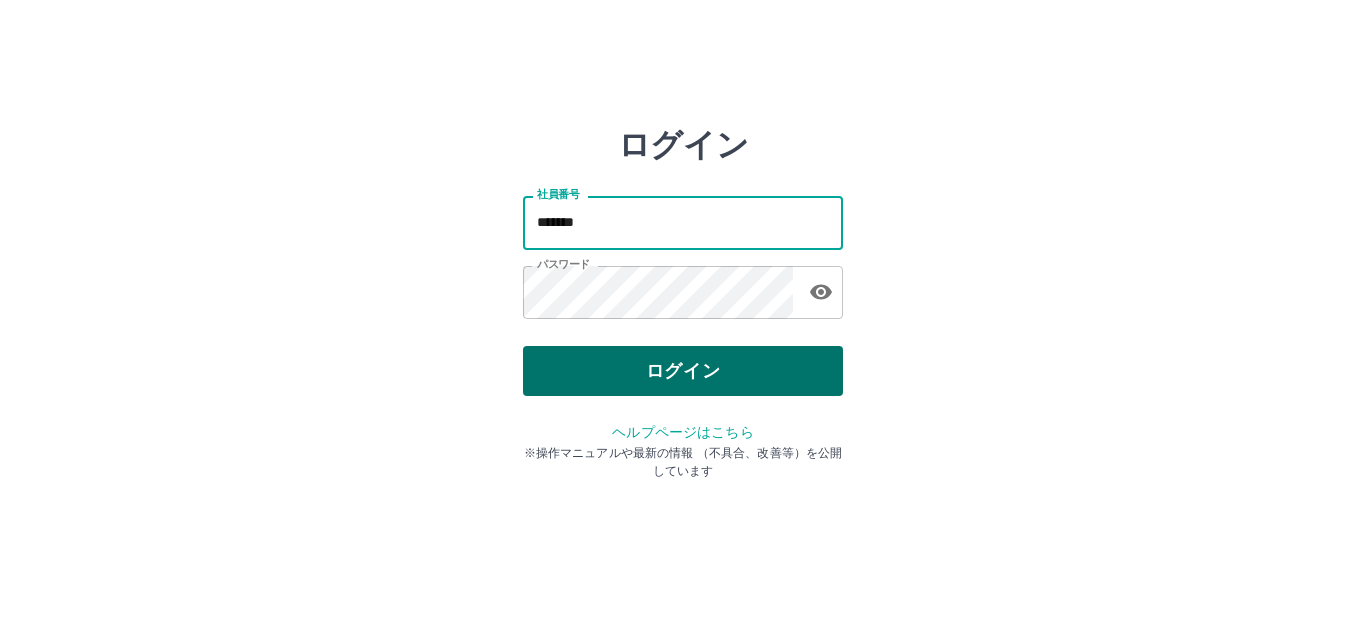 type on "*******" 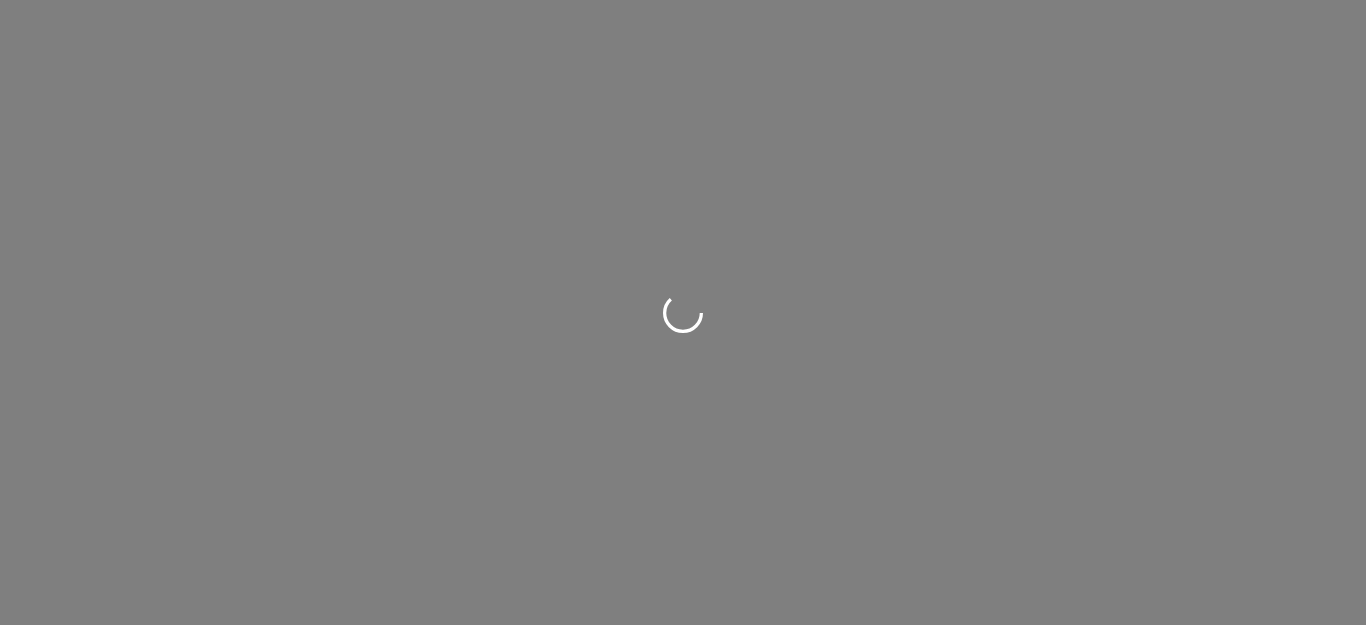 scroll, scrollTop: 0, scrollLeft: 0, axis: both 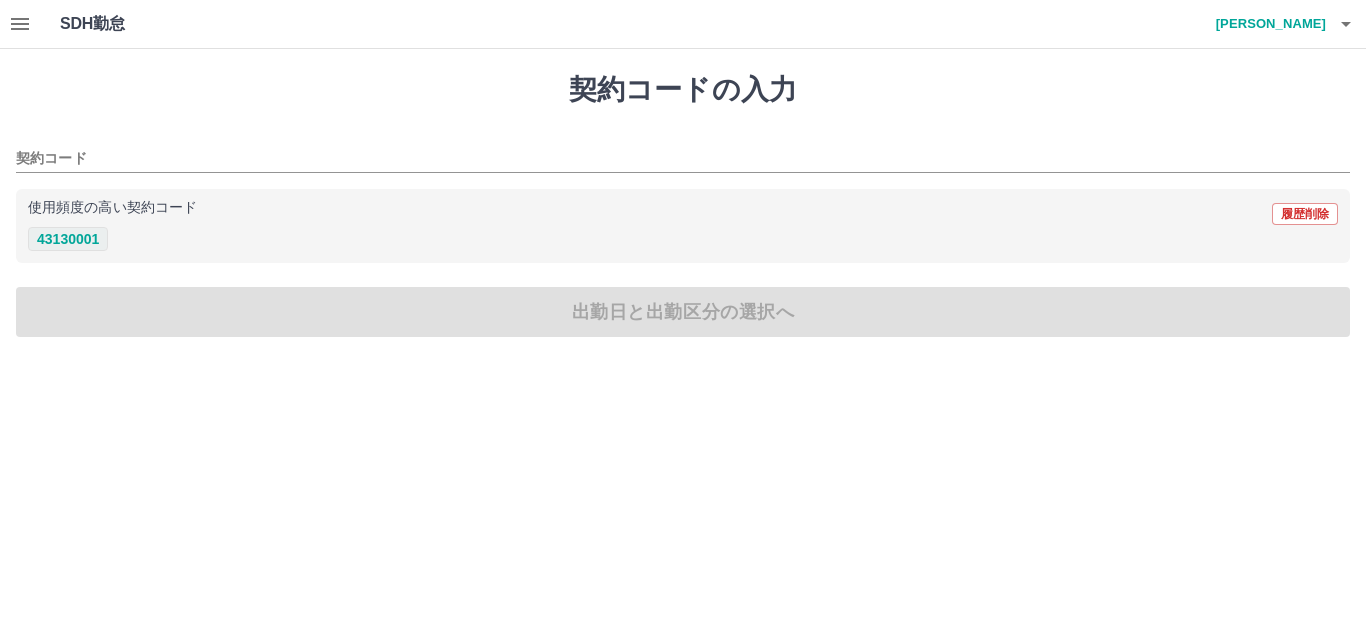 click on "43130001" at bounding box center (68, 239) 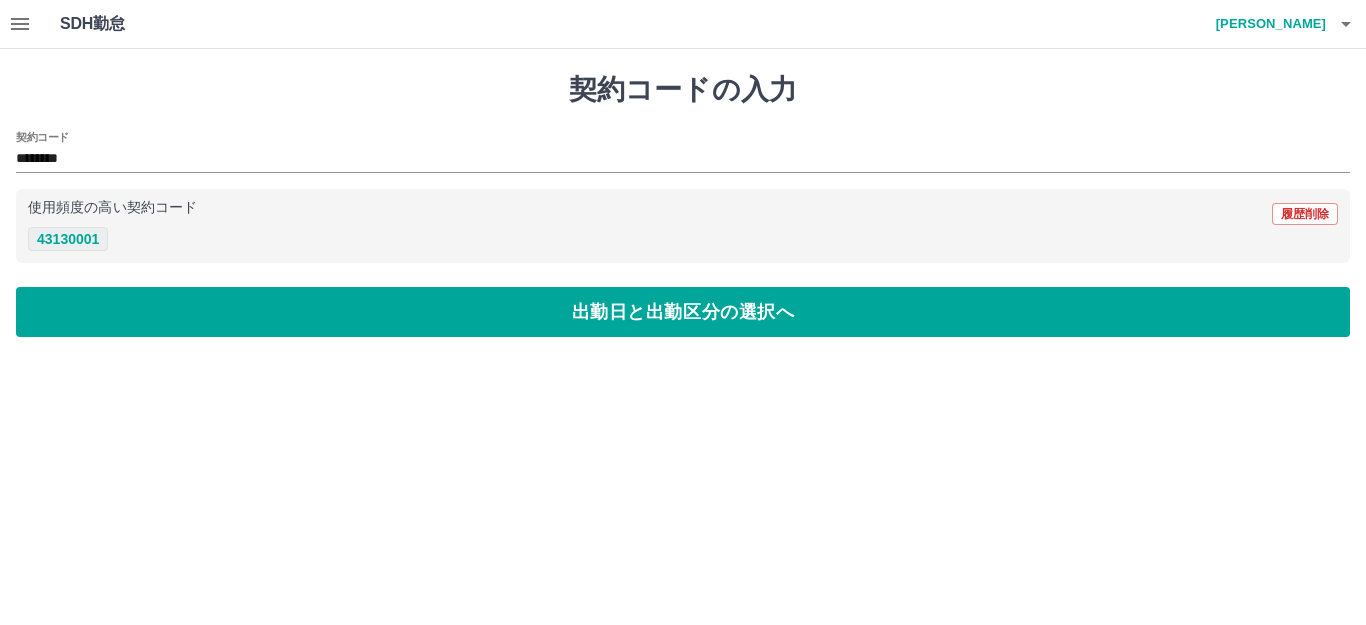 type on "********" 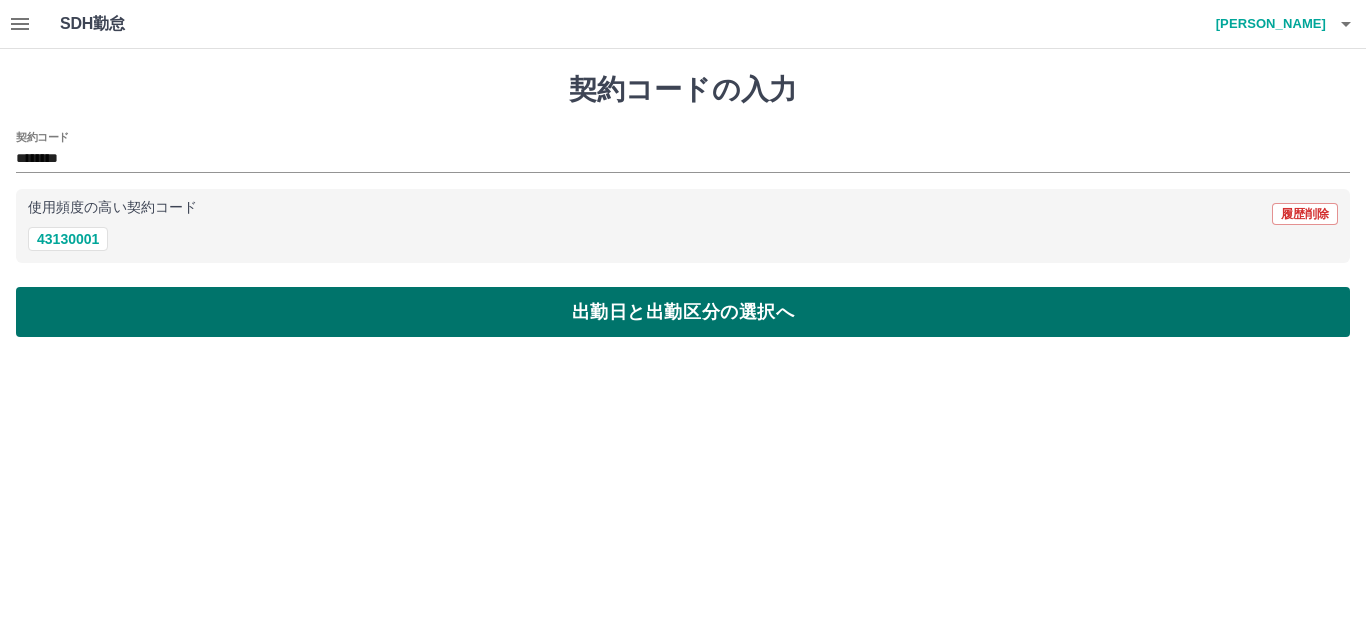 click on "出勤日と出勤区分の選択へ" at bounding box center (683, 312) 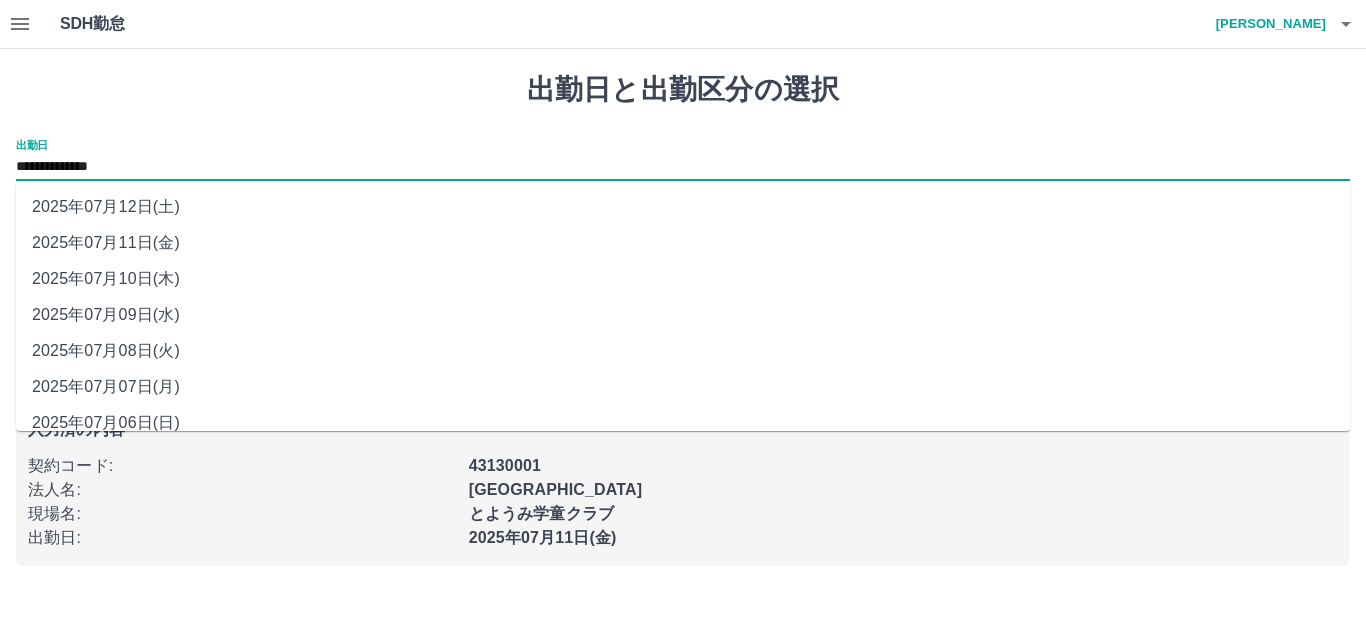 click on "**********" at bounding box center (683, 167) 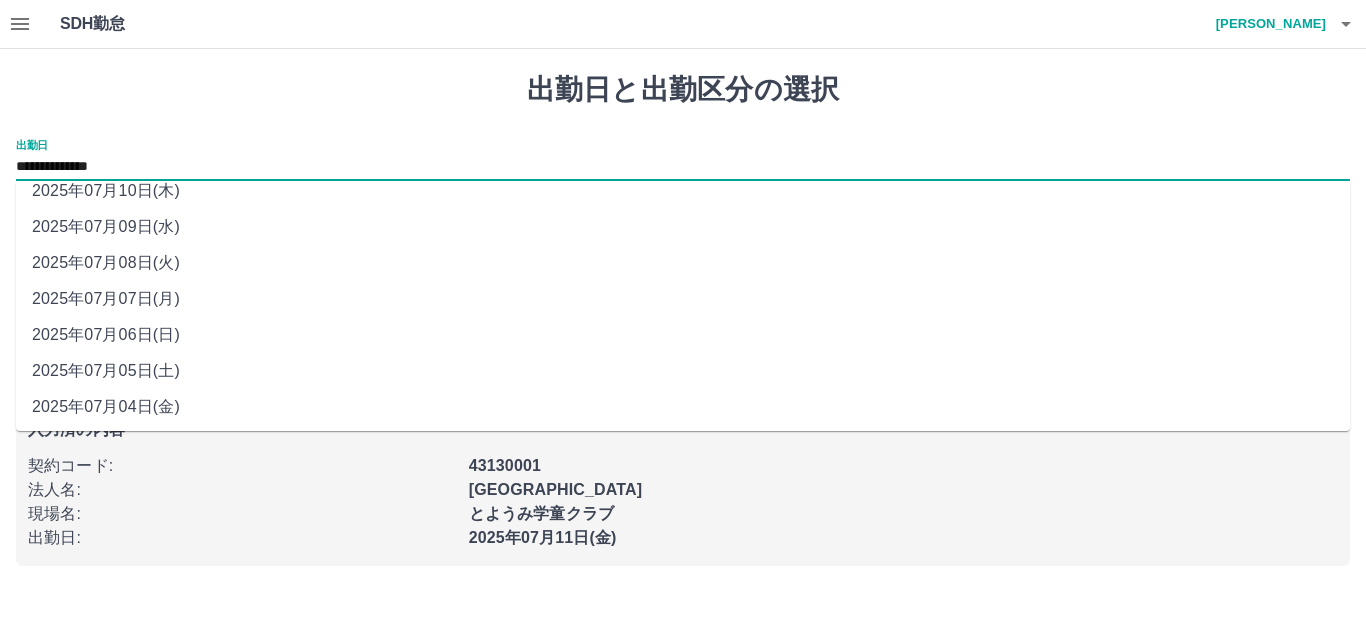 scroll, scrollTop: 90, scrollLeft: 0, axis: vertical 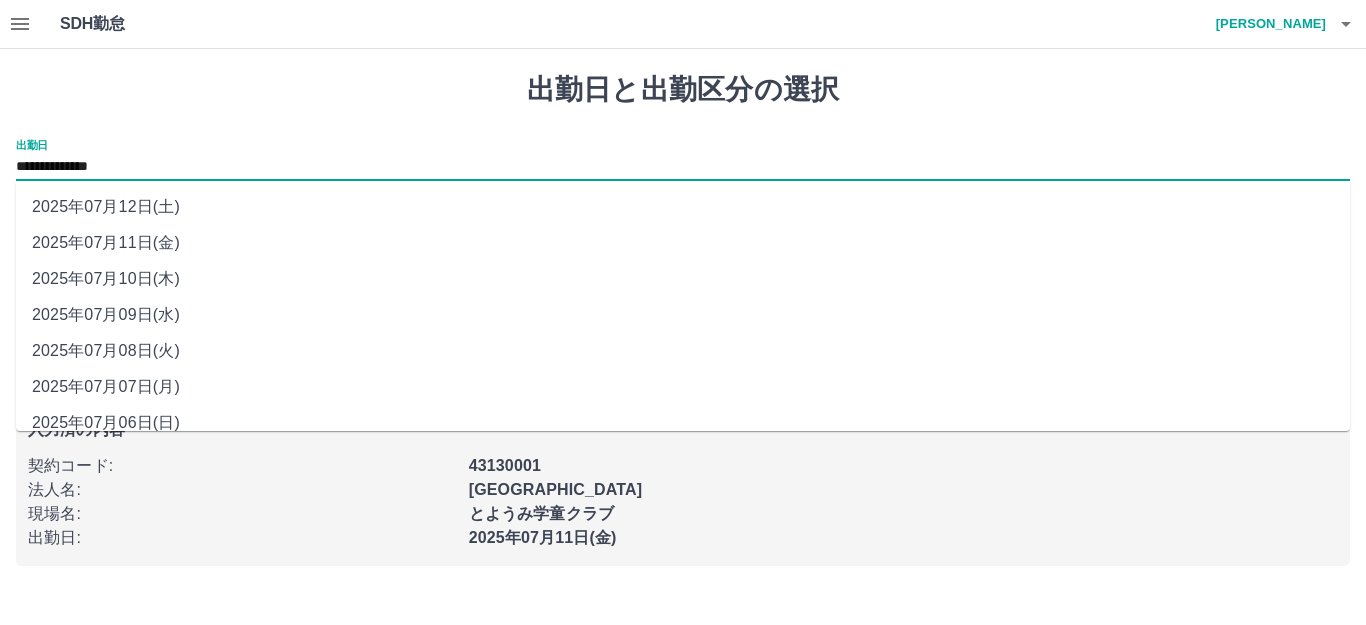 click on "2025年07月12日(土)" at bounding box center [683, 207] 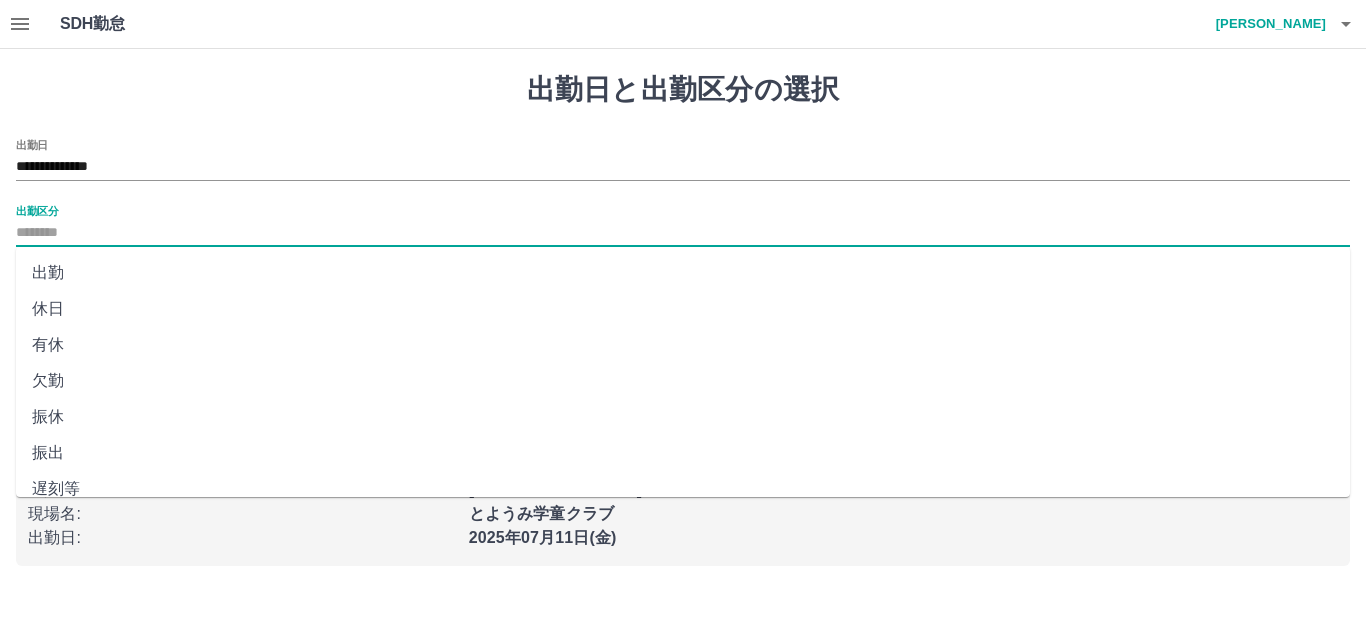 click on "出勤区分" at bounding box center (683, 233) 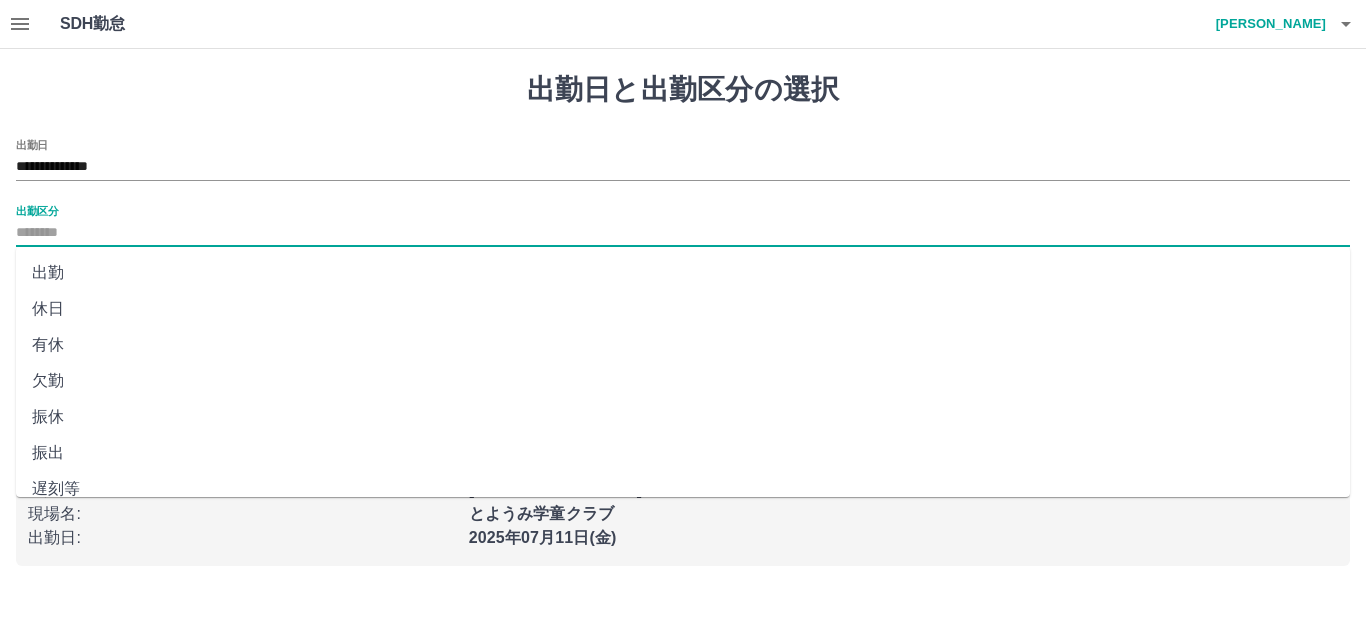 click on "休日" at bounding box center (683, 309) 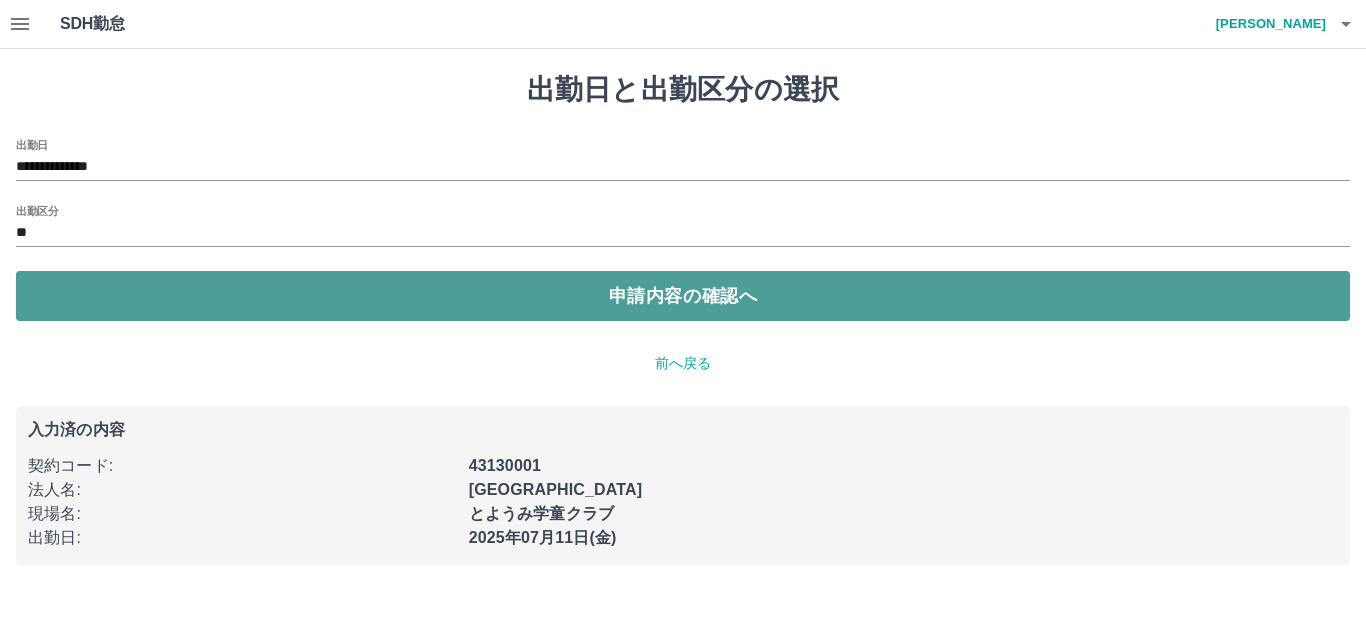 drag, startPoint x: 637, startPoint y: 293, endPoint x: 621, endPoint y: 292, distance: 16.03122 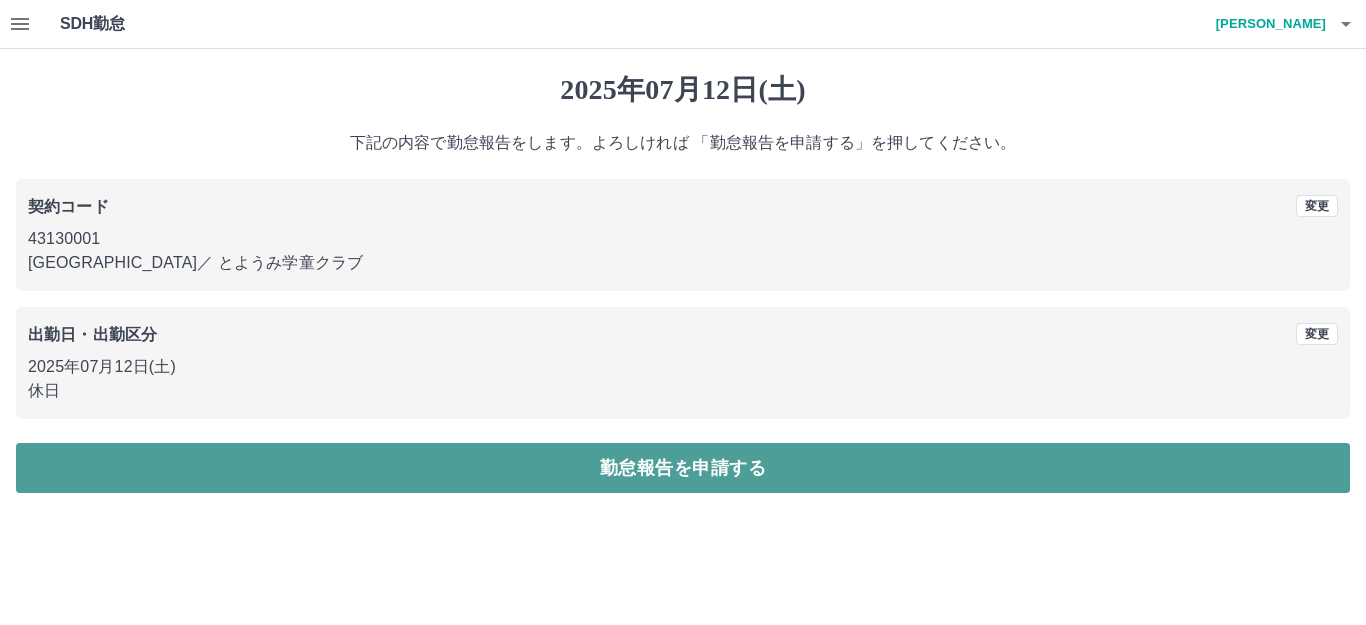 click on "勤怠報告を申請する" at bounding box center (683, 468) 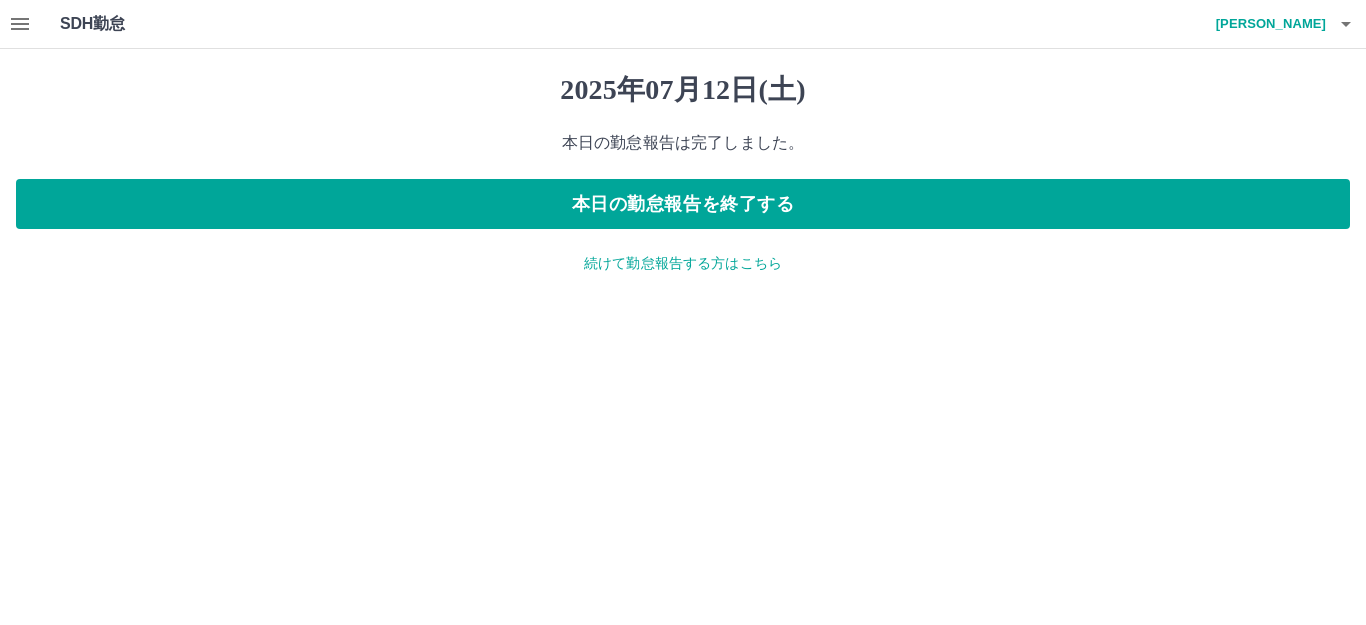 click 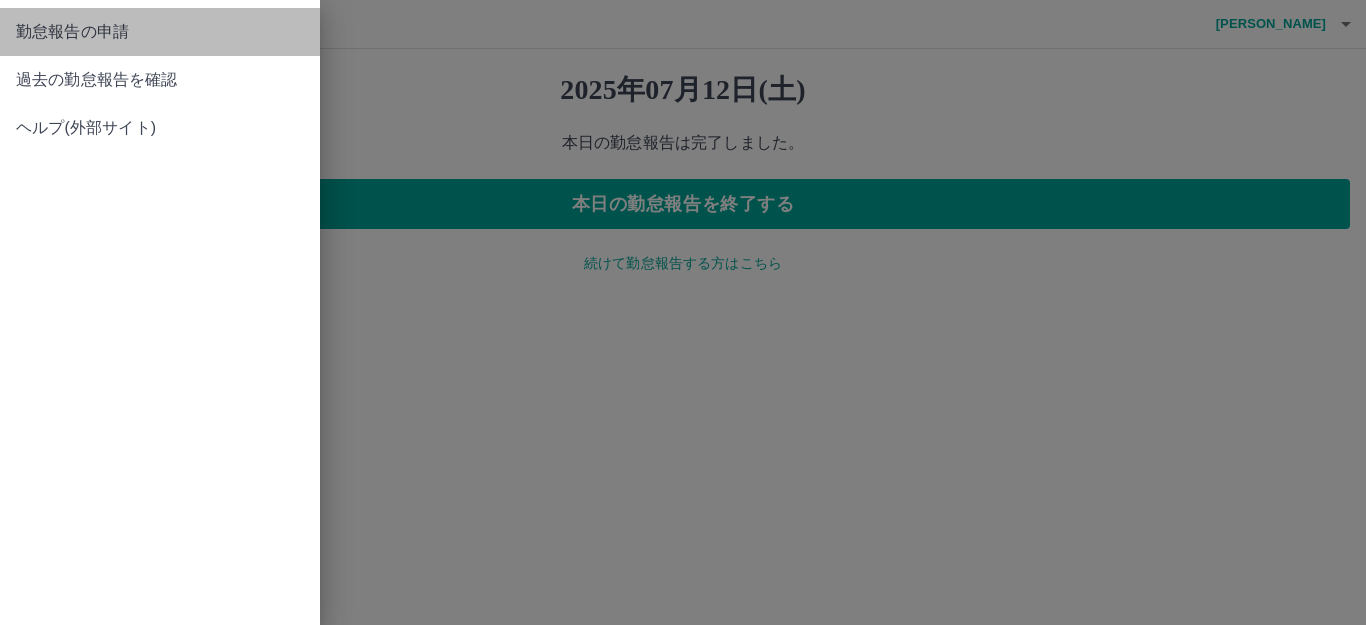 click on "勤怠報告の申請" at bounding box center (160, 32) 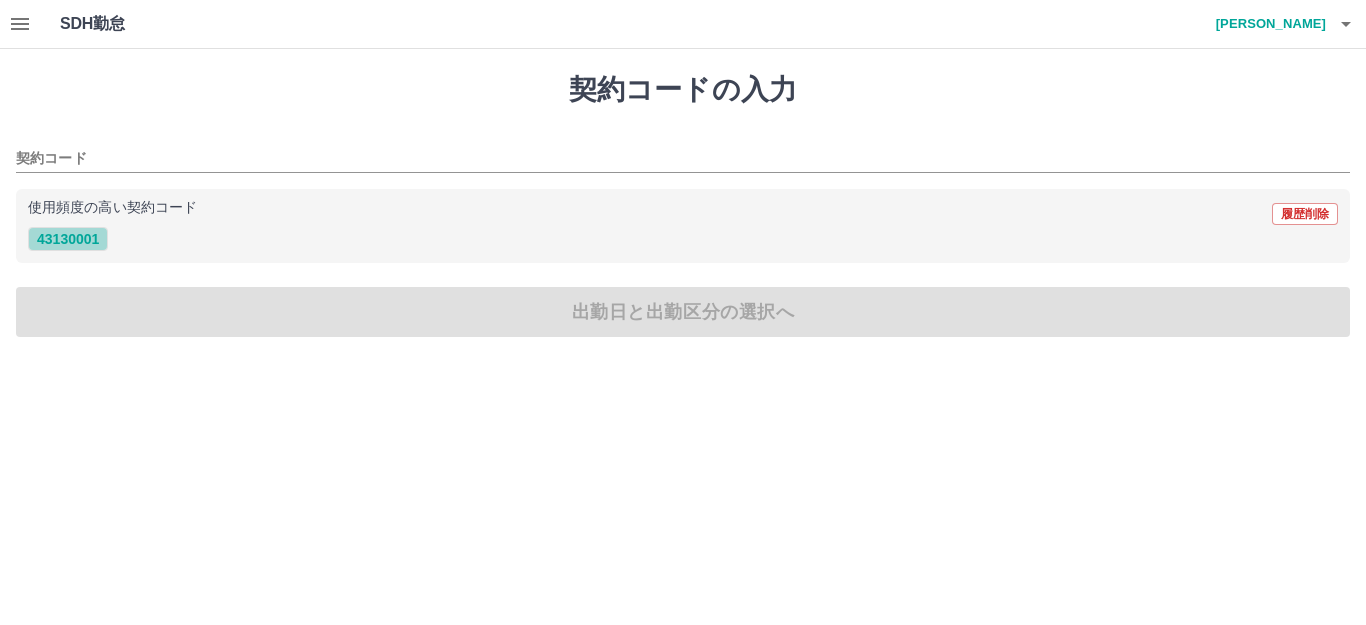 click on "43130001" at bounding box center [68, 239] 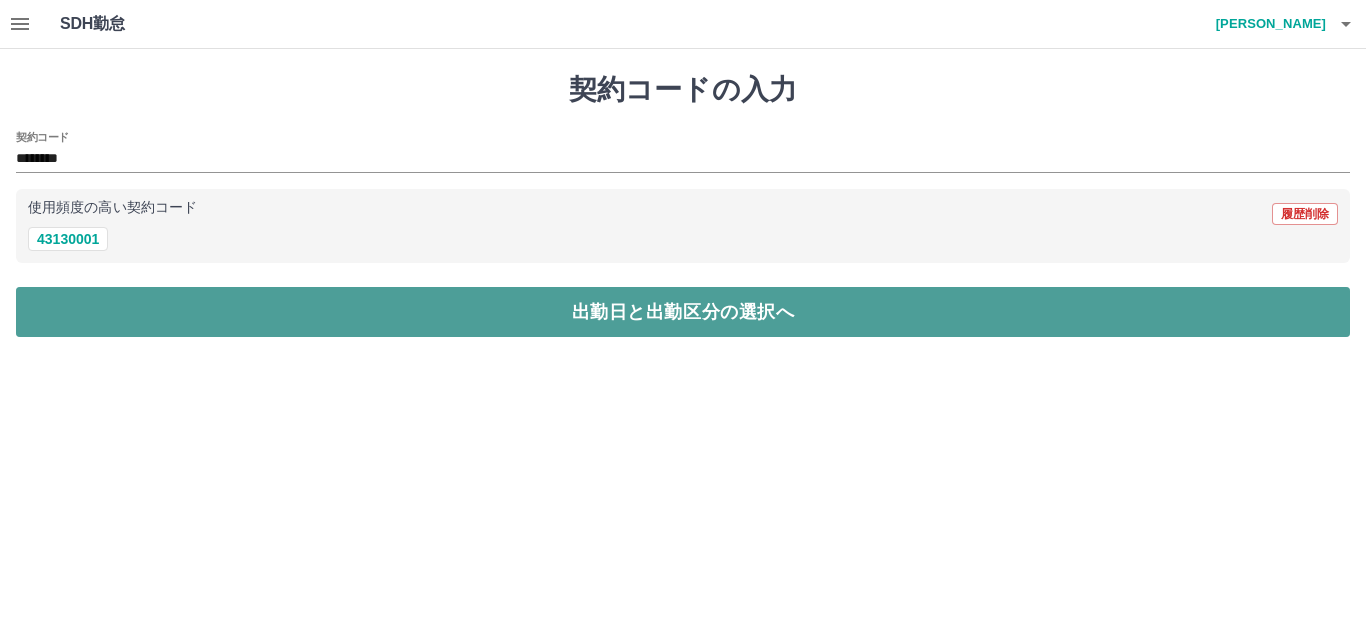 click on "出勤日と出勤区分の選択へ" at bounding box center [683, 312] 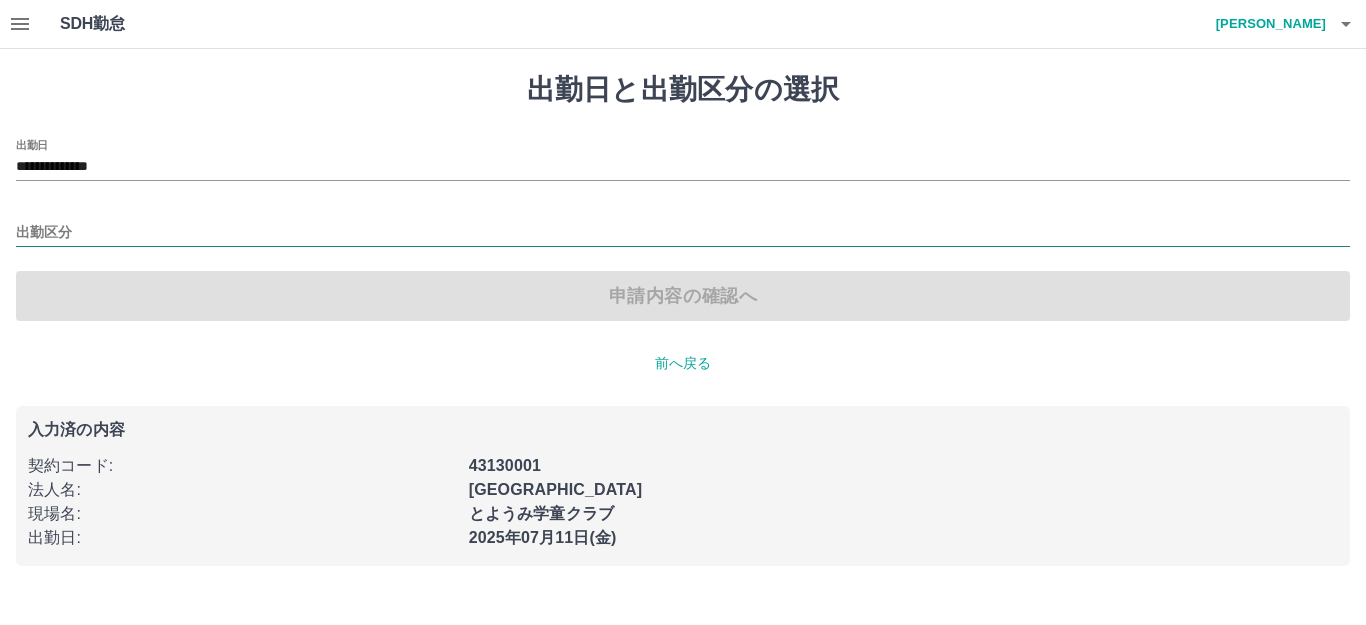 click on "出勤区分" at bounding box center (683, 233) 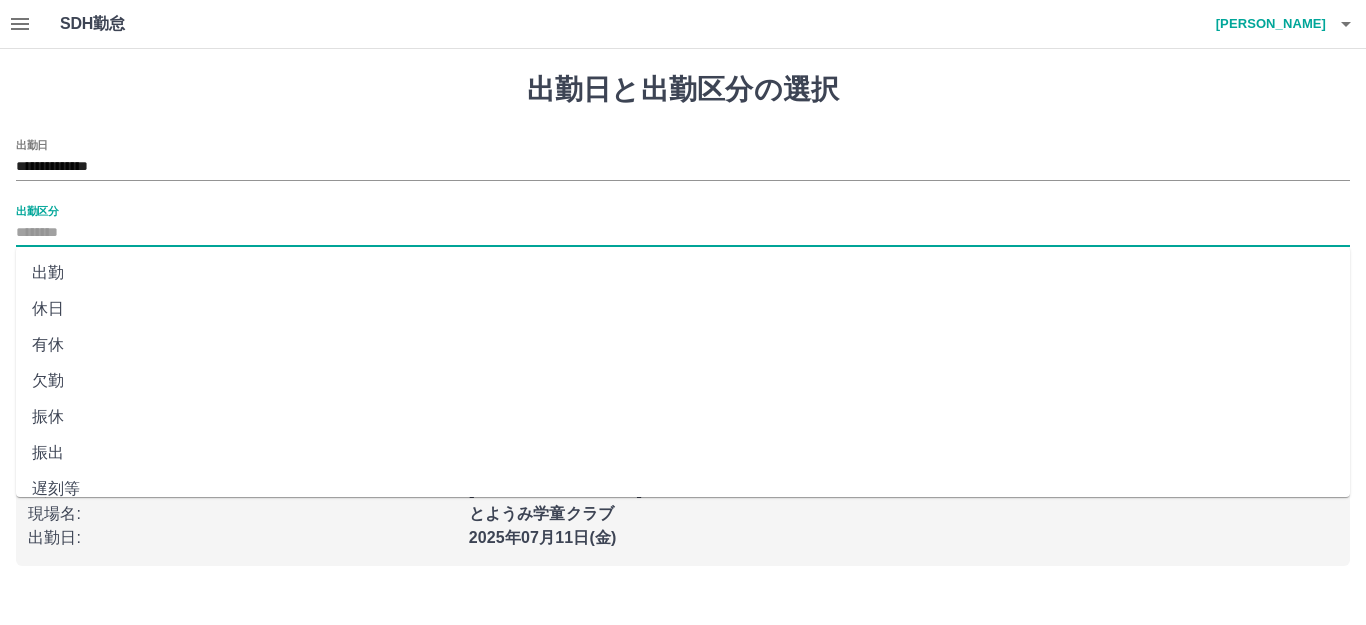 click on "休日" at bounding box center (683, 309) 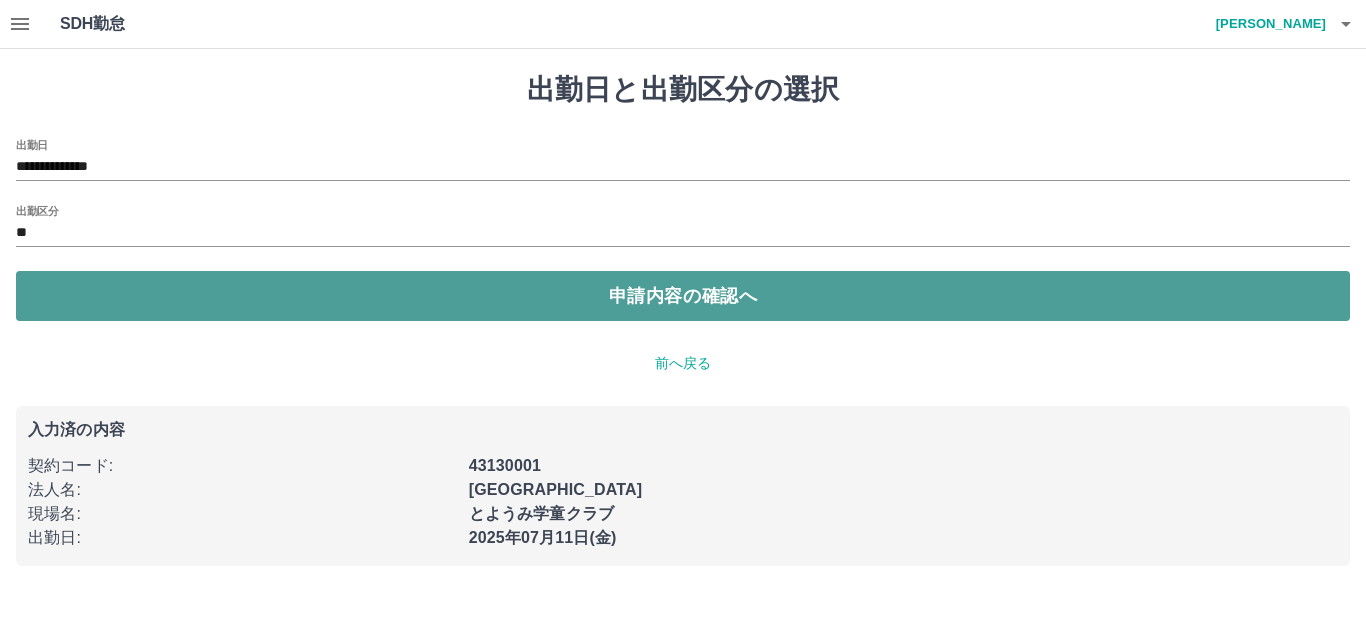 click on "申請内容の確認へ" at bounding box center (683, 296) 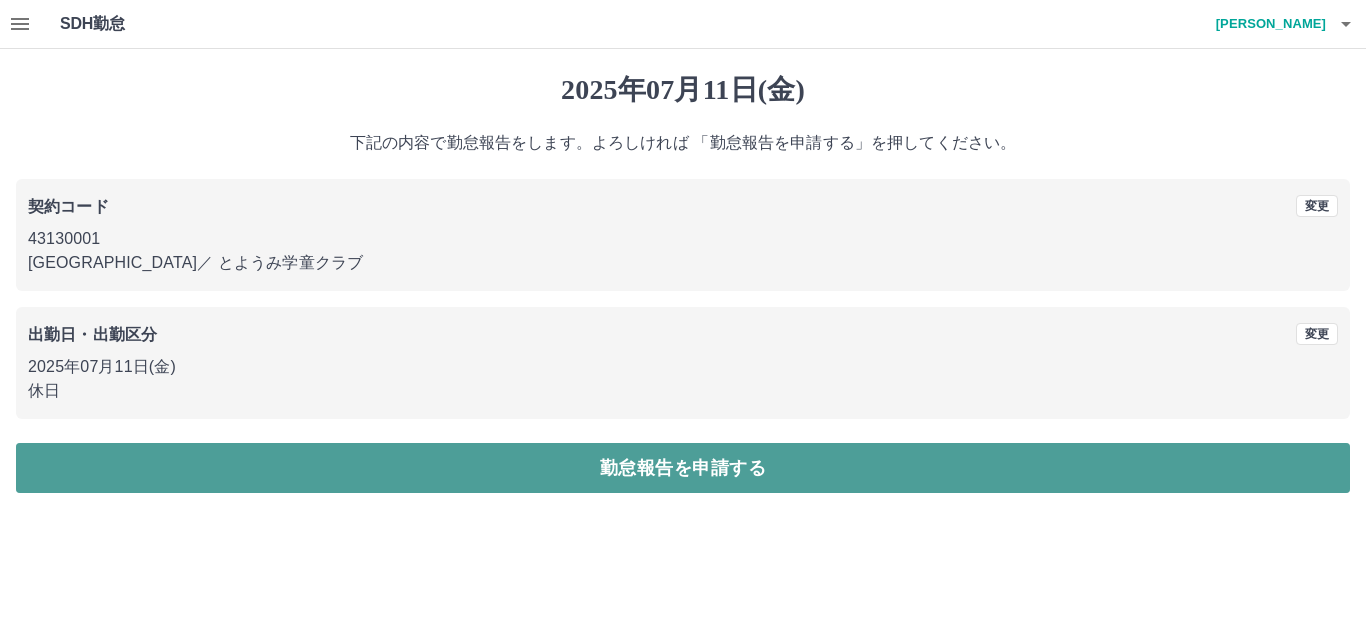 click on "勤怠報告を申請する" at bounding box center (683, 468) 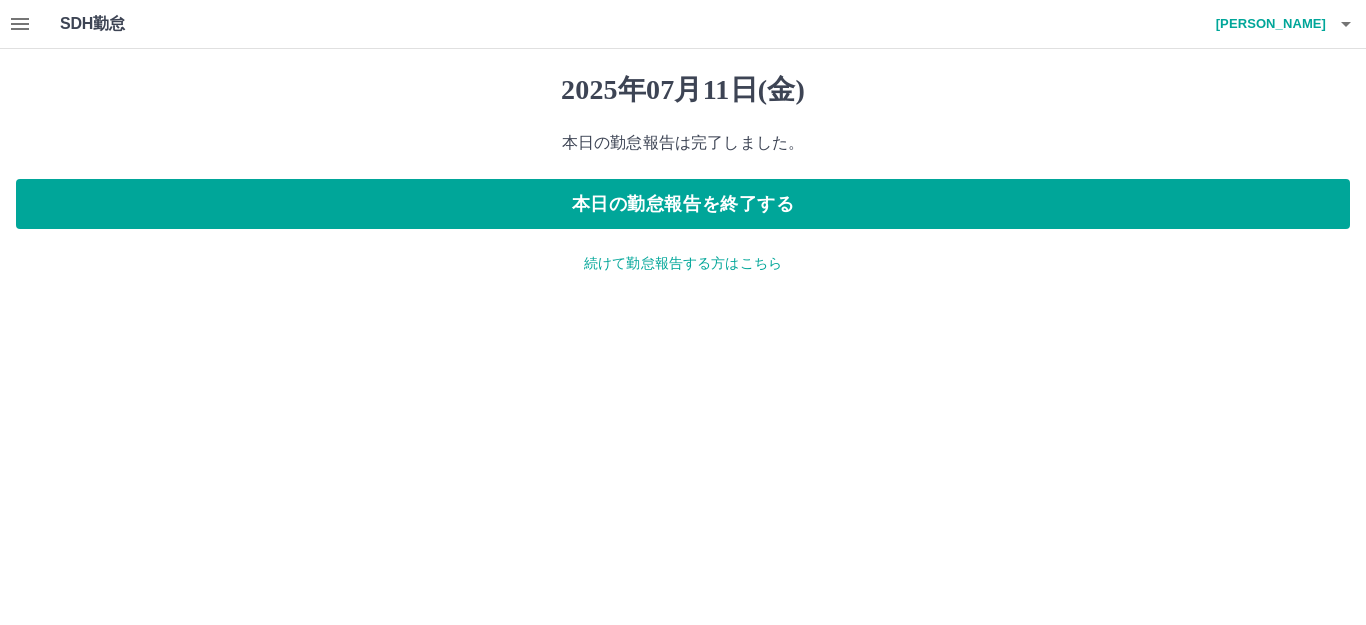 click 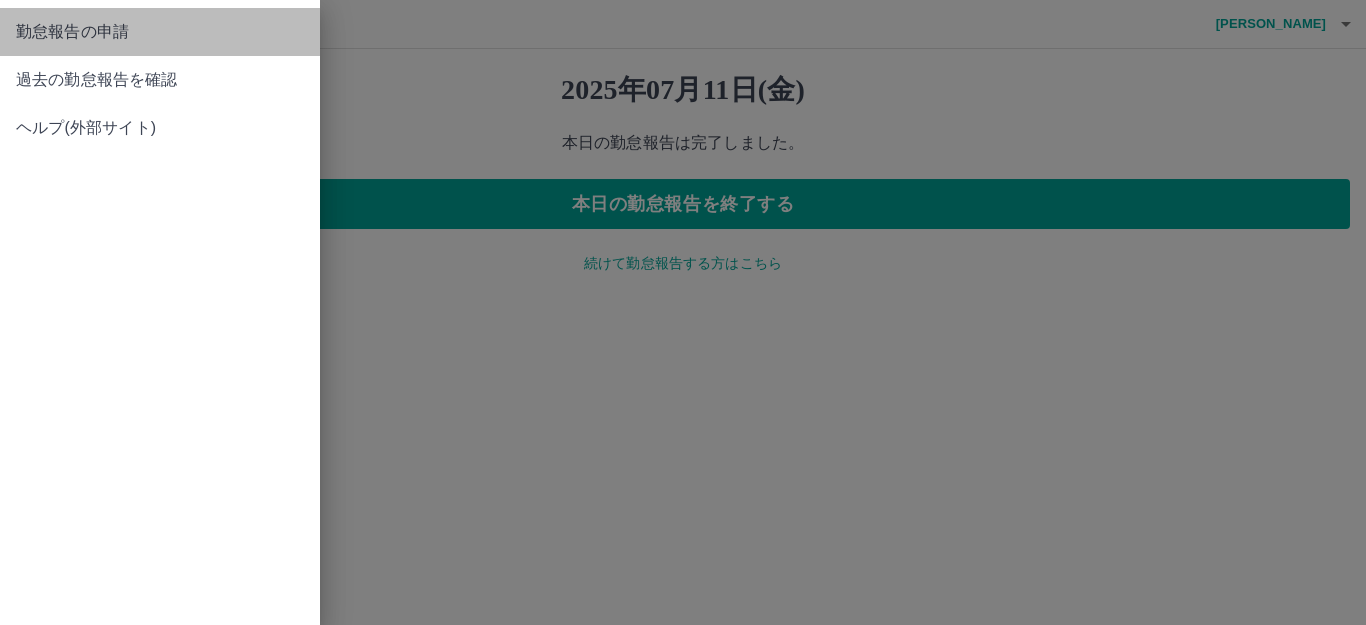 click on "勤怠報告の申請" at bounding box center (160, 32) 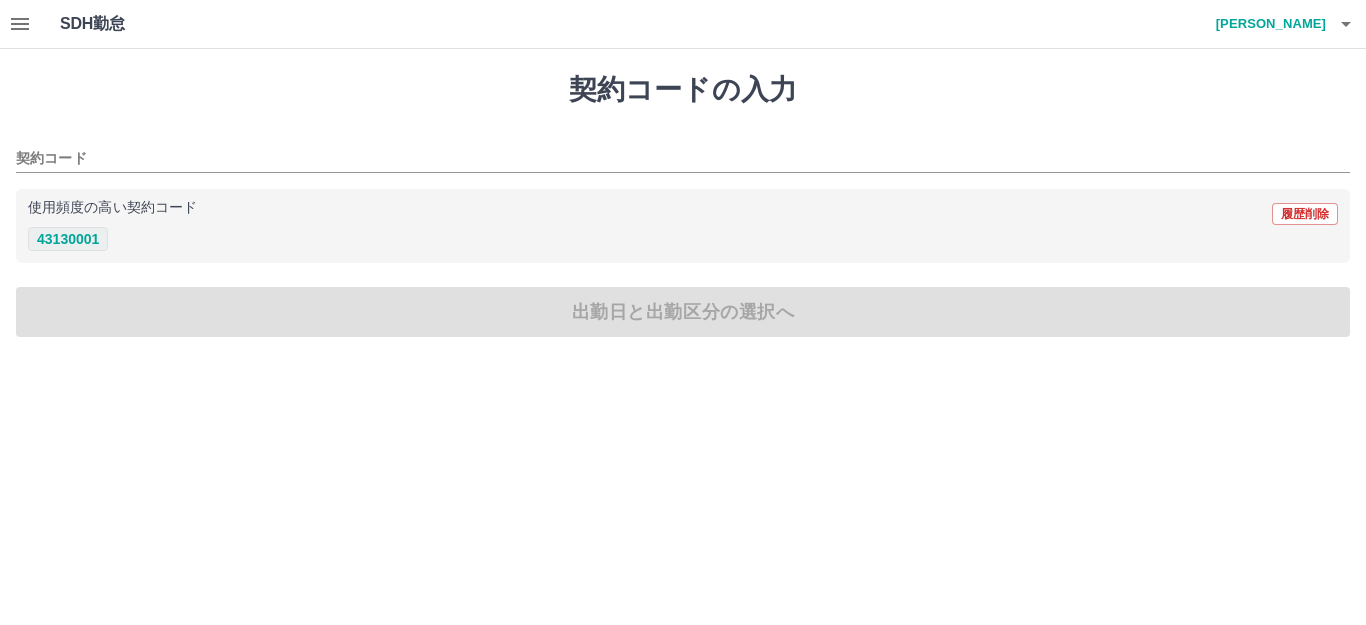 click on "43130001" at bounding box center (68, 239) 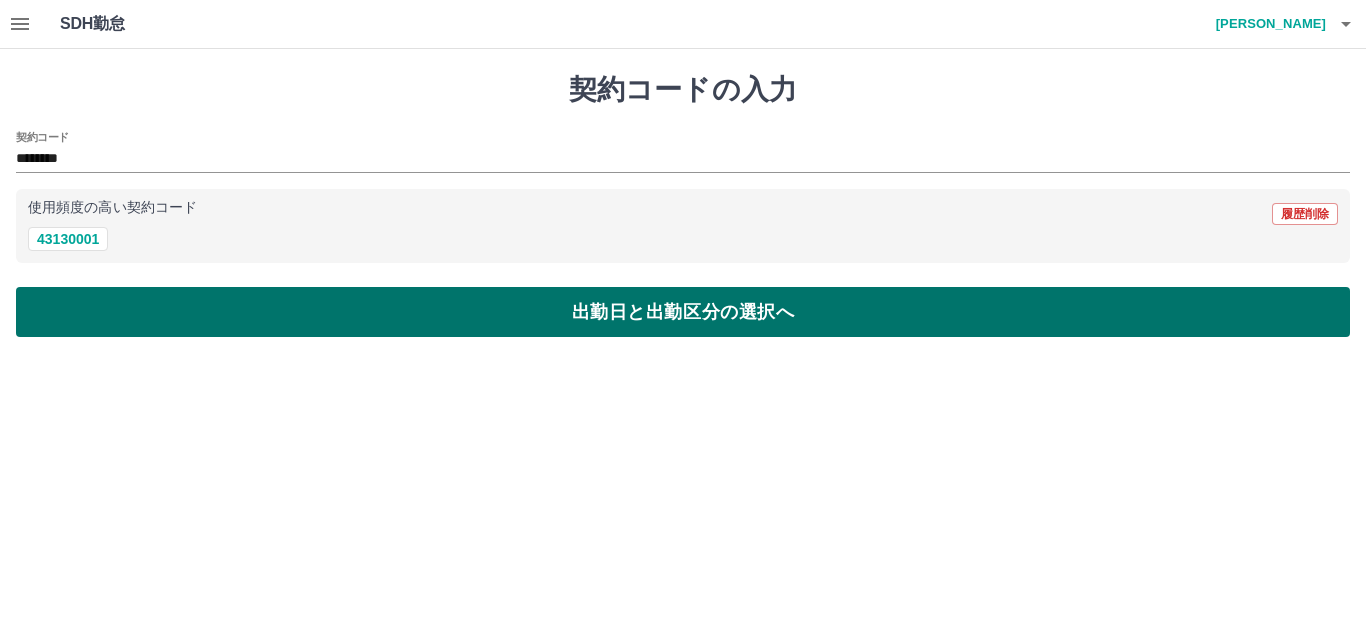 click on "出勤日と出勤区分の選択へ" at bounding box center (683, 312) 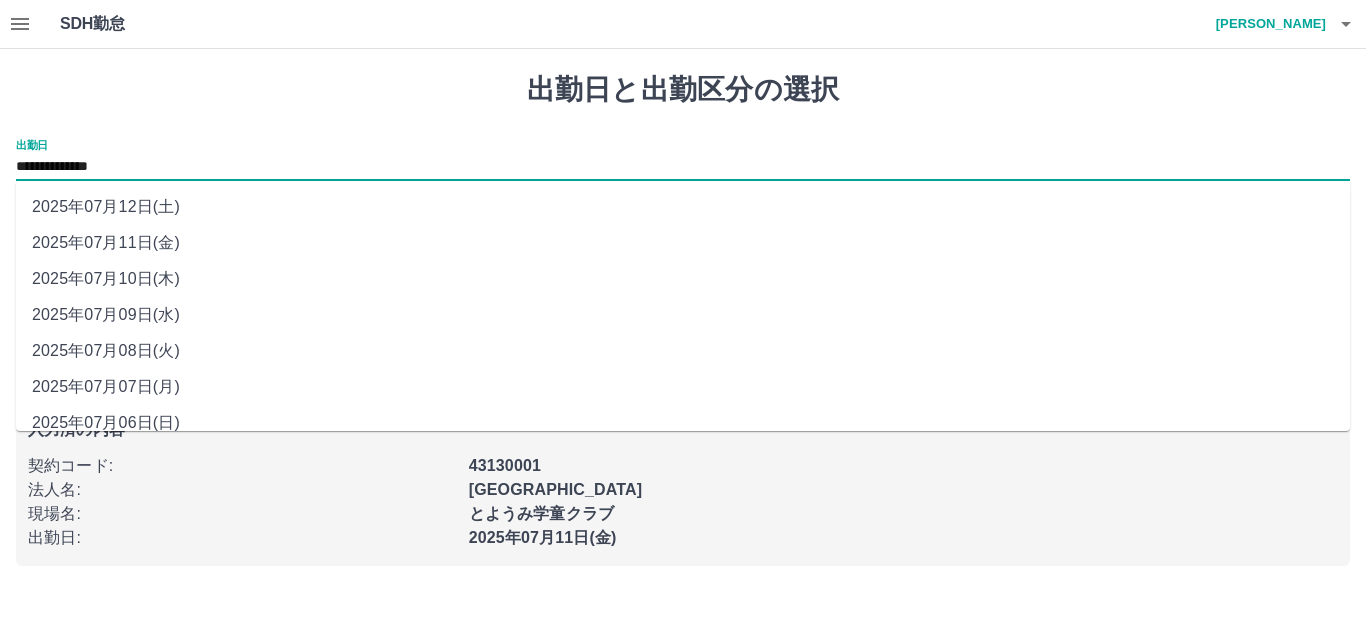 click on "**********" at bounding box center [683, 167] 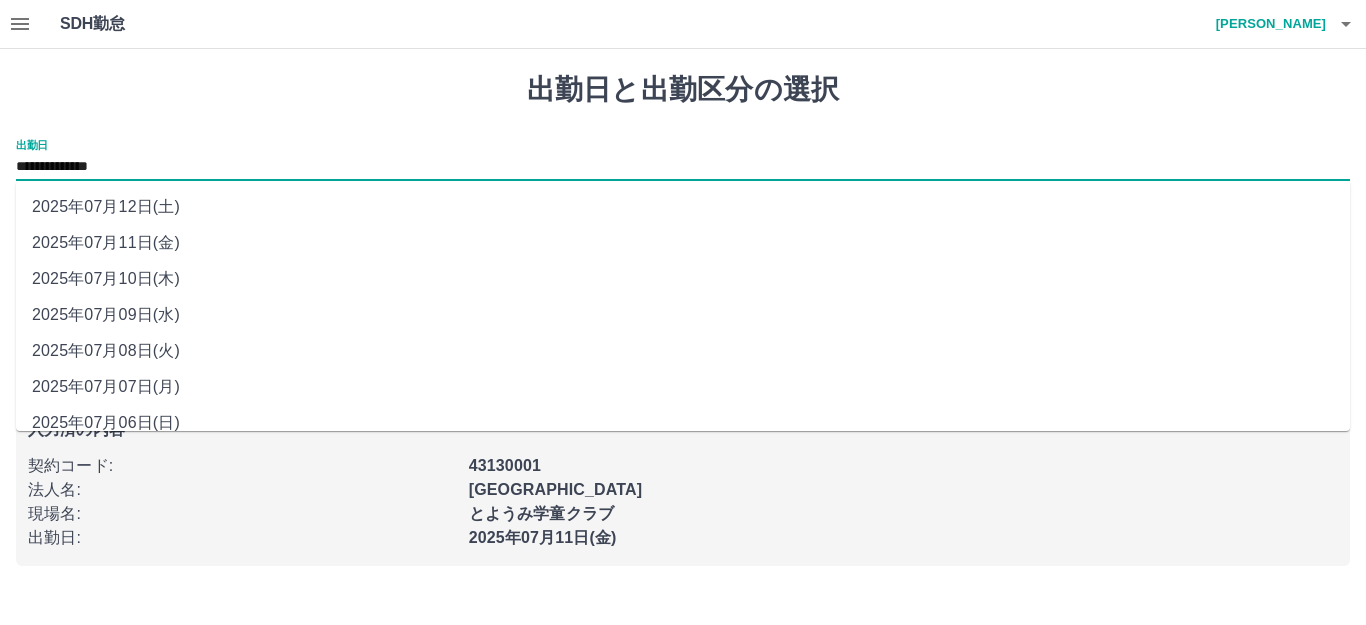click on "2025年07月10日(木)" at bounding box center [683, 279] 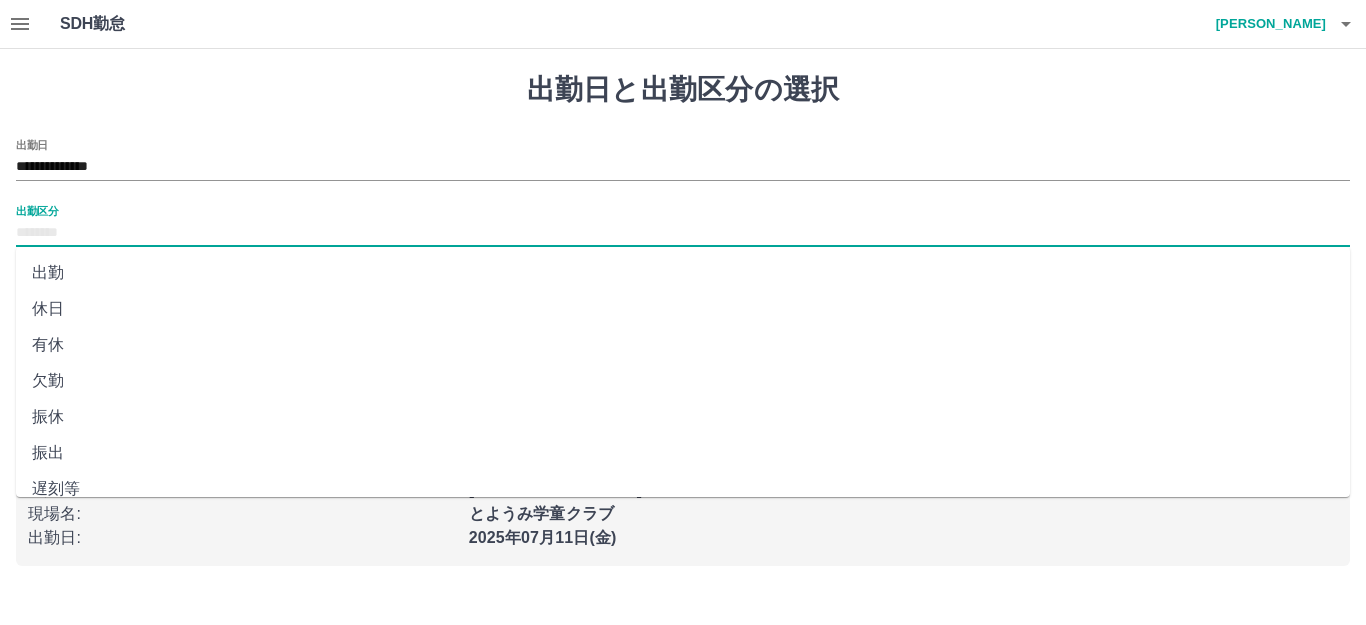 click on "出勤区分" at bounding box center (683, 233) 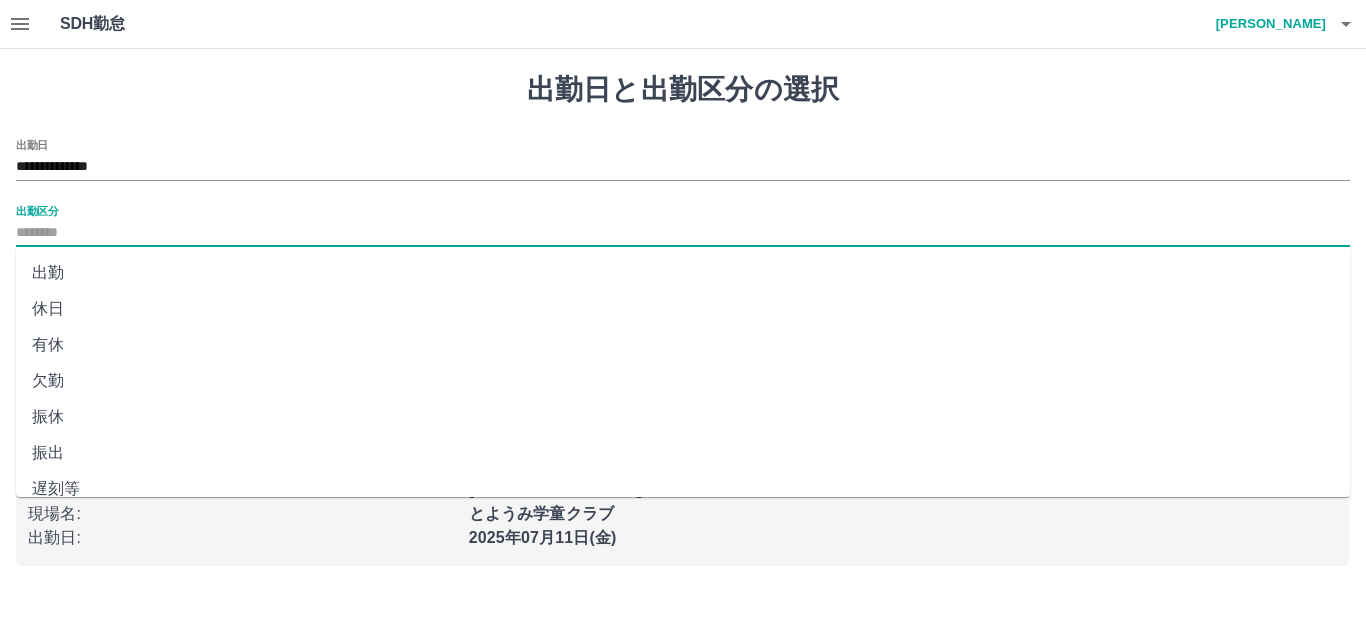 click on "休日" at bounding box center (683, 309) 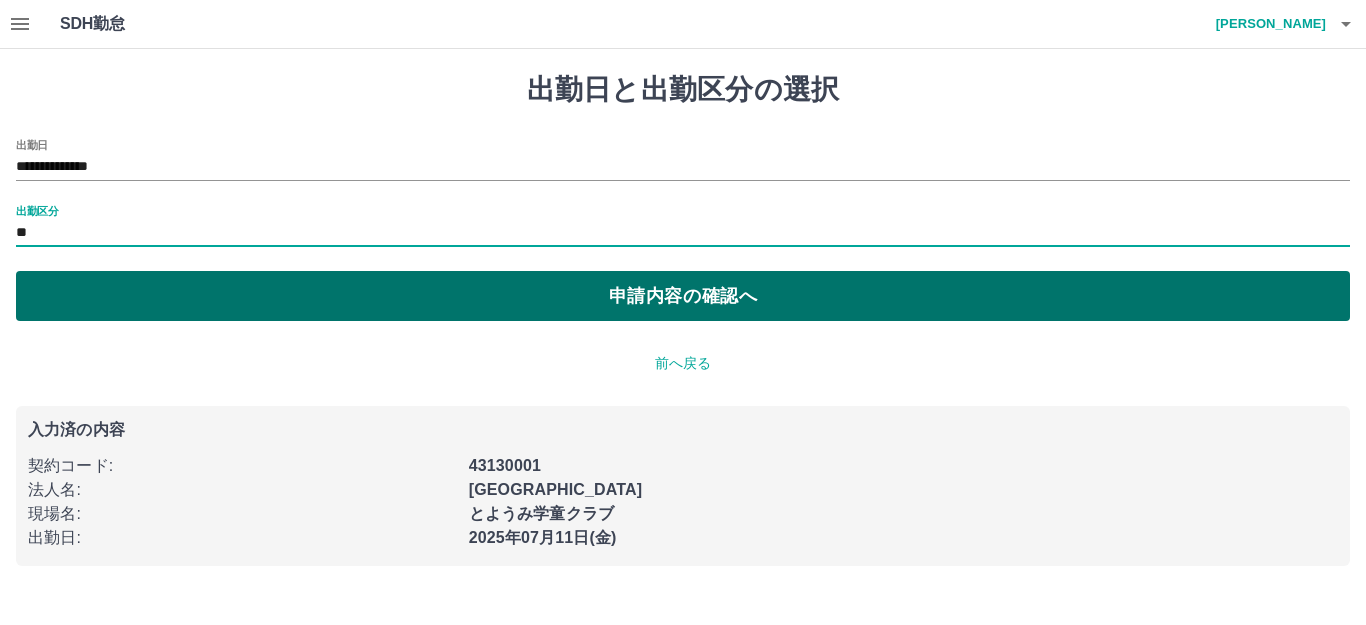 click on "申請内容の確認へ" at bounding box center [683, 296] 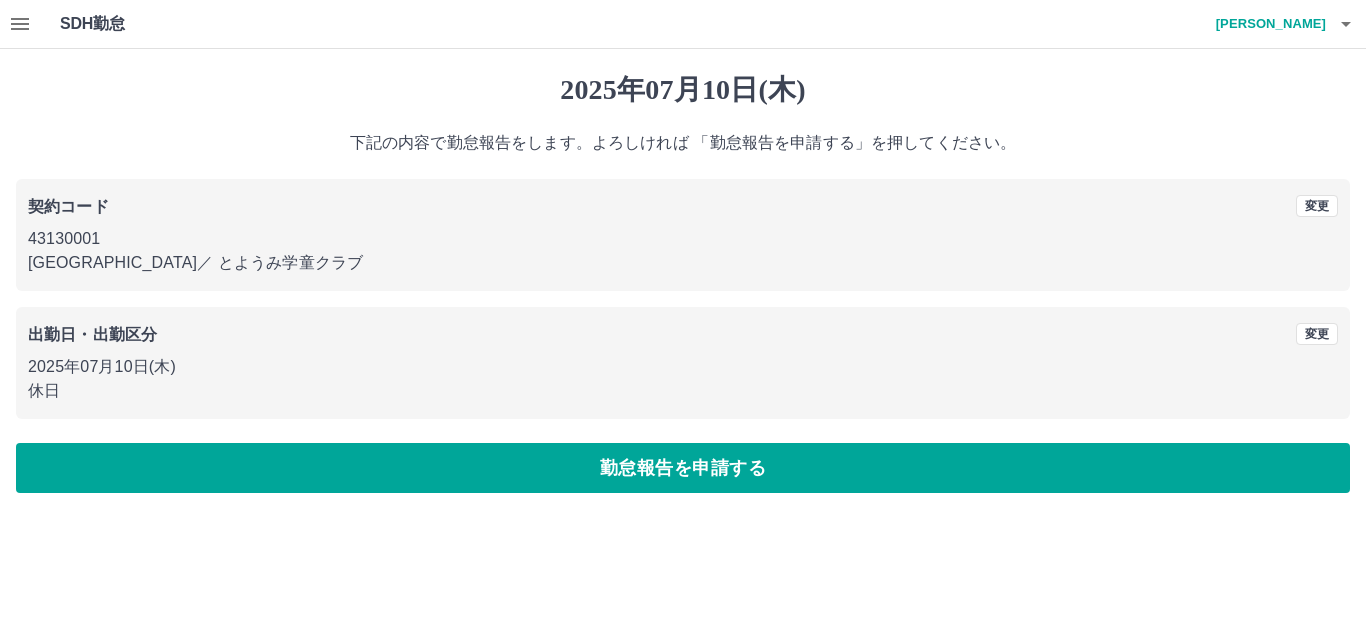 click on "勤怠報告を申請する" at bounding box center [683, 468] 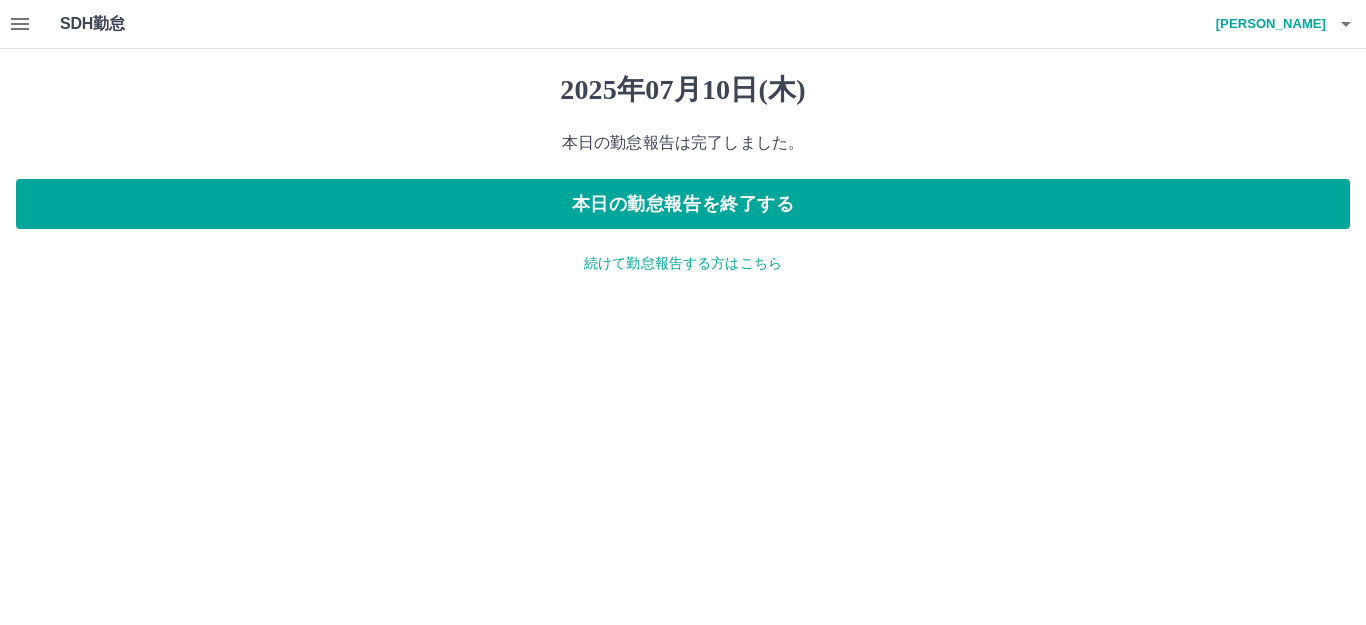 click 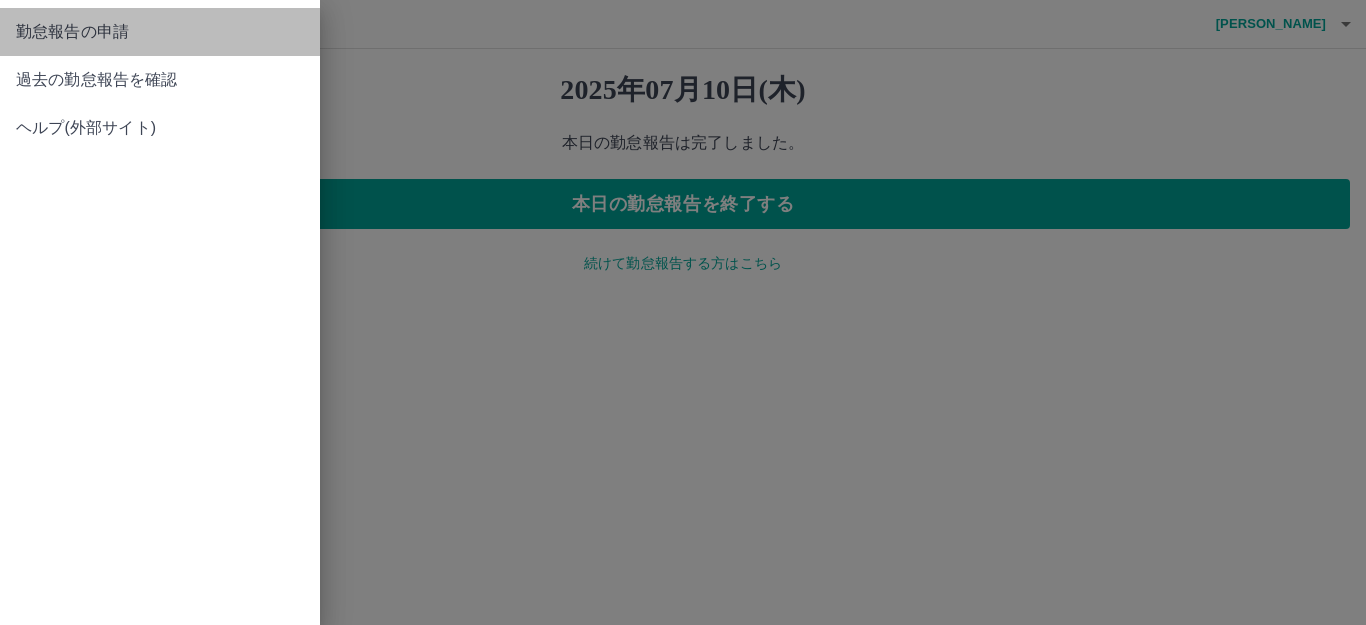 click on "勤怠報告の申請" at bounding box center [160, 32] 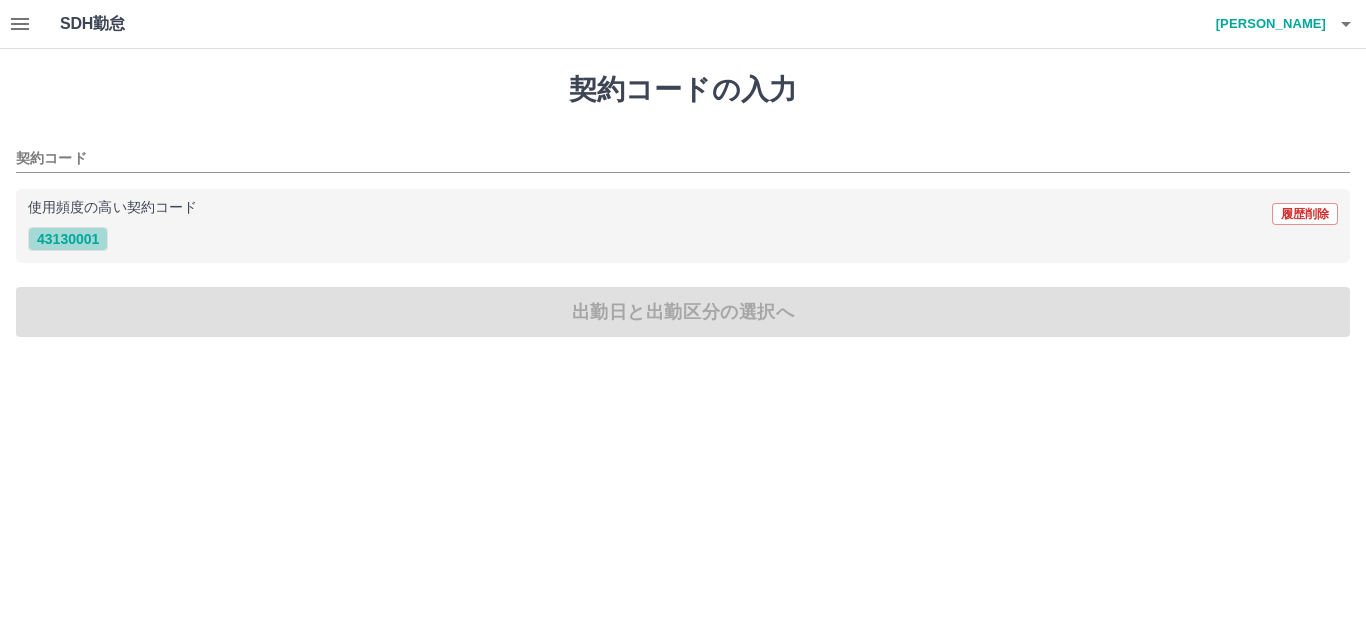 click on "43130001" at bounding box center (68, 239) 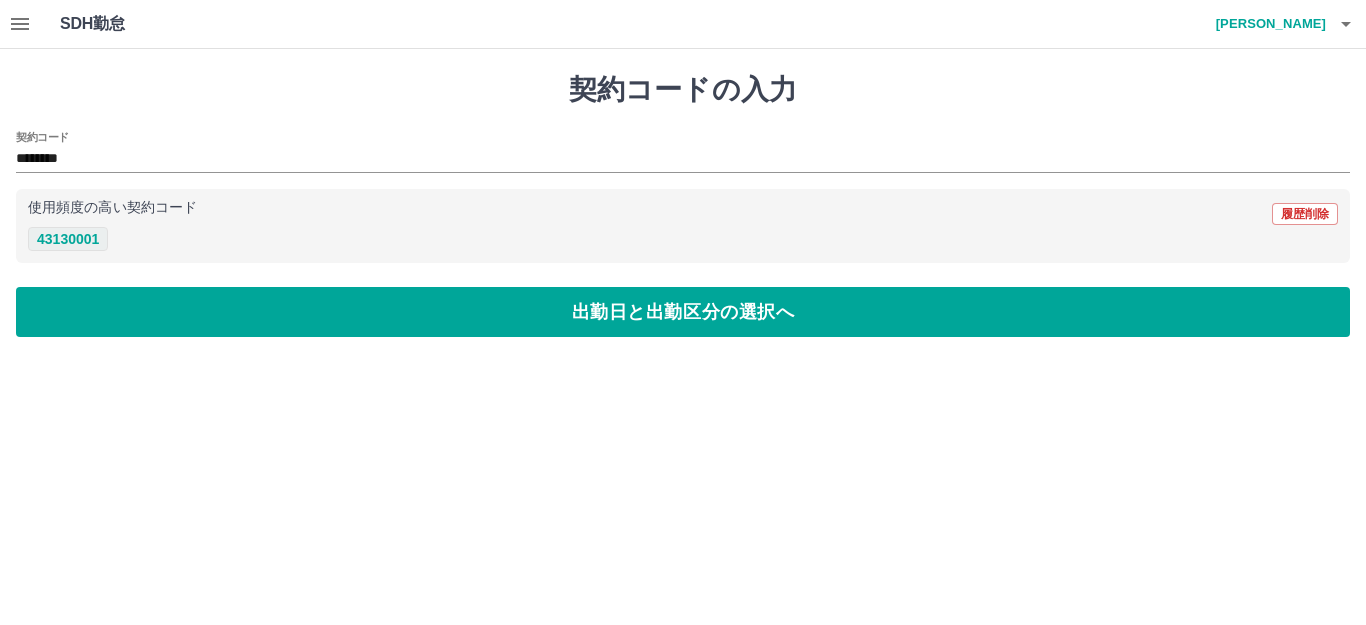 click on "43130001" at bounding box center [68, 239] 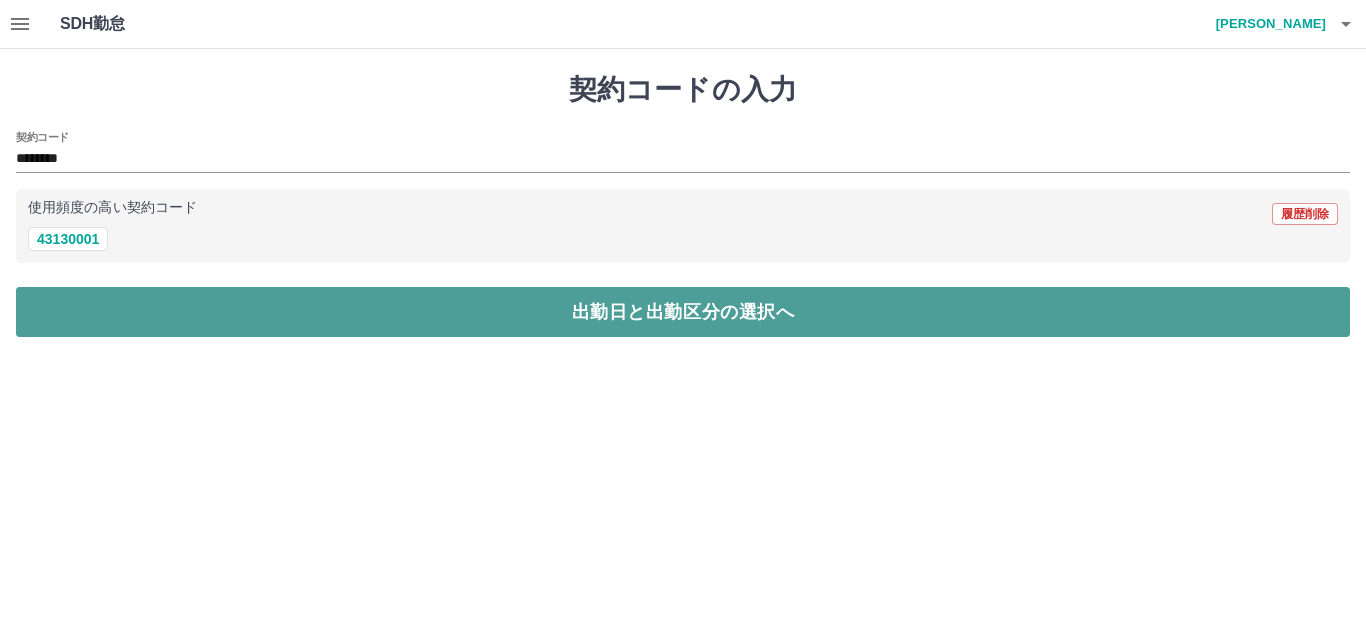 click on "出勤日と出勤区分の選択へ" at bounding box center (683, 312) 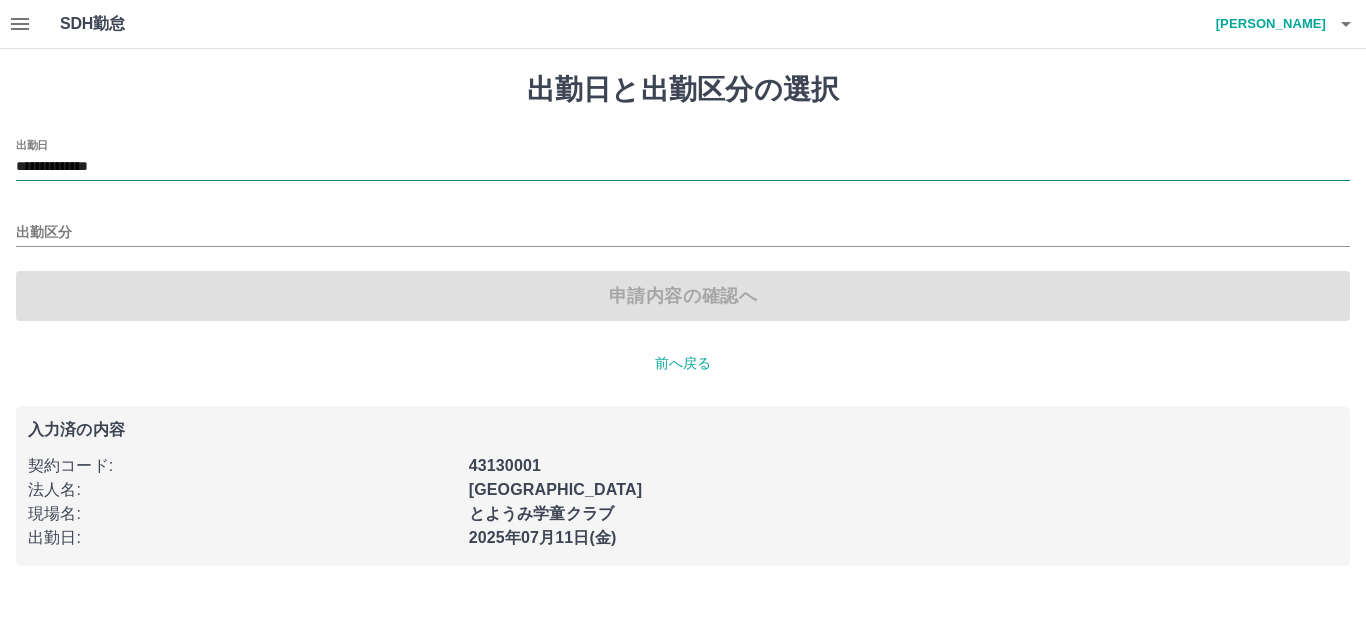 click on "**********" at bounding box center [683, 167] 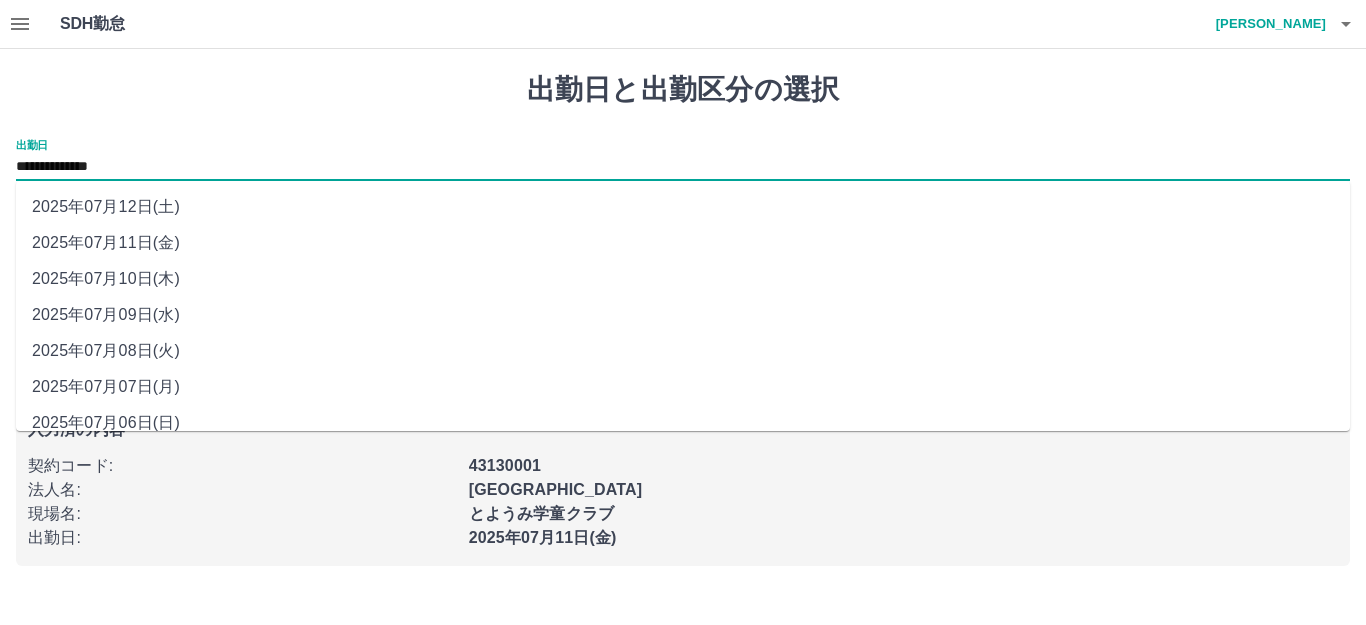 click on "2025年07月09日(水)" at bounding box center [683, 315] 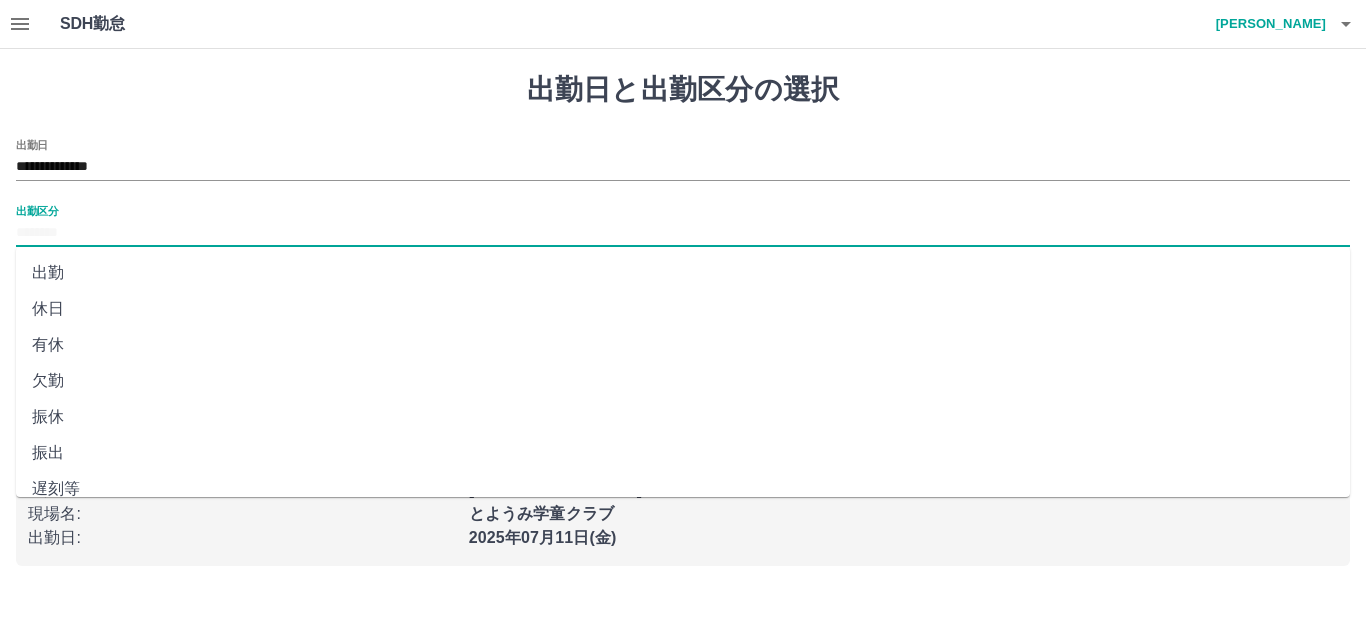 click on "出勤区分" at bounding box center [683, 233] 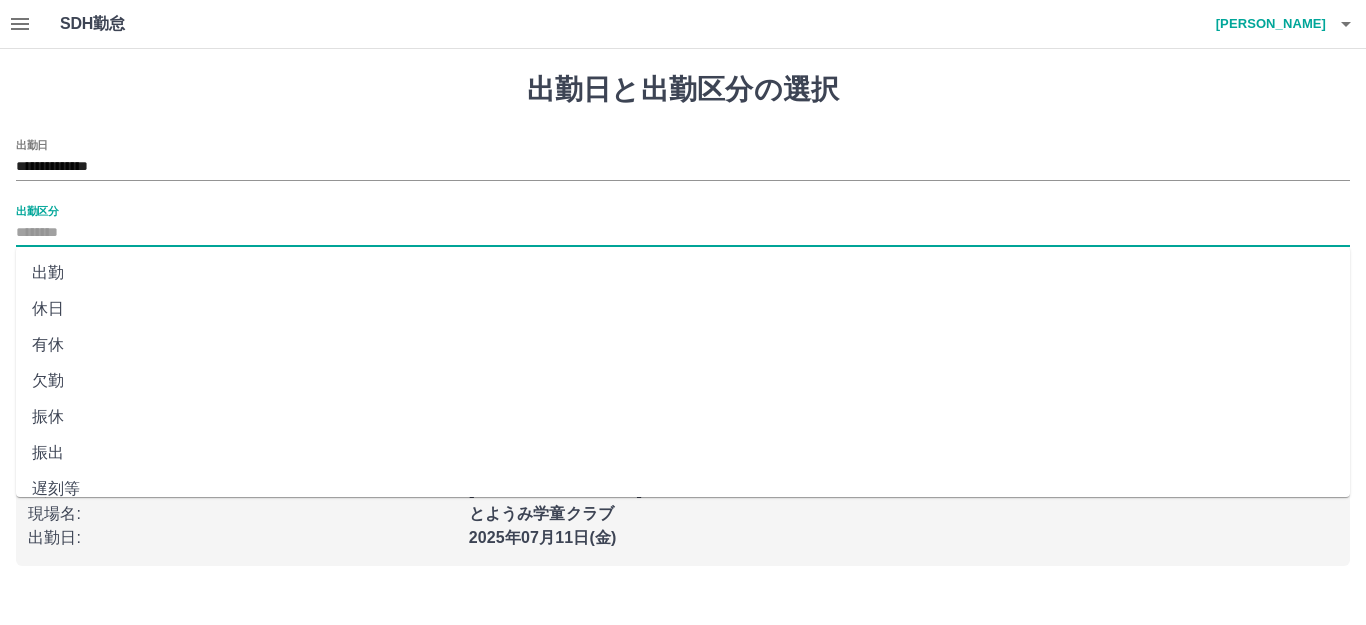click on "休日" at bounding box center (683, 309) 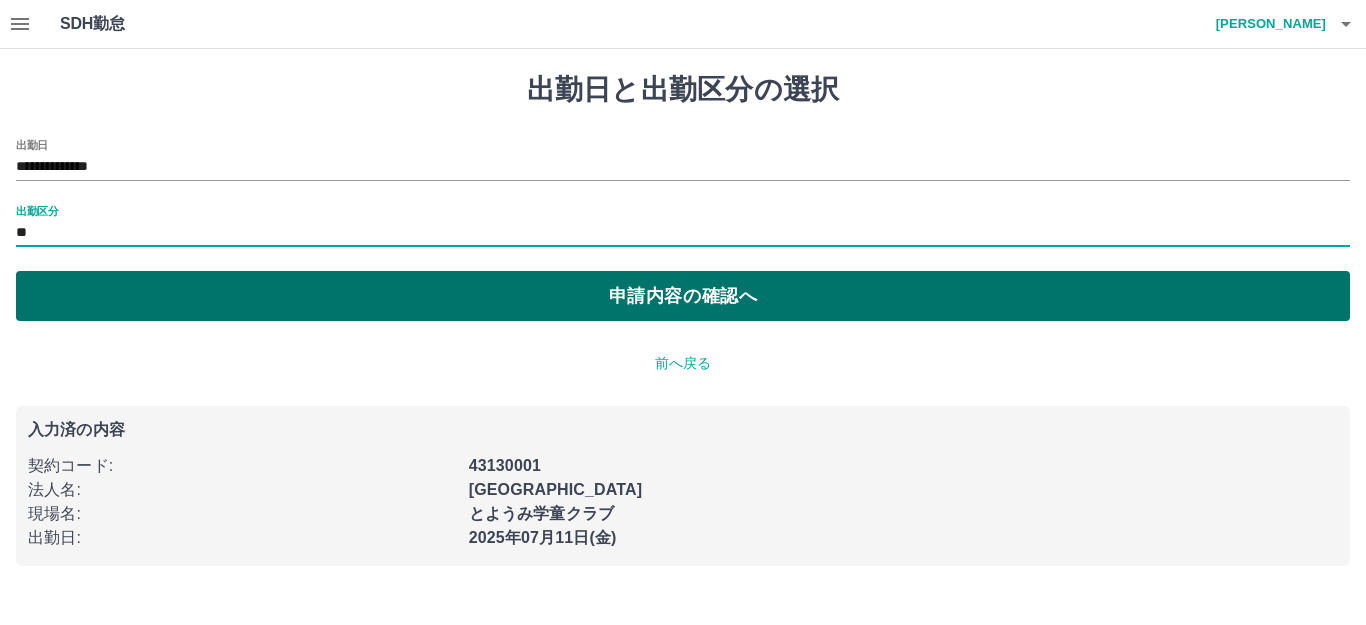 click on "申請内容の確認へ" at bounding box center [683, 296] 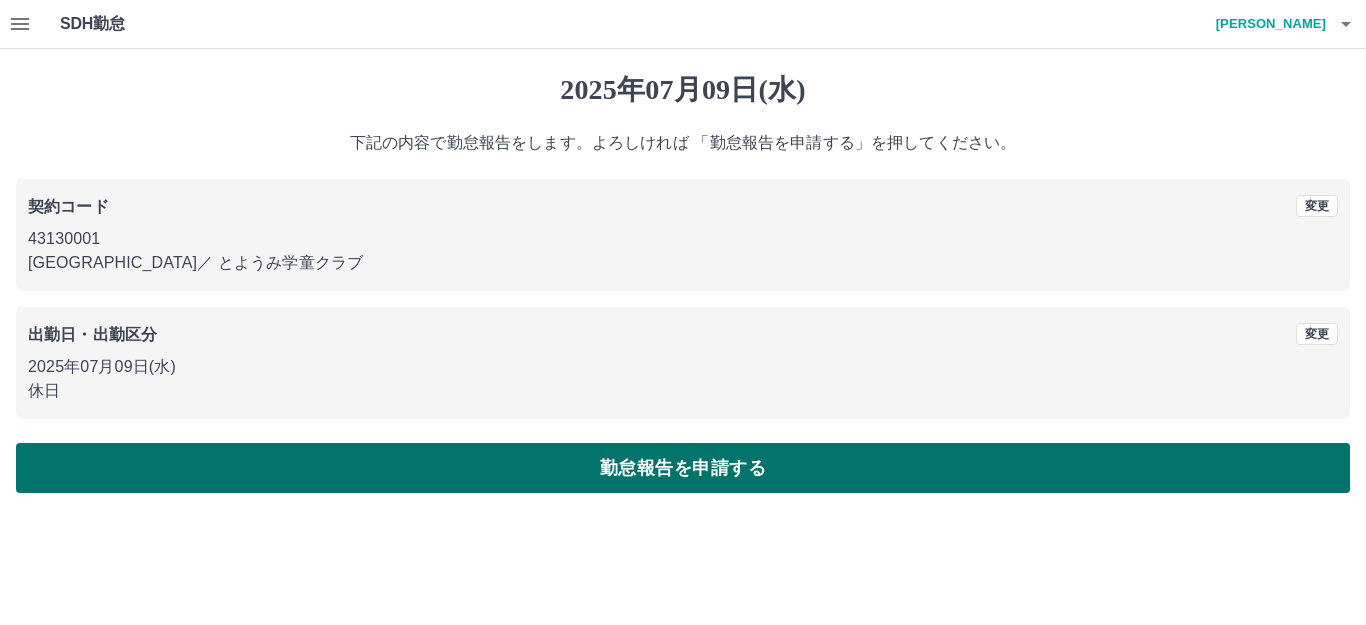 click on "勤怠報告を申請する" at bounding box center [683, 468] 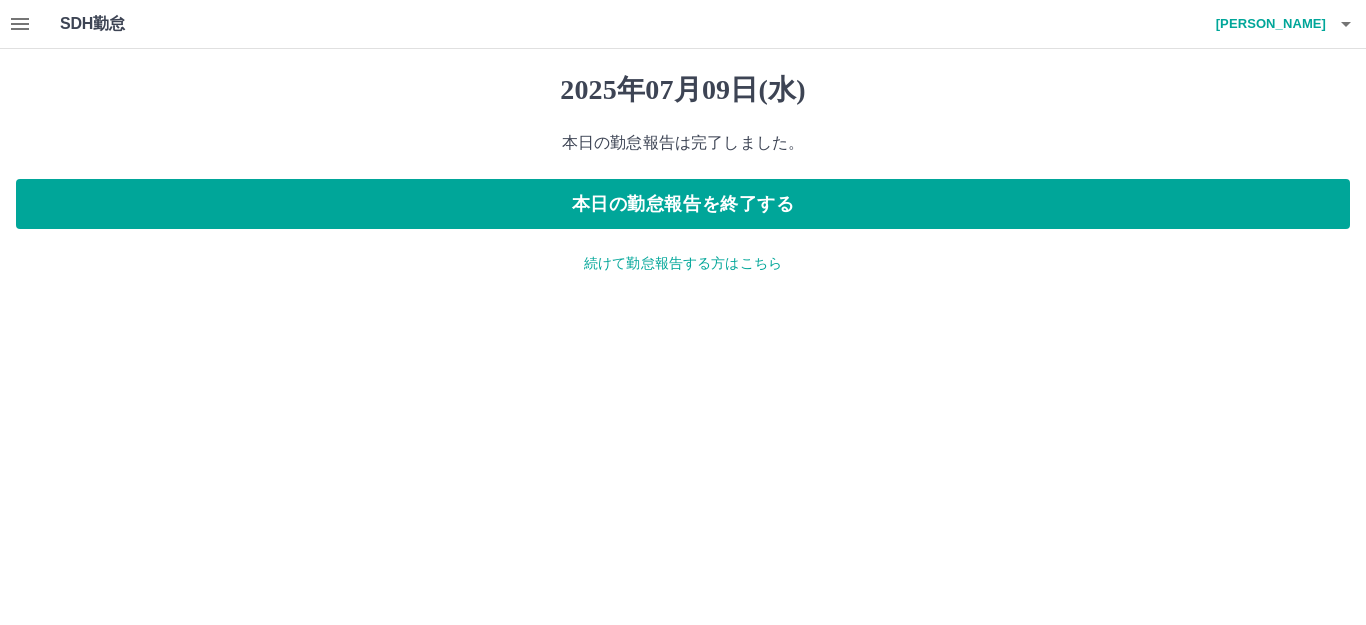 click 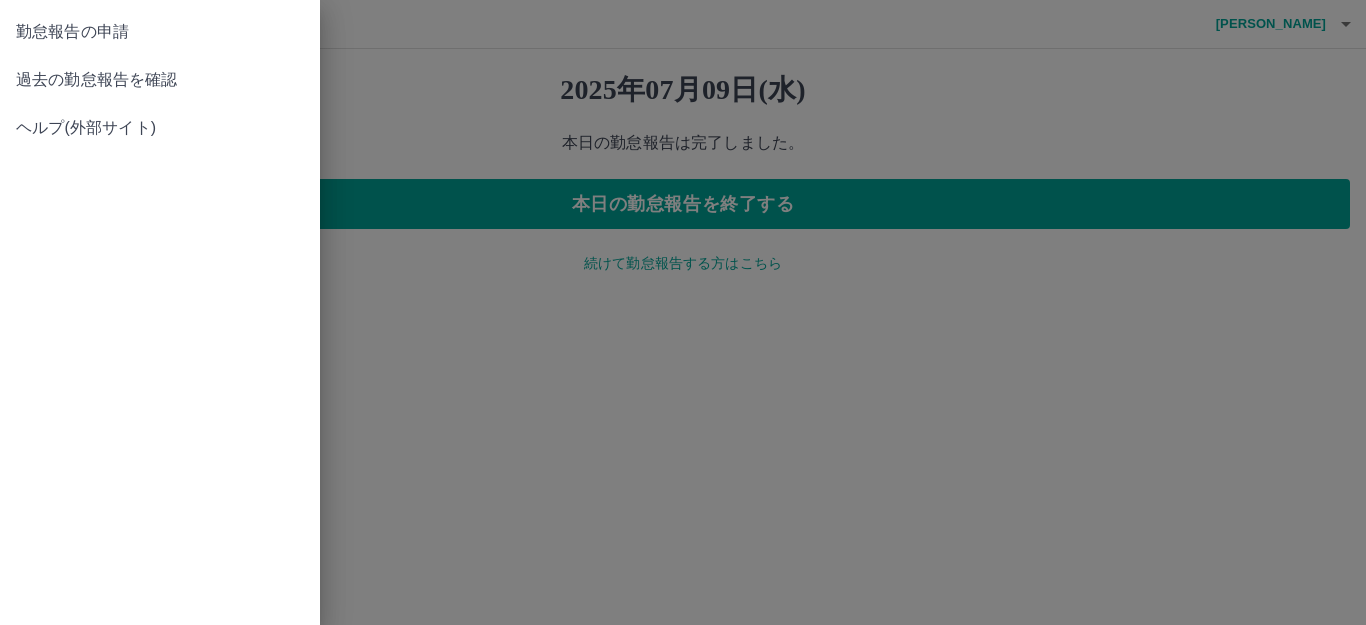 click on "勤怠報告の申請" at bounding box center (160, 32) 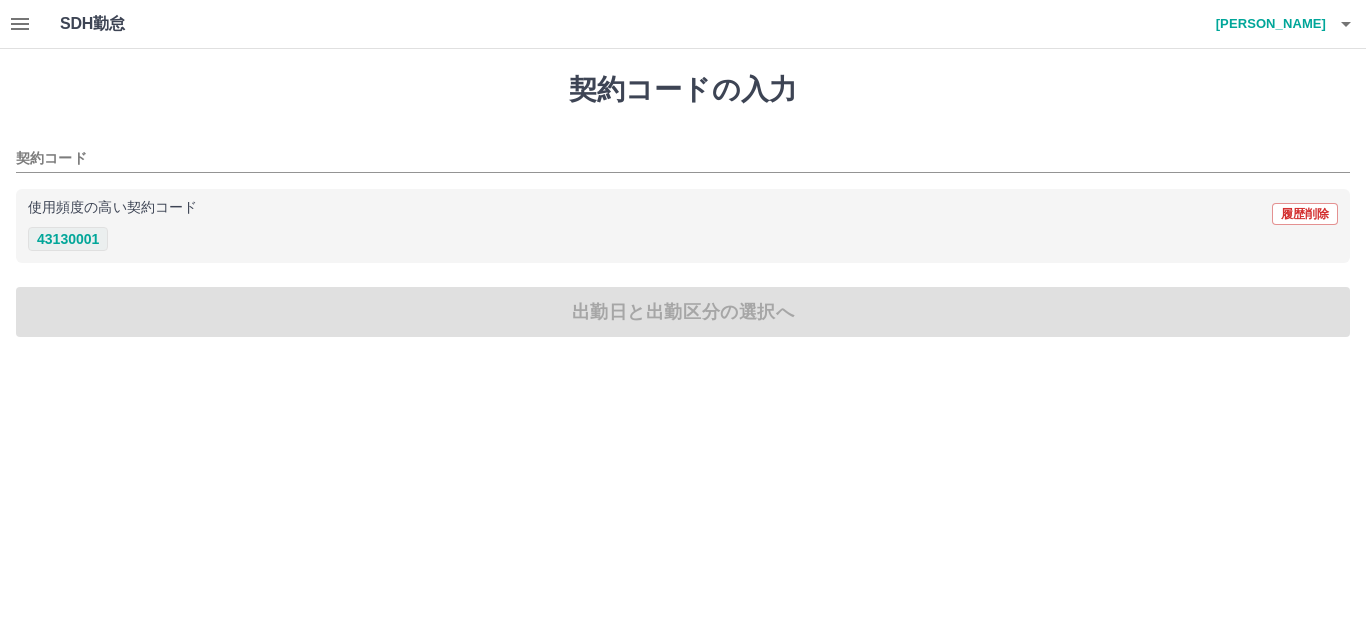 click on "43130001" at bounding box center (68, 239) 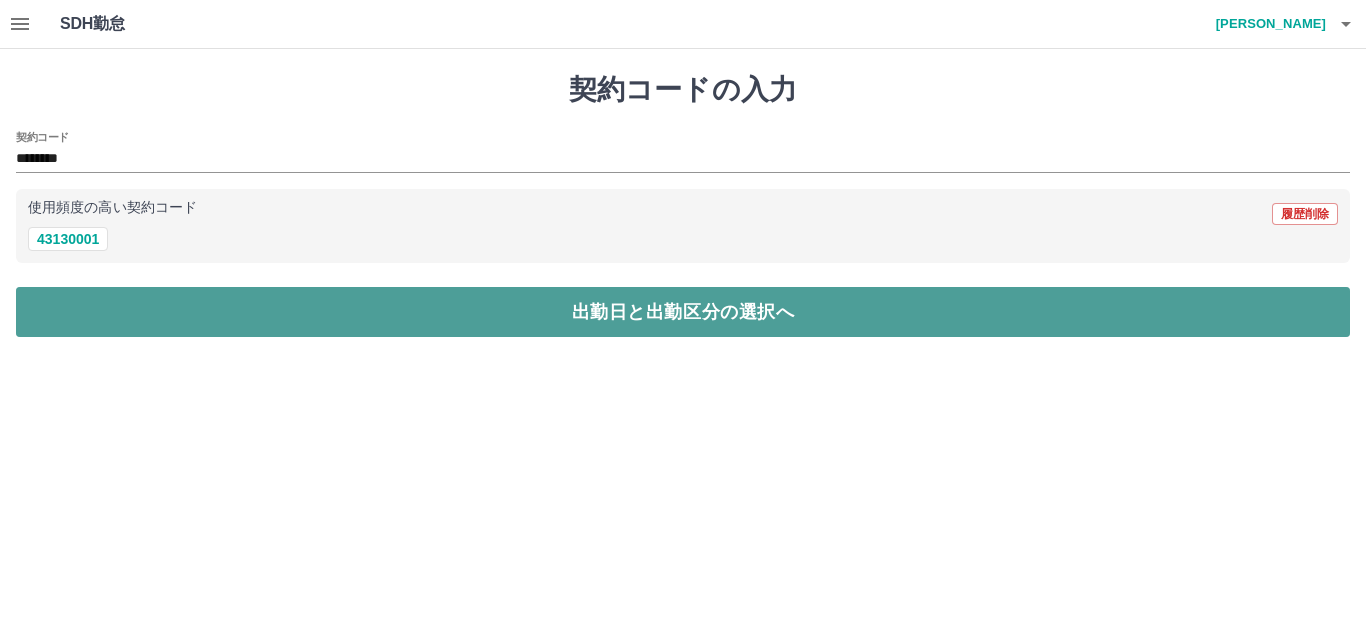 click on "出勤日と出勤区分の選択へ" at bounding box center [683, 312] 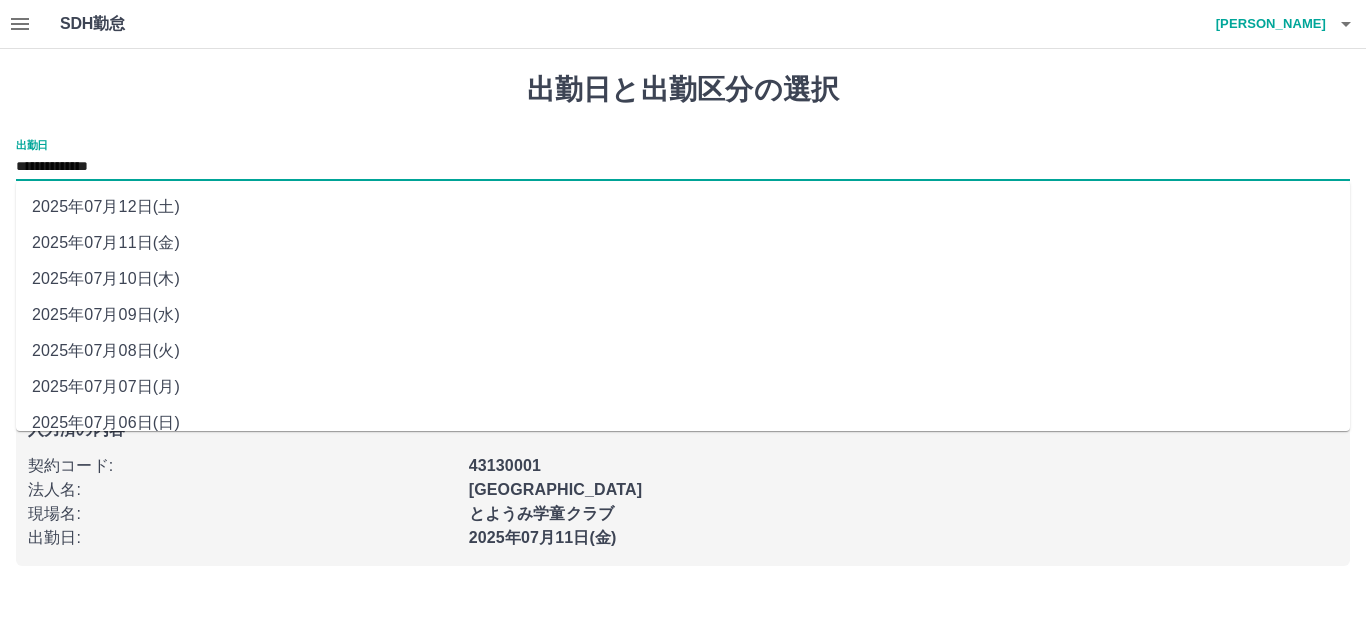 click on "**********" at bounding box center [683, 167] 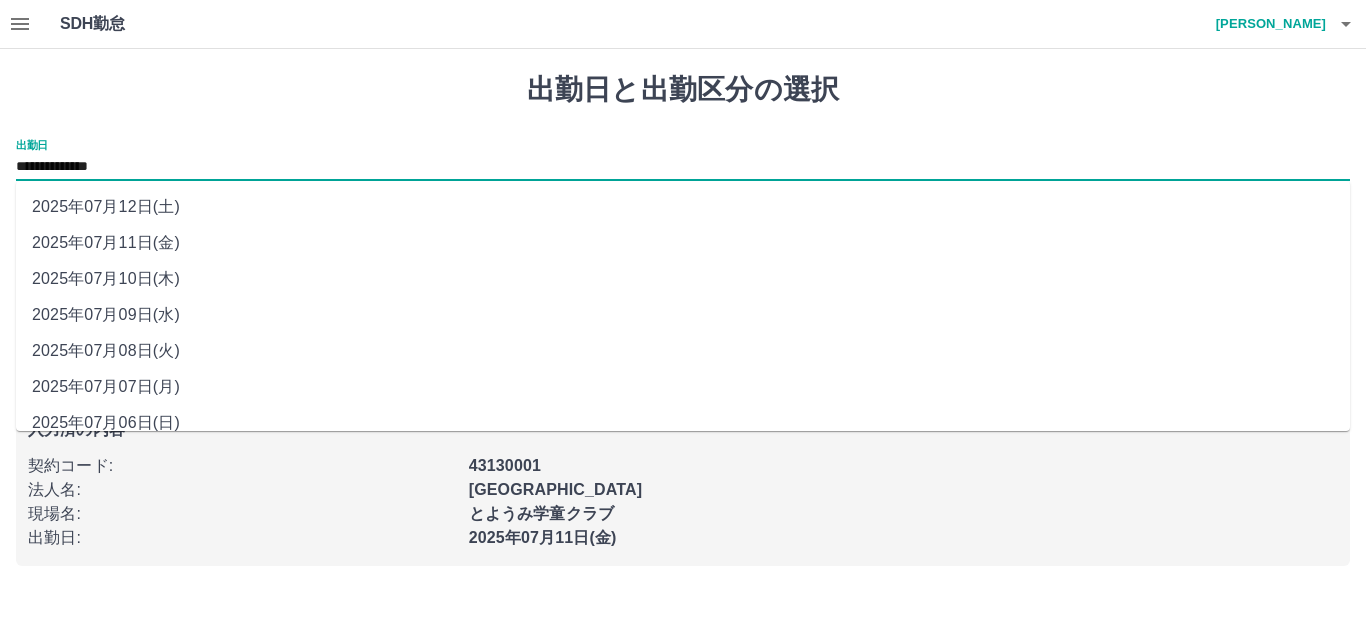 click on "2025年07月08日(火)" at bounding box center [683, 351] 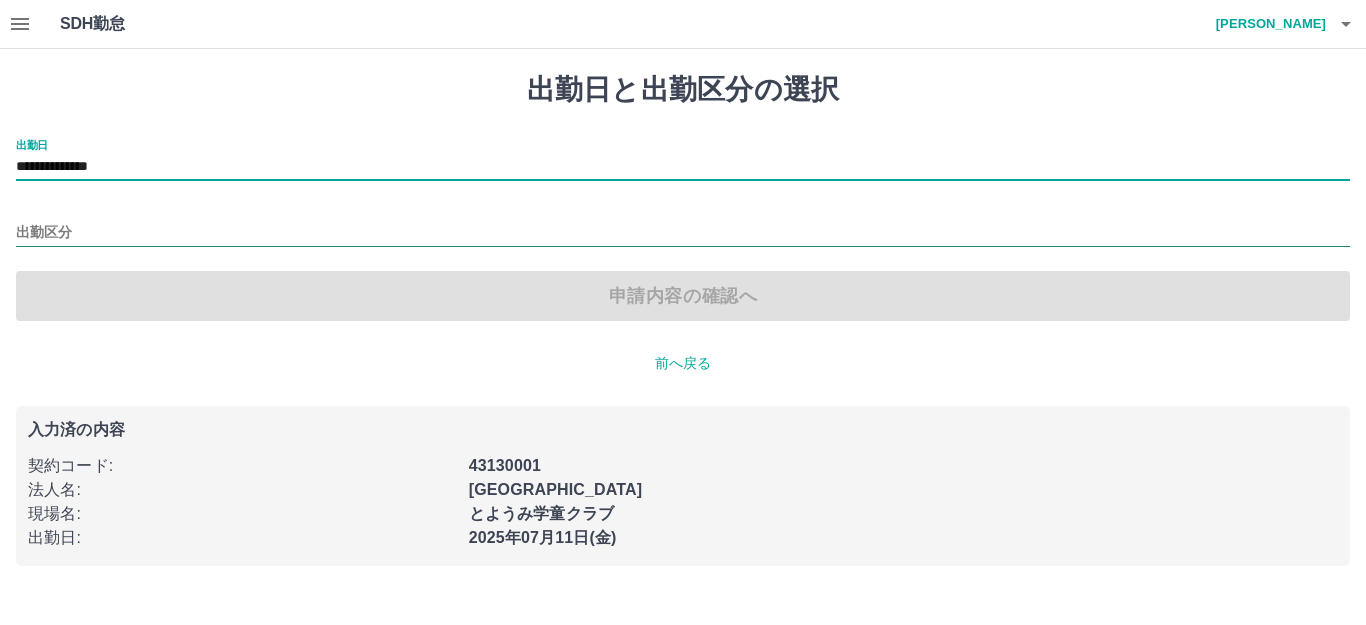 click on "出勤区分" at bounding box center (683, 233) 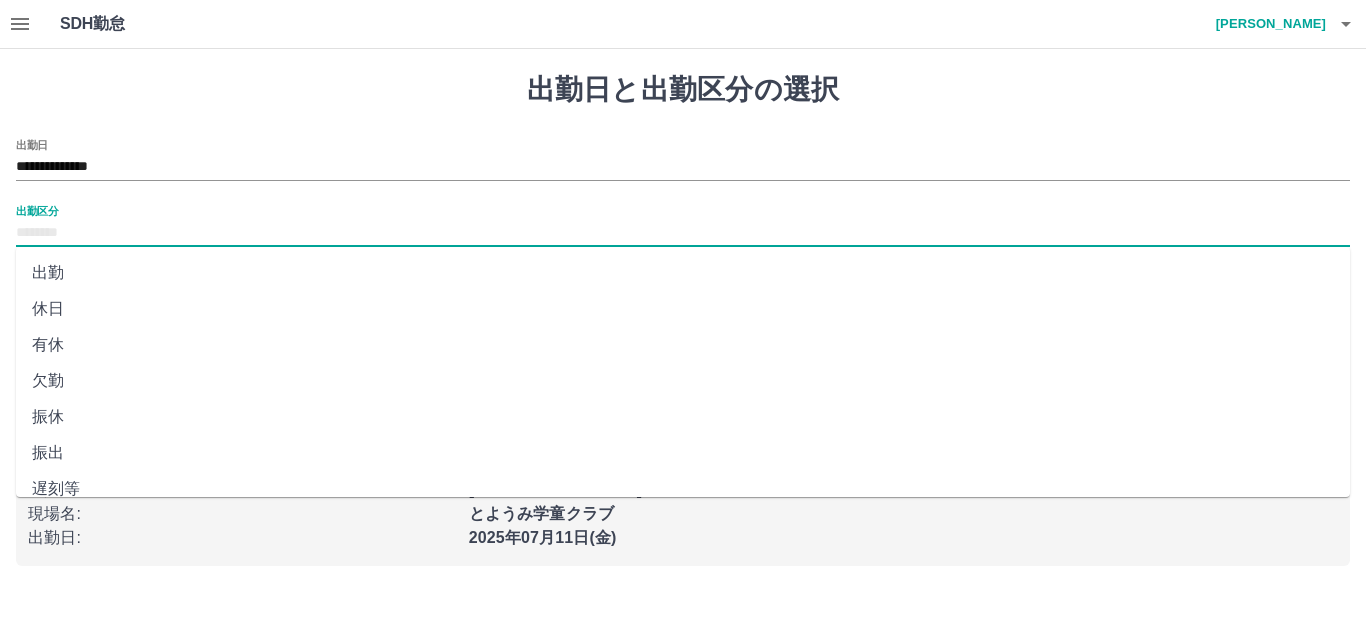 click on "休日" at bounding box center [683, 309] 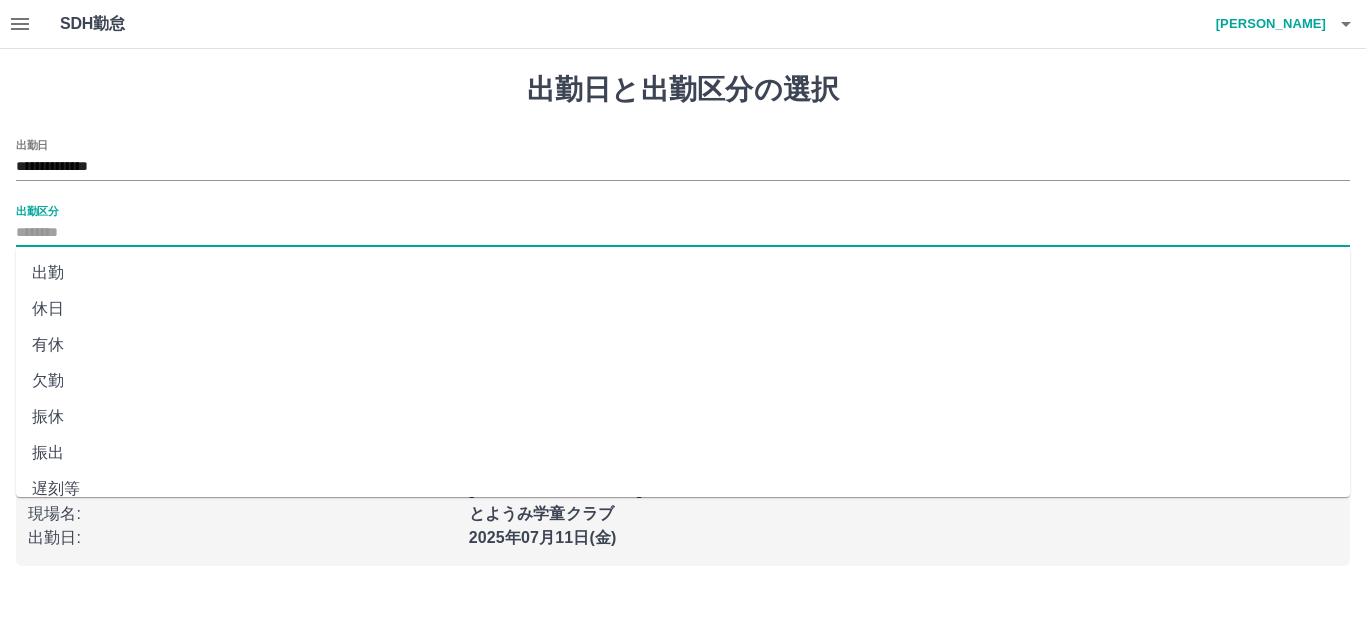 type on "**" 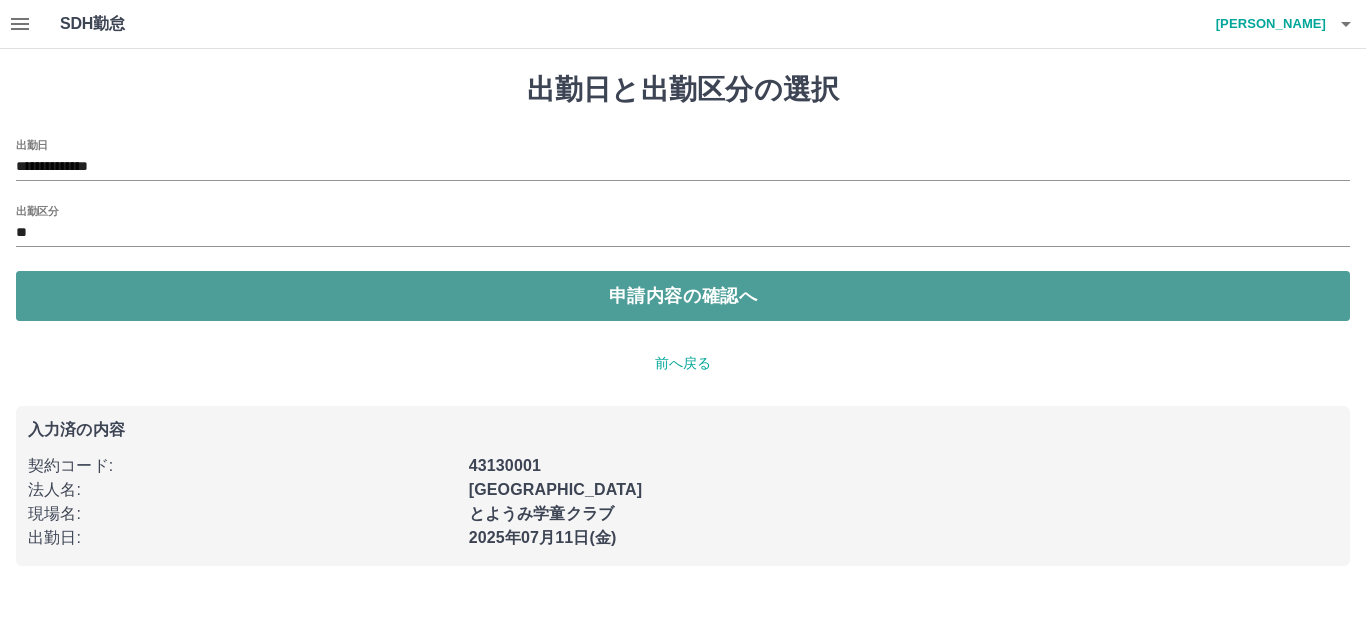 click on "申請内容の確認へ" at bounding box center (683, 296) 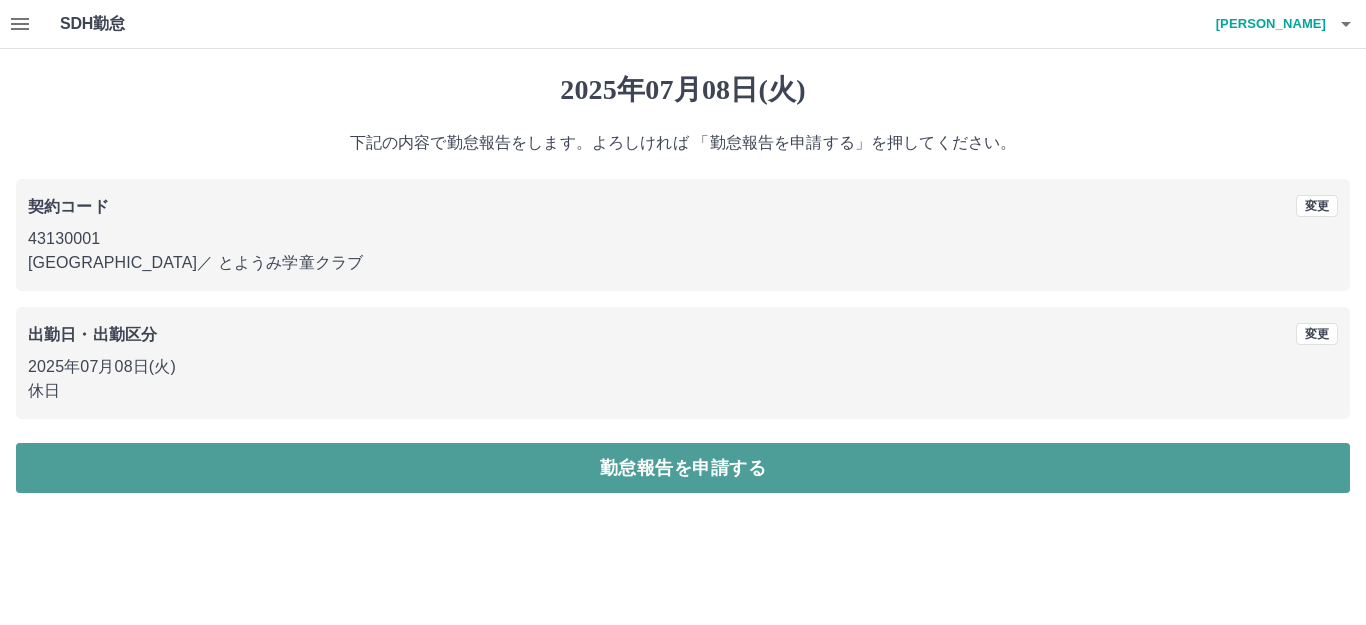 click on "勤怠報告を申請する" at bounding box center (683, 468) 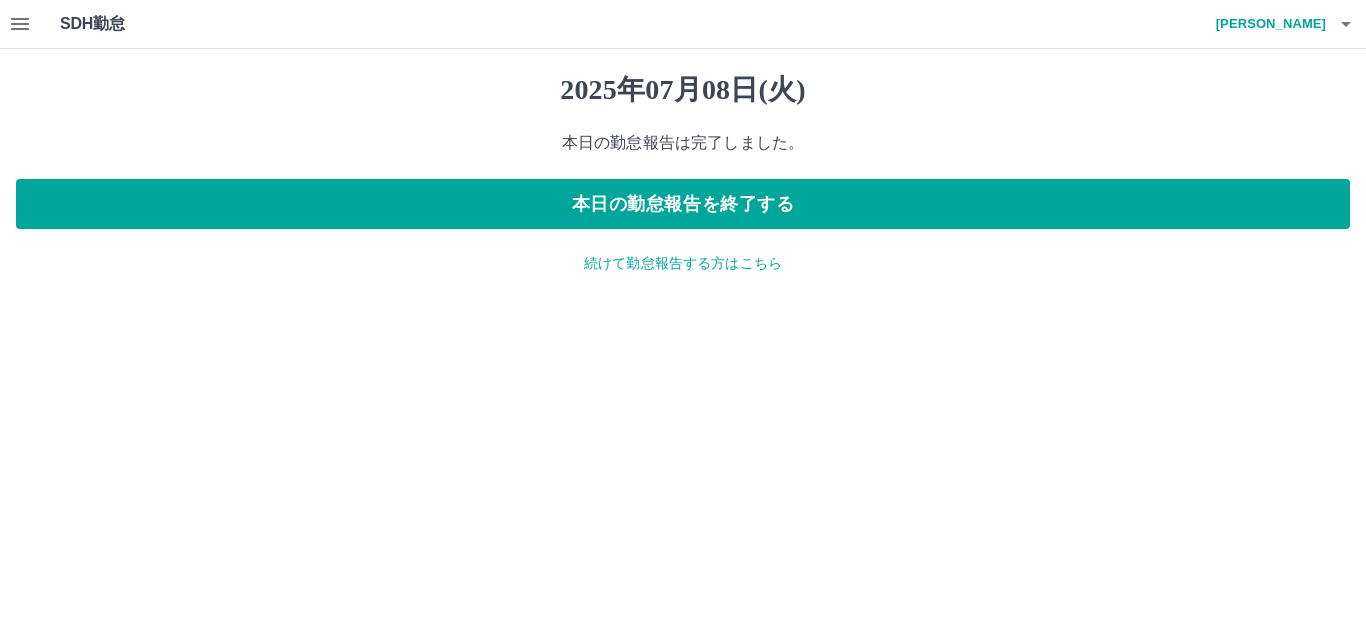 click 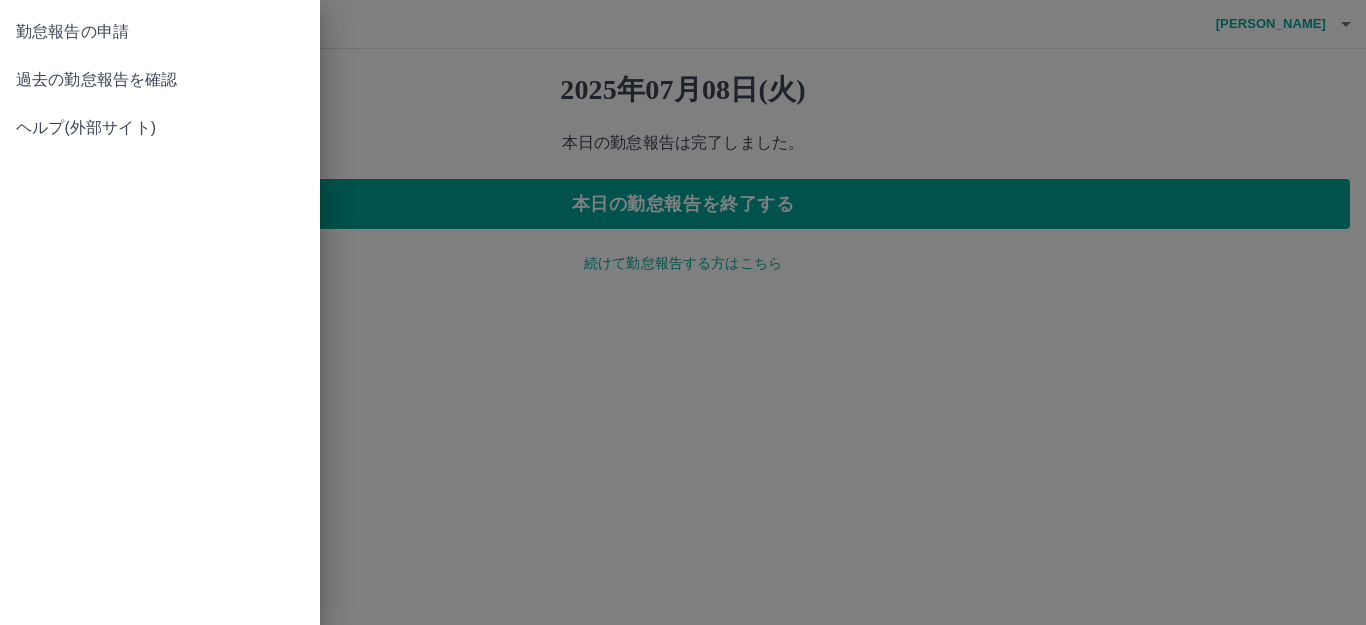 click on "勤怠報告の申請" at bounding box center [160, 32] 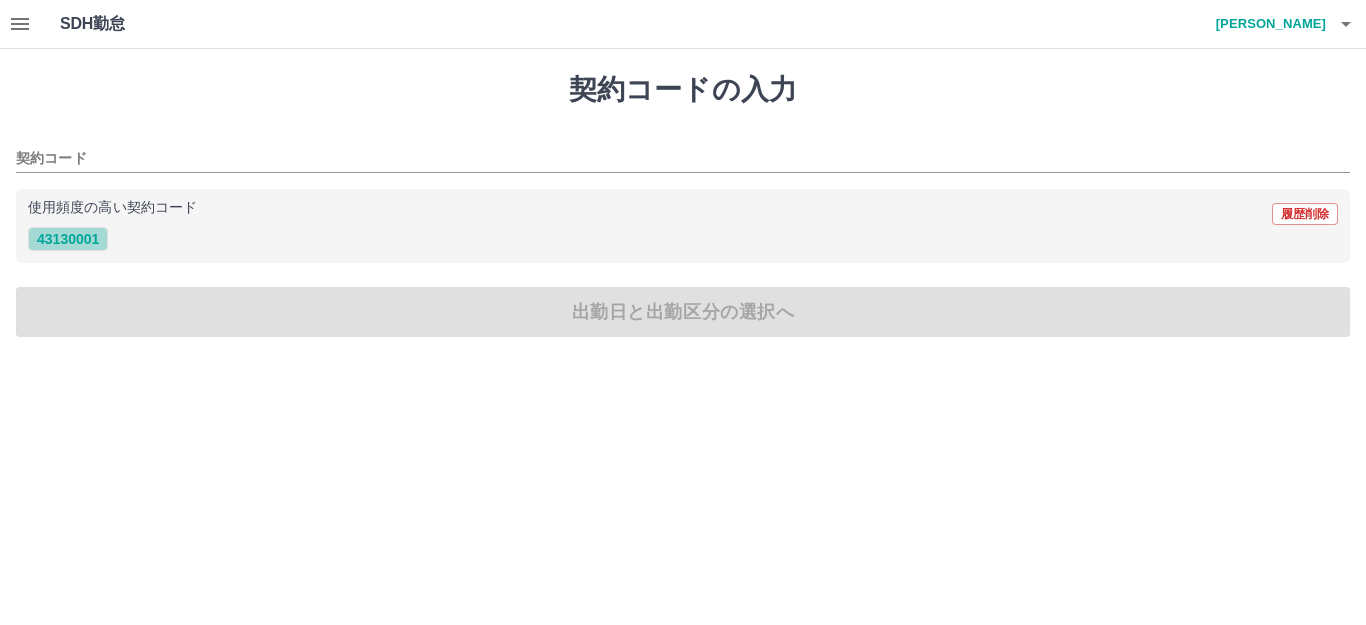 click on "43130001" at bounding box center [68, 239] 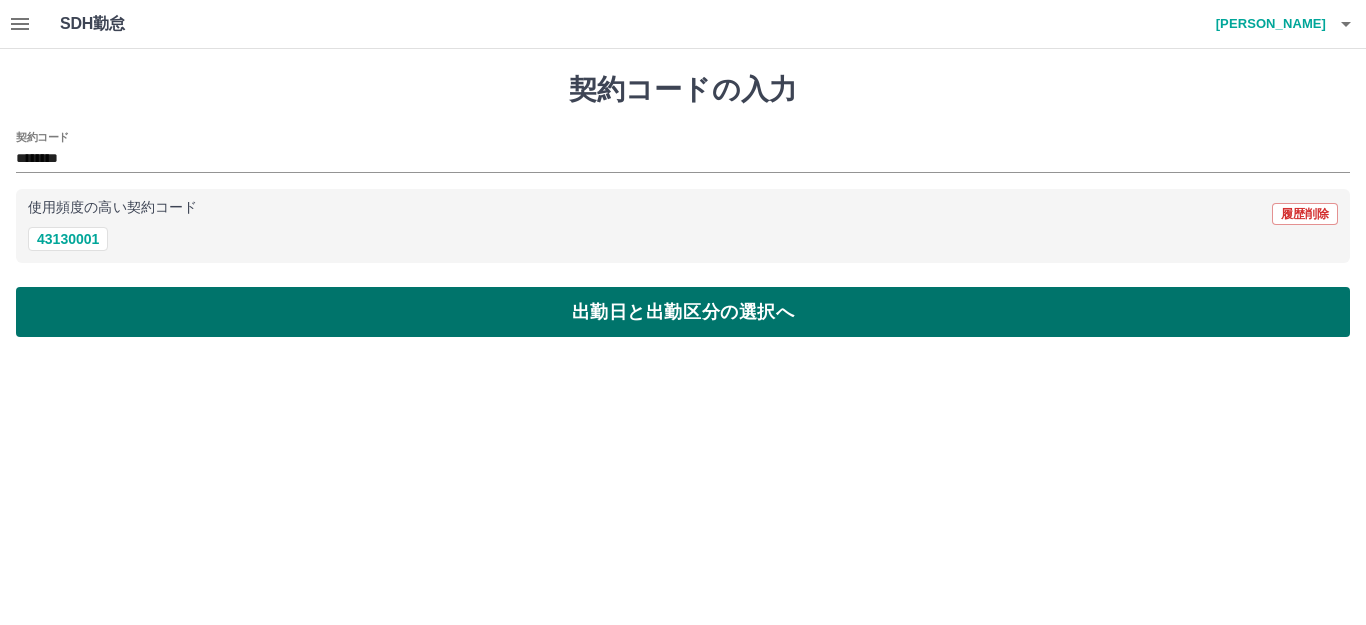 click on "出勤日と出勤区分の選択へ" at bounding box center [683, 312] 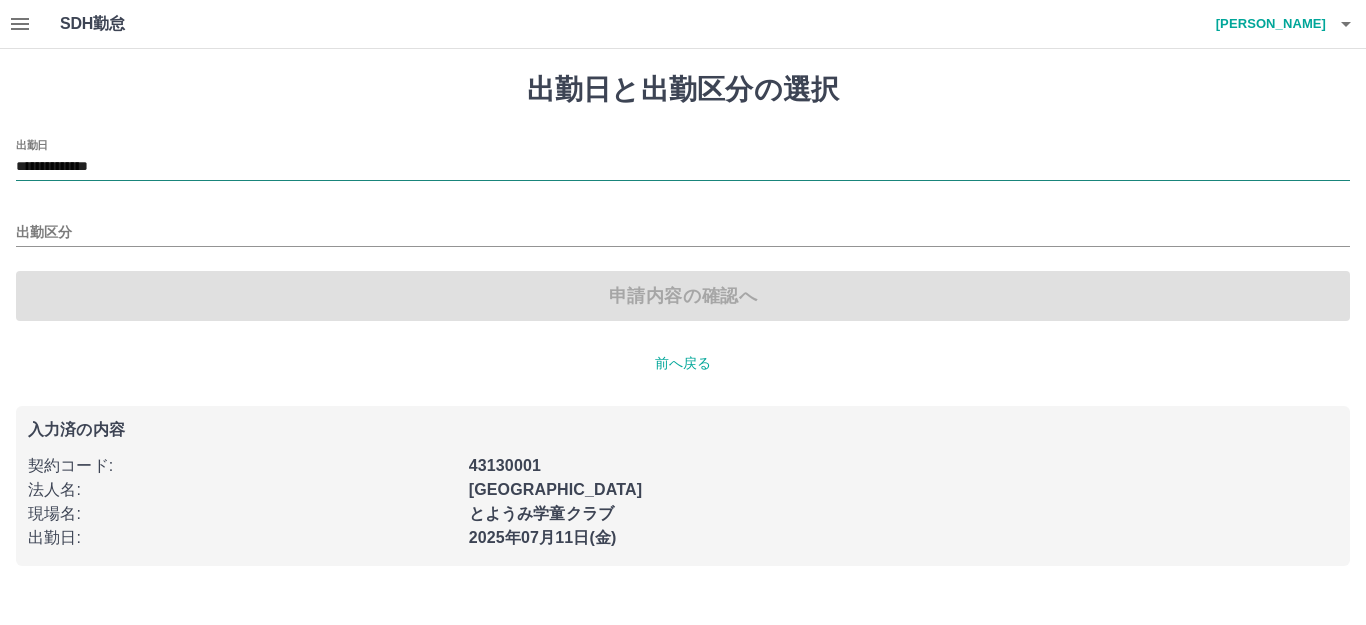click on "**********" at bounding box center [683, 167] 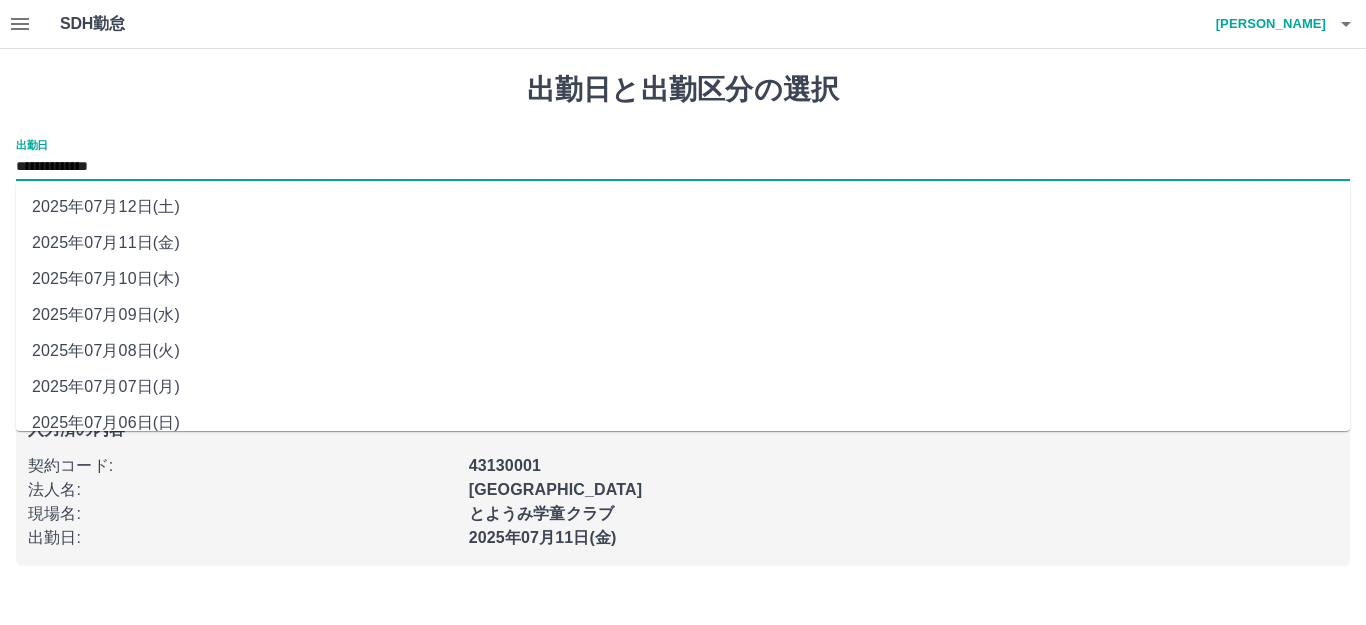 click on "2025年07月07日(月)" at bounding box center [683, 387] 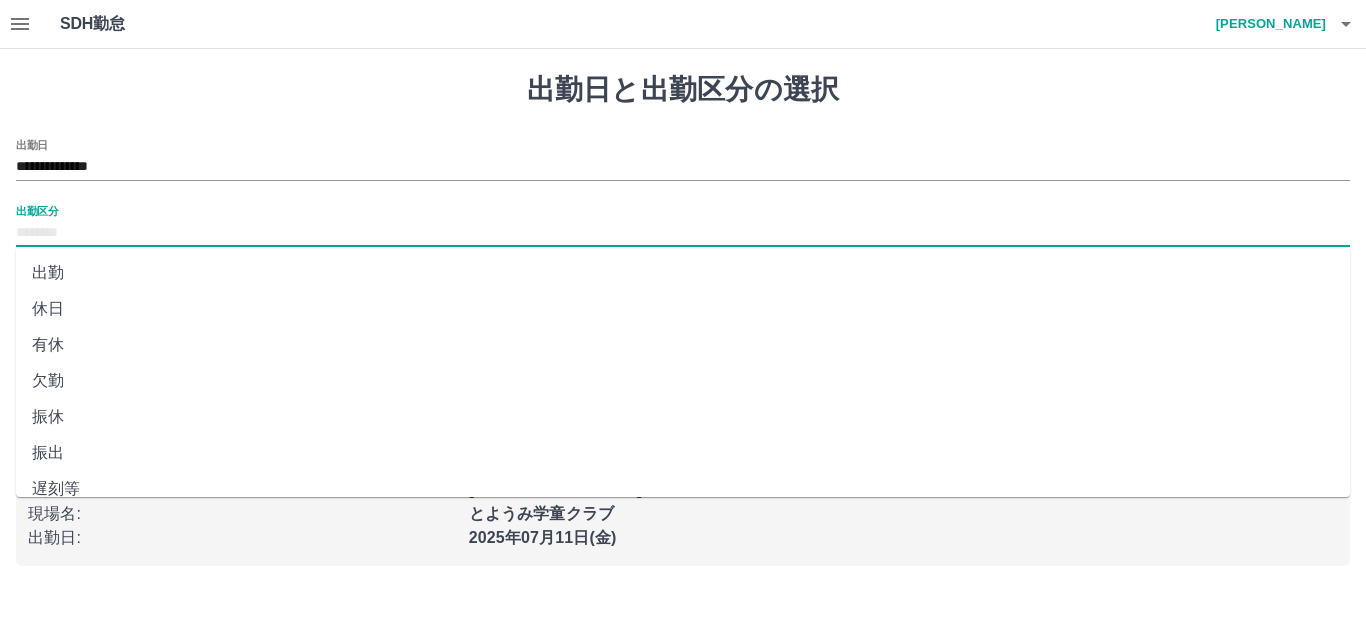 click on "出勤区分" at bounding box center (683, 233) 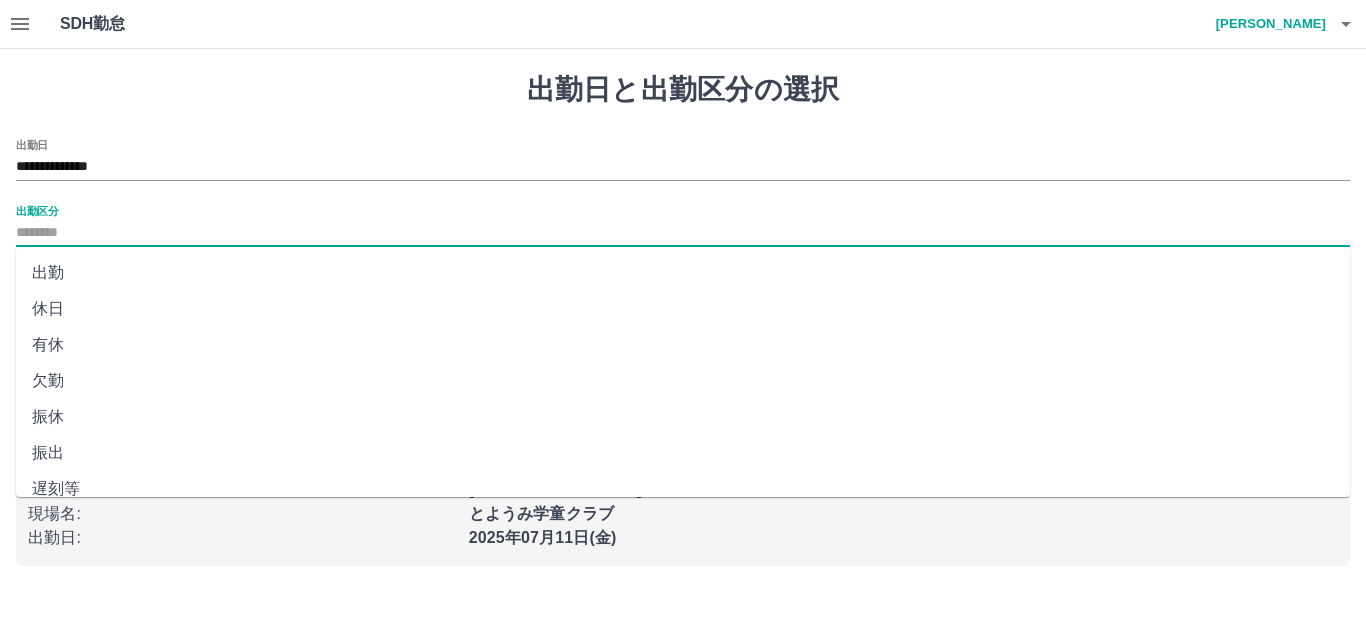 click on "休日" at bounding box center (683, 309) 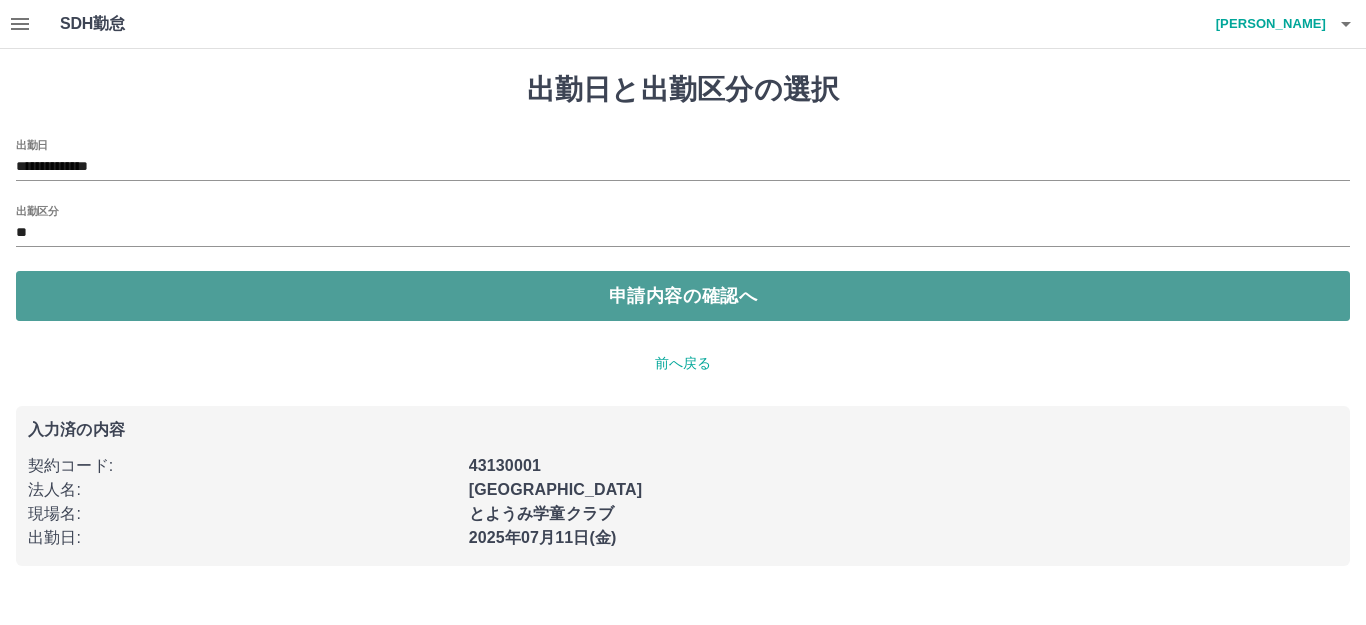 click on "申請内容の確認へ" at bounding box center (683, 296) 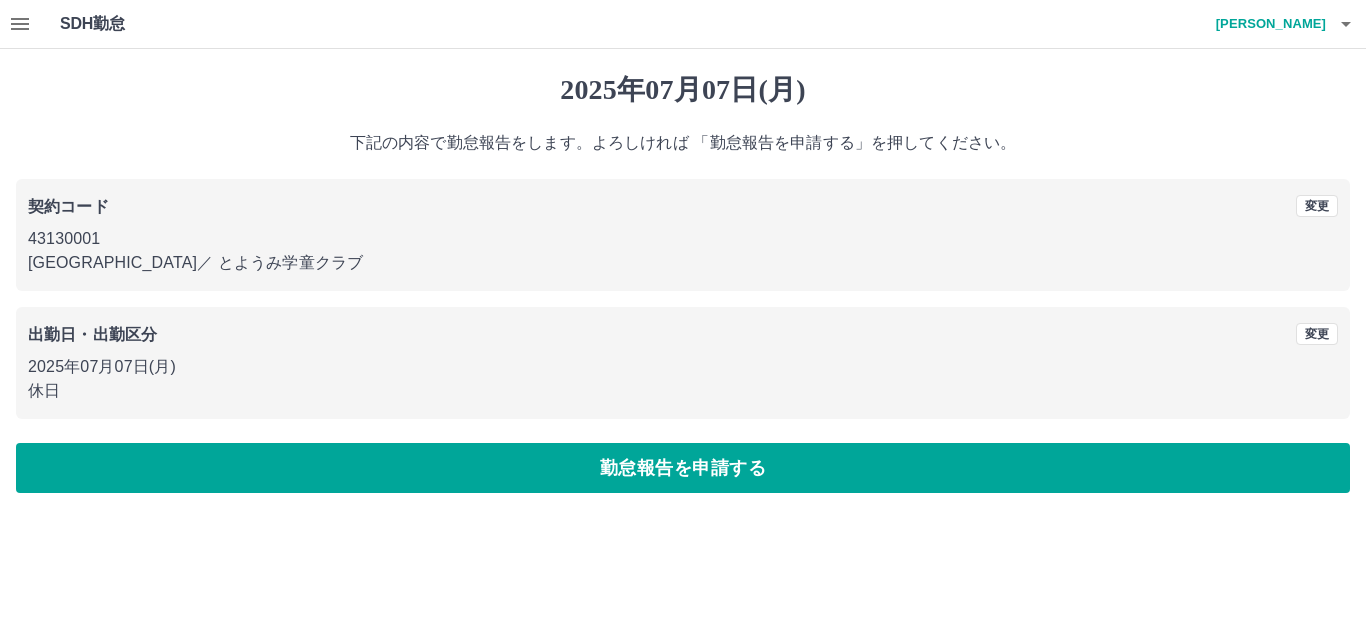 click on "勤怠報告を申請する" at bounding box center (683, 468) 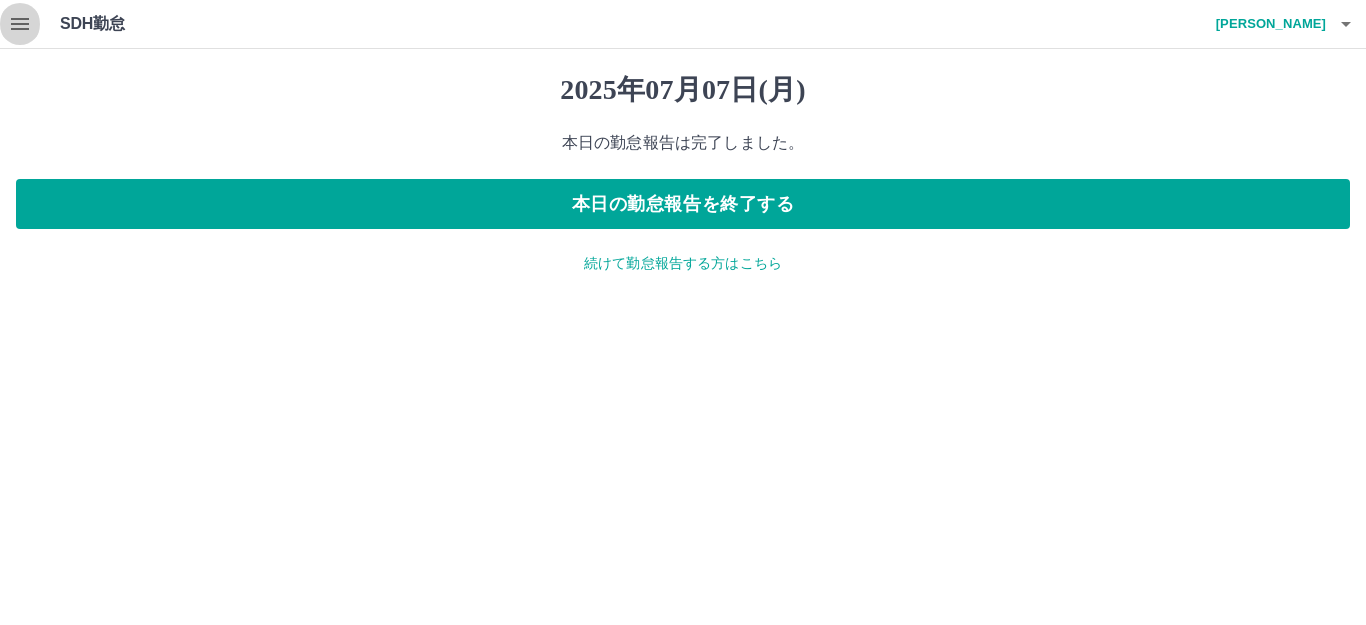 click 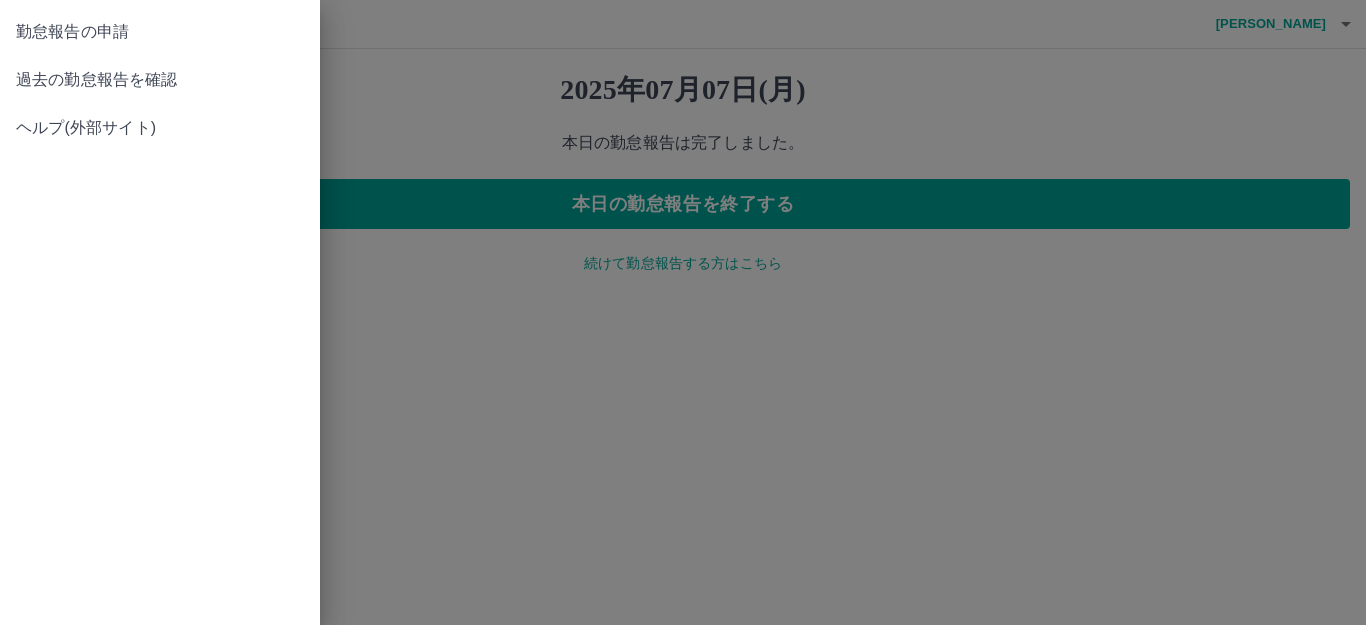 click on "勤怠報告の申請" at bounding box center (160, 32) 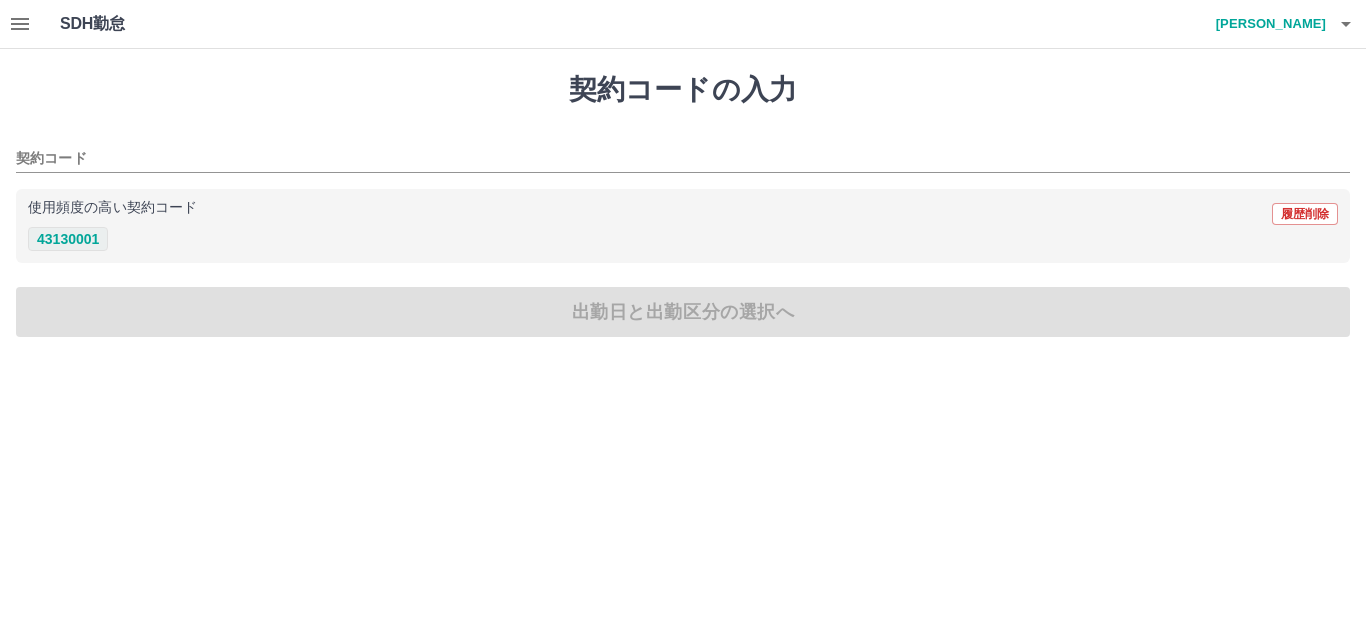 click on "43130001" at bounding box center (68, 239) 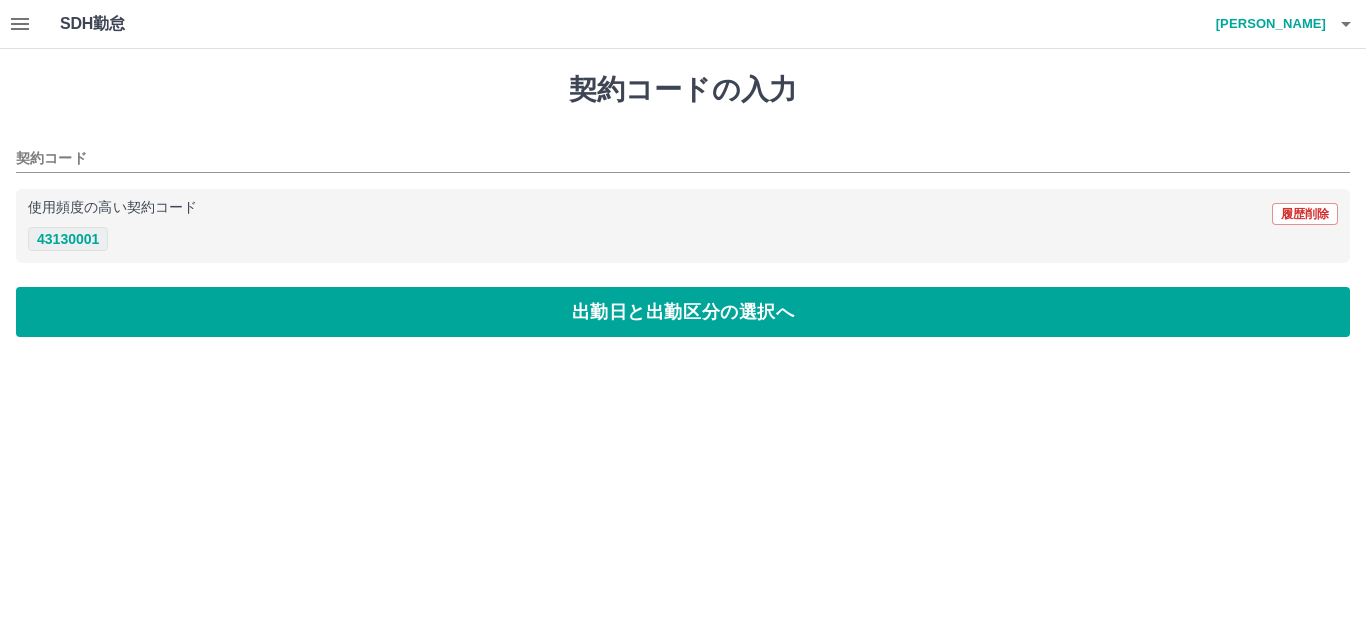 type on "********" 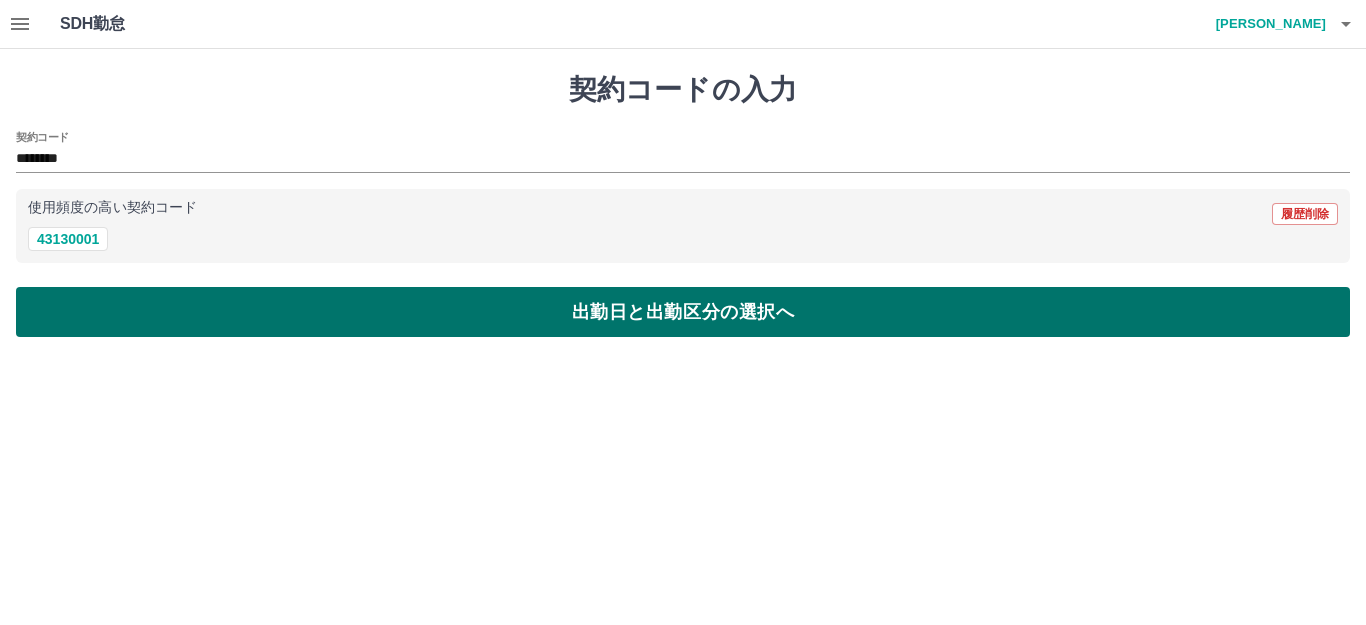 click on "出勤日と出勤区分の選択へ" at bounding box center (683, 312) 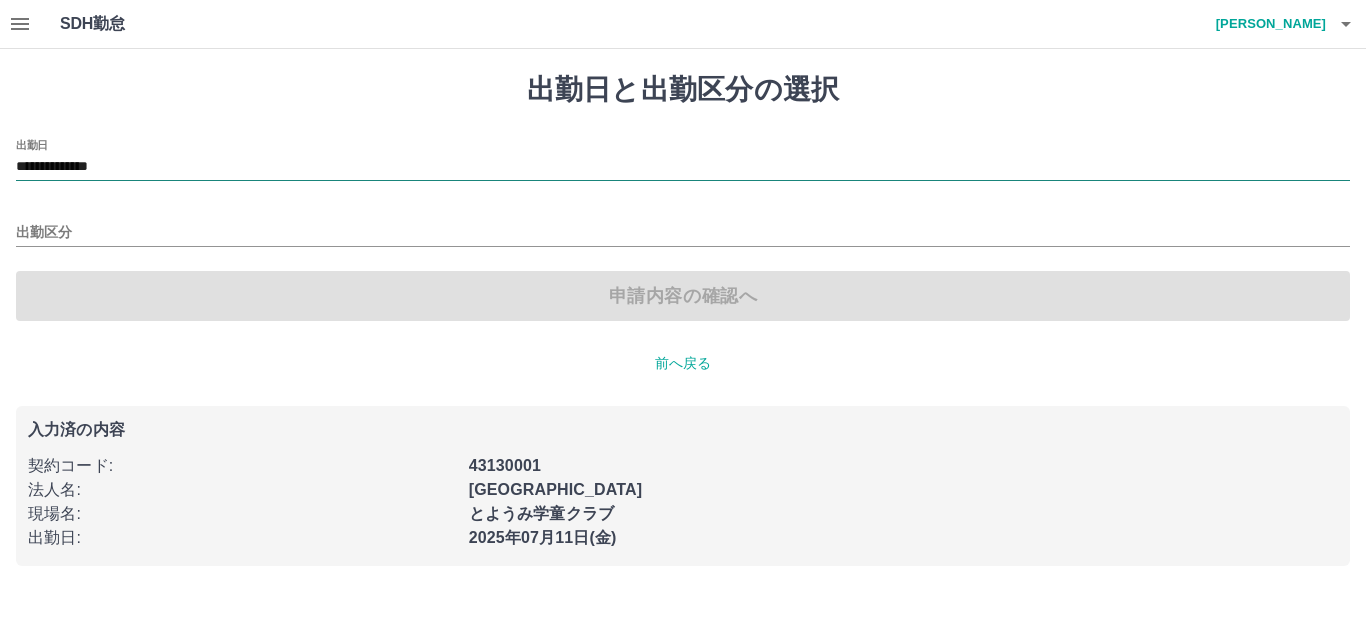 click on "**********" at bounding box center (683, 167) 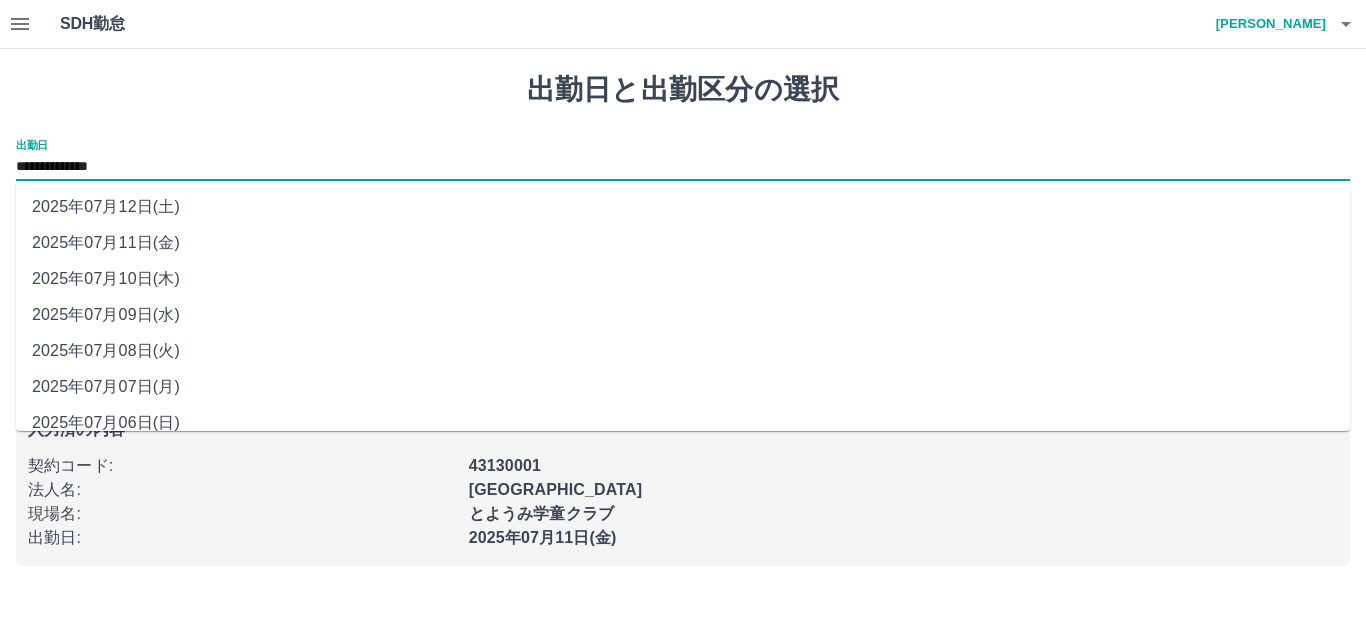 click on "2025年07月06日(日)" at bounding box center [683, 423] 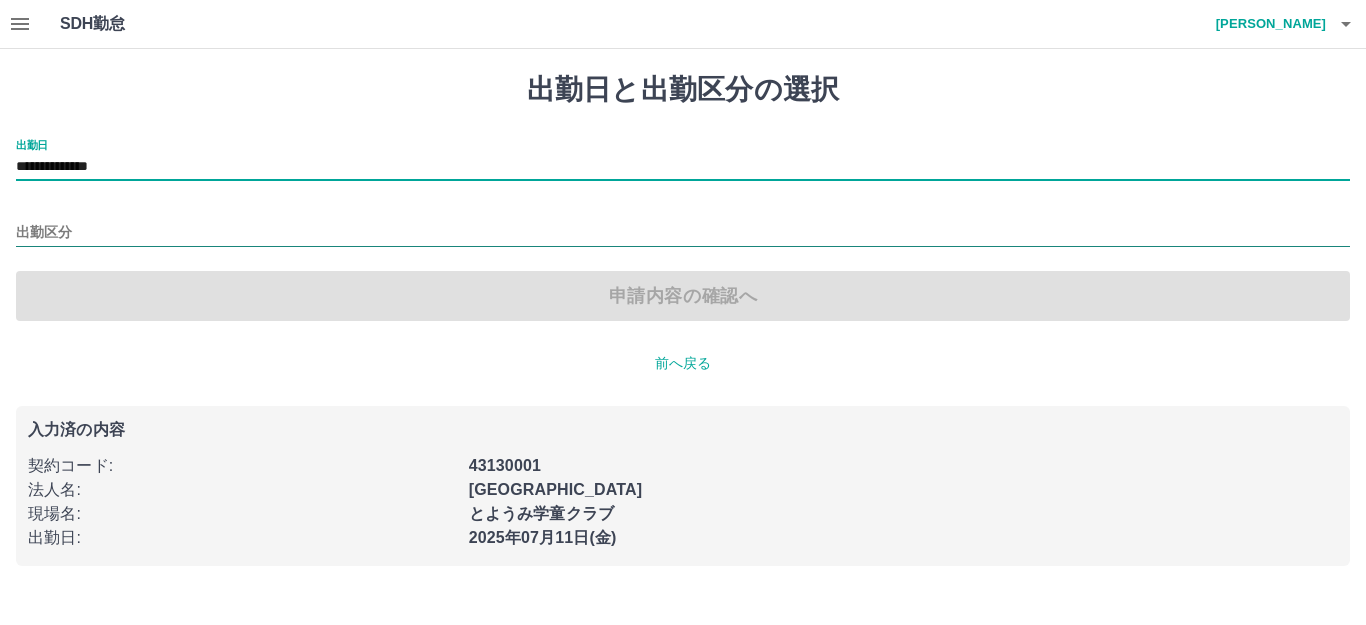 click on "出勤区分" at bounding box center [683, 233] 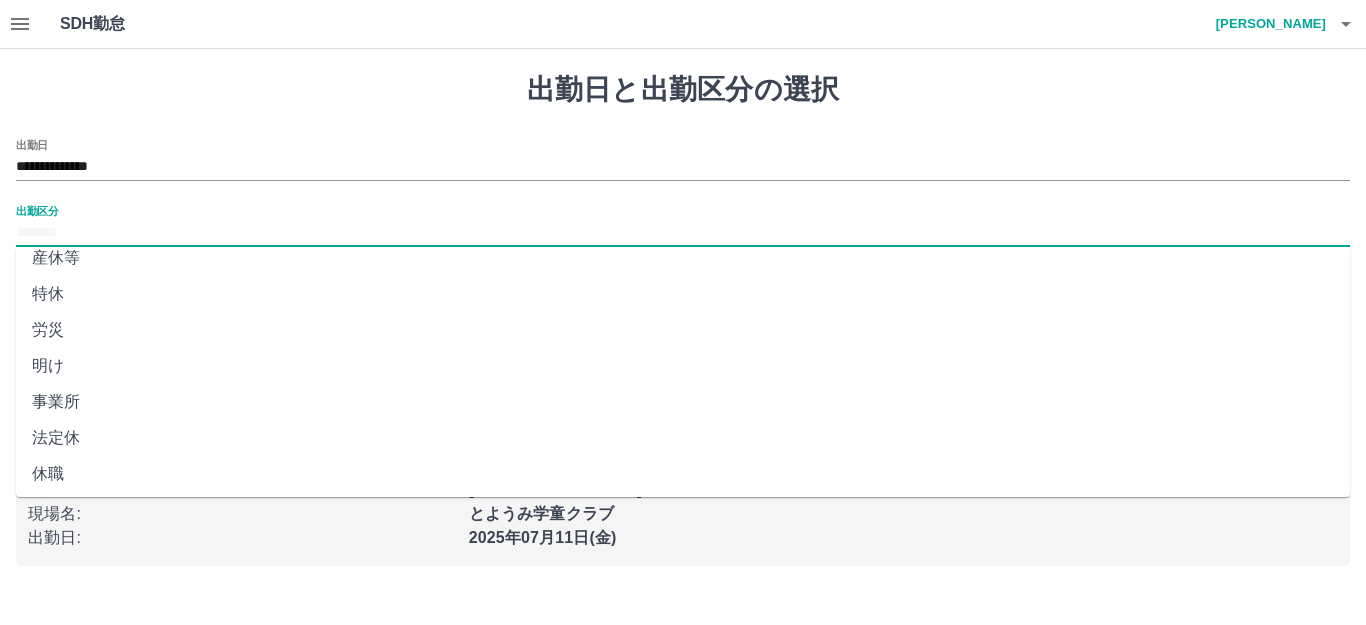scroll, scrollTop: 414, scrollLeft: 0, axis: vertical 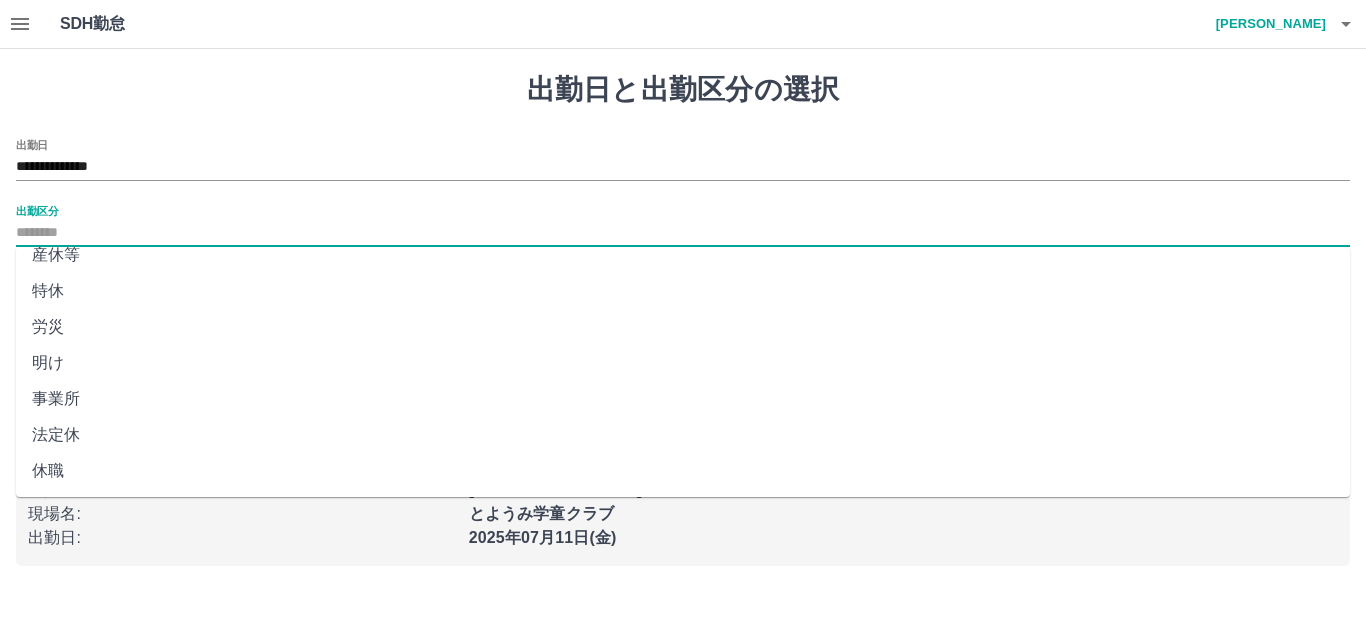 click on "法定休" at bounding box center [683, 435] 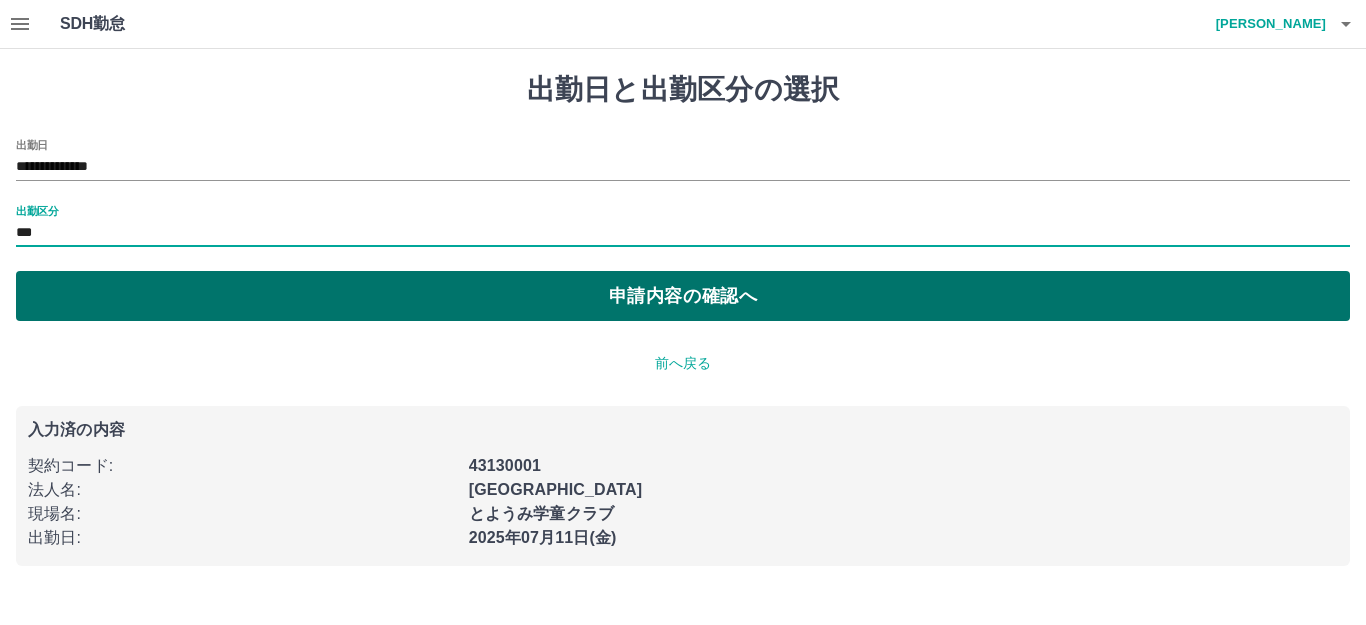 click on "申請内容の確認へ" at bounding box center [683, 296] 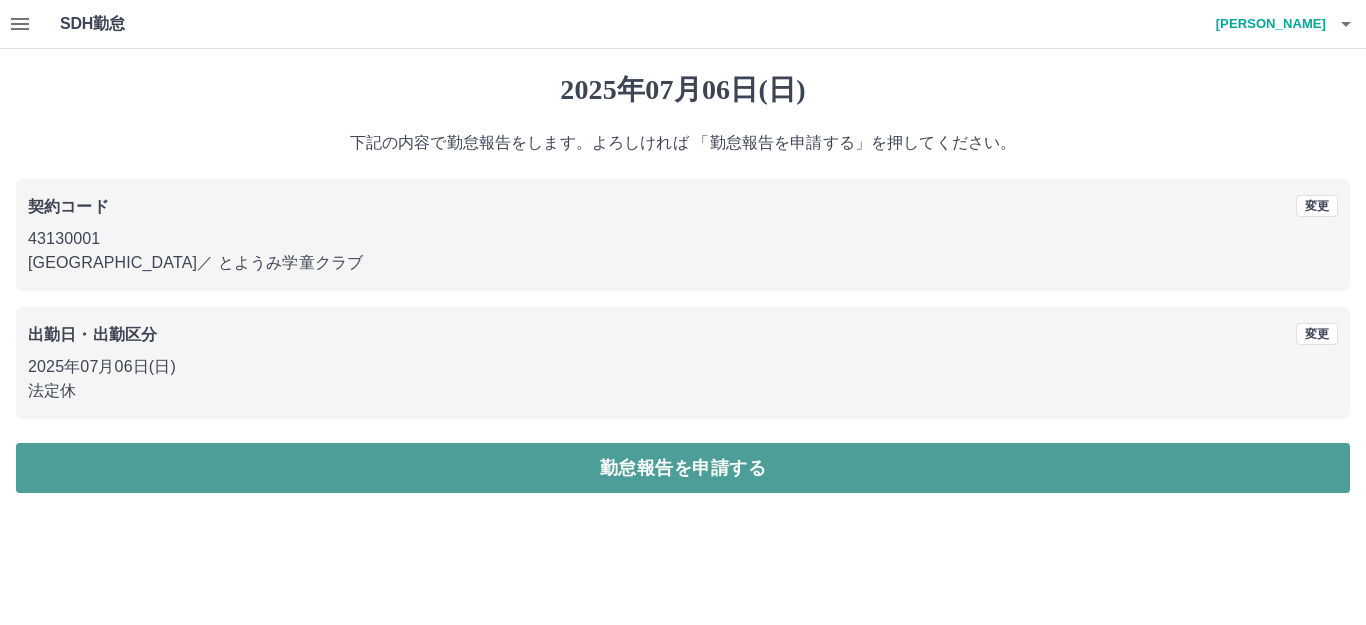 click on "勤怠報告を申請する" at bounding box center [683, 468] 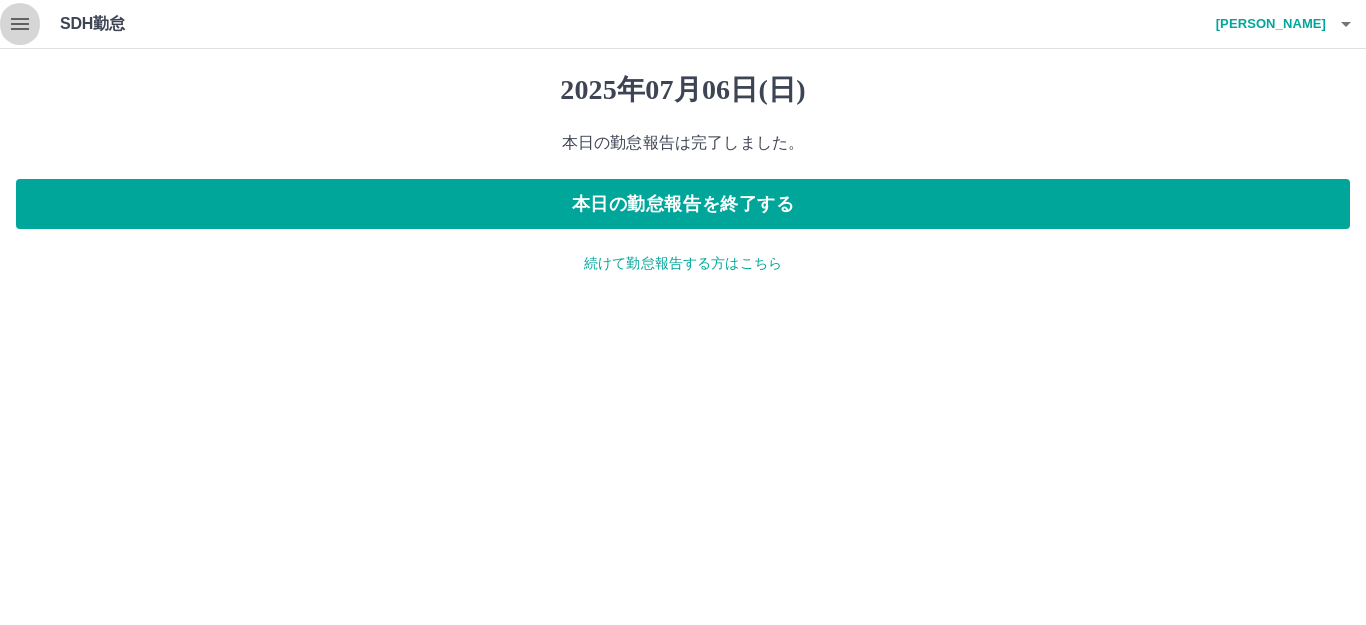 click 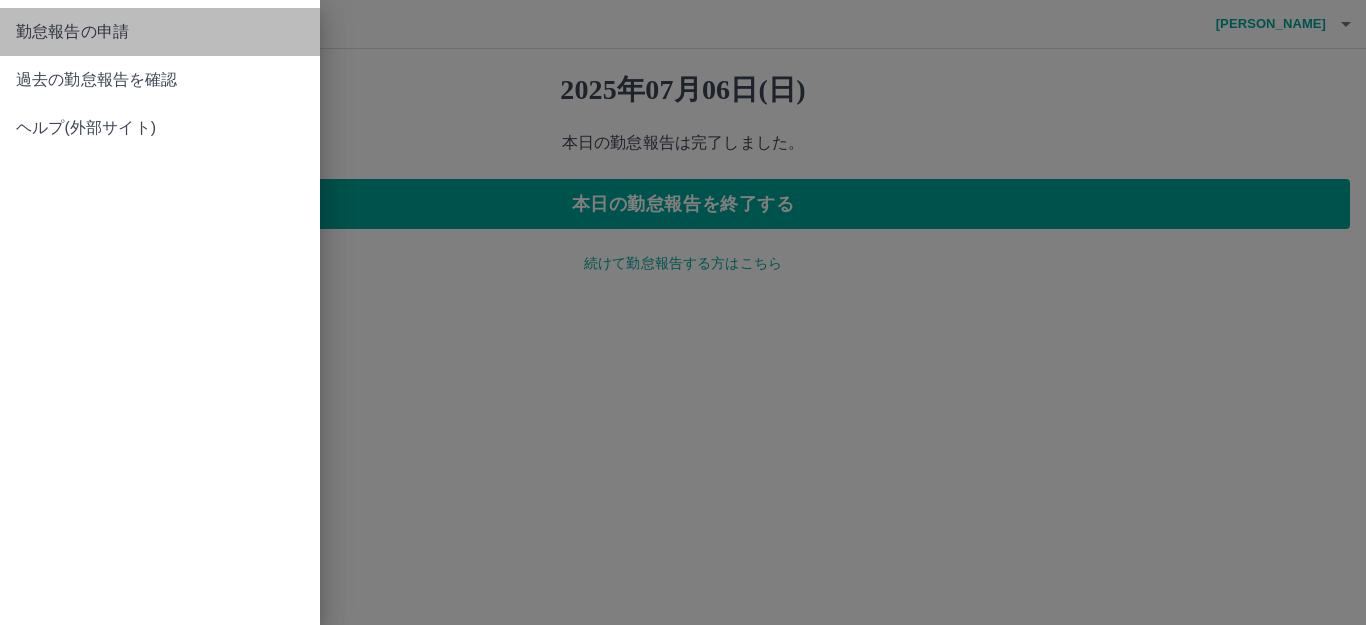 click on "勤怠報告の申請" at bounding box center (160, 32) 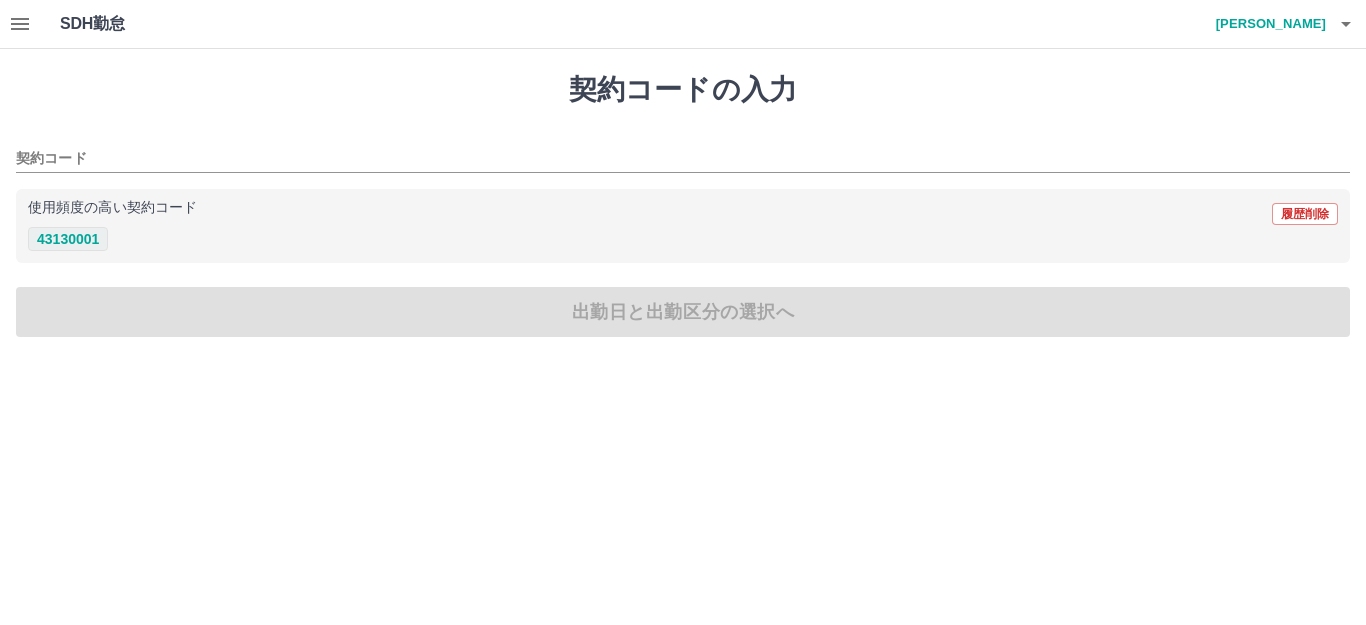 click on "43130001" at bounding box center (68, 239) 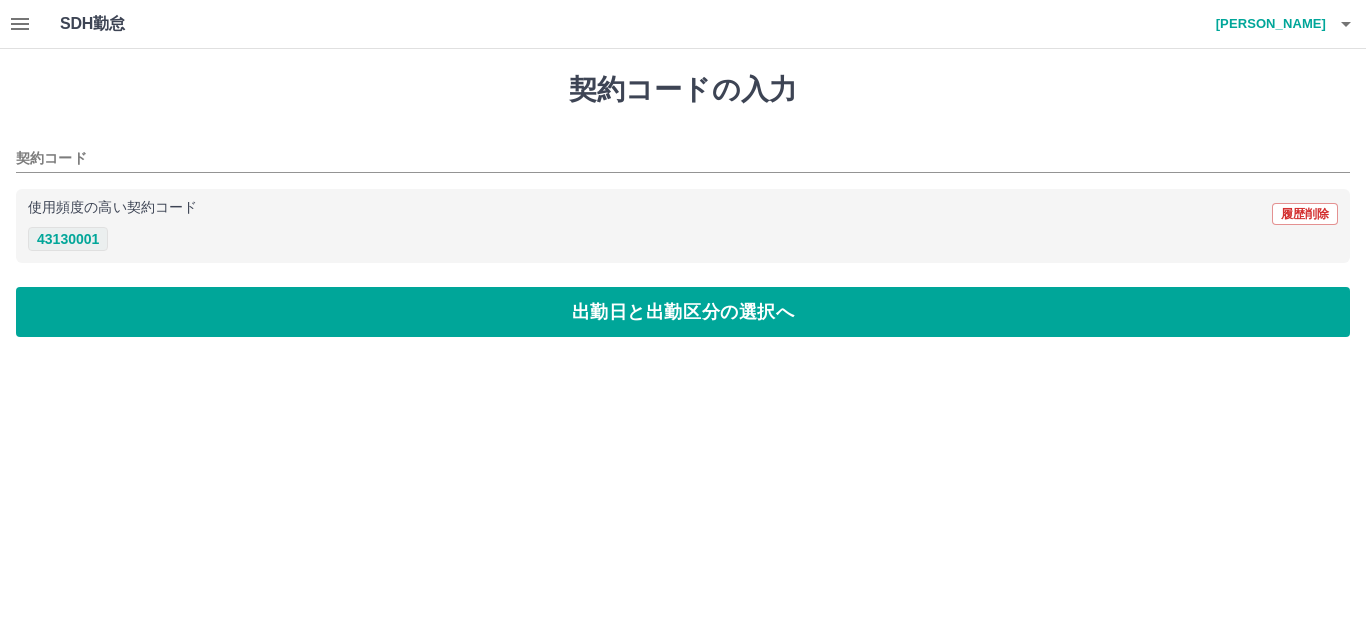 type on "********" 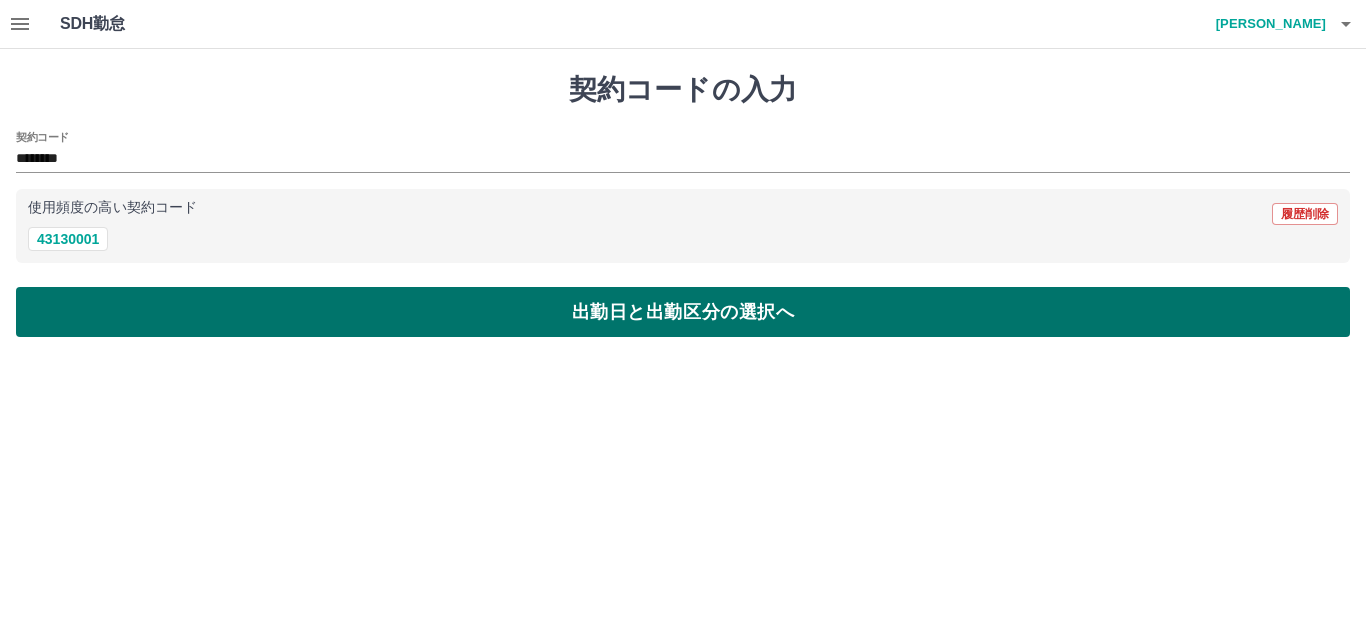 click on "出勤日と出勤区分の選択へ" at bounding box center [683, 312] 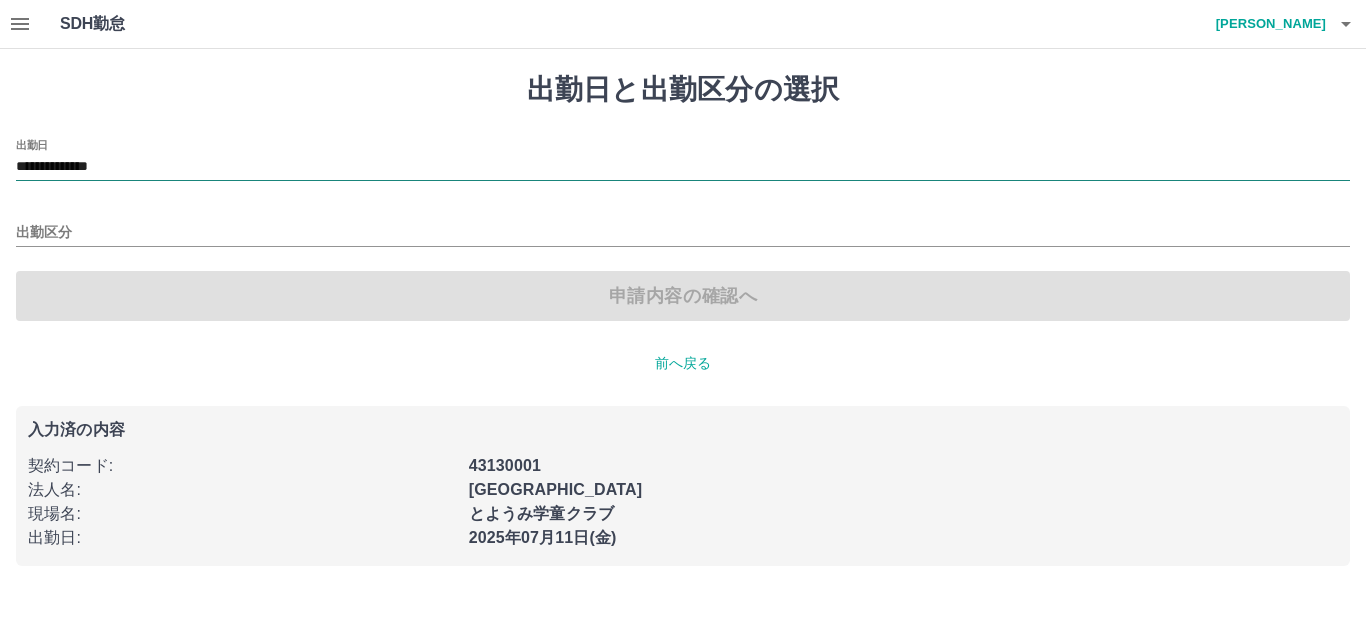 click on "**********" at bounding box center [683, 167] 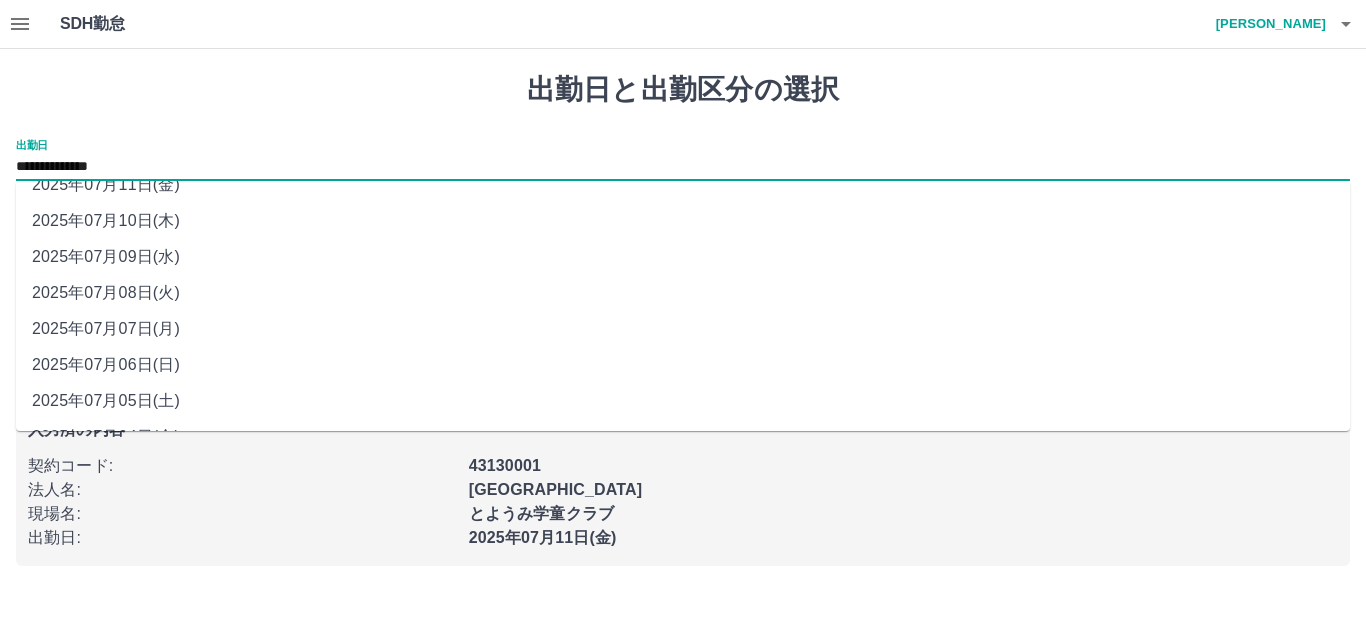 scroll, scrollTop: 90, scrollLeft: 0, axis: vertical 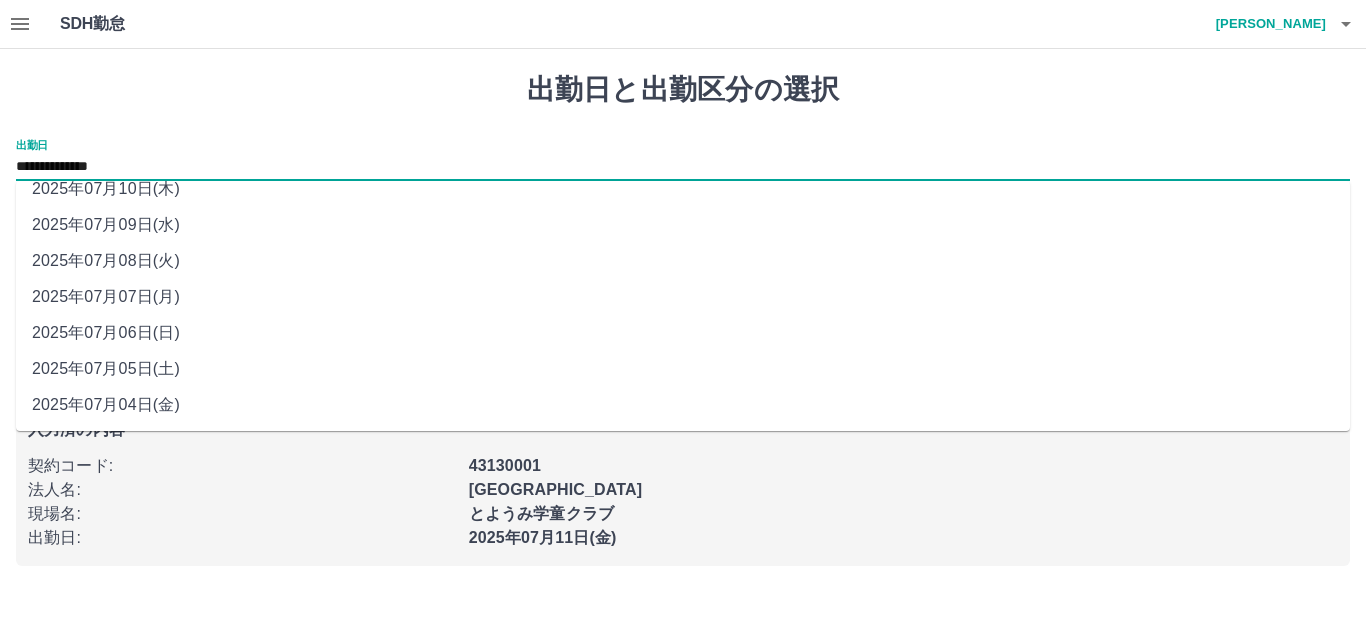click on "2025年07月05日(土)" at bounding box center (683, 369) 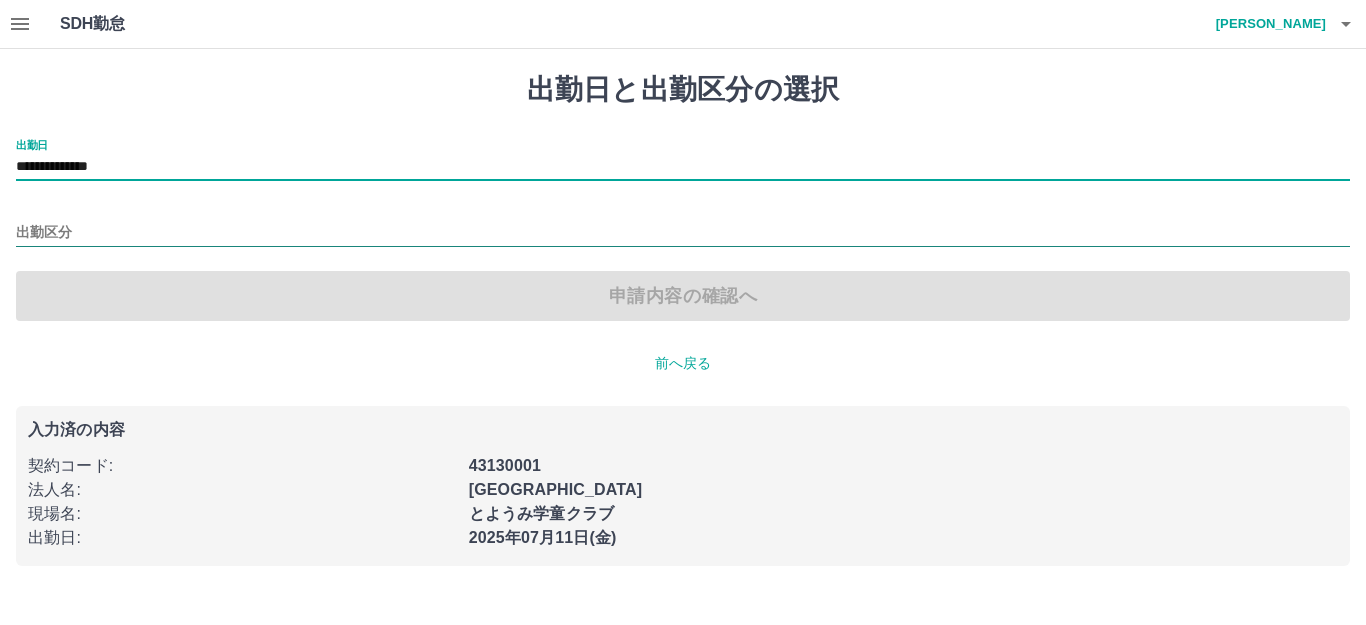 click on "出勤区分" at bounding box center (683, 233) 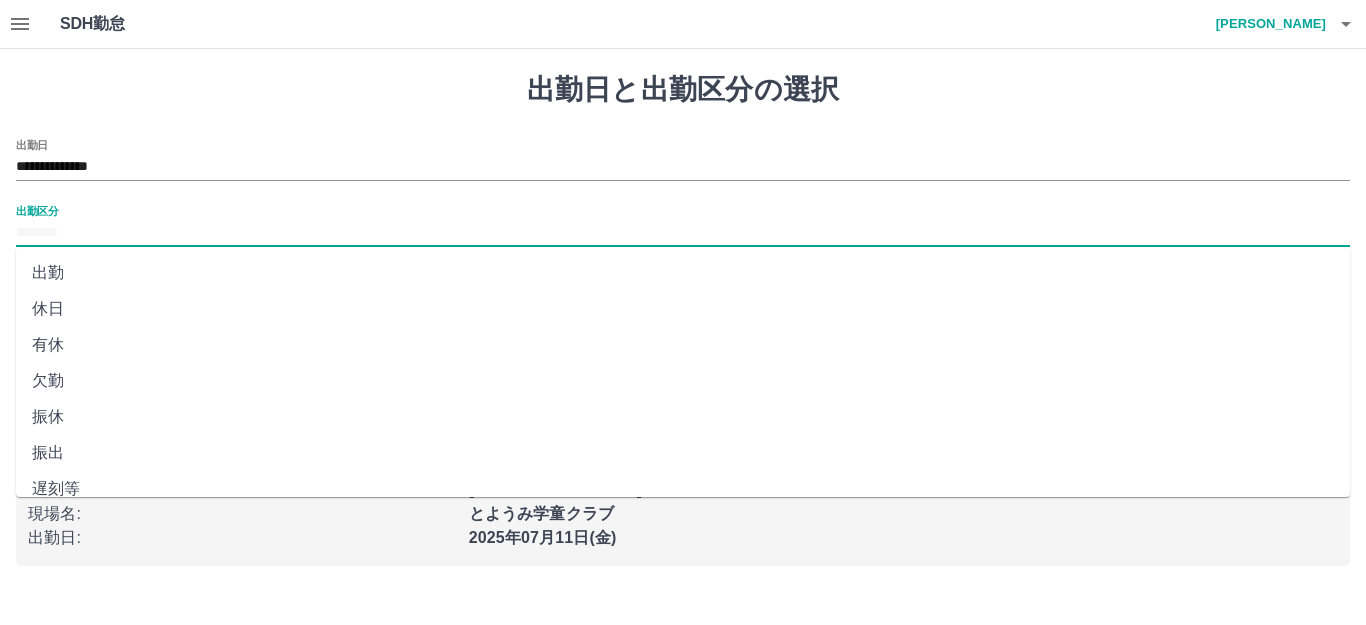 click on "休日" at bounding box center [683, 309] 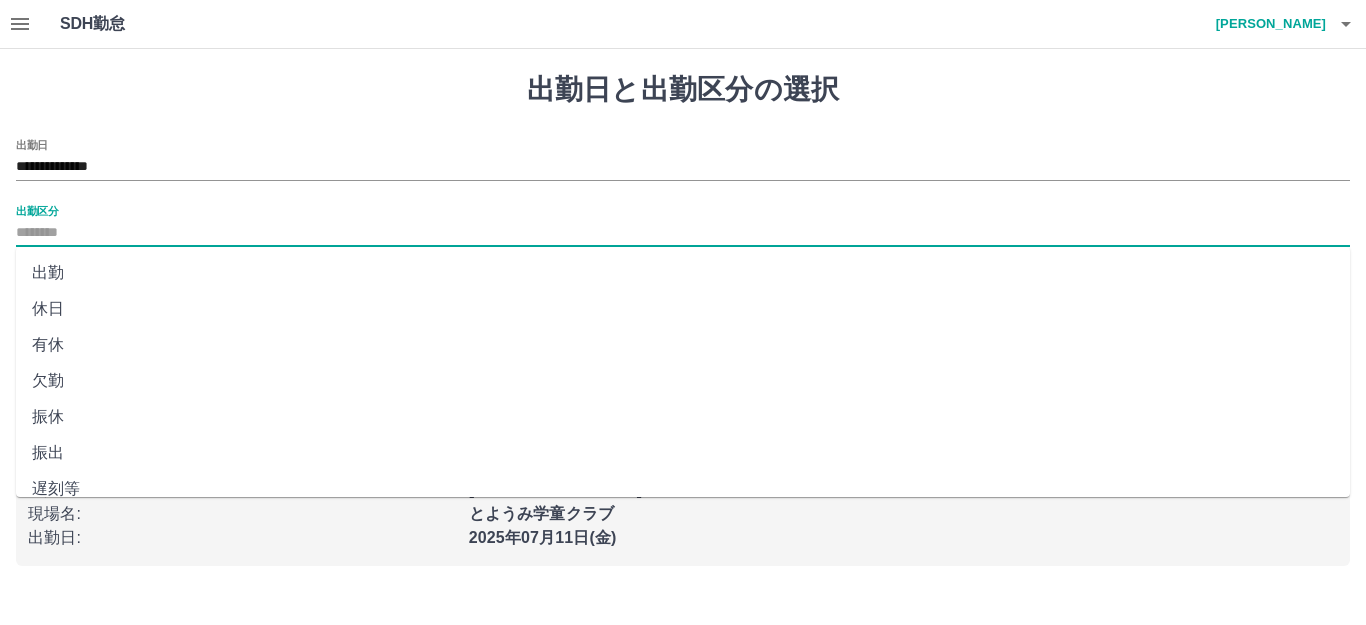 type on "**" 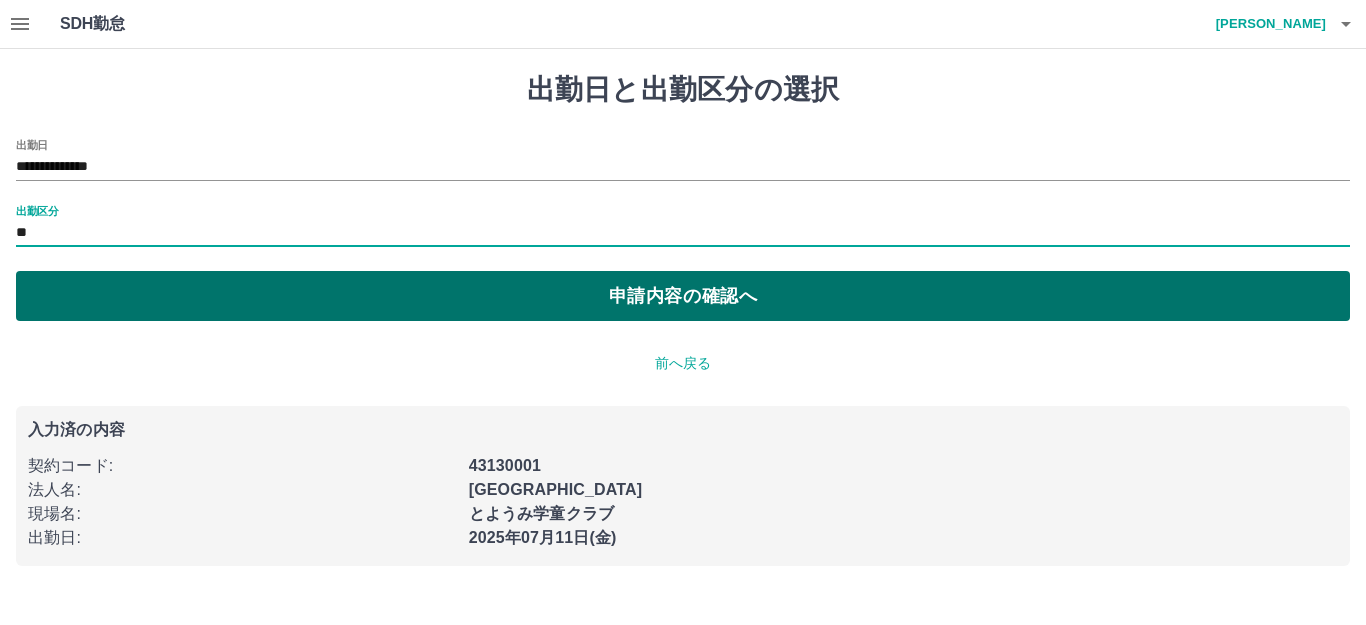 drag, startPoint x: 687, startPoint y: 289, endPoint x: 657, endPoint y: 286, distance: 30.149628 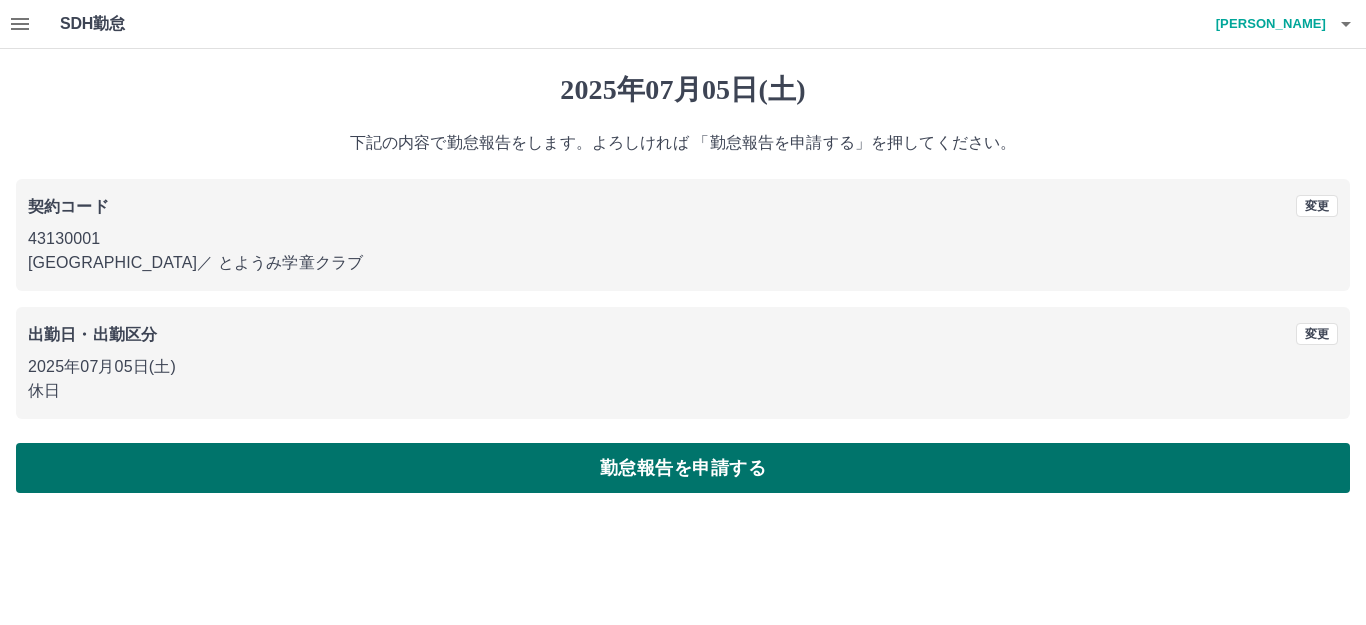 click on "勤怠報告を申請する" at bounding box center (683, 468) 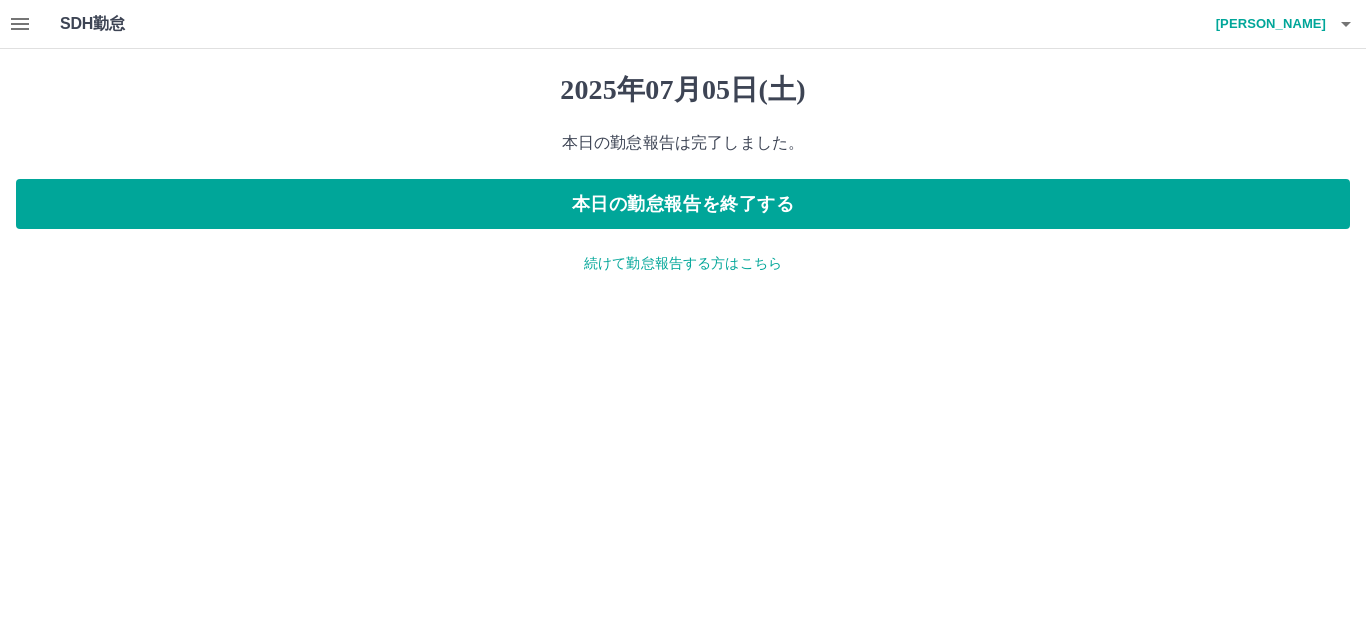 click 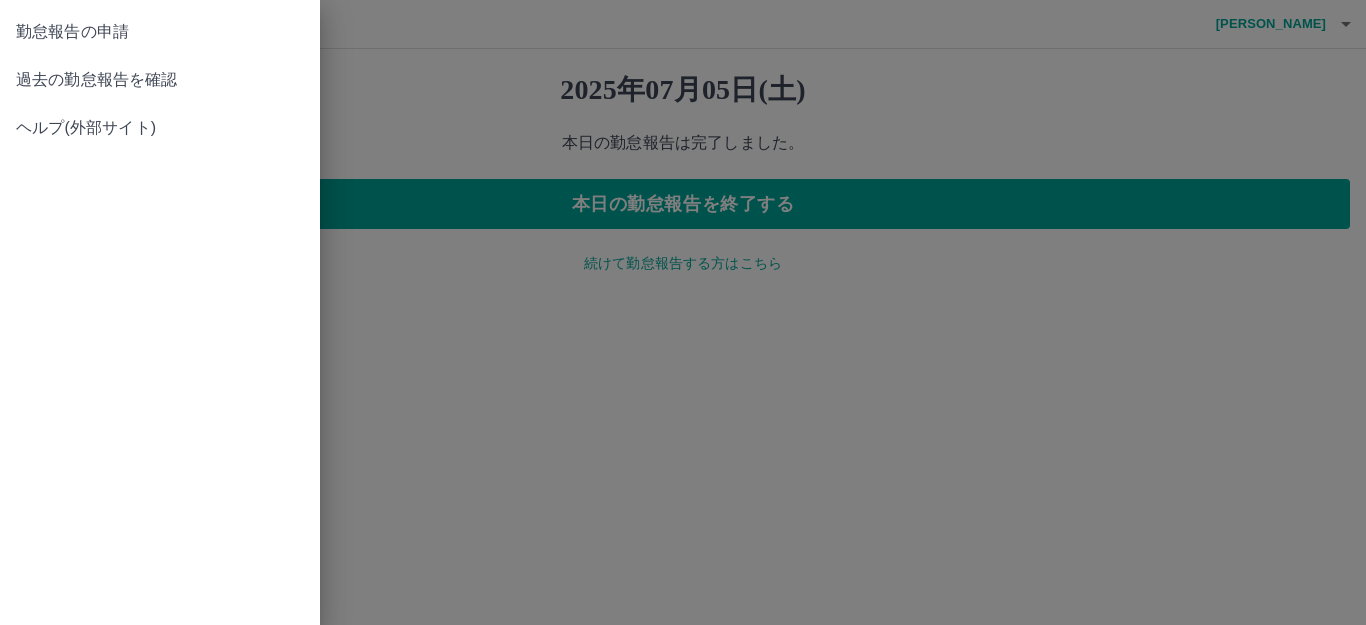 click on "勤怠報告の申請" at bounding box center (160, 32) 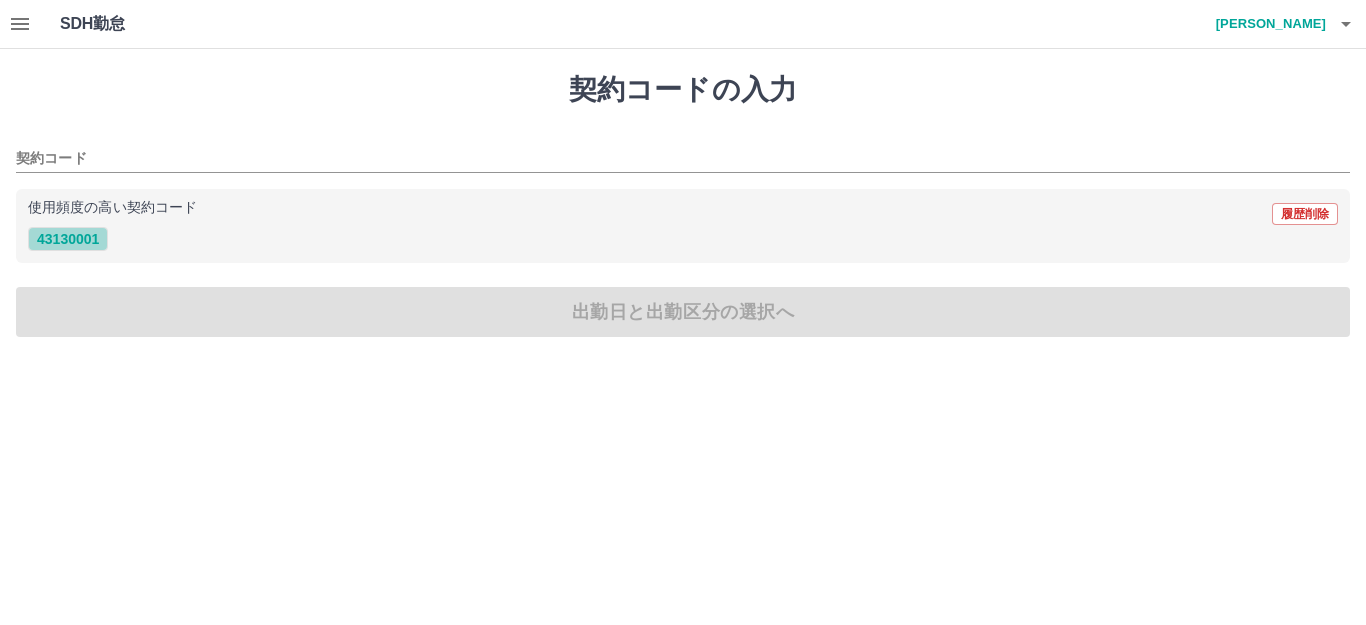 click on "43130001" at bounding box center [68, 239] 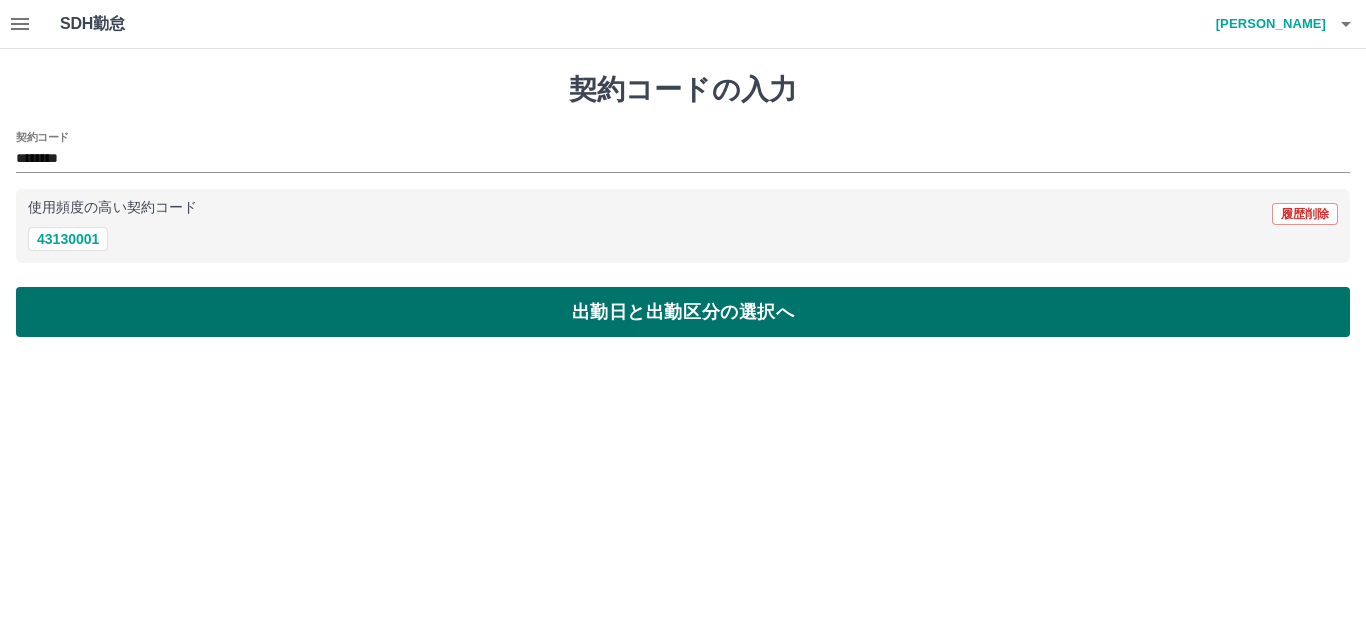 click on "出勤日と出勤区分の選択へ" at bounding box center (683, 312) 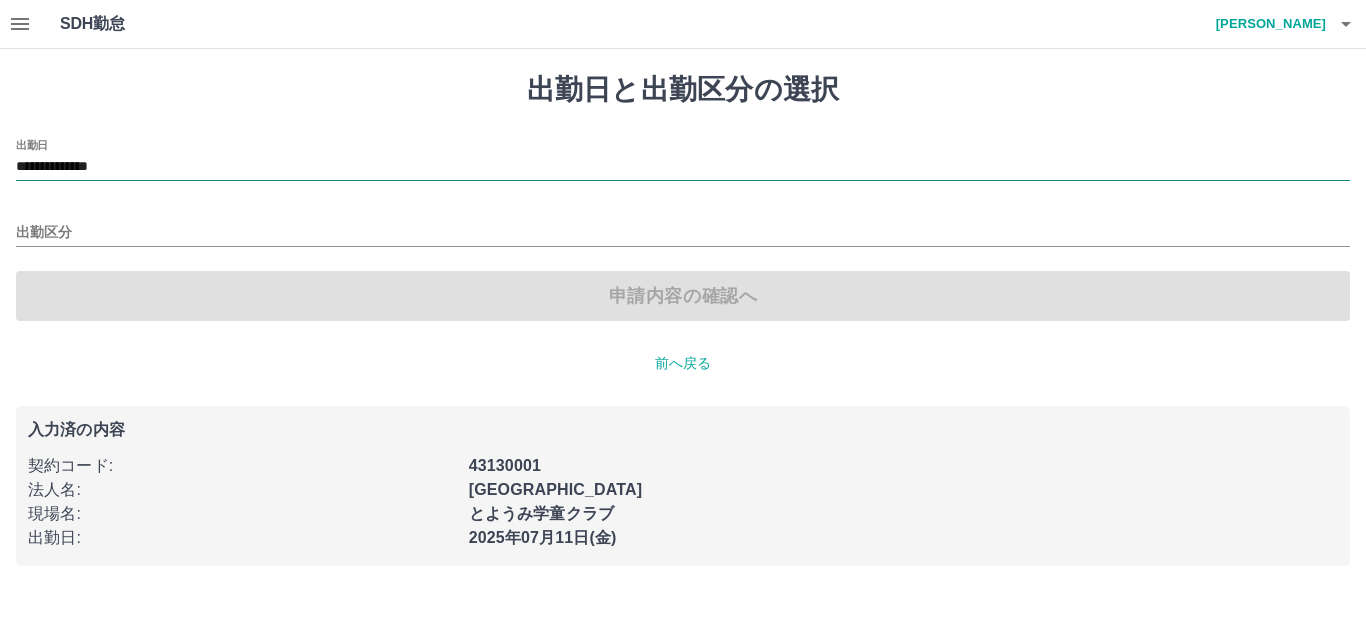 click on "**********" at bounding box center (683, 167) 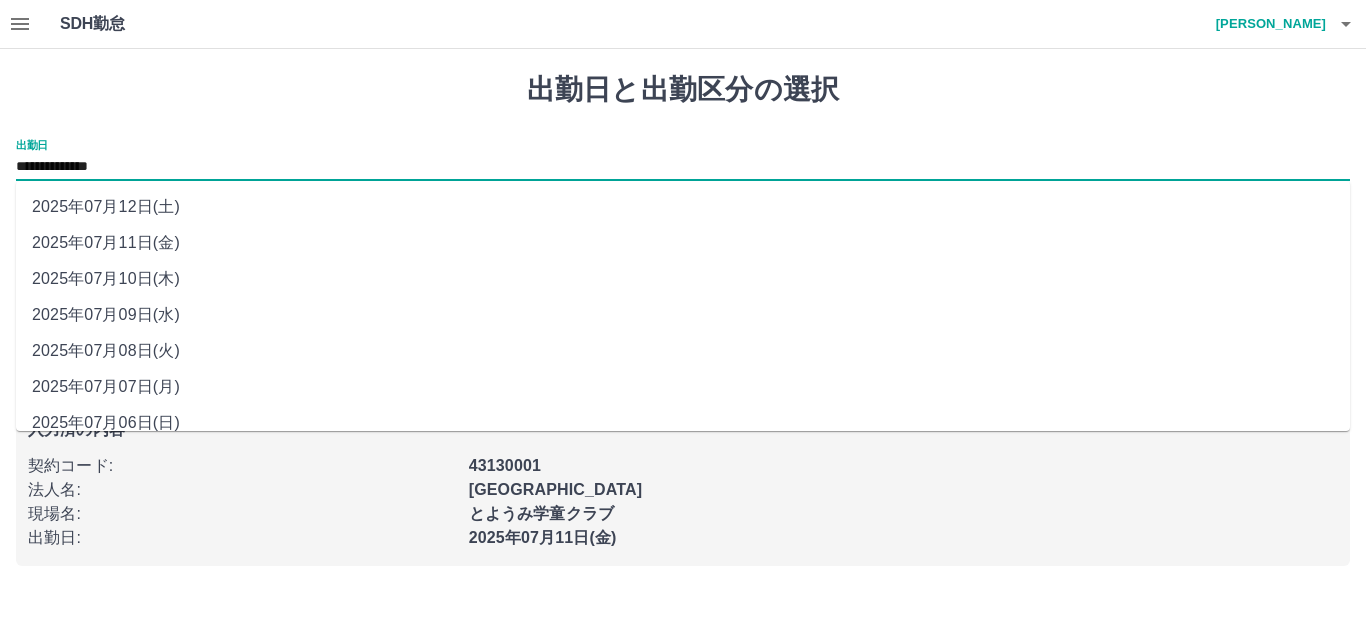 scroll, scrollTop: 90, scrollLeft: 0, axis: vertical 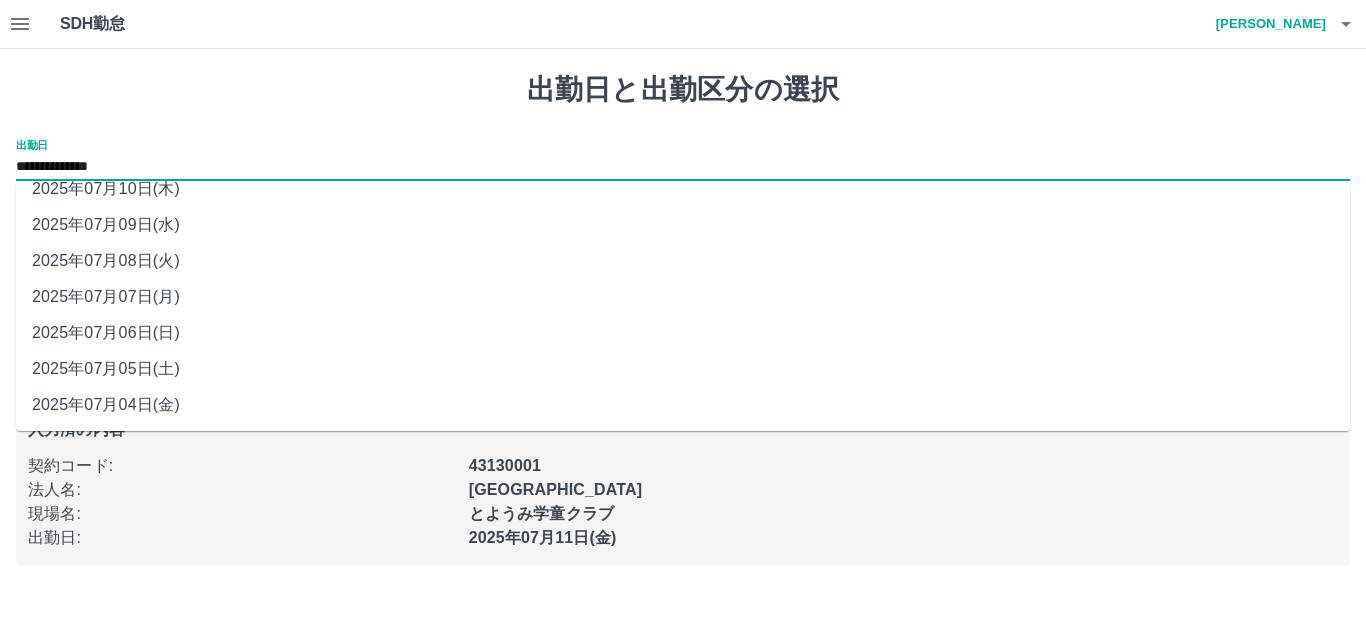 click on "2025年07月04日(金)" at bounding box center [683, 405] 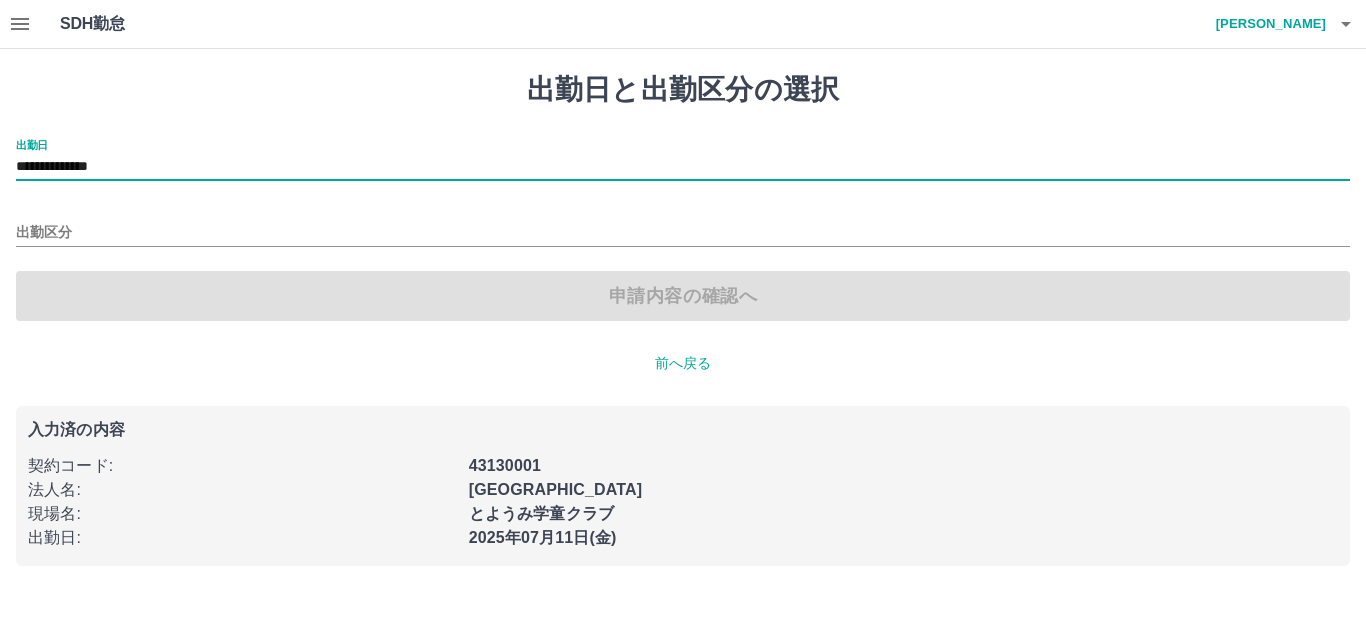 type on "**********" 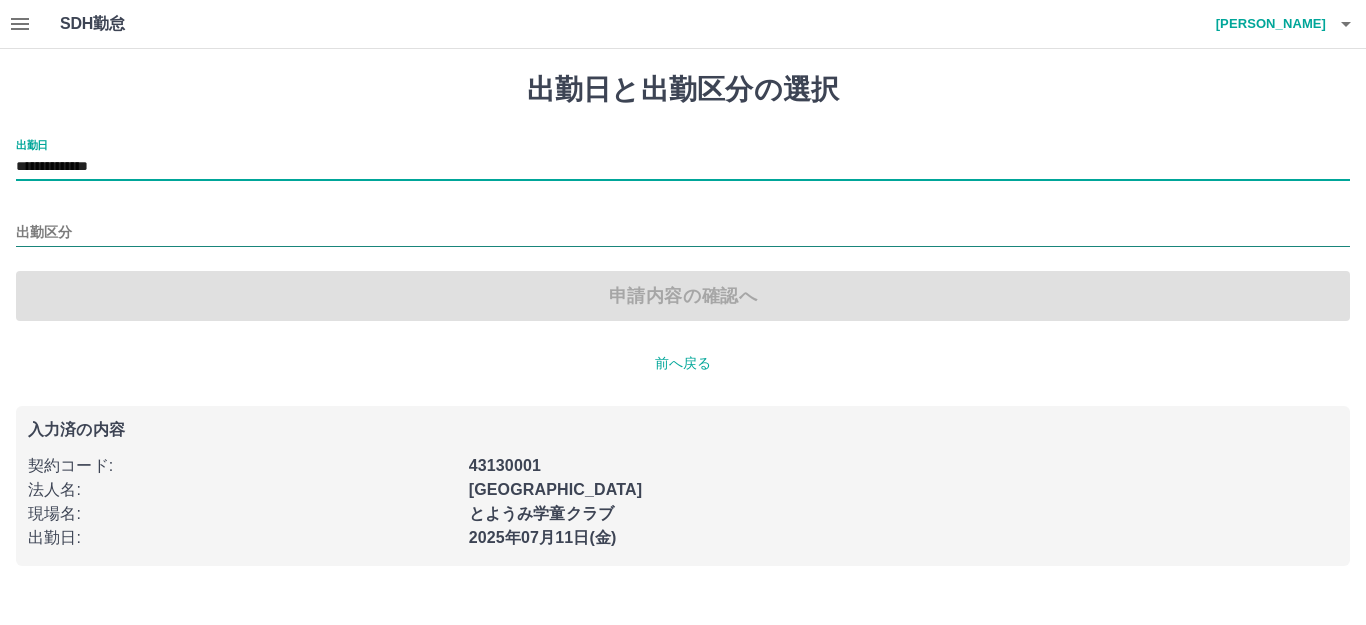 click on "出勤区分" at bounding box center [683, 233] 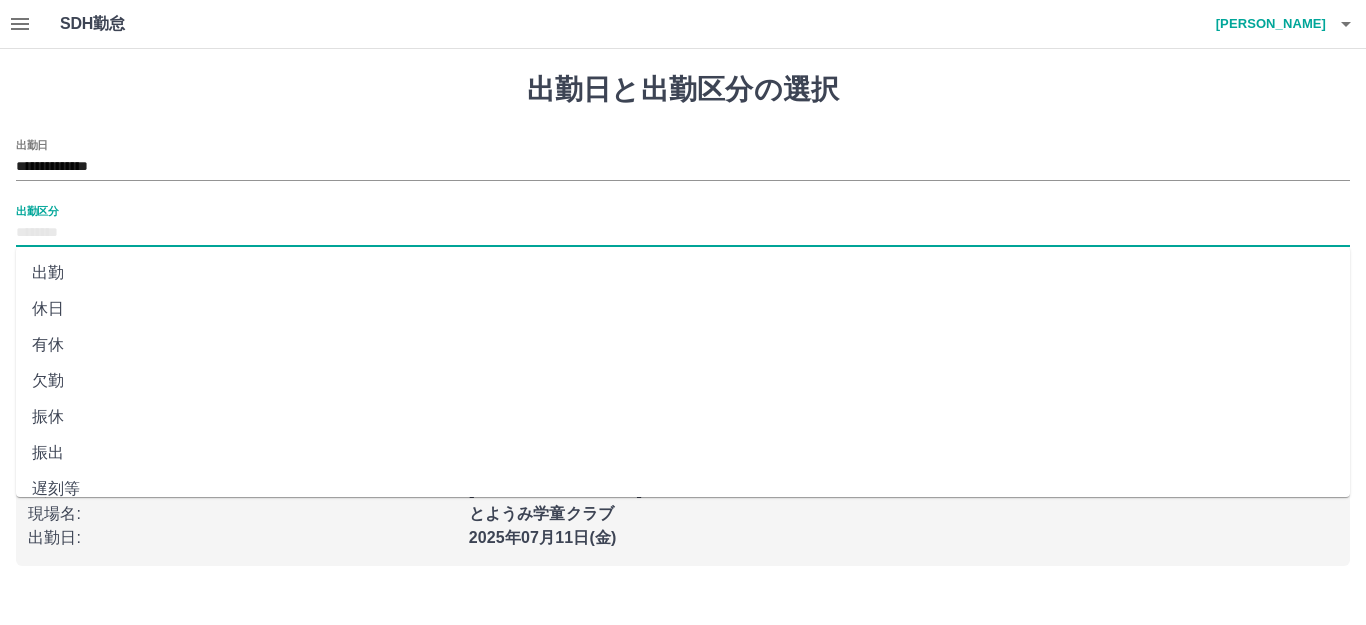 click on "休日" at bounding box center [683, 309] 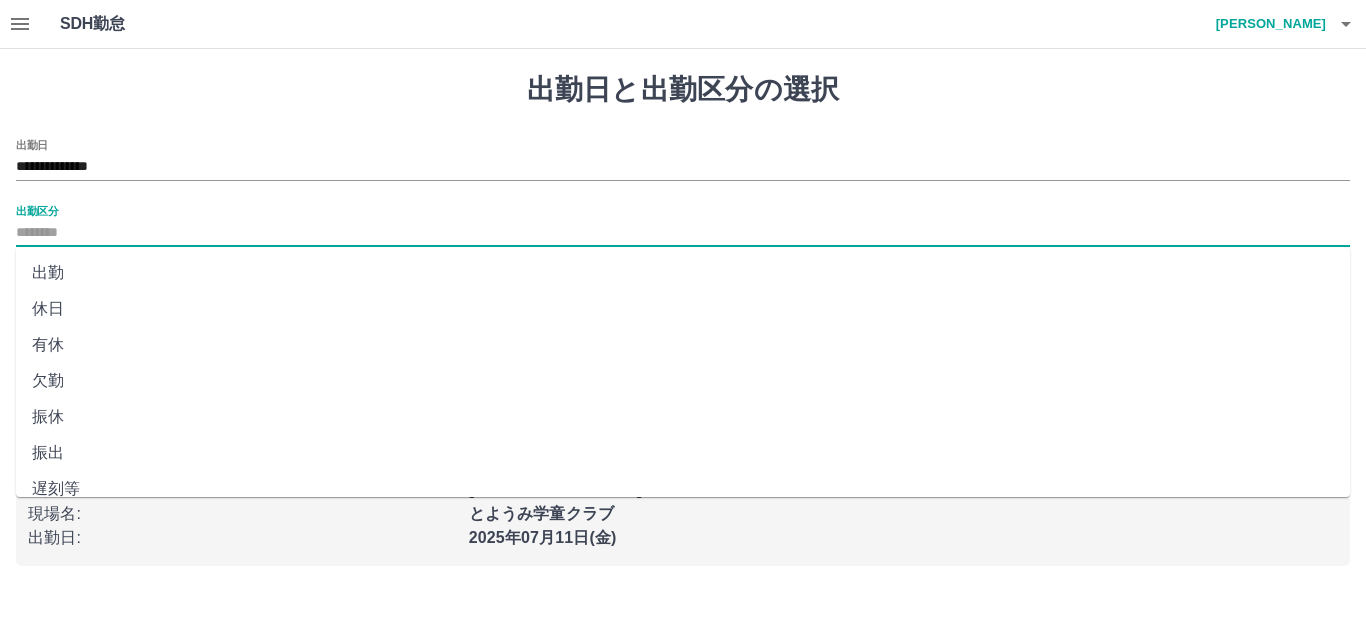type on "**" 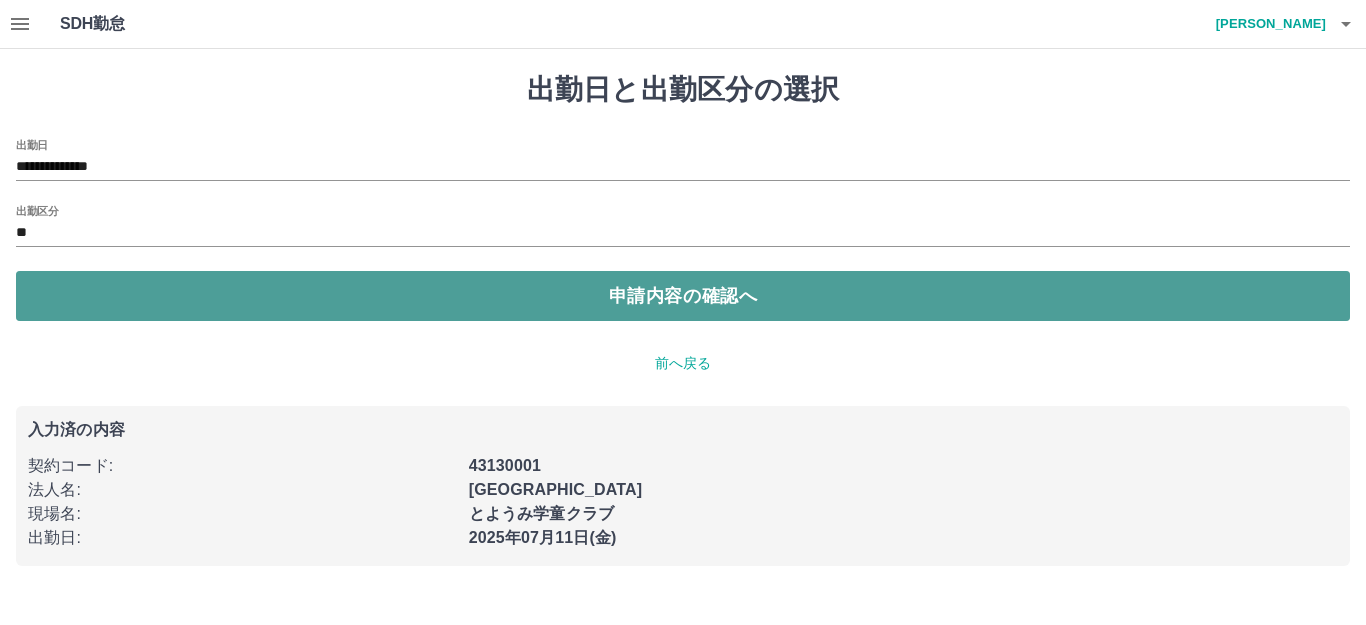 click on "申請内容の確認へ" at bounding box center (683, 296) 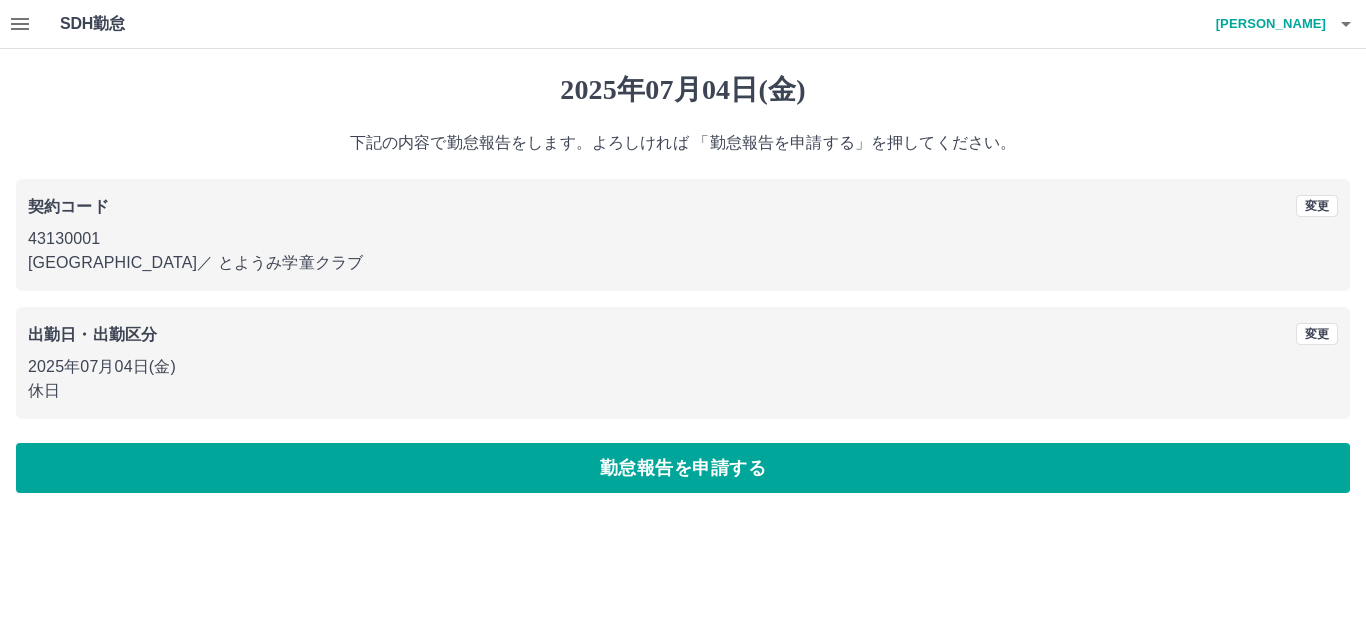 click on "勤怠報告を申請する" at bounding box center [683, 468] 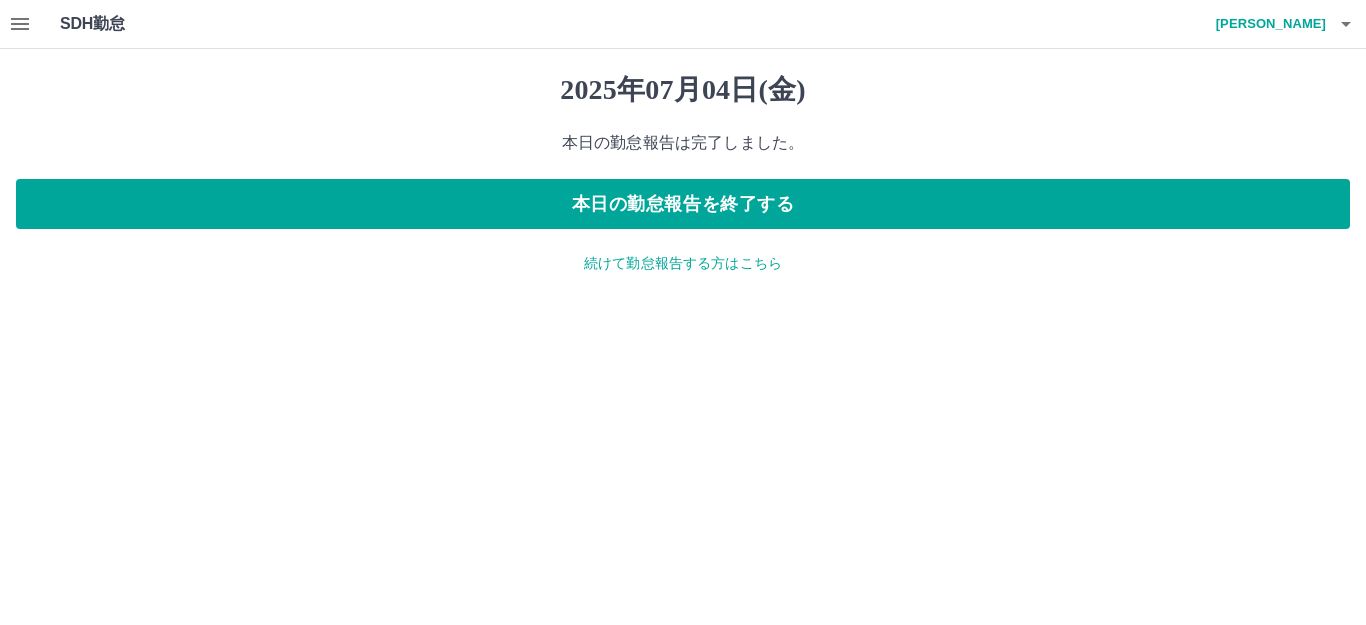 click 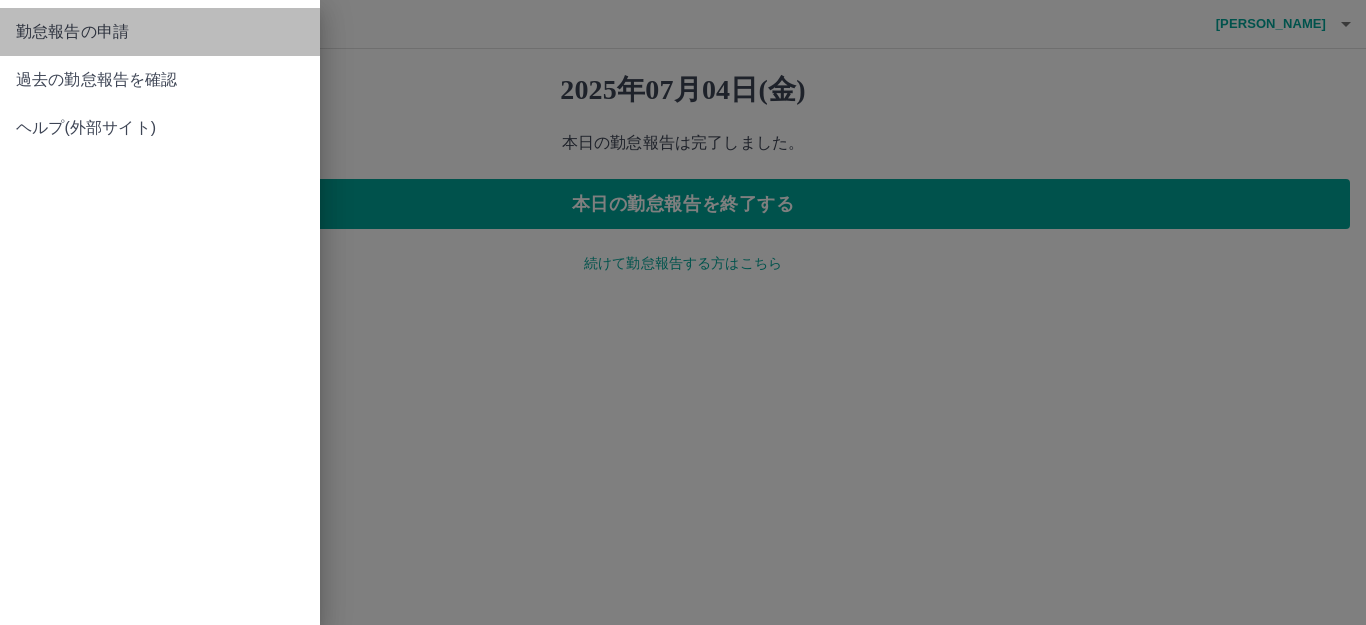 click on "勤怠報告の申請" at bounding box center [160, 32] 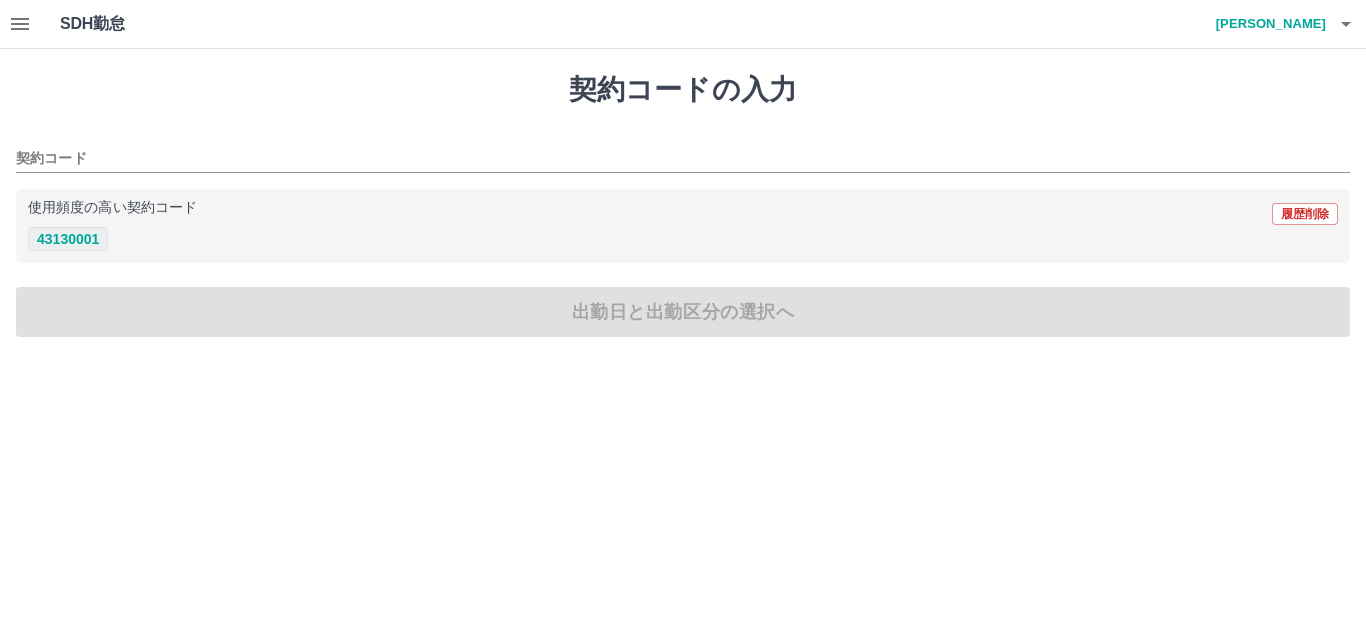 click on "43130001" at bounding box center (68, 239) 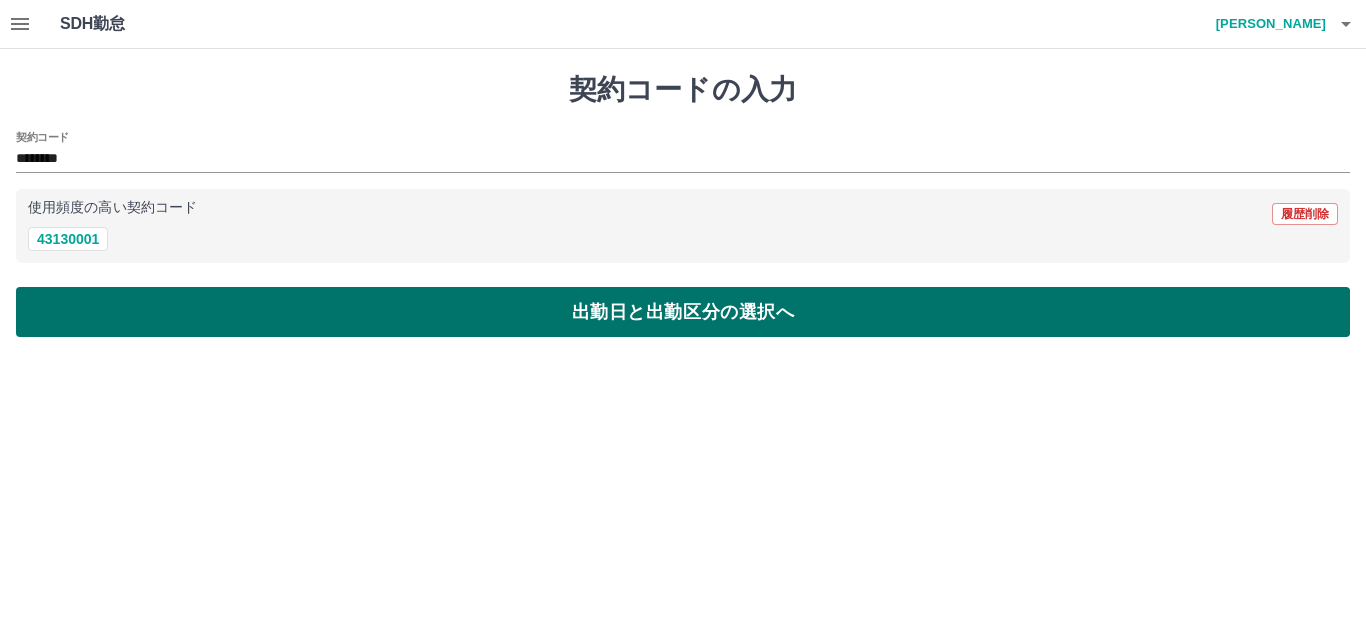 click on "出勤日と出勤区分の選択へ" at bounding box center (683, 312) 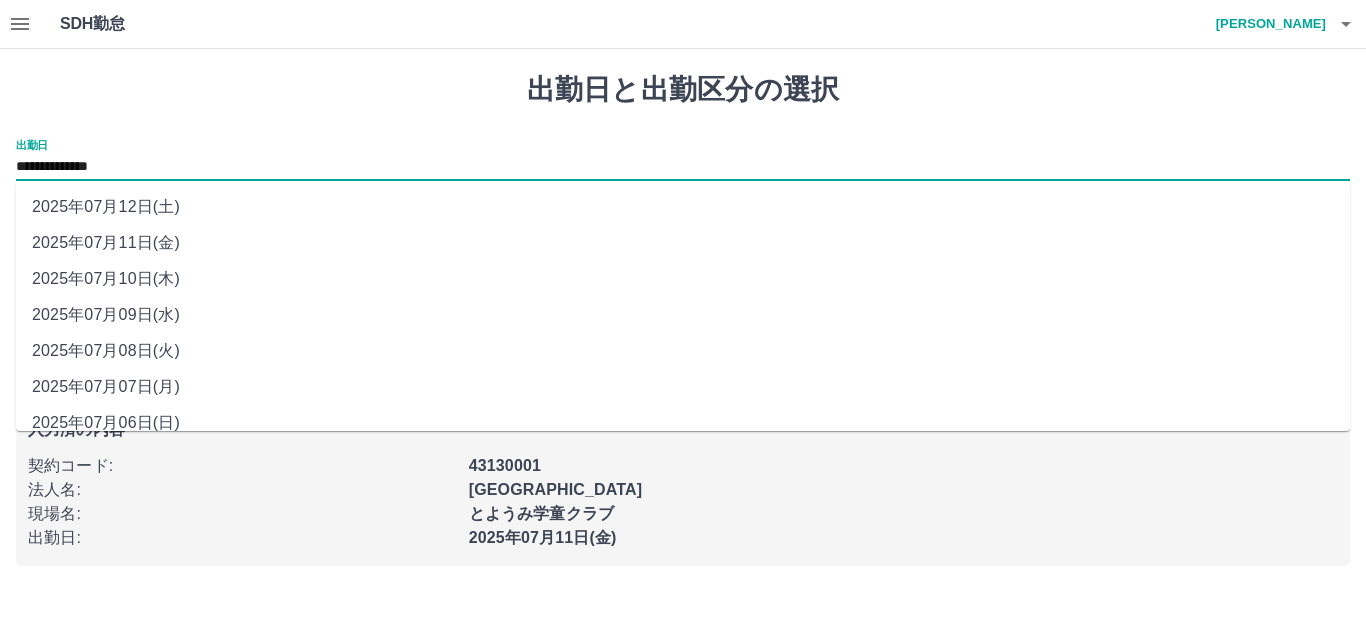 click on "**********" at bounding box center (683, 167) 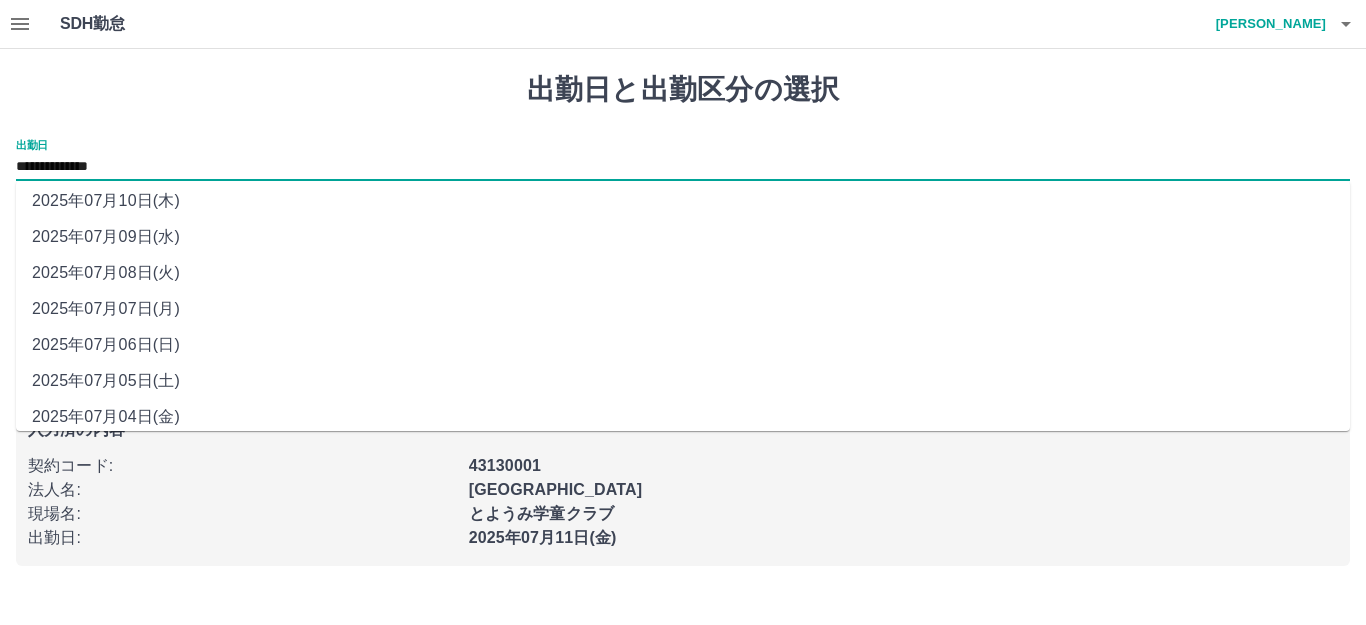 scroll, scrollTop: 90, scrollLeft: 0, axis: vertical 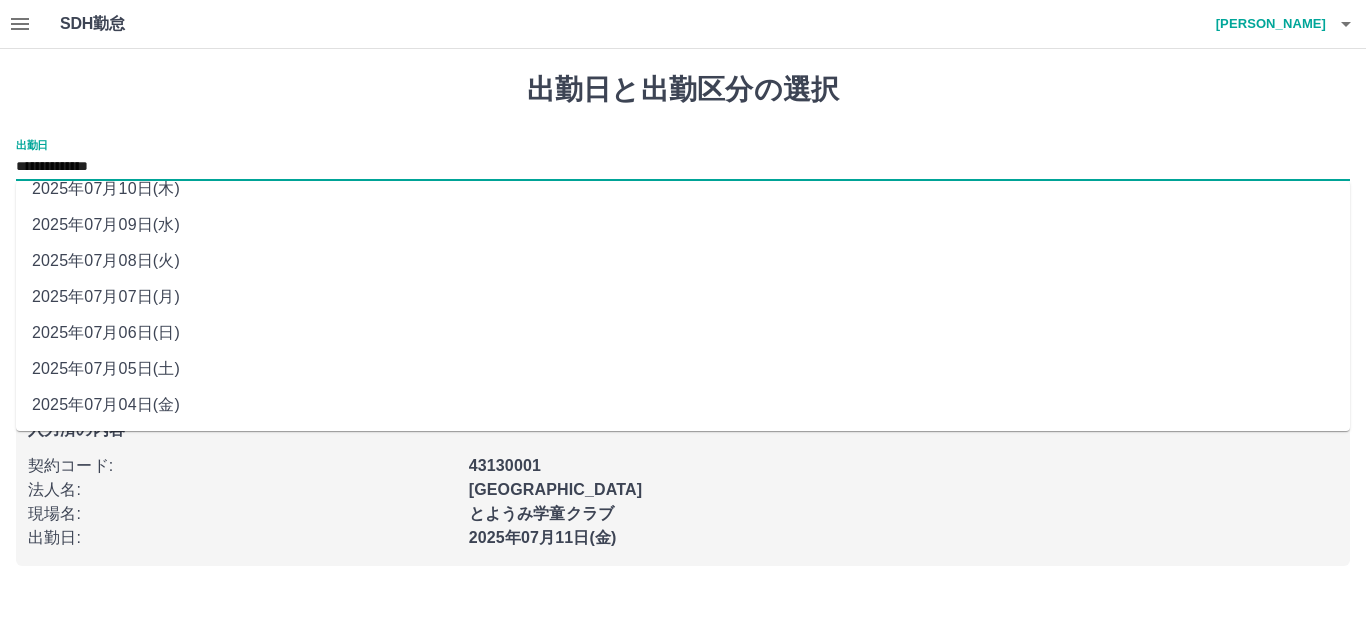 drag, startPoint x: 1230, startPoint y: 415, endPoint x: 1241, endPoint y: 479, distance: 64.93843 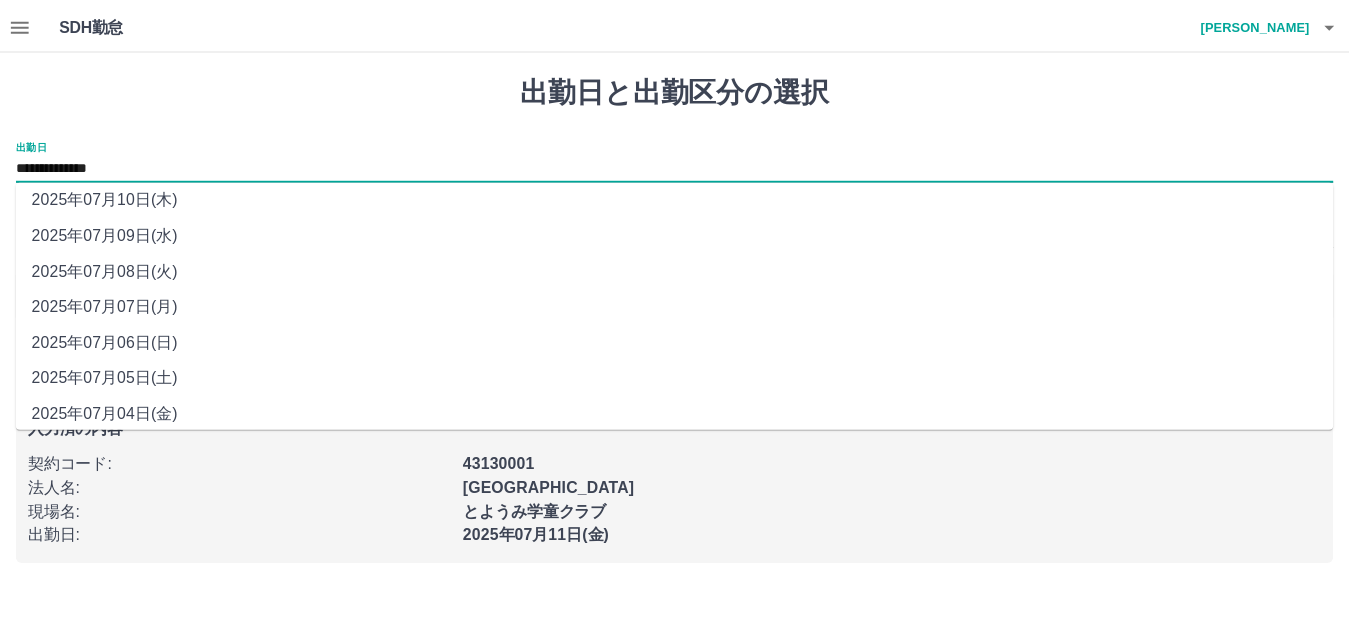 scroll, scrollTop: 90, scrollLeft: 0, axis: vertical 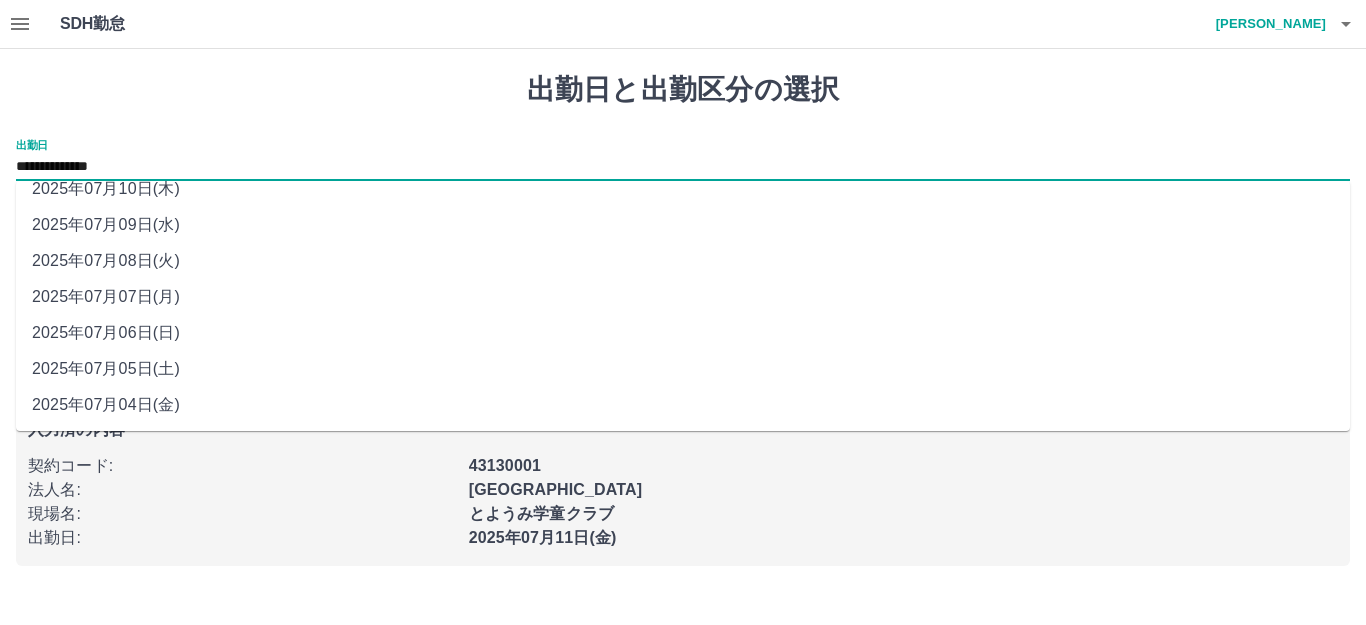 click 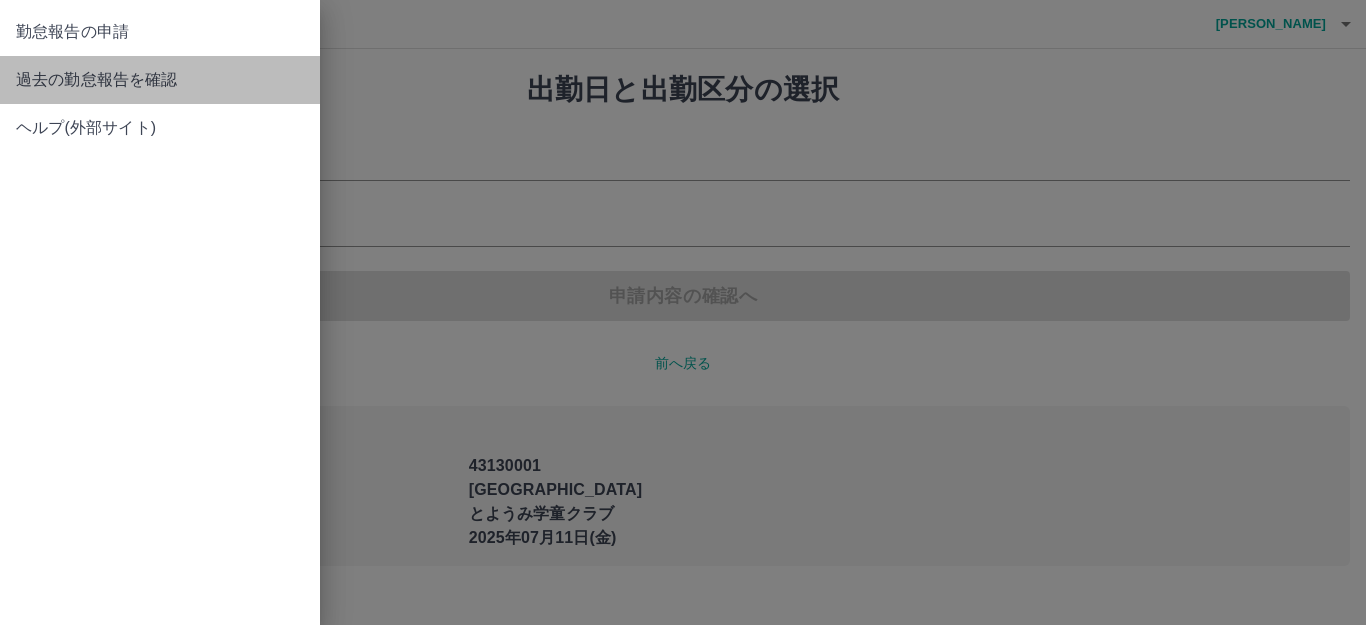 click on "過去の勤怠報告を確認" at bounding box center (160, 80) 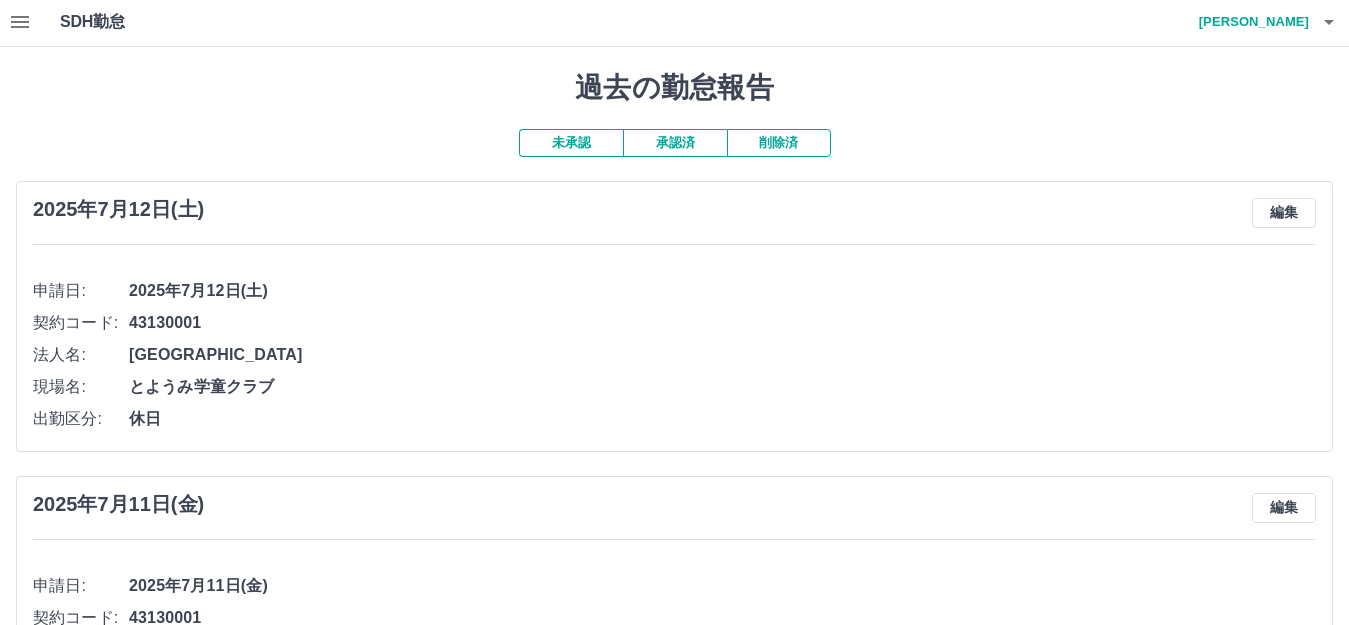 scroll, scrollTop: 0, scrollLeft: 0, axis: both 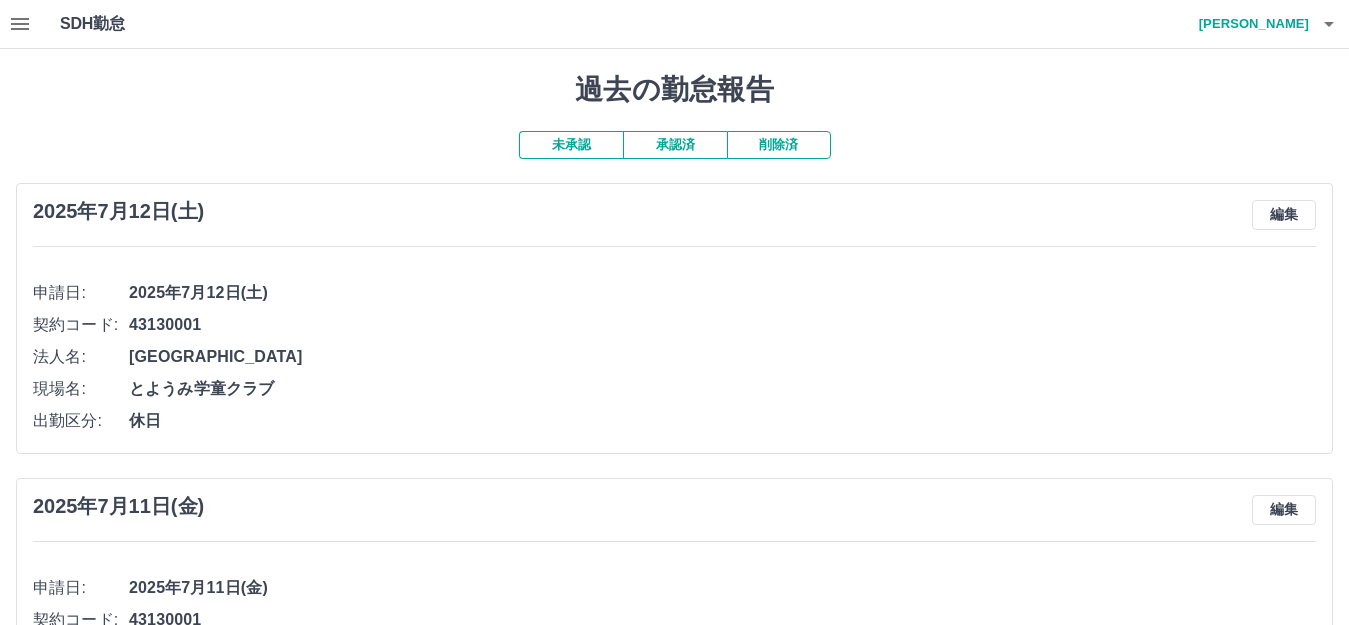 click on "未承認" at bounding box center [571, 145] 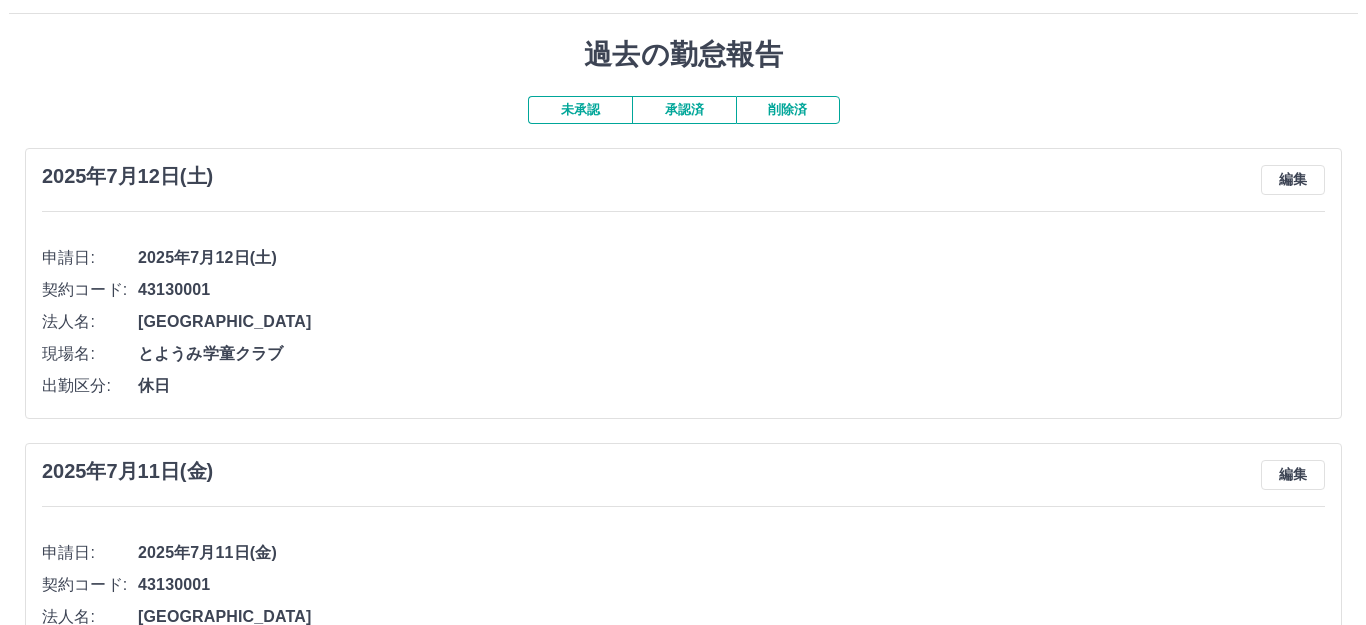 scroll, scrollTop: 0, scrollLeft: 0, axis: both 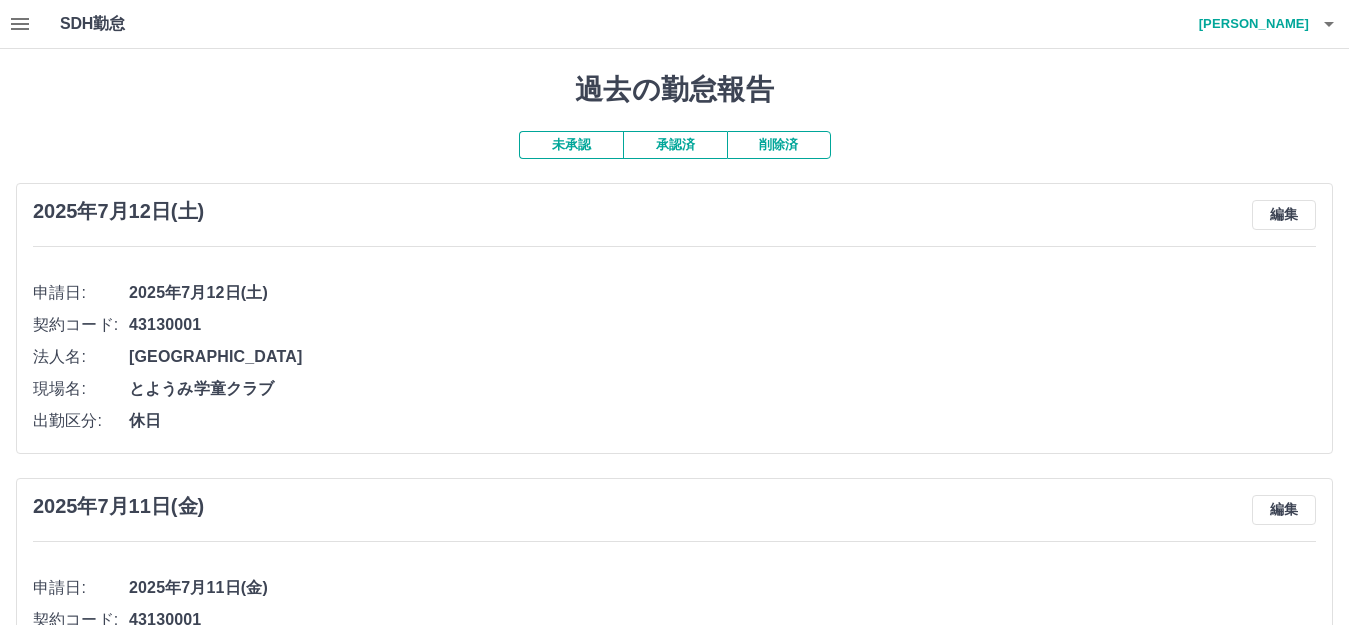 click 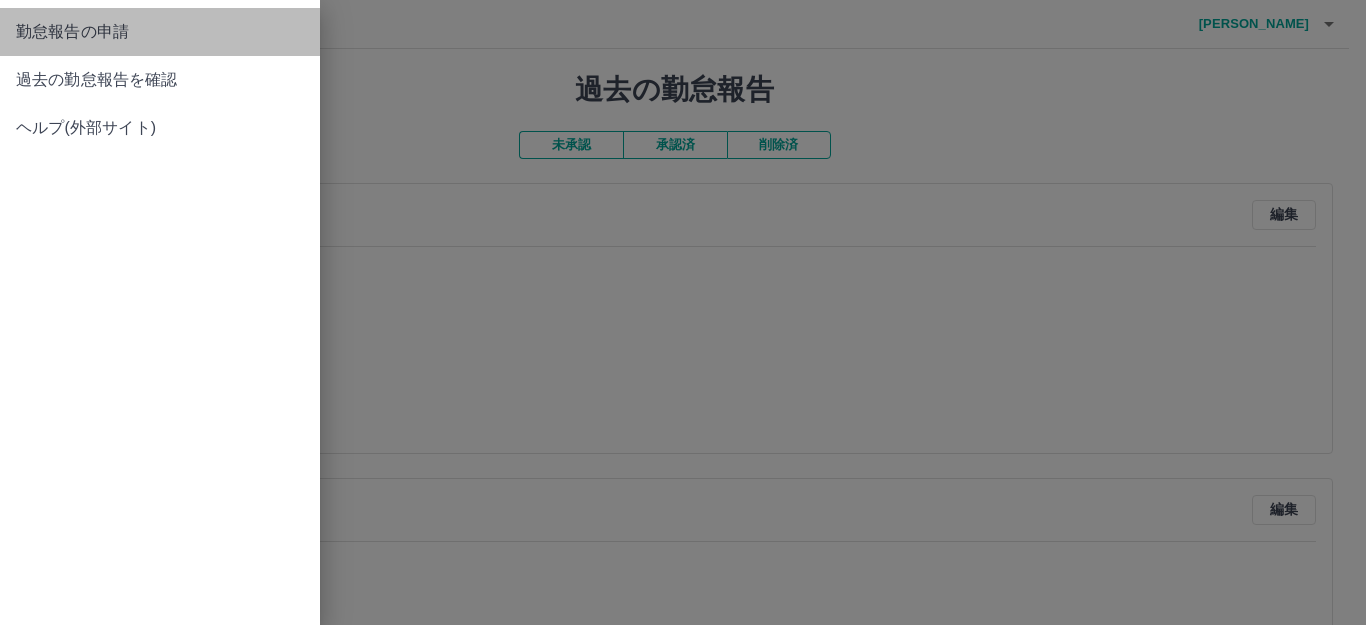 click on "勤怠報告の申請" at bounding box center [160, 32] 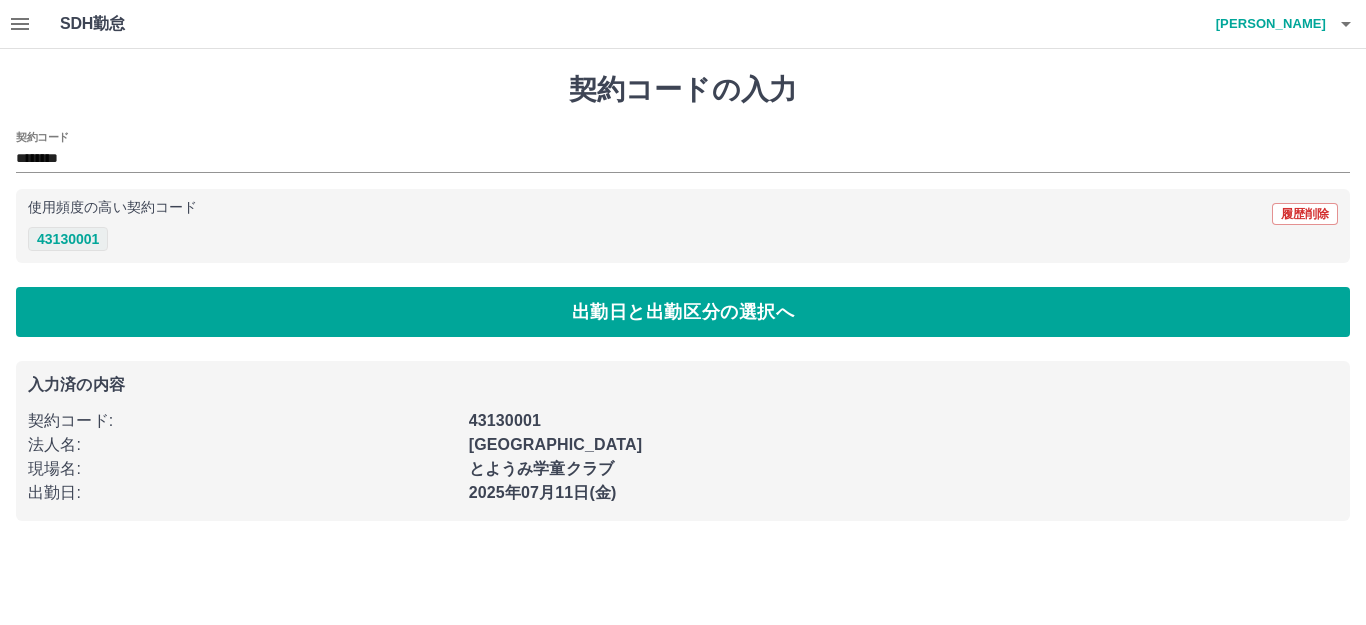 click on "43130001" at bounding box center (68, 239) 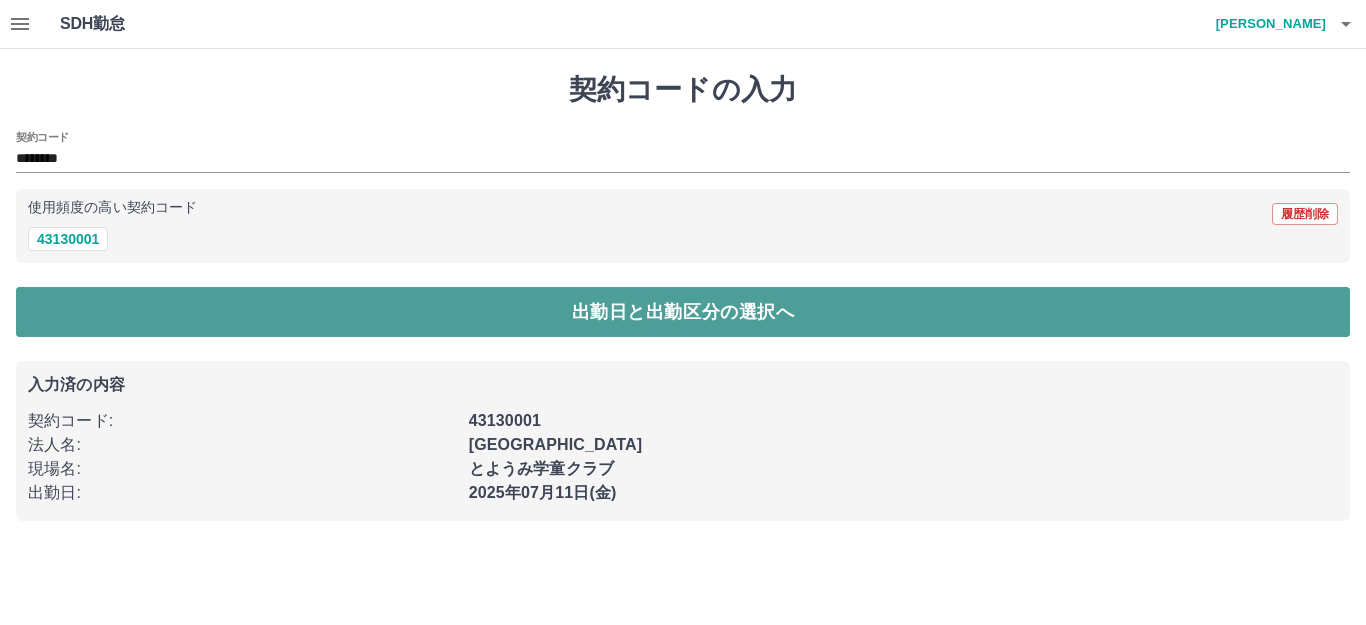 click on "出勤日と出勤区分の選択へ" at bounding box center [683, 312] 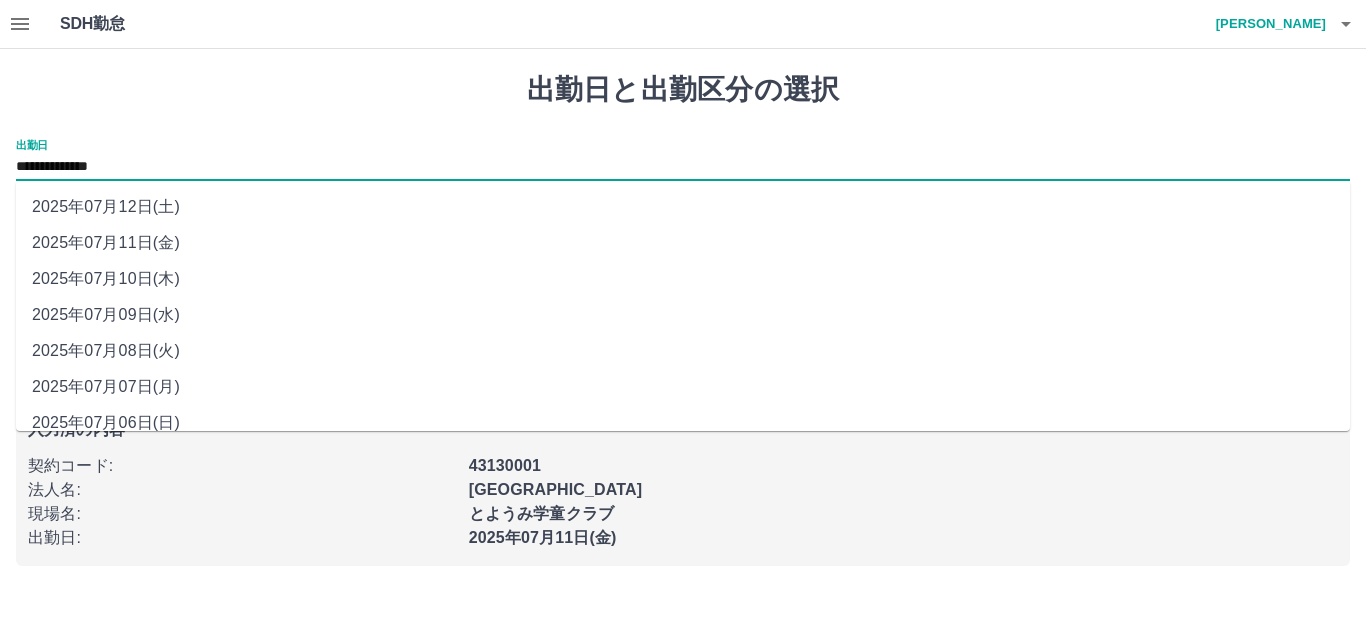 click on "**********" at bounding box center [683, 167] 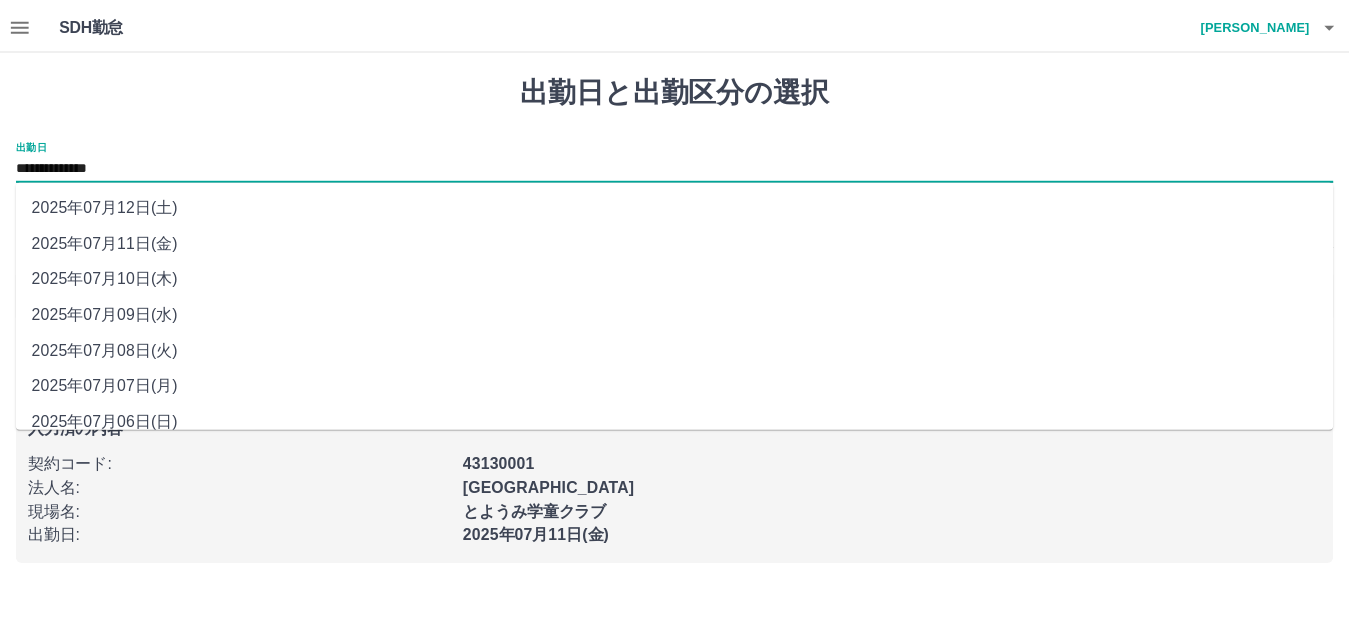 scroll, scrollTop: 90, scrollLeft: 0, axis: vertical 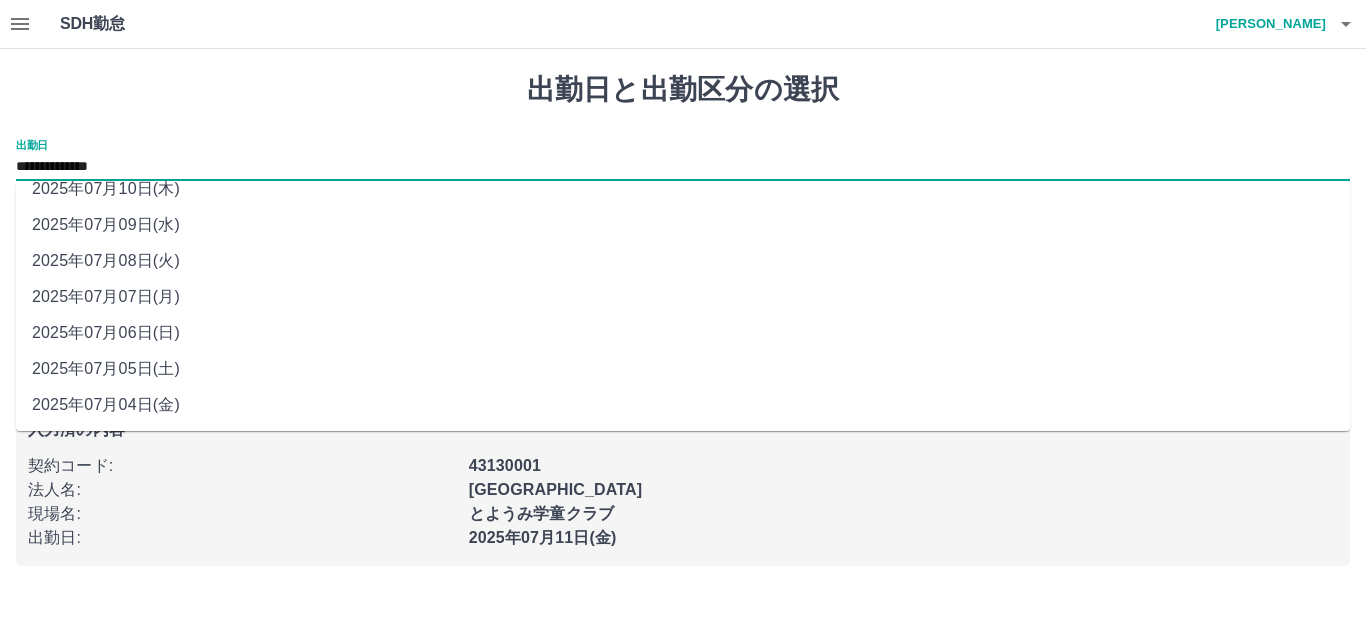 click 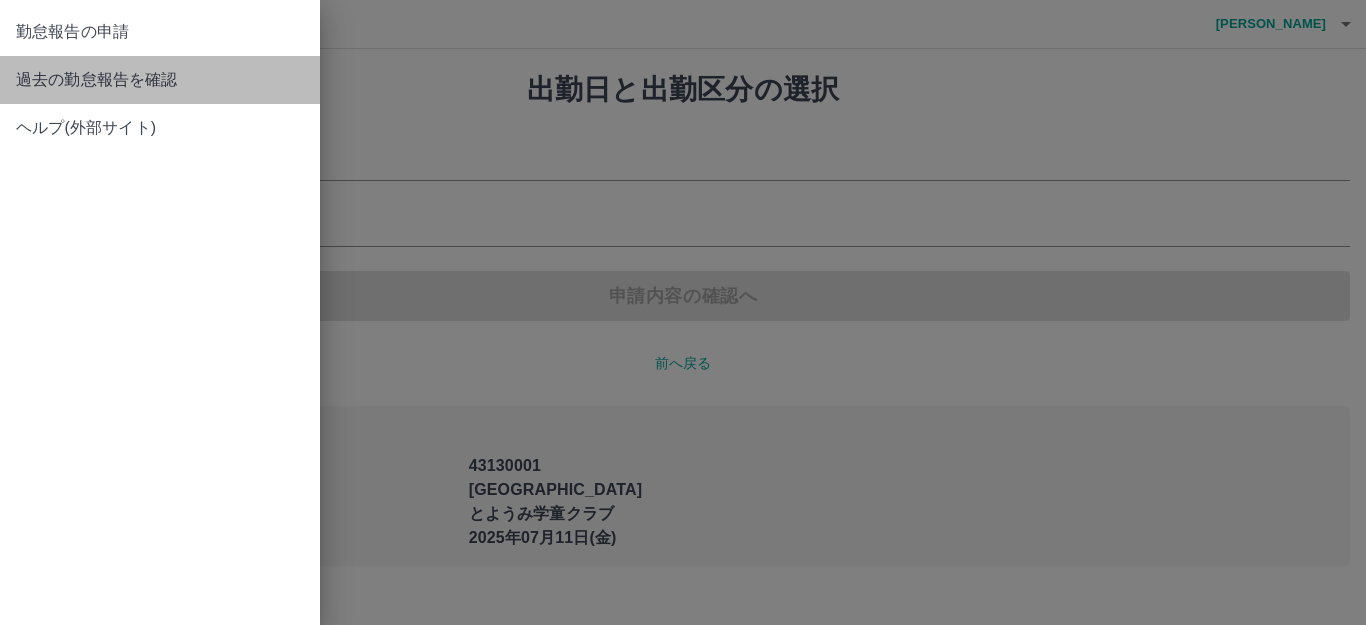 click on "過去の勤怠報告を確認" at bounding box center [160, 80] 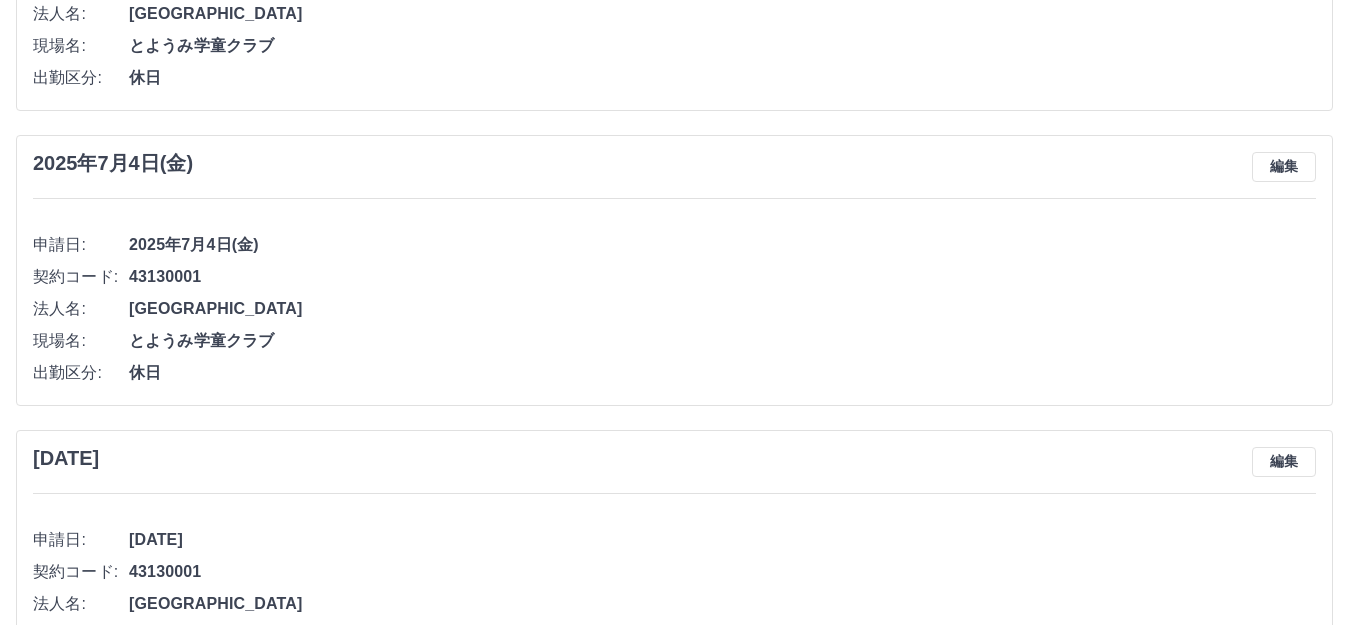 scroll, scrollTop: 2400, scrollLeft: 0, axis: vertical 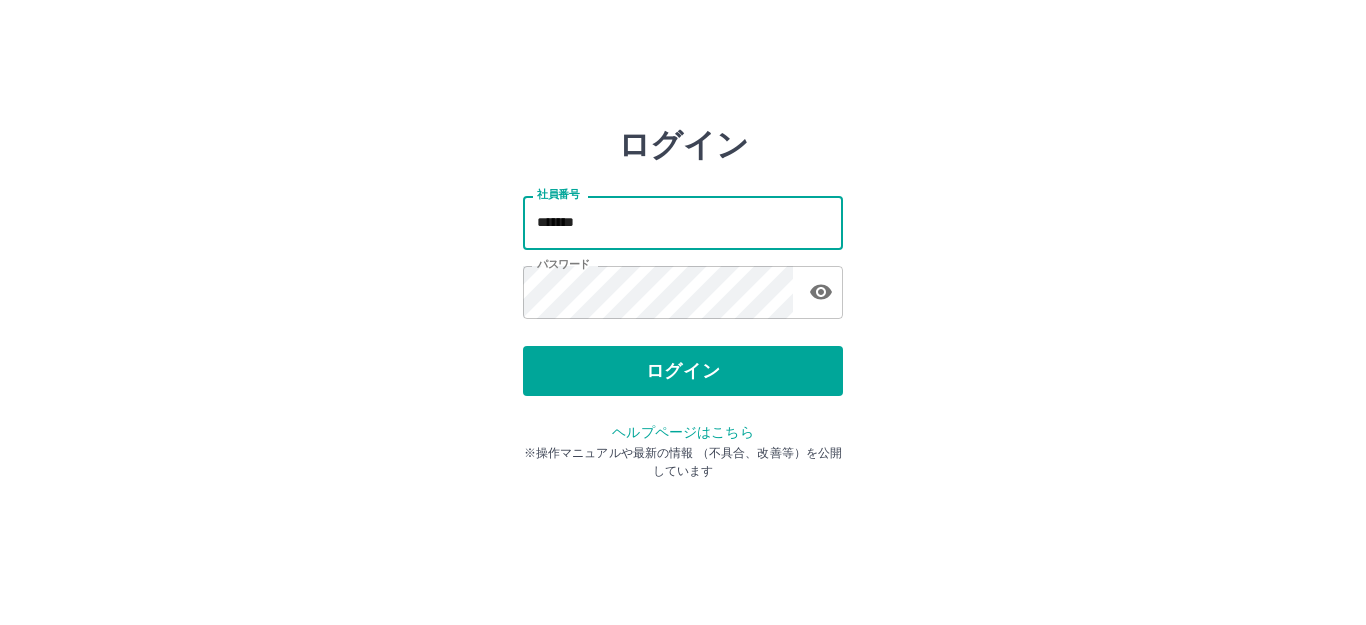 click on "*******" at bounding box center (683, 222) 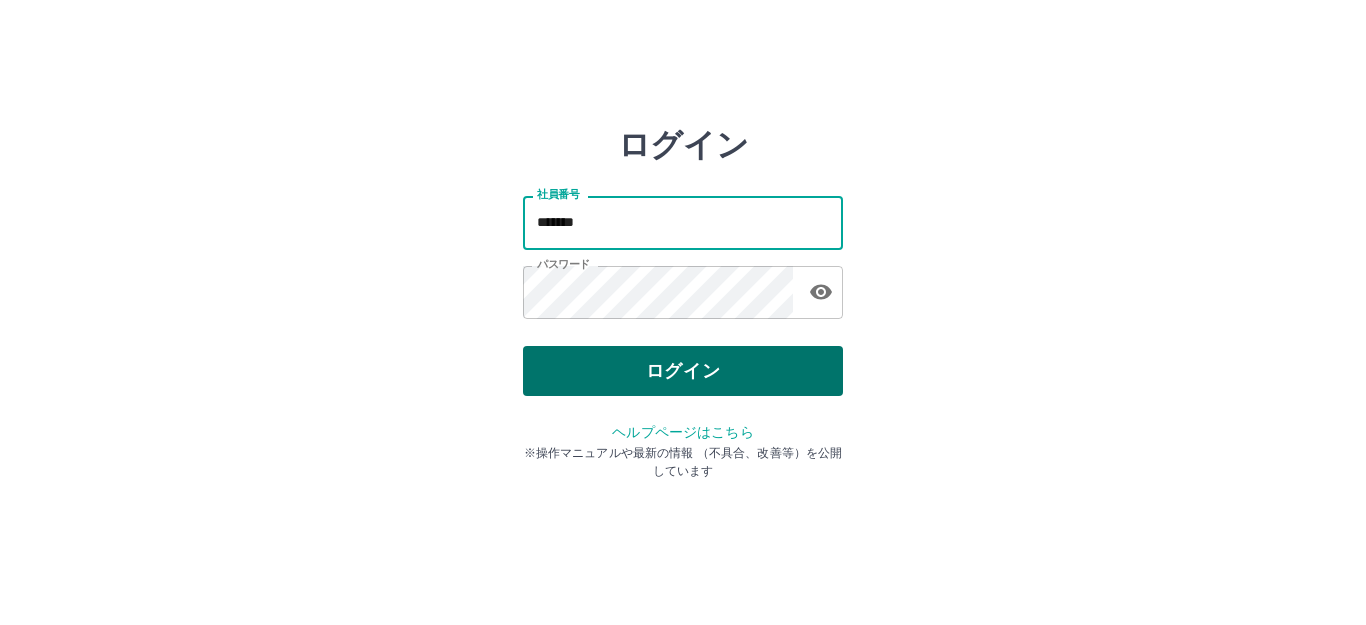 type on "*******" 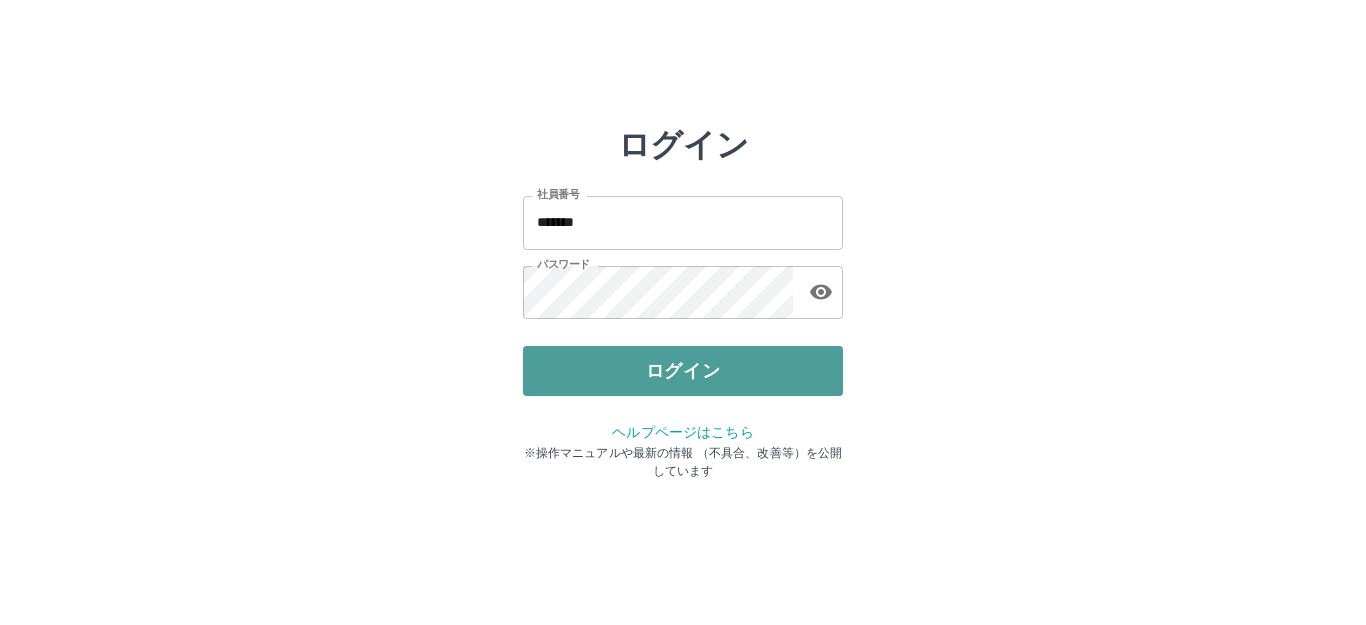 click on "ログイン" at bounding box center (683, 371) 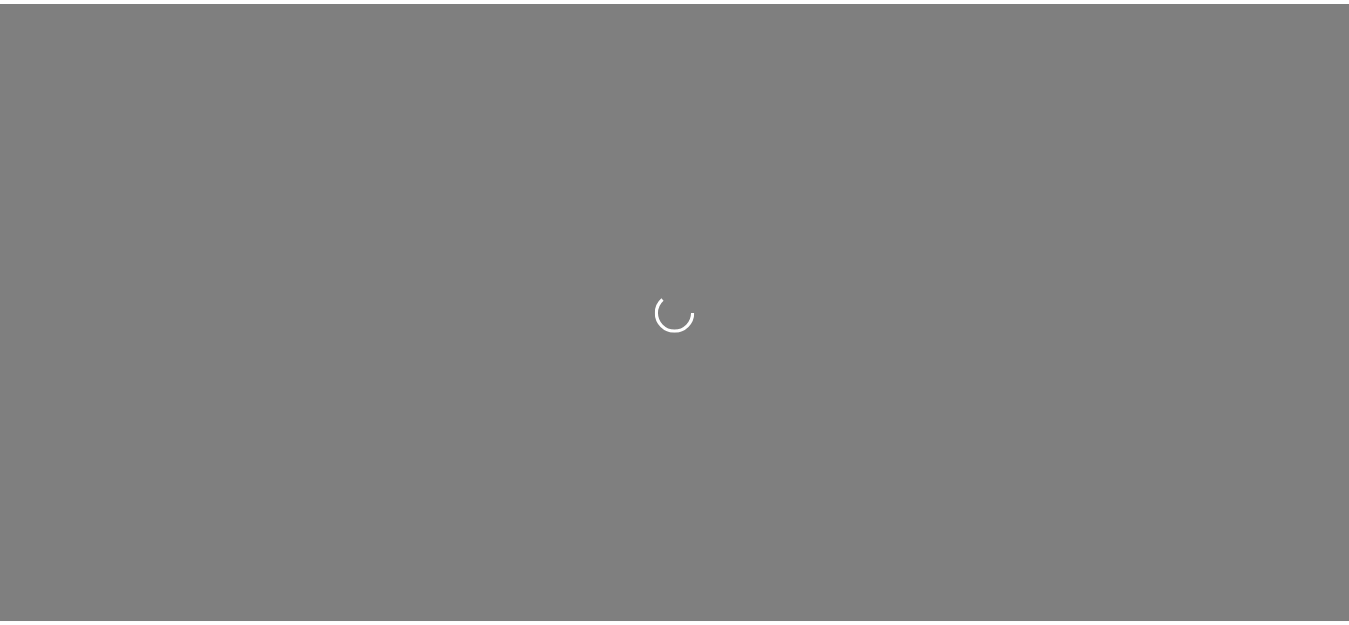 scroll, scrollTop: 0, scrollLeft: 0, axis: both 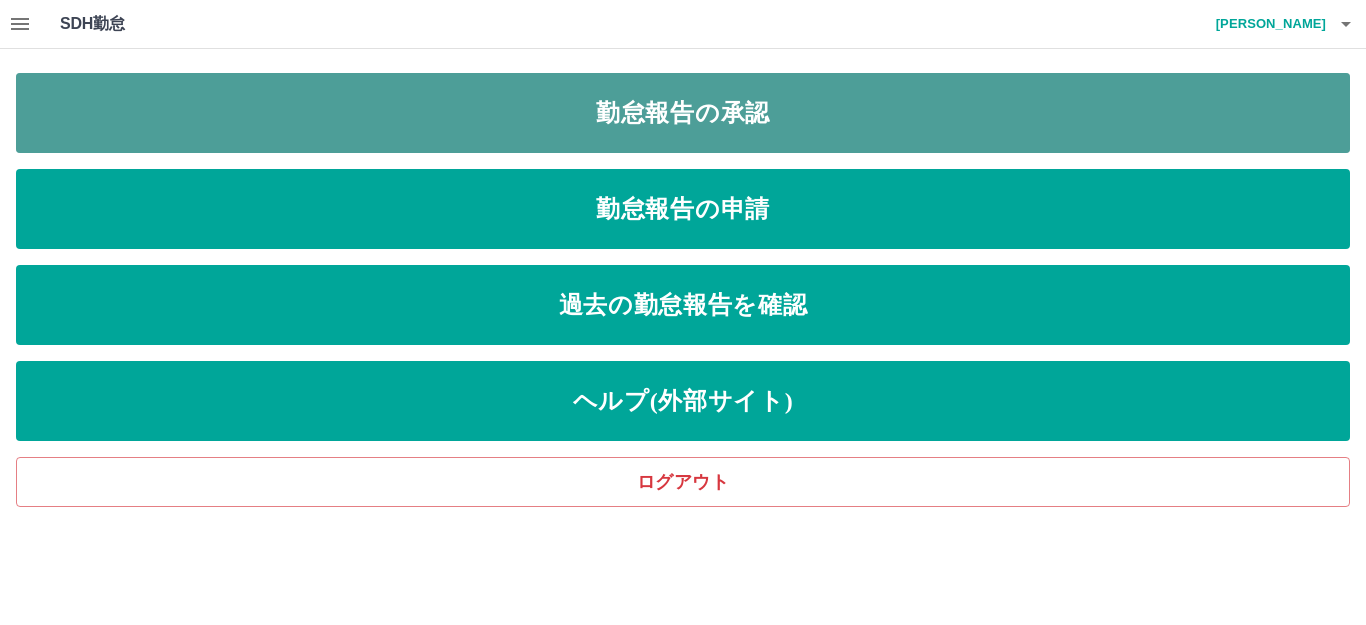 click on "勤怠報告の承認" at bounding box center (683, 113) 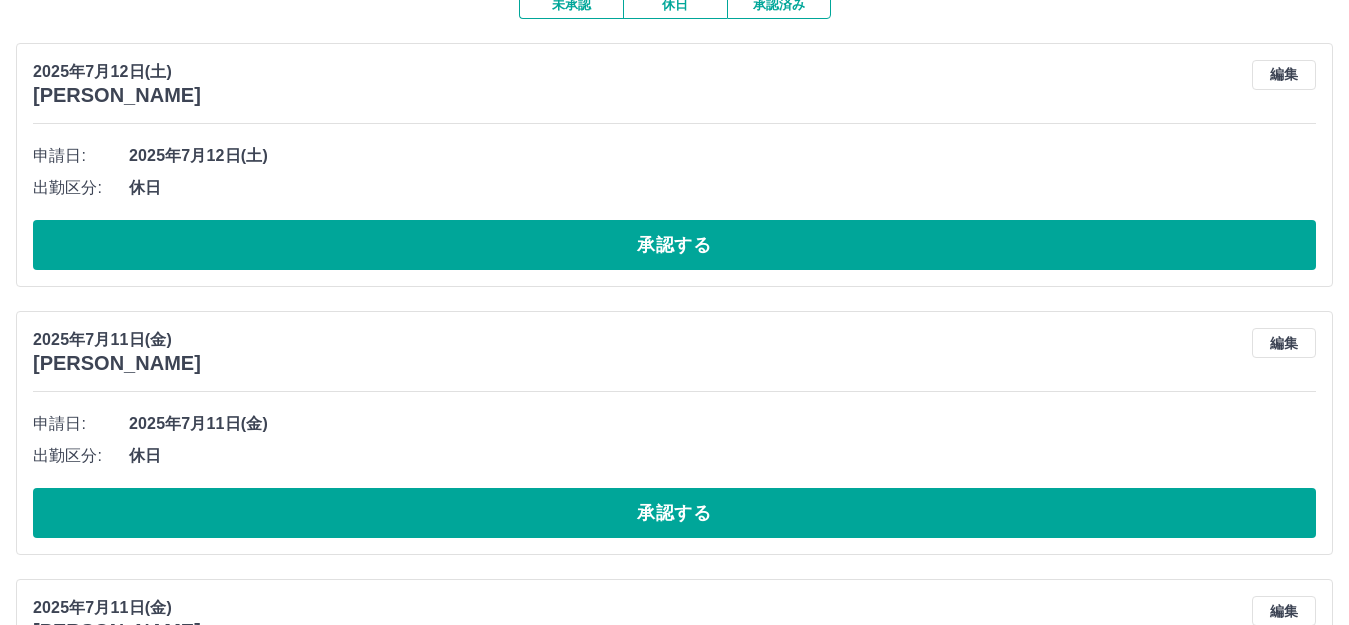 scroll, scrollTop: 200, scrollLeft: 0, axis: vertical 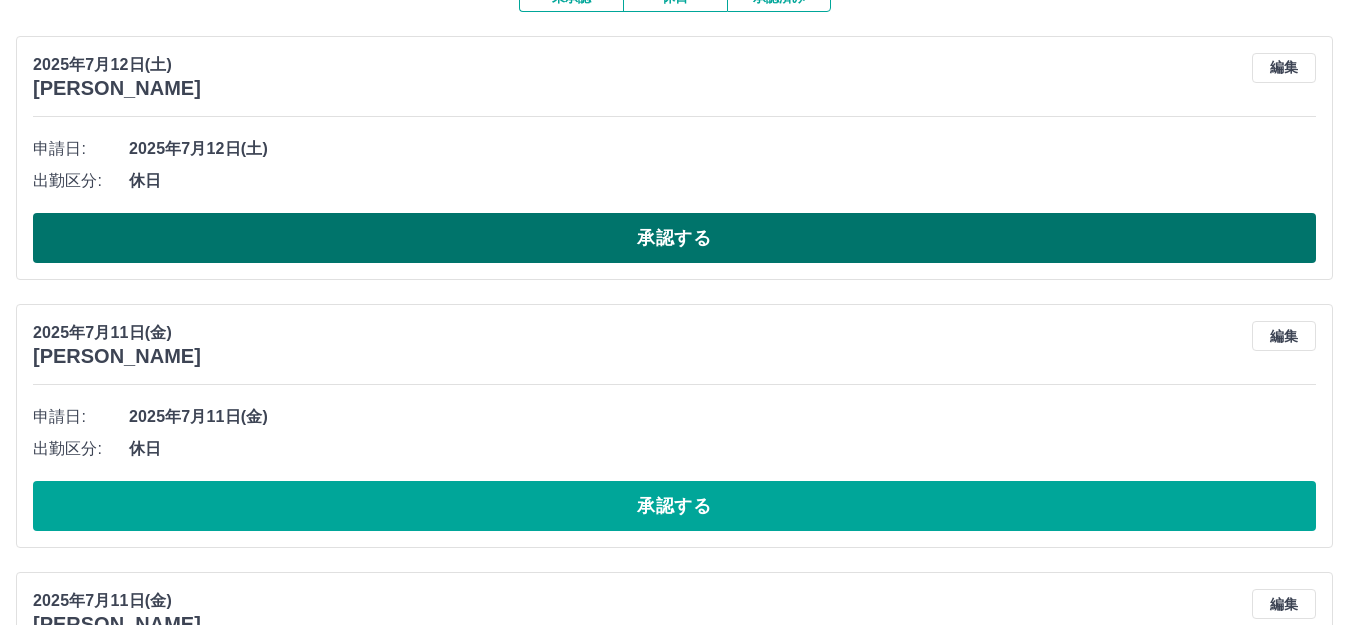 click on "承認する" at bounding box center [674, 238] 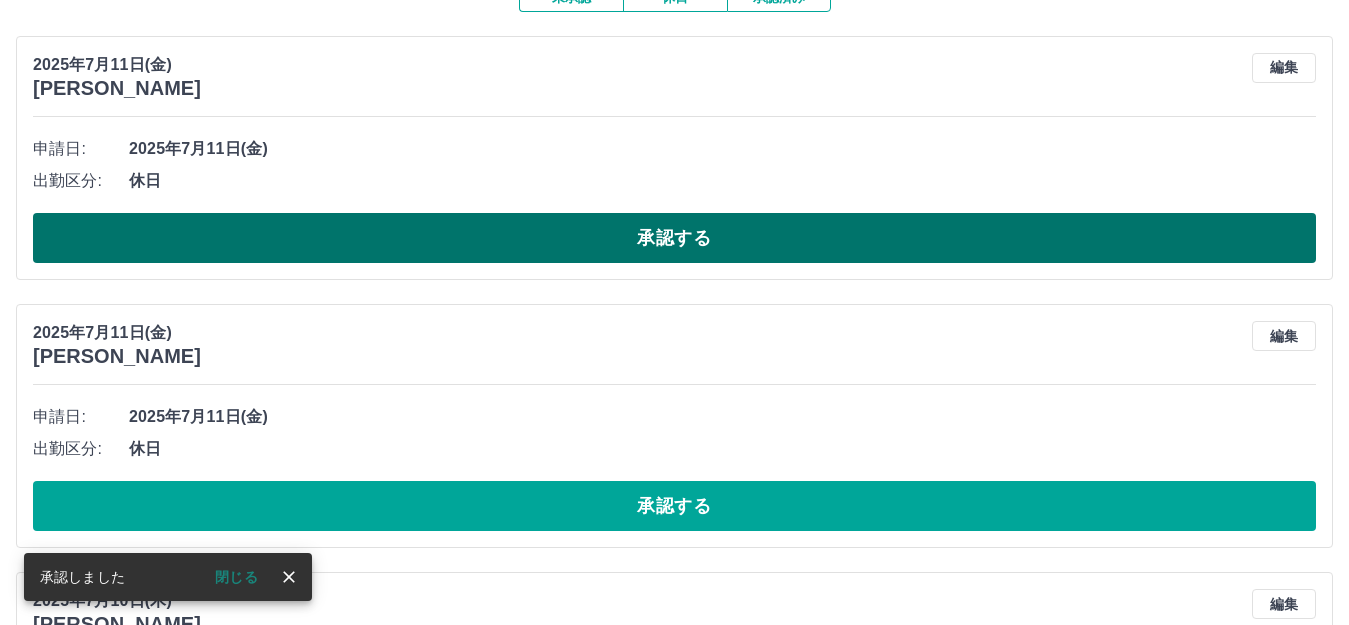 click on "承認する" at bounding box center [674, 238] 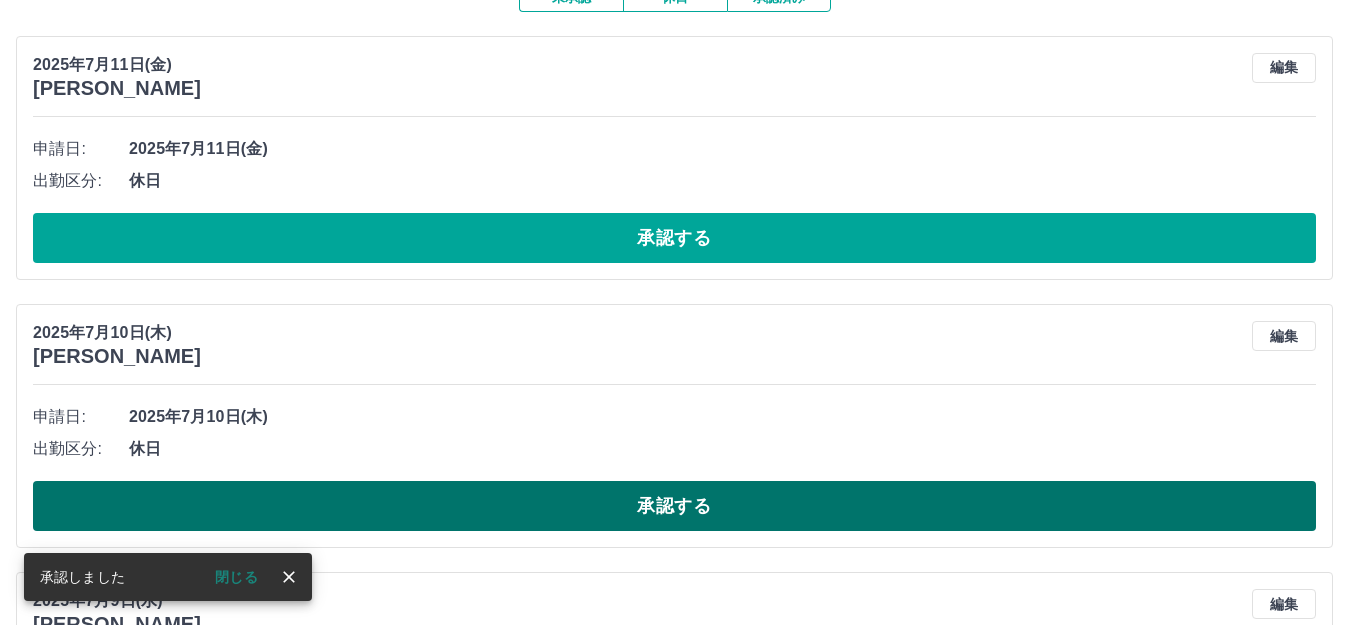 click on "承認する" at bounding box center (674, 506) 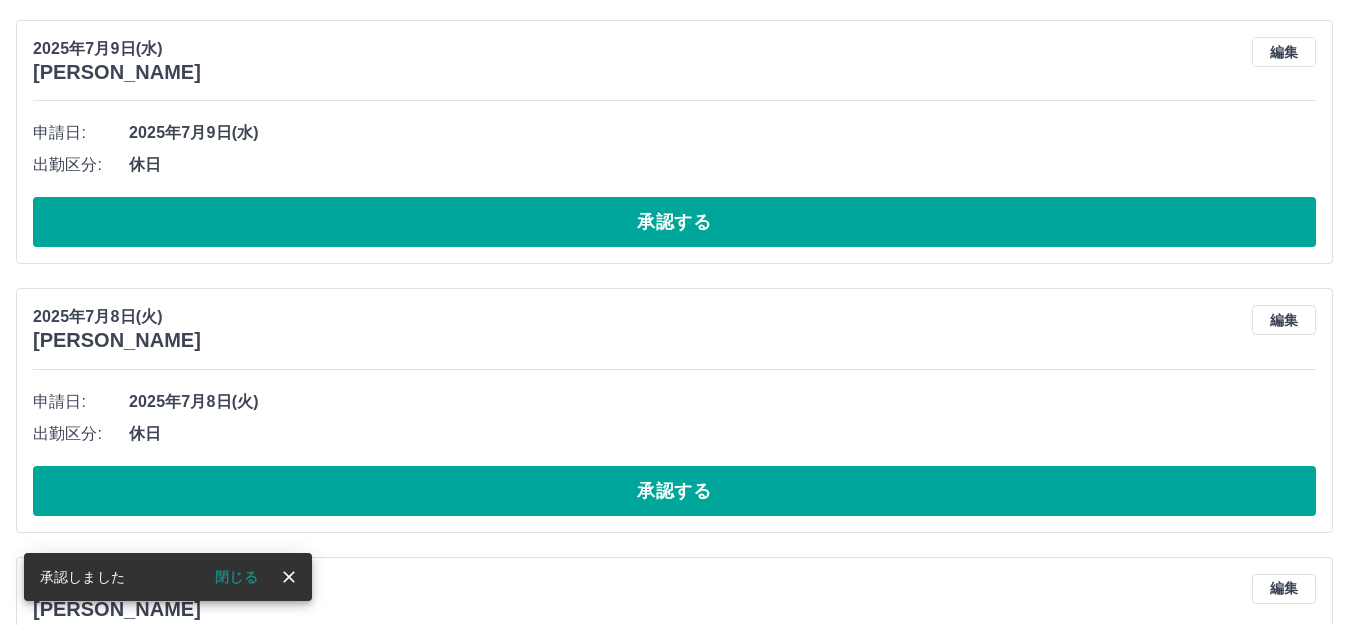 scroll, scrollTop: 500, scrollLeft: 0, axis: vertical 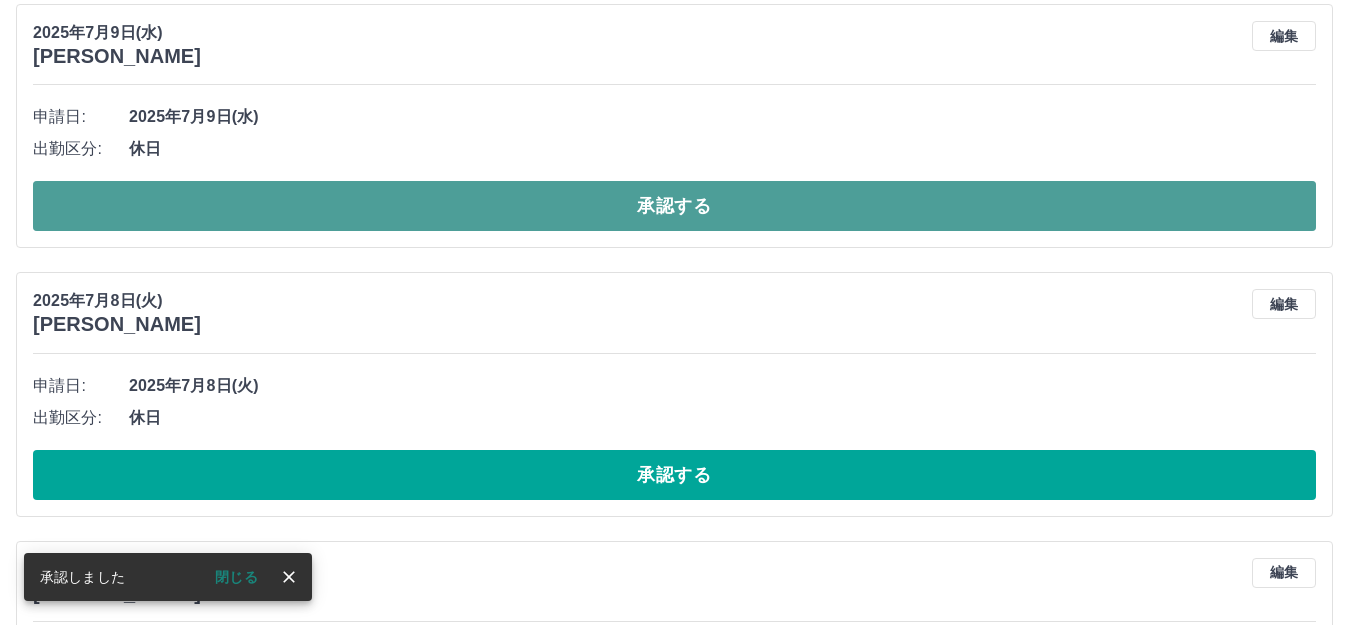 click on "承認する" at bounding box center (674, 206) 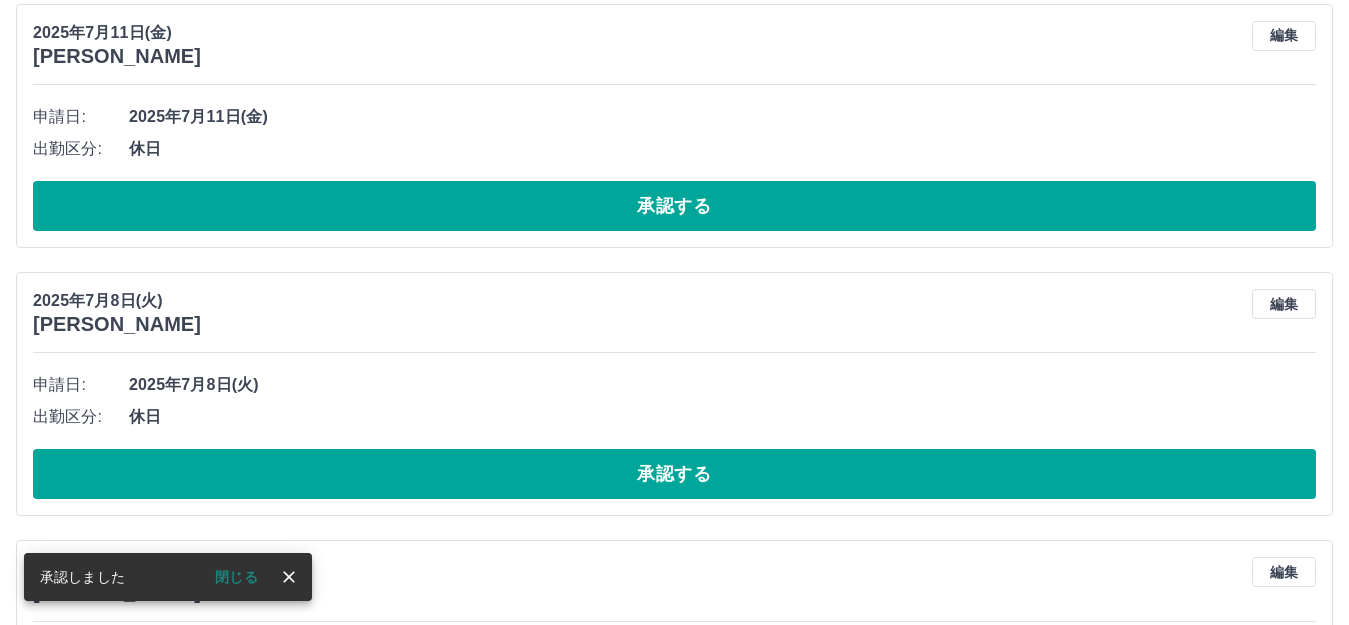scroll, scrollTop: 332, scrollLeft: 0, axis: vertical 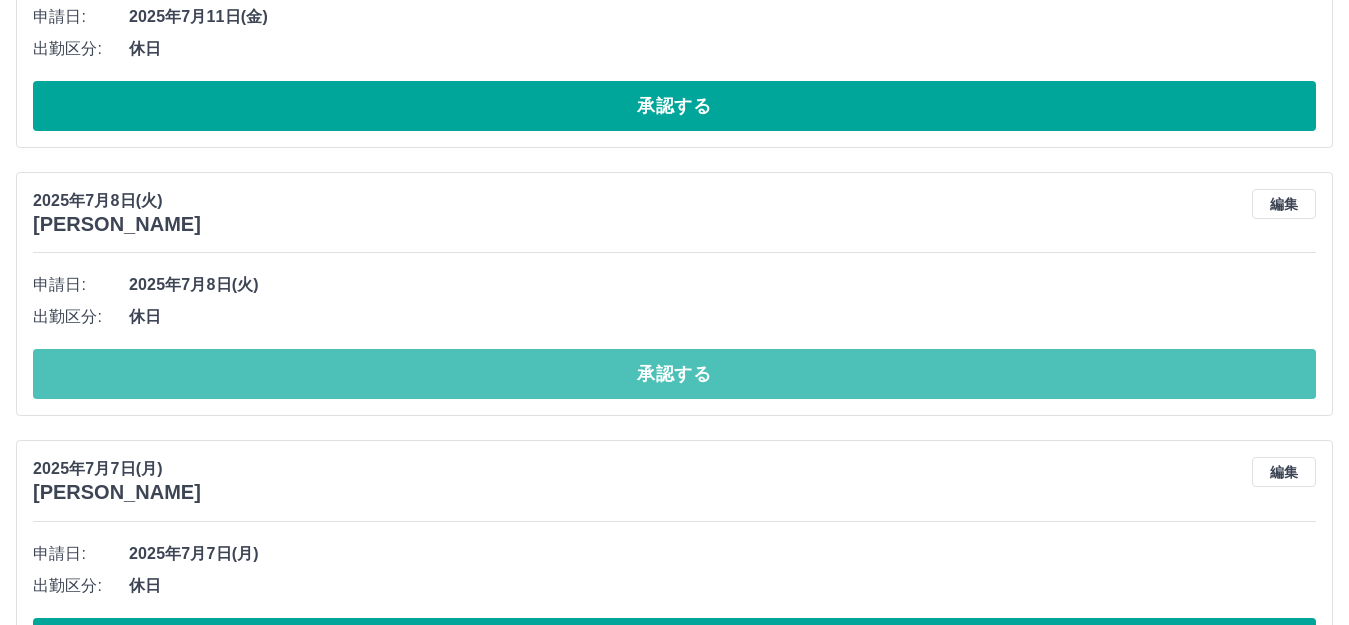 click on "承認する" at bounding box center (674, 374) 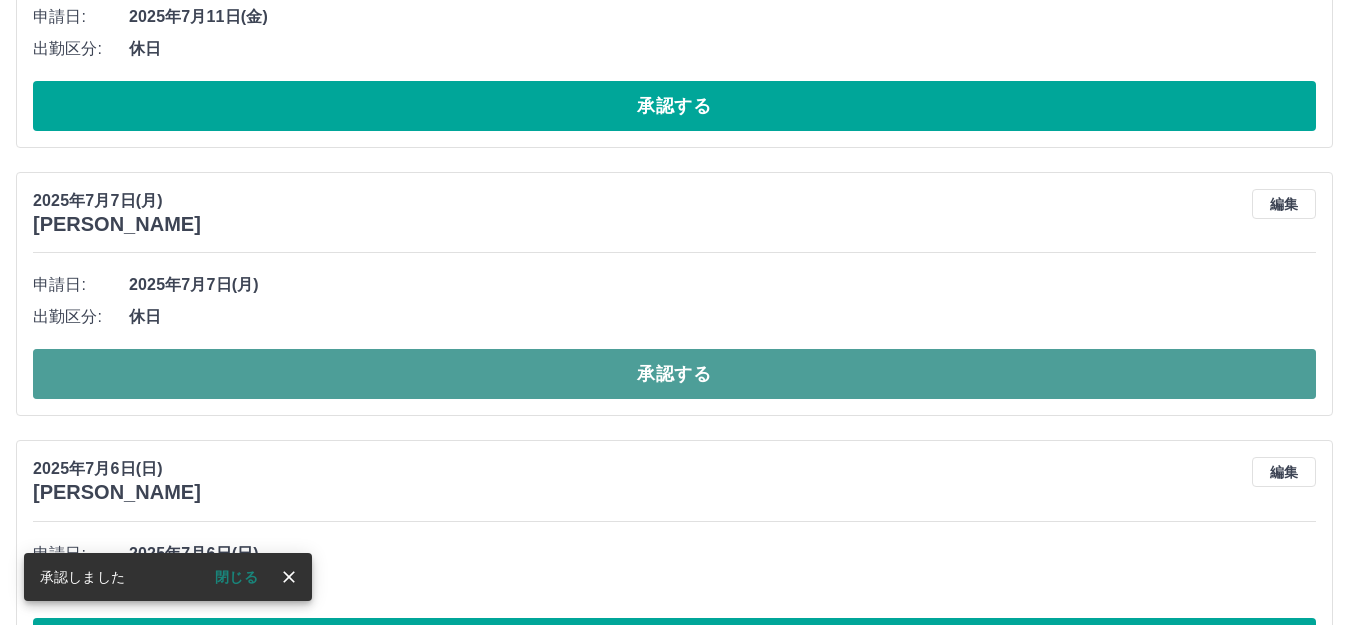 click on "承認する" at bounding box center (674, 374) 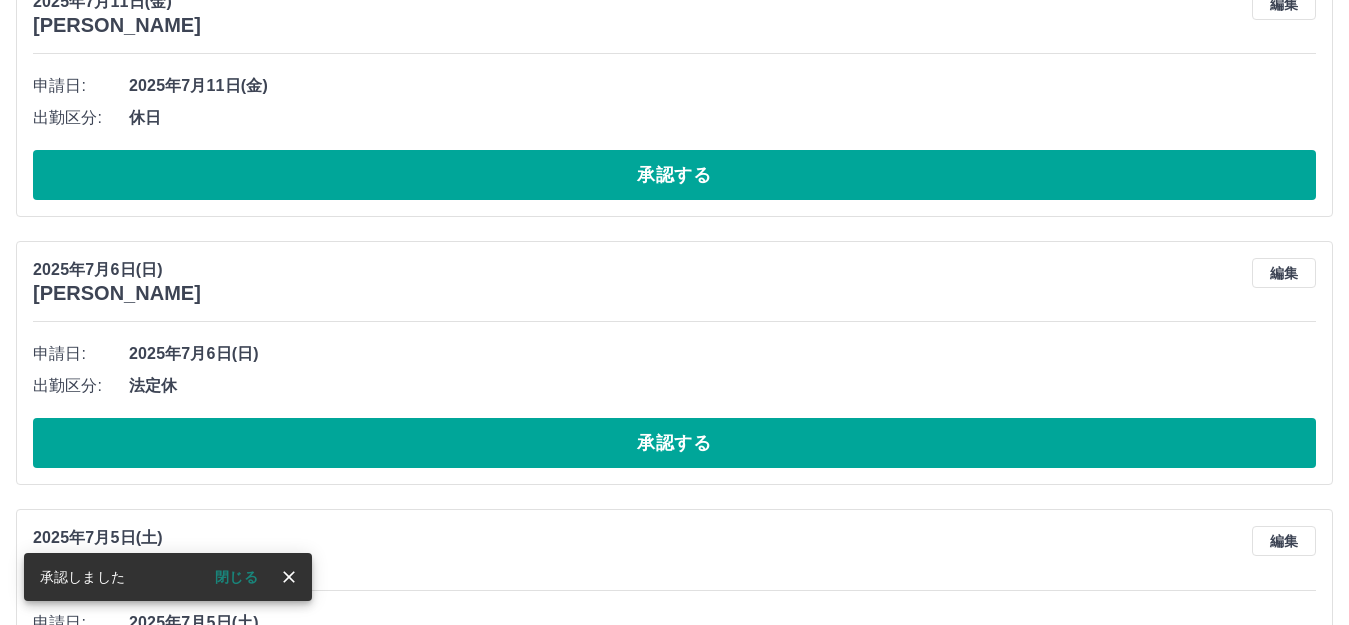 scroll, scrollTop: 132, scrollLeft: 0, axis: vertical 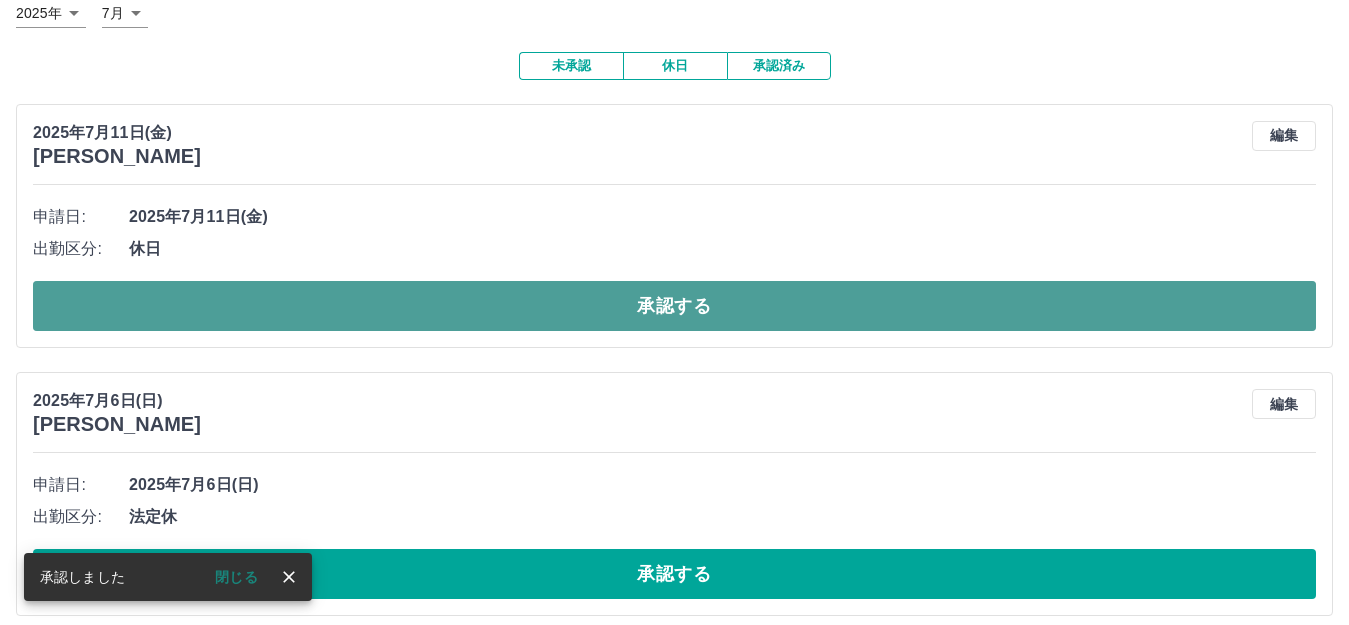 click on "承認する" at bounding box center [674, 306] 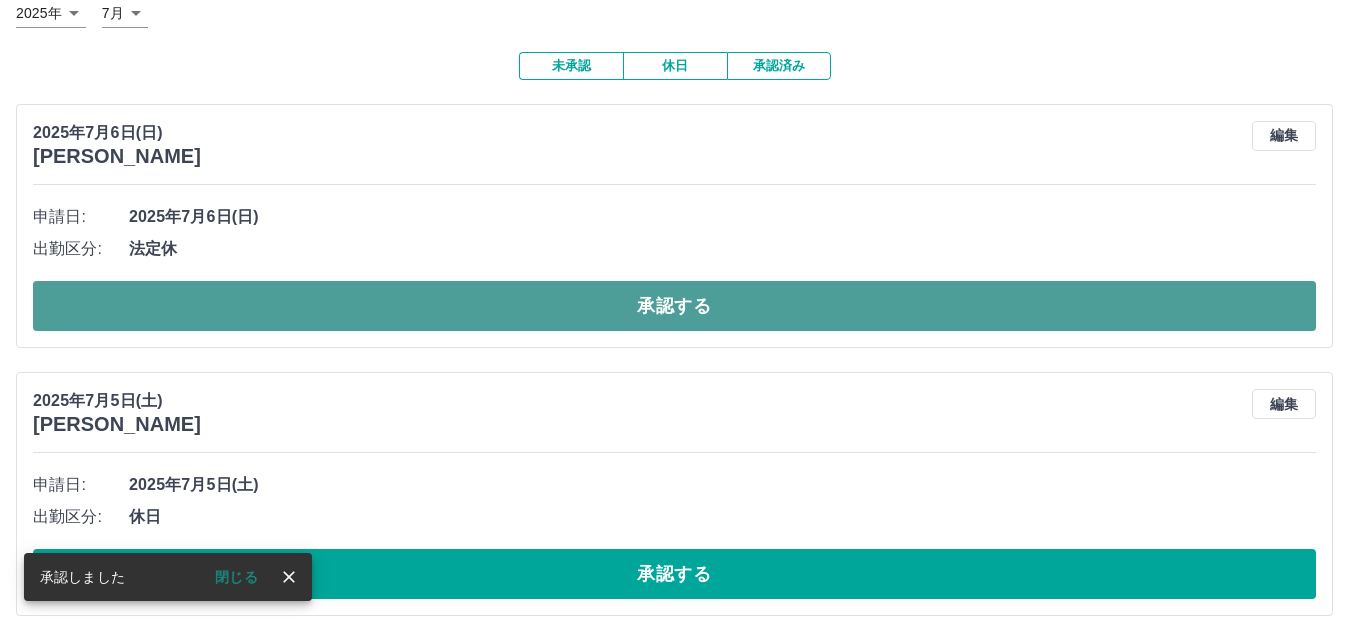 click on "承認する" at bounding box center [674, 306] 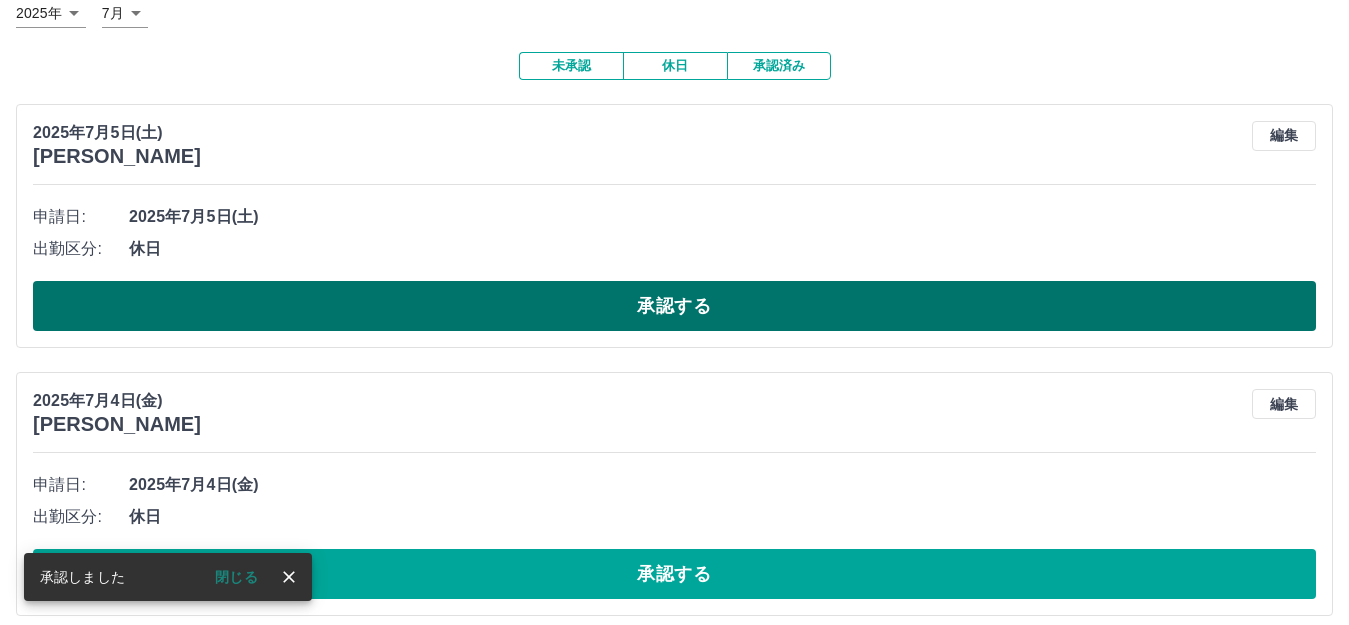 click on "承認する" at bounding box center (674, 306) 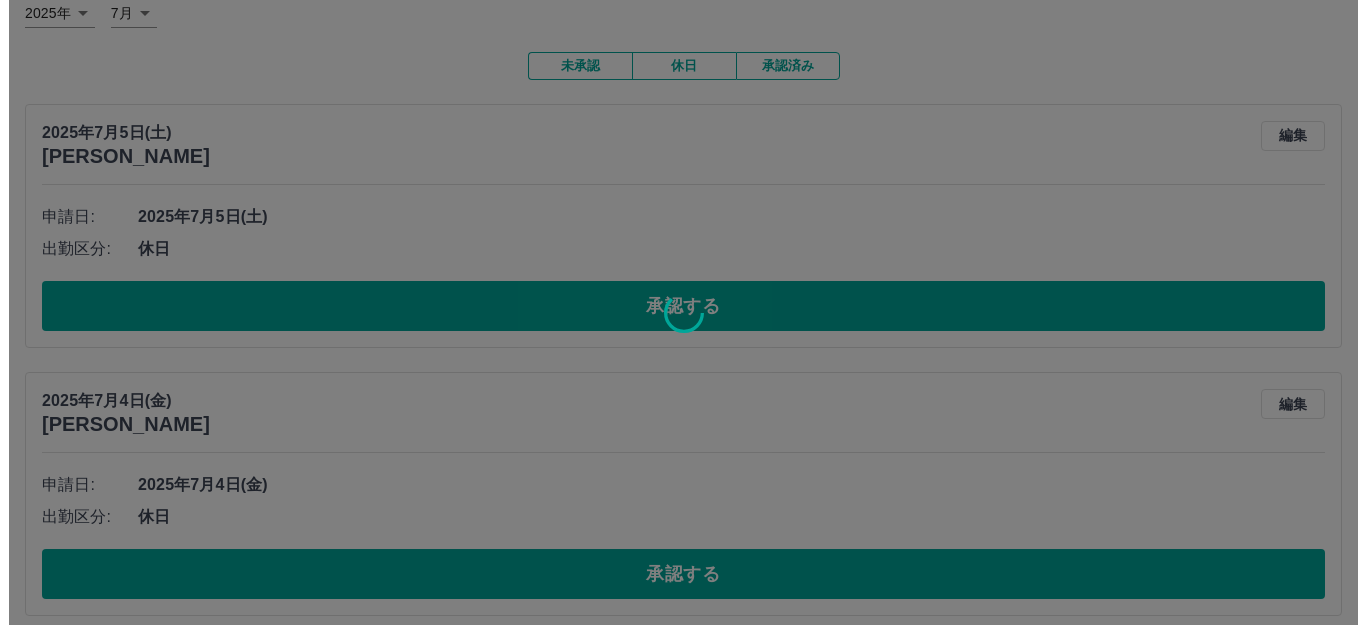 scroll, scrollTop: 0, scrollLeft: 0, axis: both 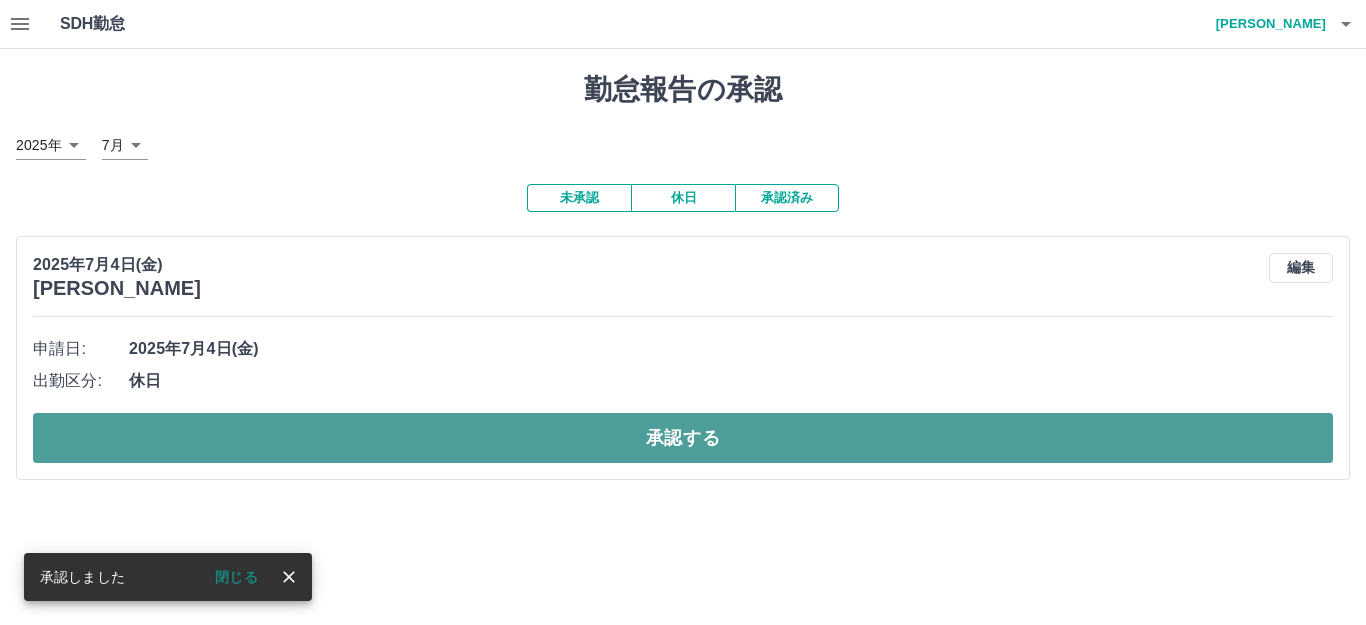 click on "承認する" at bounding box center [683, 438] 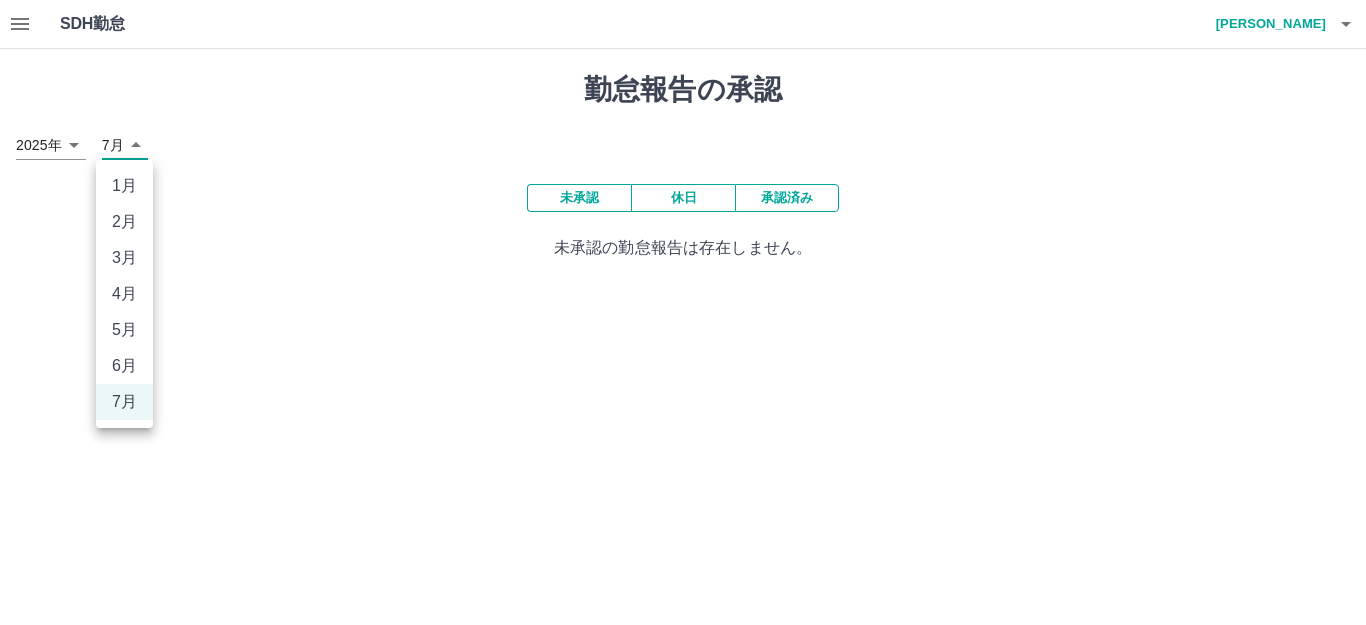 click on "SDH勤怠 齊藤　美惠子 勤怠報告の承認 2025年 **** 7月 * 未承認 休日 承認済み 未承認の勤怠報告は存在しません。 SDH勤怠 1月 2月 3月 4月 5月 6月 7月" at bounding box center [683, 142] 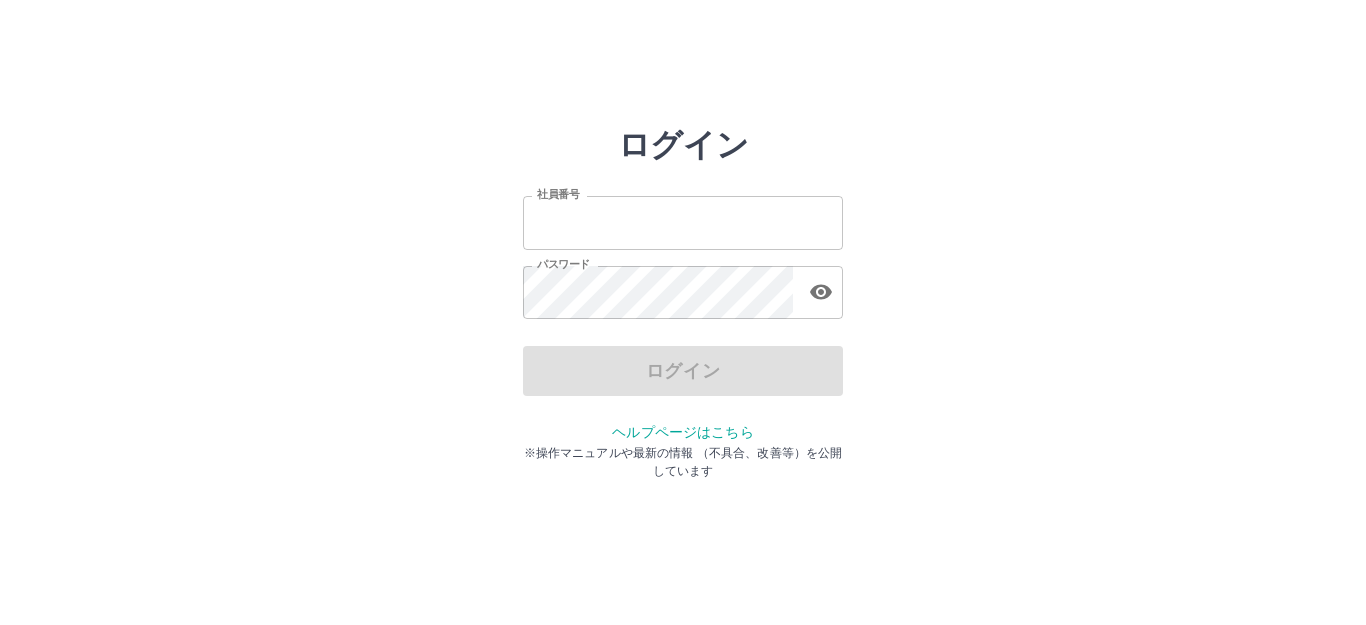 scroll, scrollTop: 0, scrollLeft: 0, axis: both 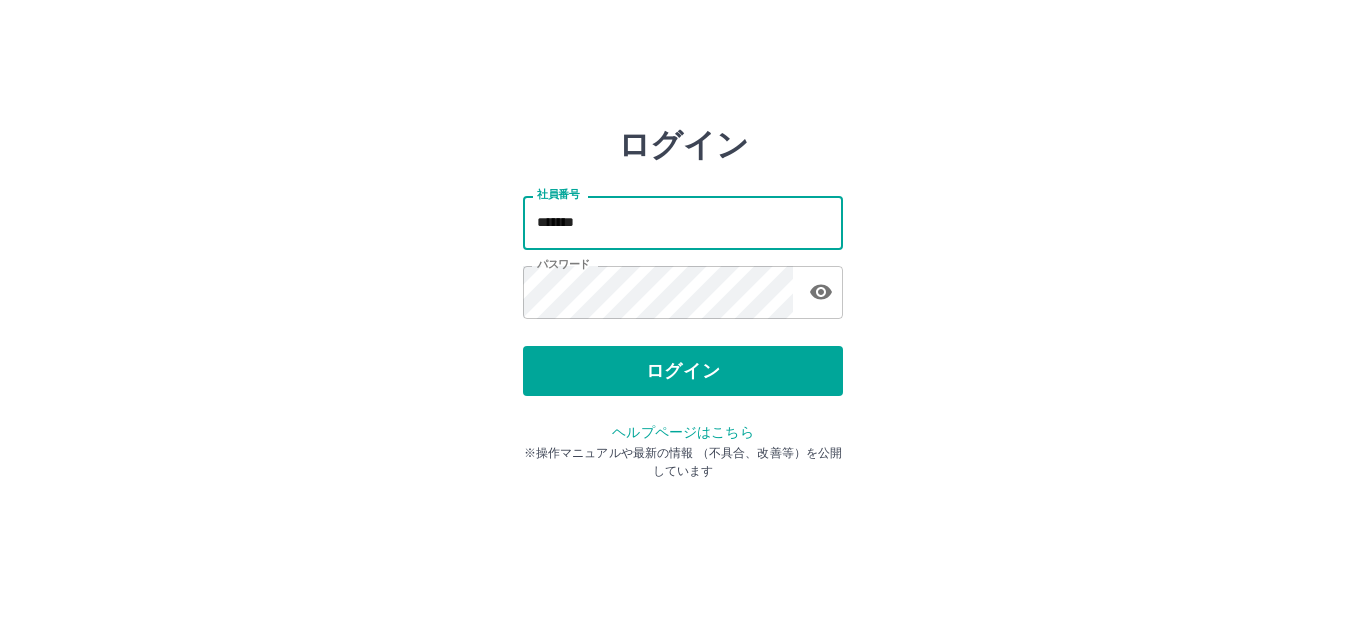 click on "*******" at bounding box center (683, 222) 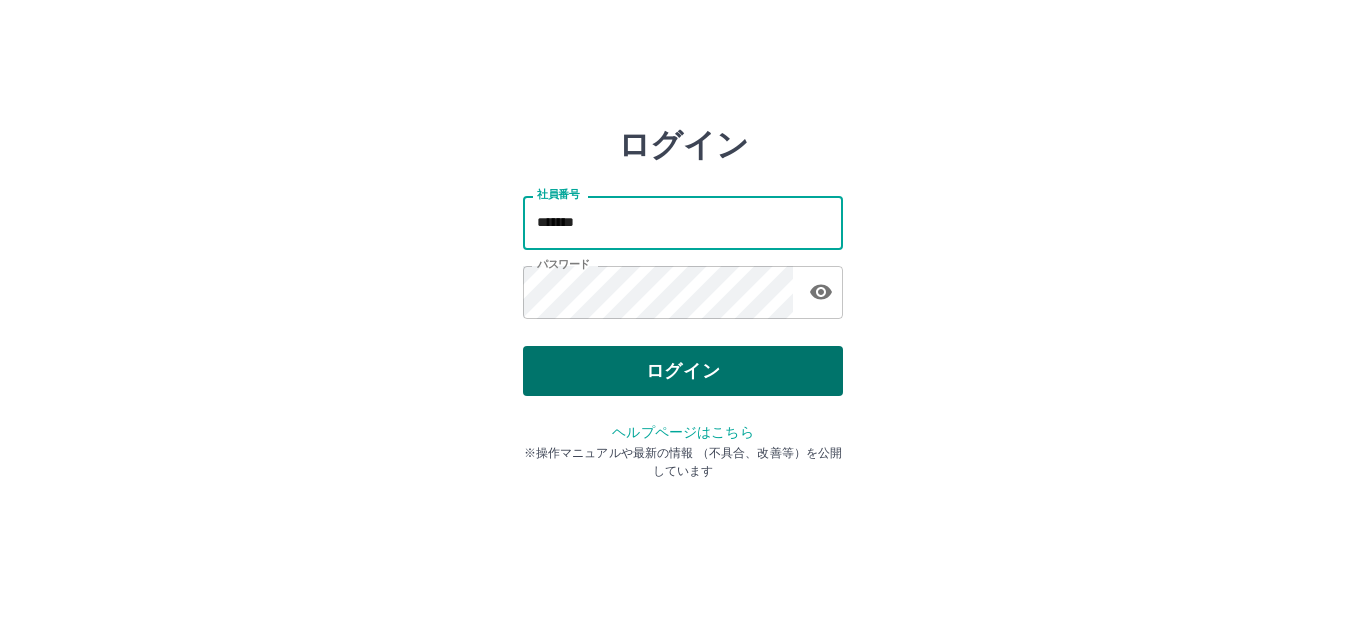 type on "*******" 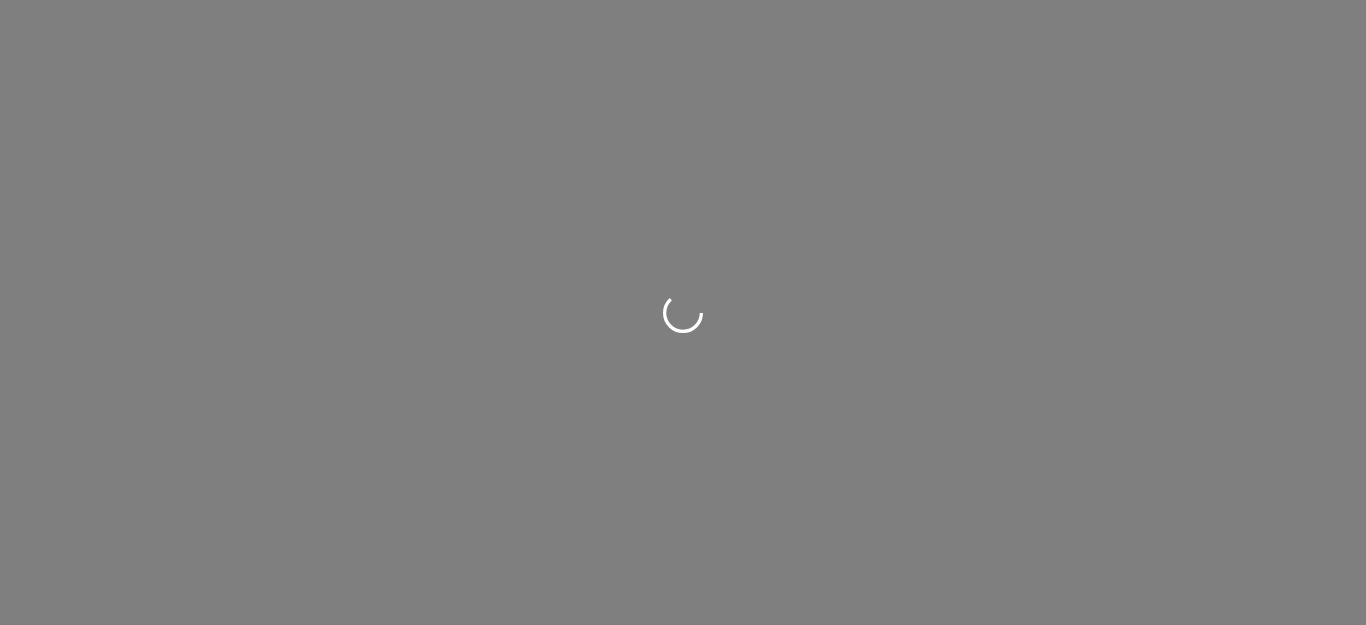 scroll, scrollTop: 0, scrollLeft: 0, axis: both 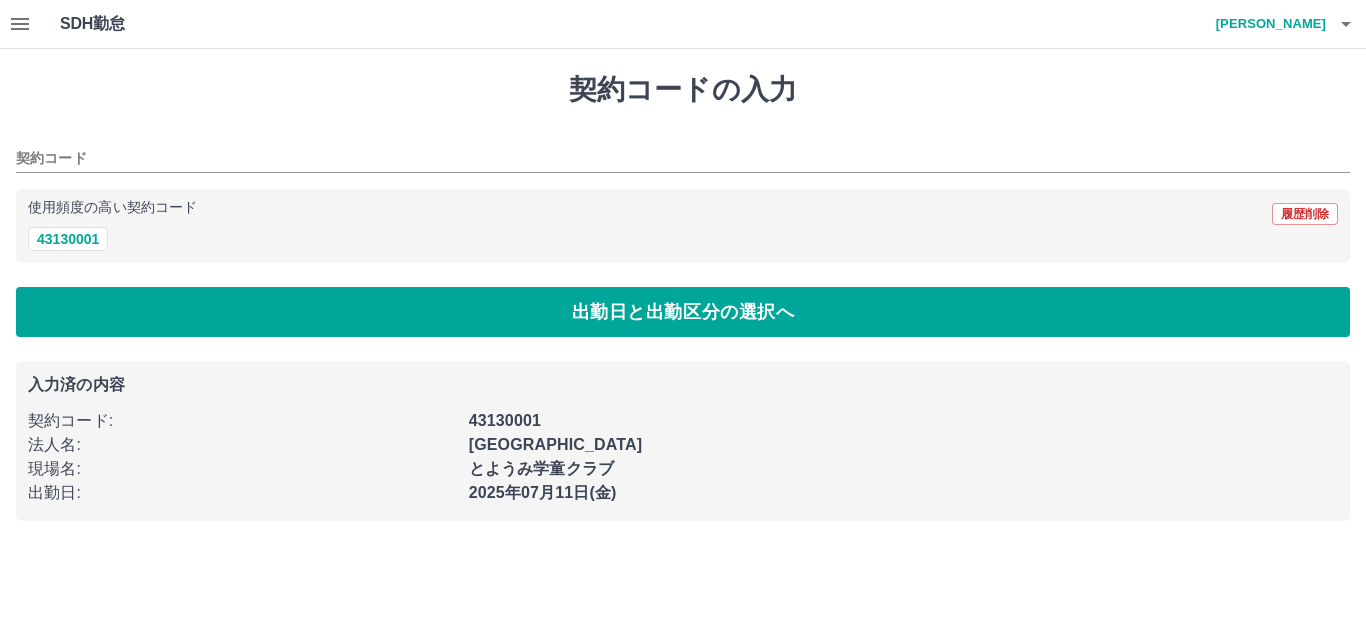 type on "********" 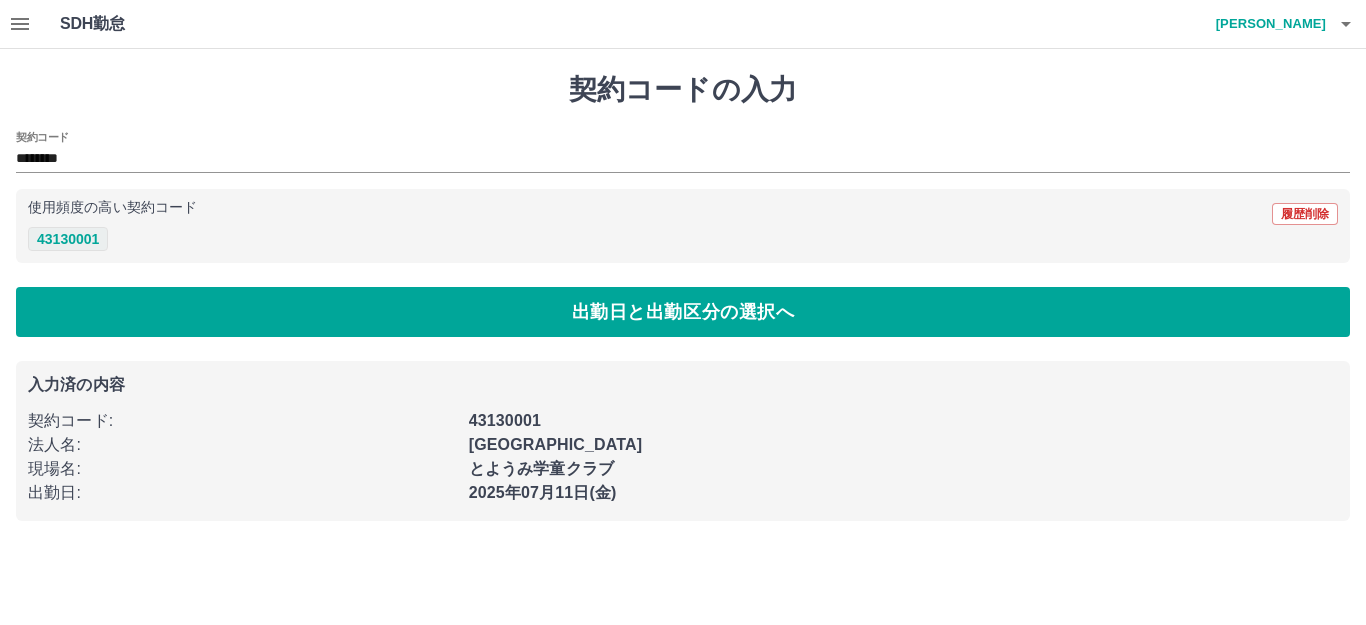click on "43130001" at bounding box center [68, 239] 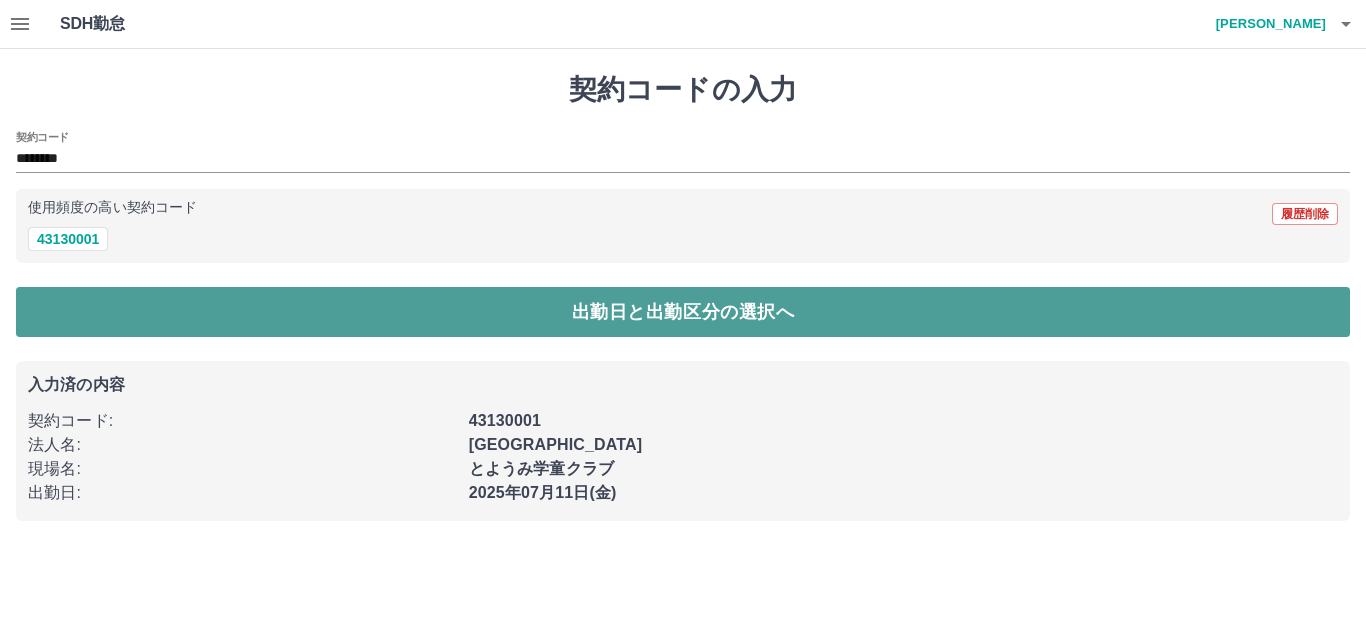 click on "出勤日と出勤区分の選択へ" at bounding box center (683, 312) 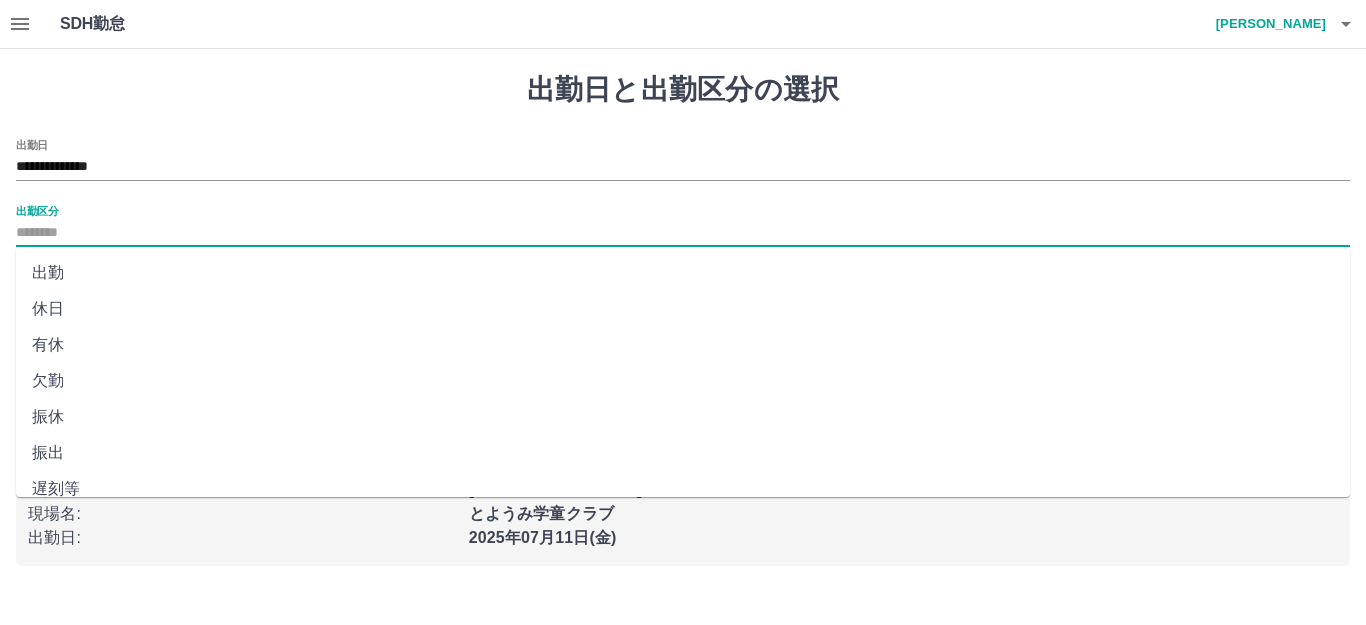 click on "出勤区分" at bounding box center [683, 233] 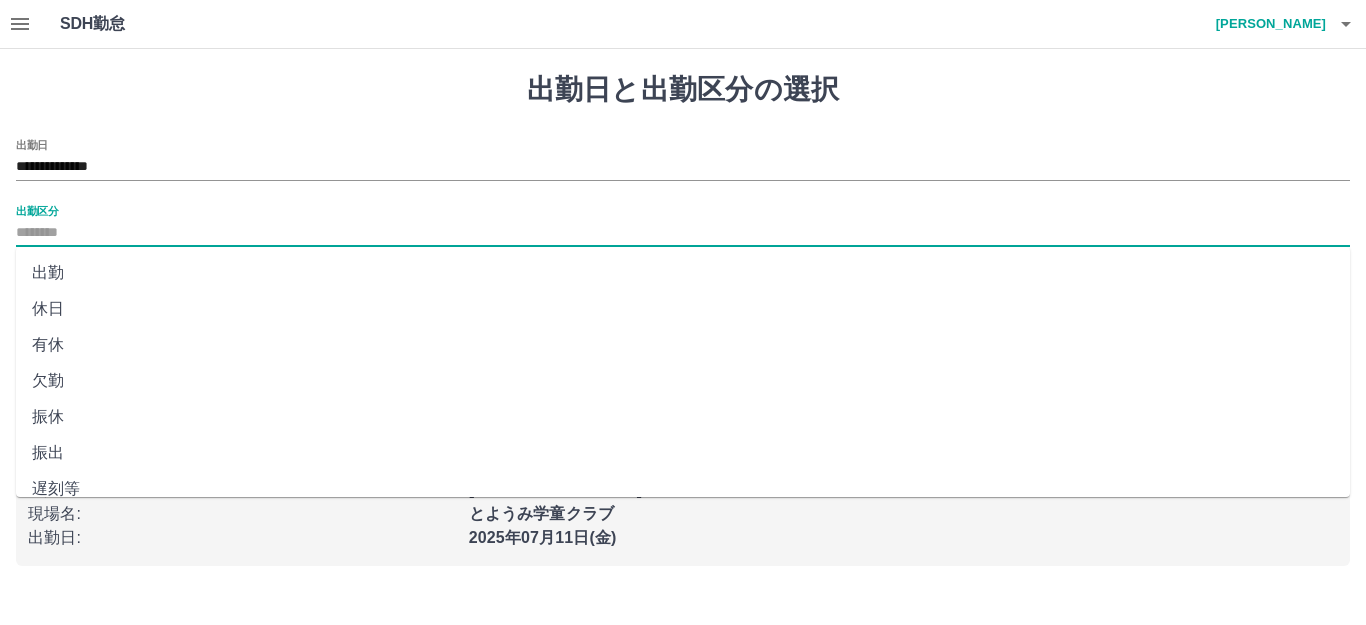click on "休日" at bounding box center (683, 309) 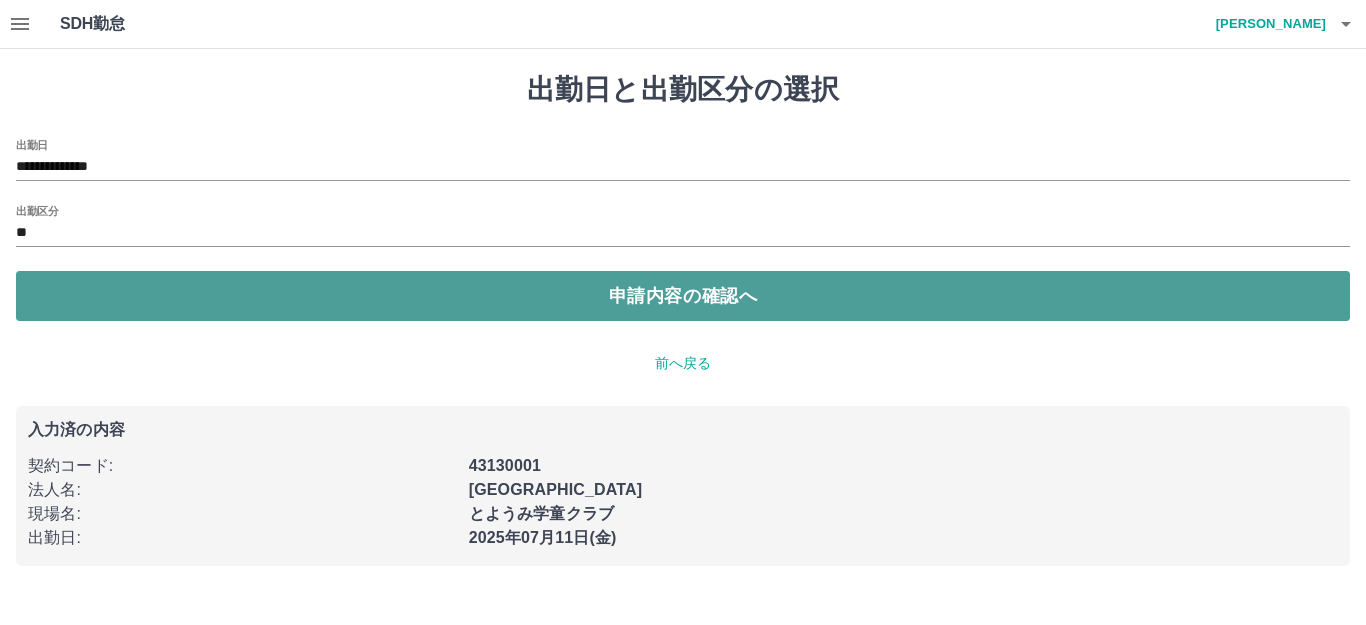 click on "申請内容の確認へ" at bounding box center [683, 296] 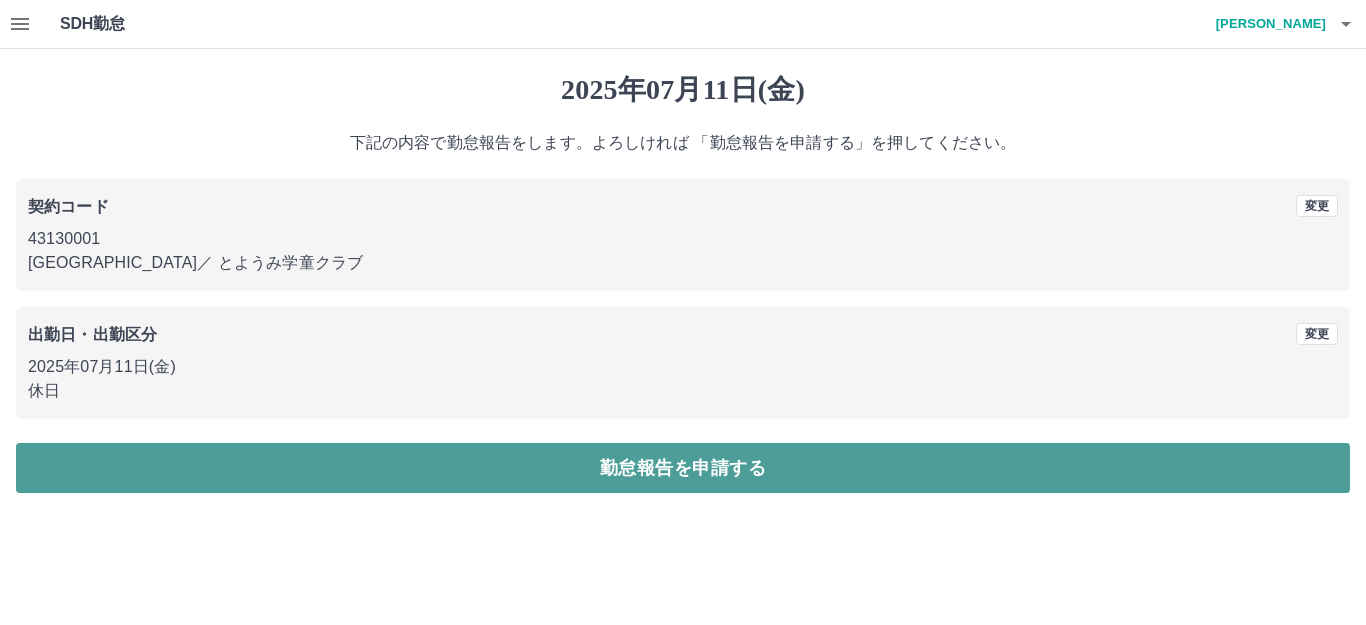 click on "勤怠報告を申請する" at bounding box center [683, 468] 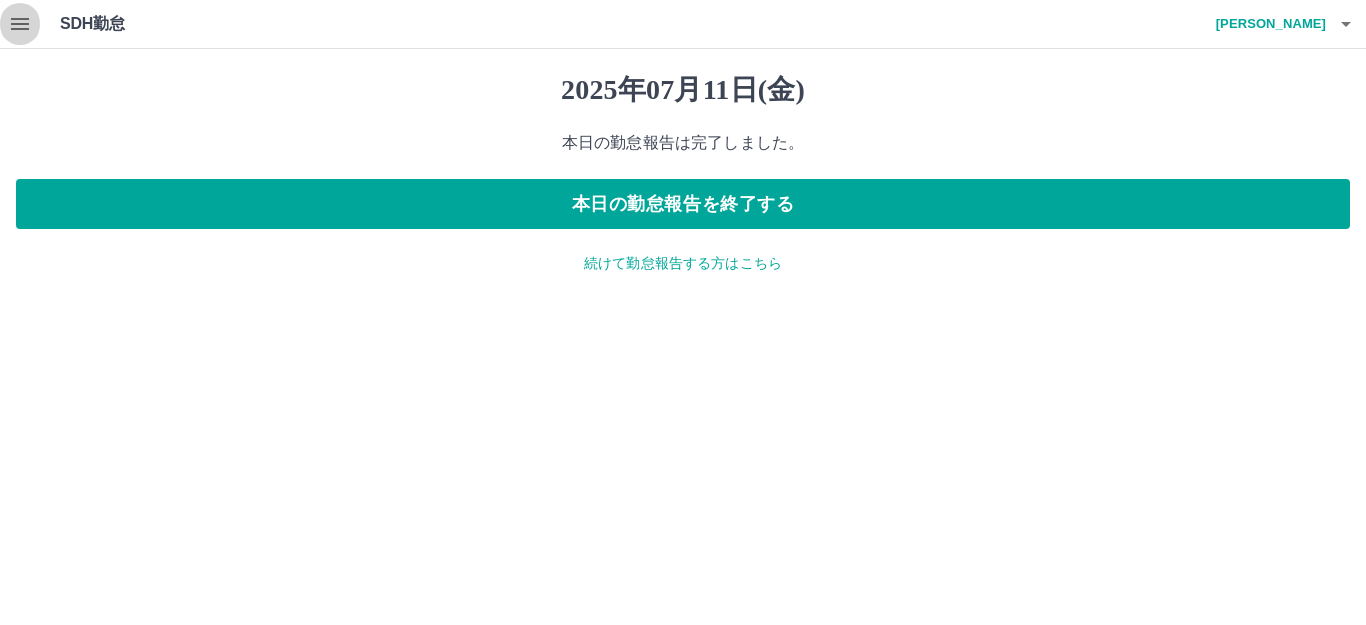 click 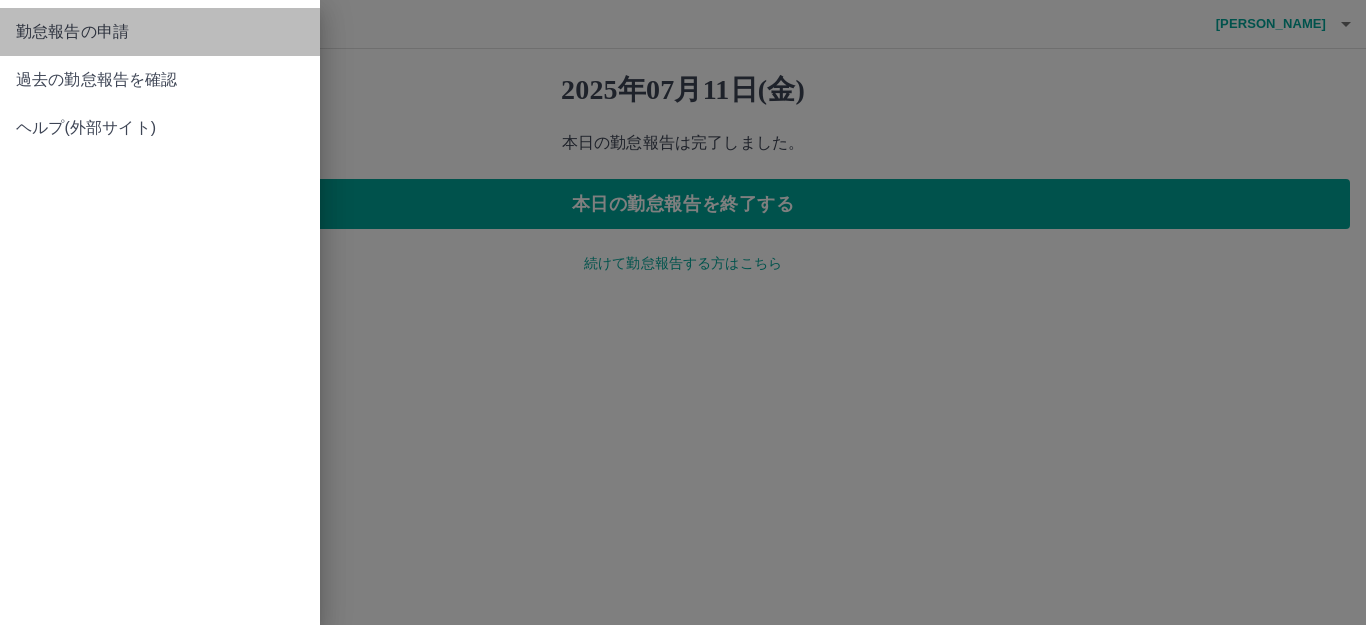 click on "勤怠報告の申請" at bounding box center [160, 32] 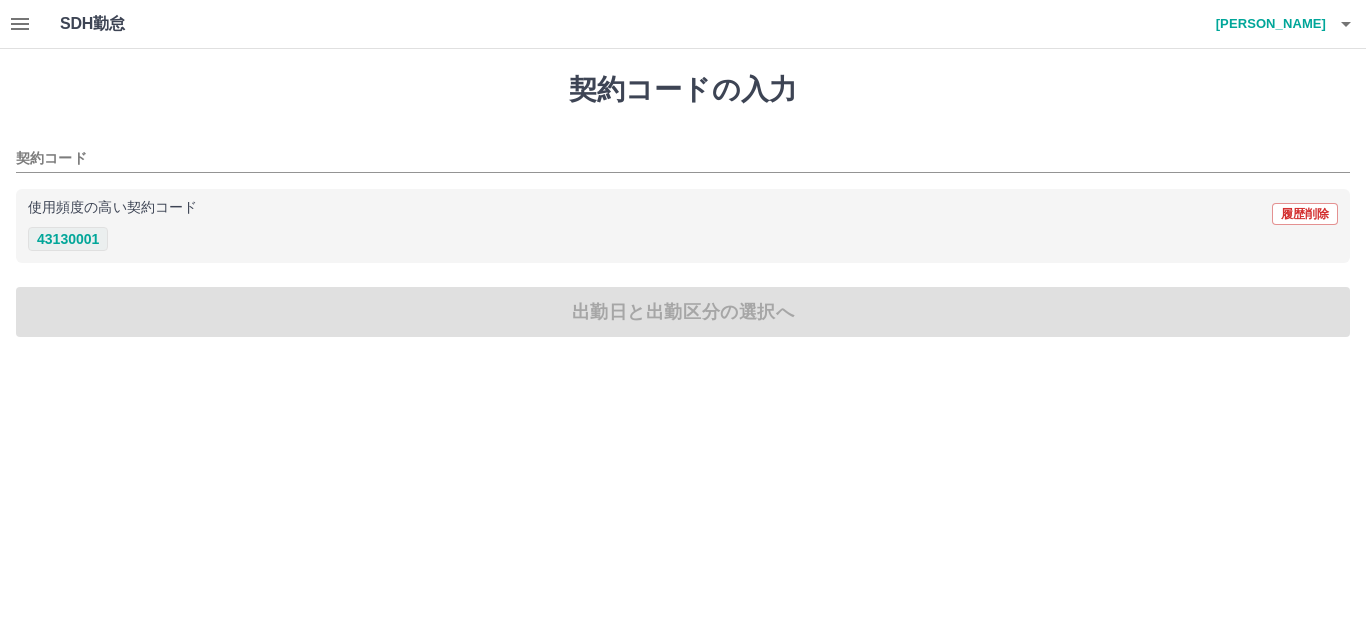 click on "43130001" at bounding box center [68, 239] 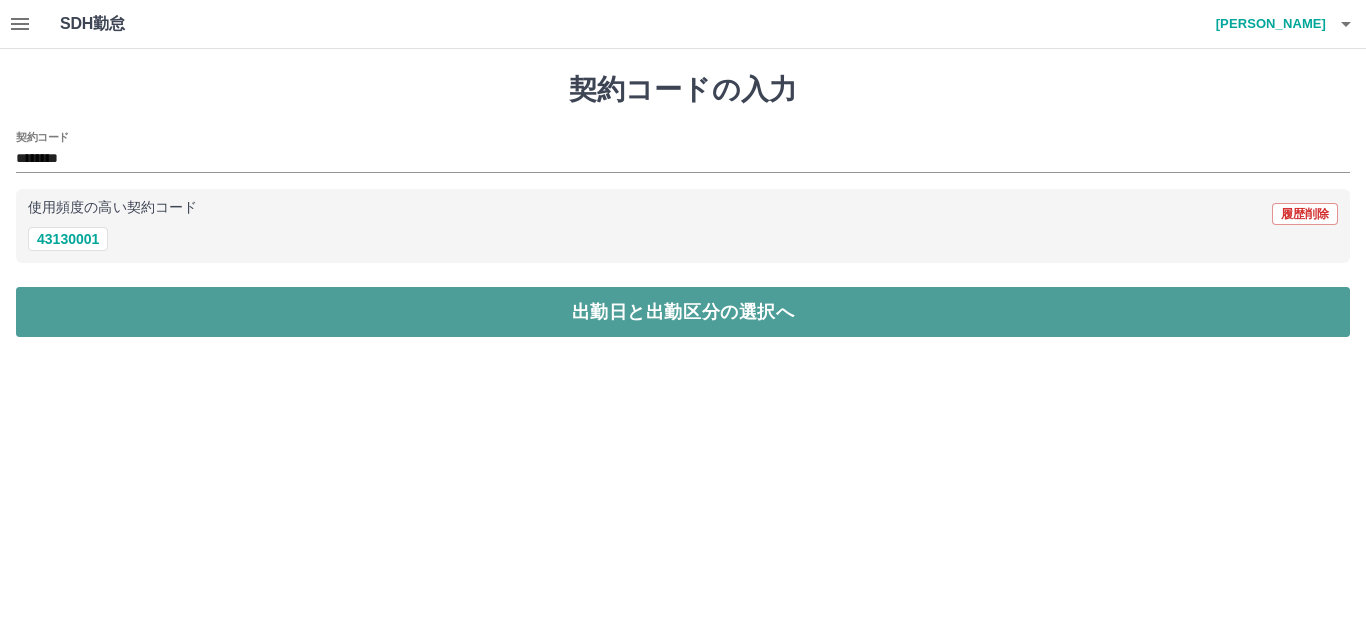 click on "出勤日と出勤区分の選択へ" at bounding box center (683, 312) 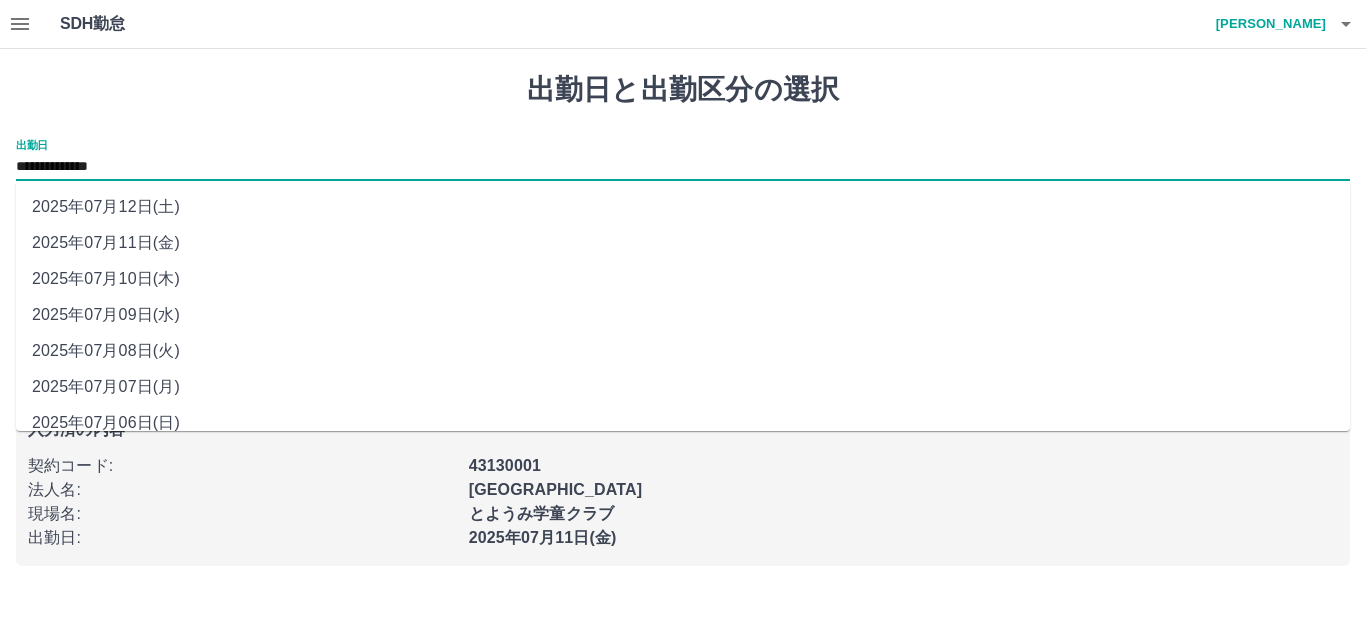 click on "**********" at bounding box center (683, 167) 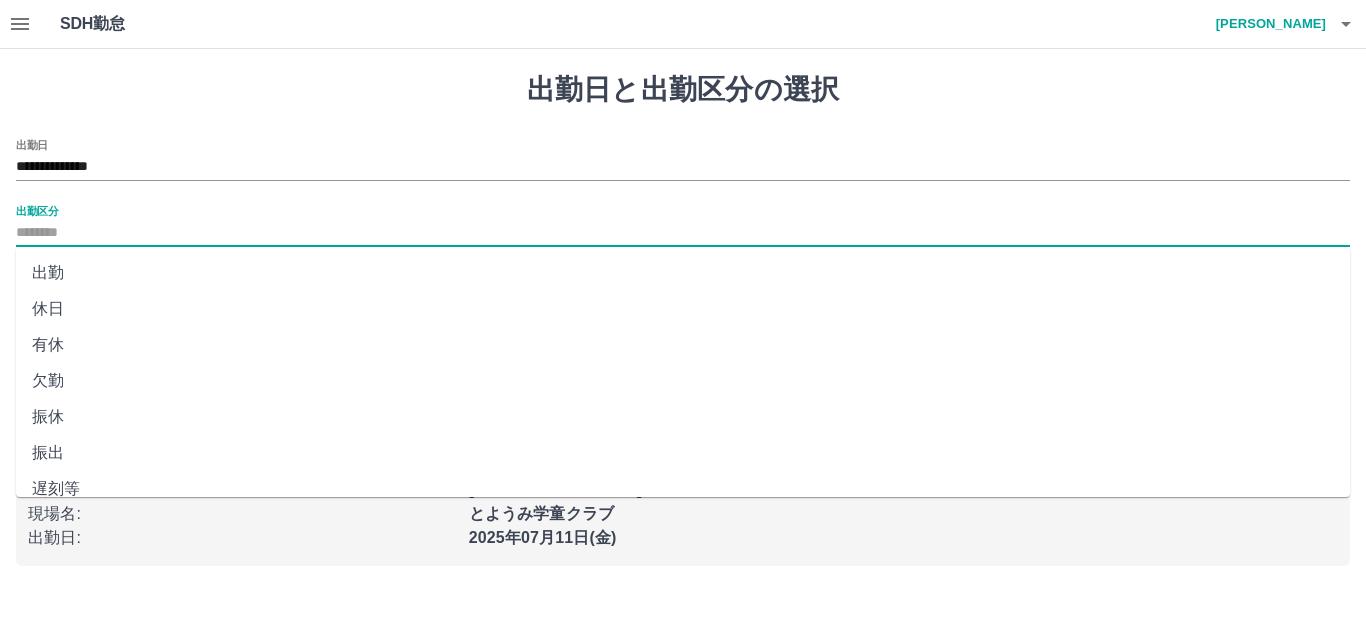 click on "出勤区分" at bounding box center (683, 233) 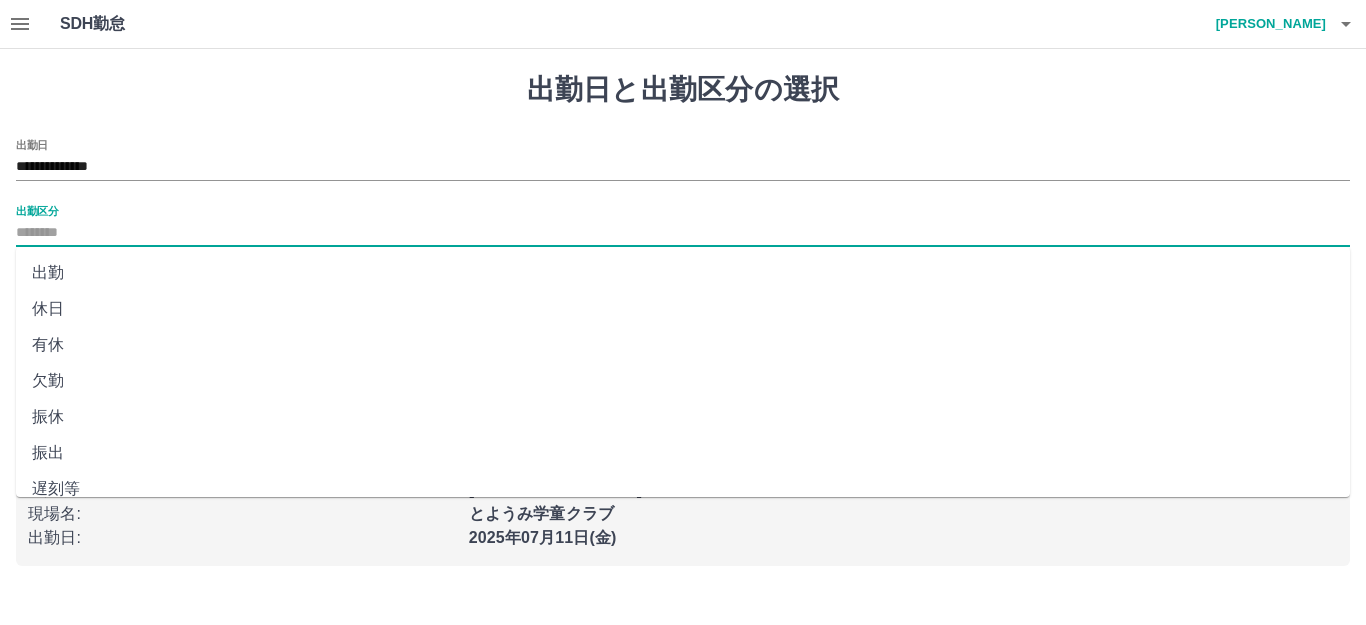 click on "休日" at bounding box center [683, 309] 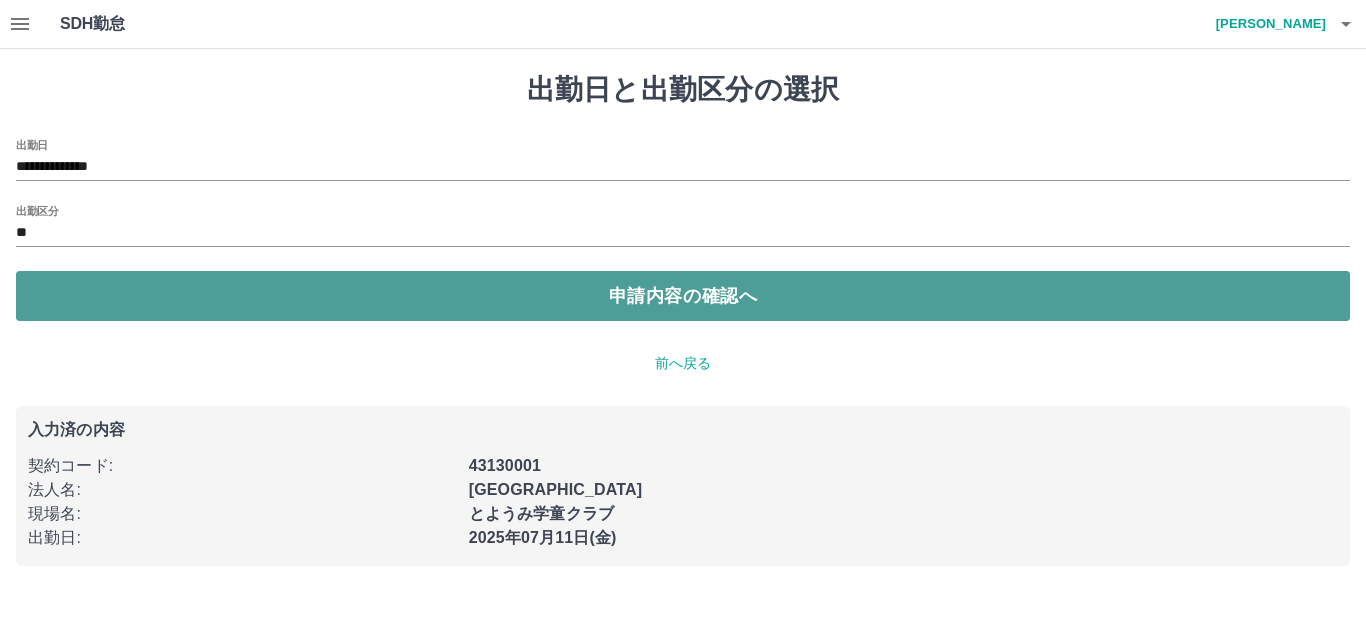 click on "申請内容の確認へ" at bounding box center [683, 296] 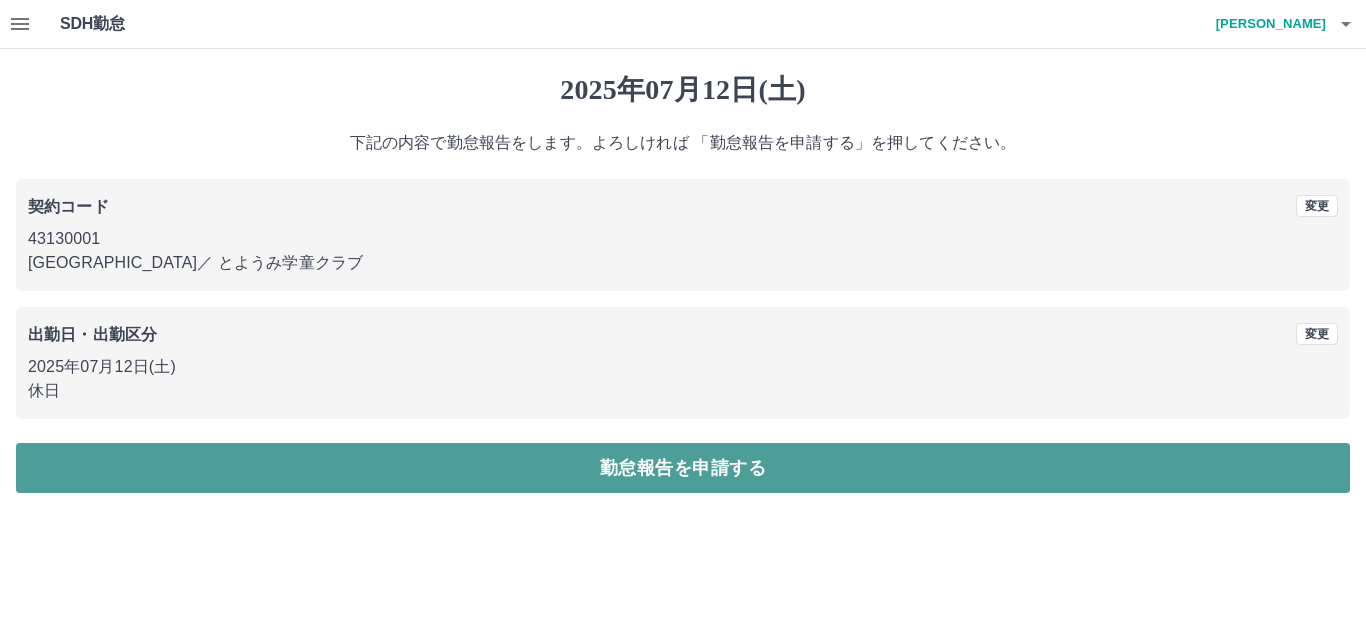 click on "勤怠報告を申請する" at bounding box center [683, 468] 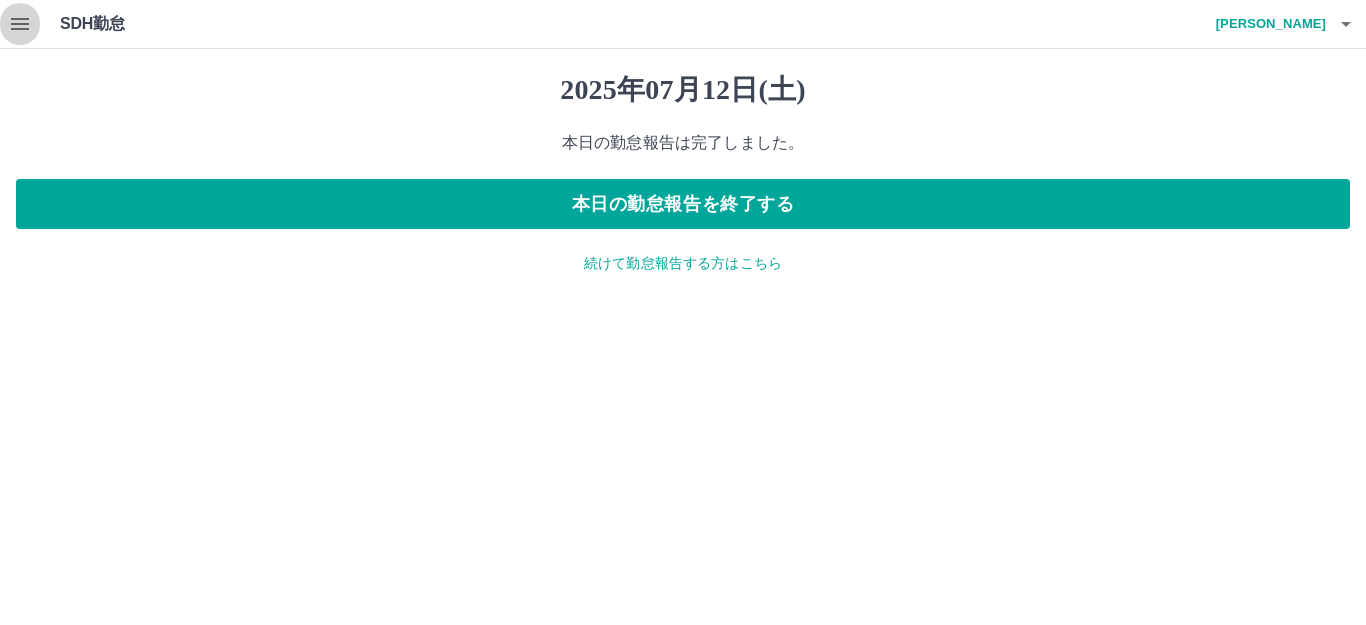 click 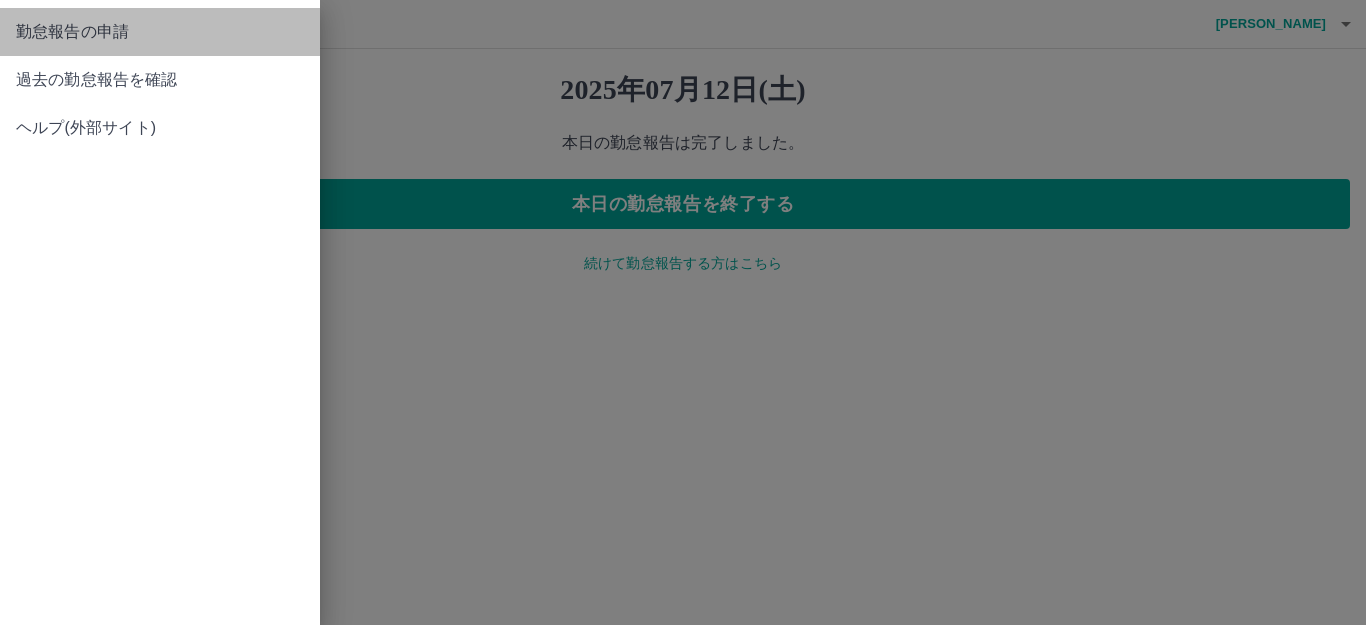 click on "勤怠報告の申請" at bounding box center [160, 32] 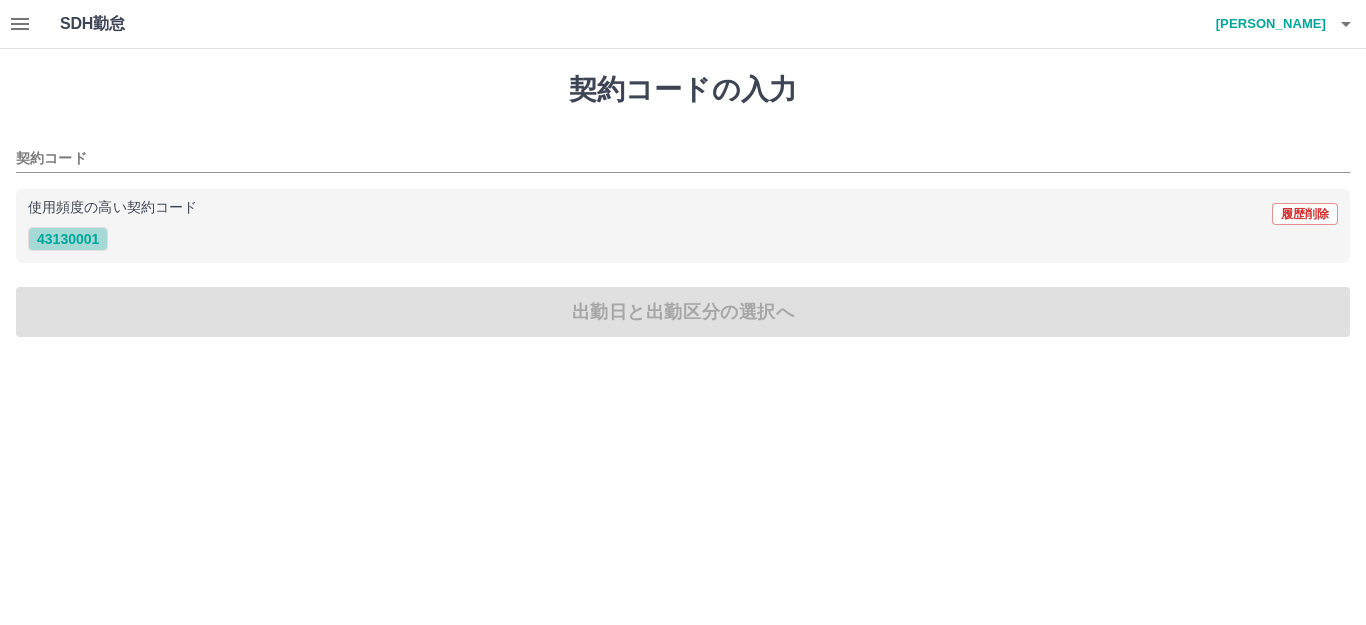 click on "43130001" at bounding box center [68, 239] 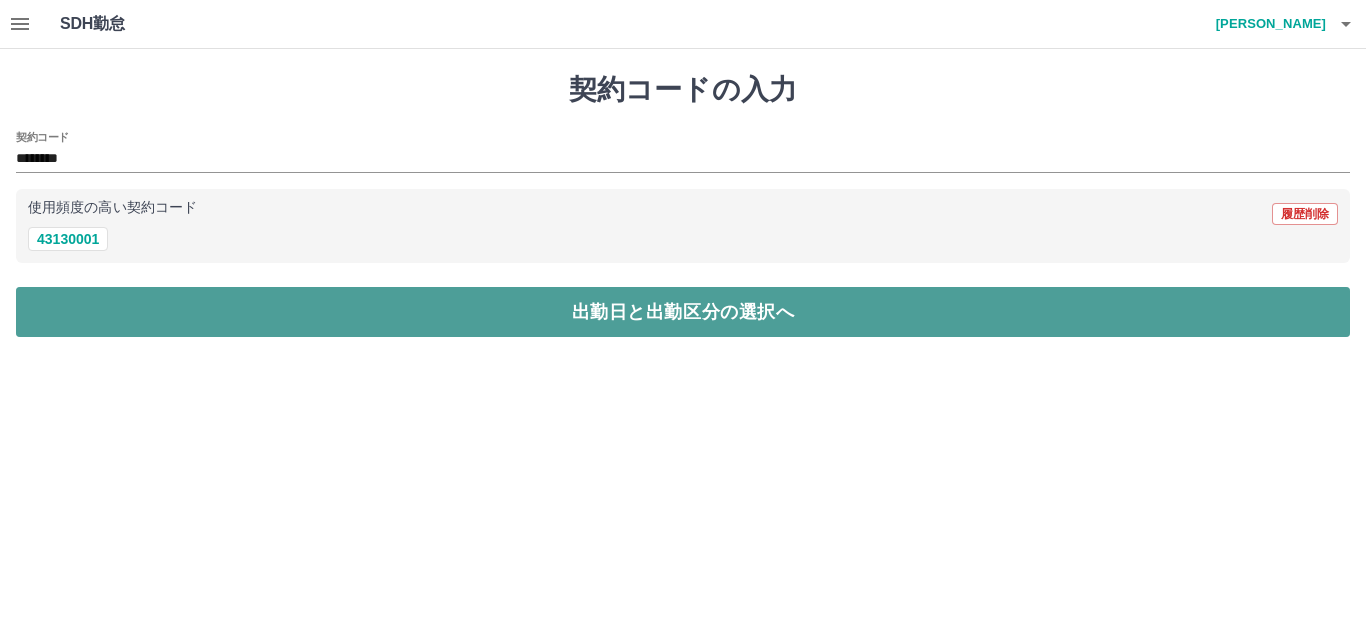 click on "出勤日と出勤区分の選択へ" at bounding box center [683, 312] 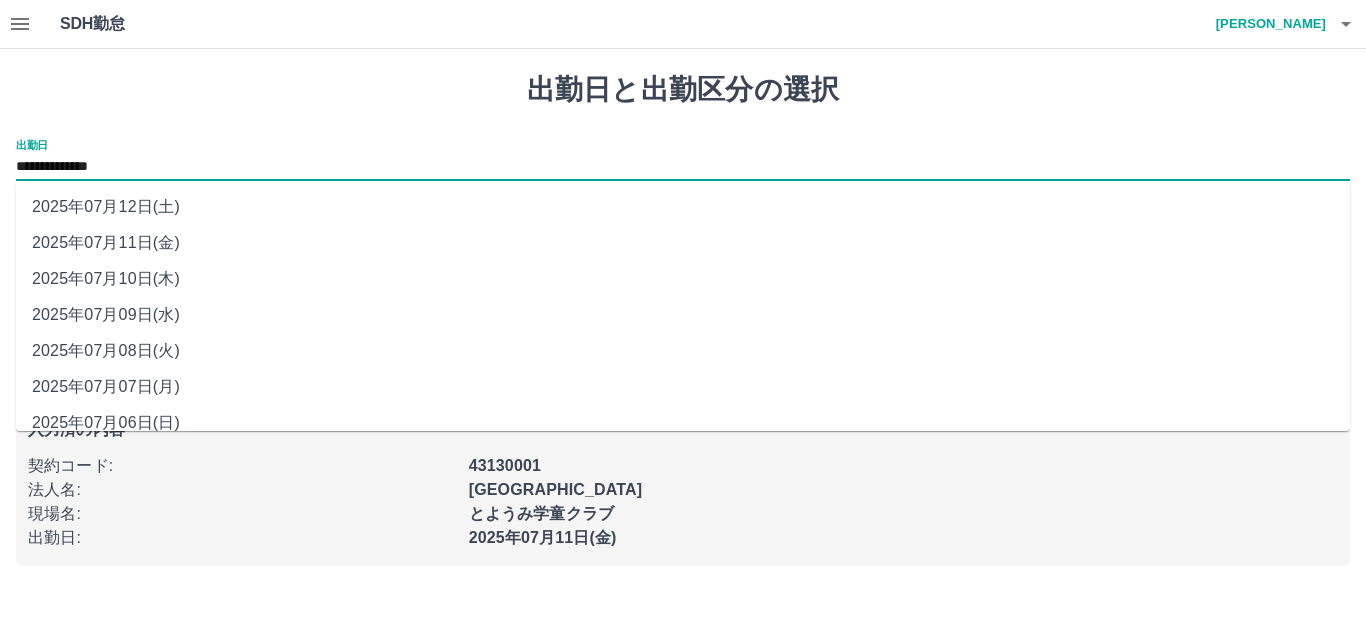 click on "**********" at bounding box center (683, 167) 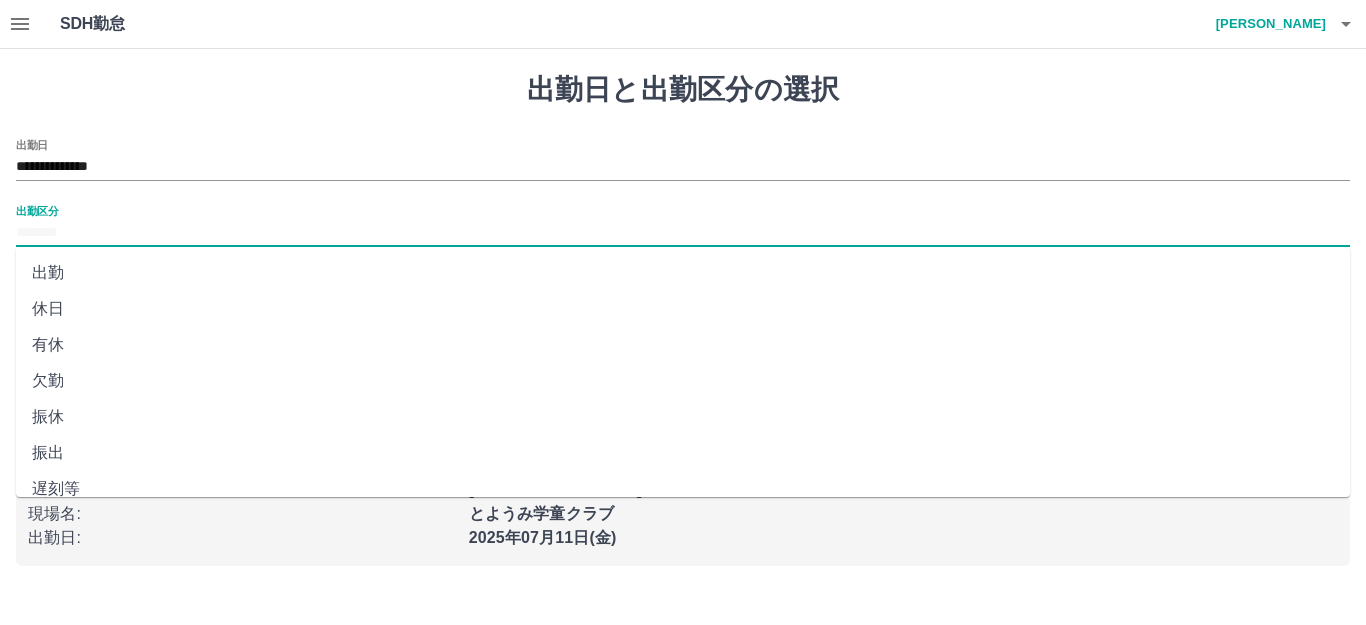 click on "出勤区分" at bounding box center [683, 233] 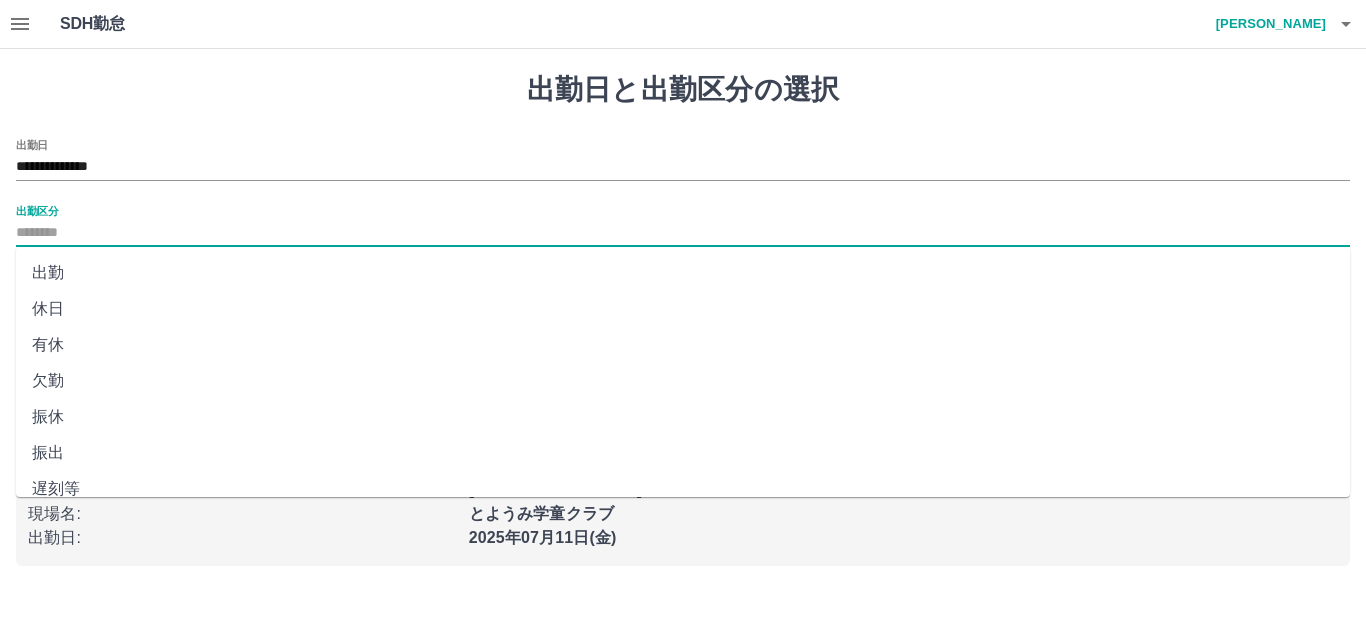 click on "休日" at bounding box center [683, 309] 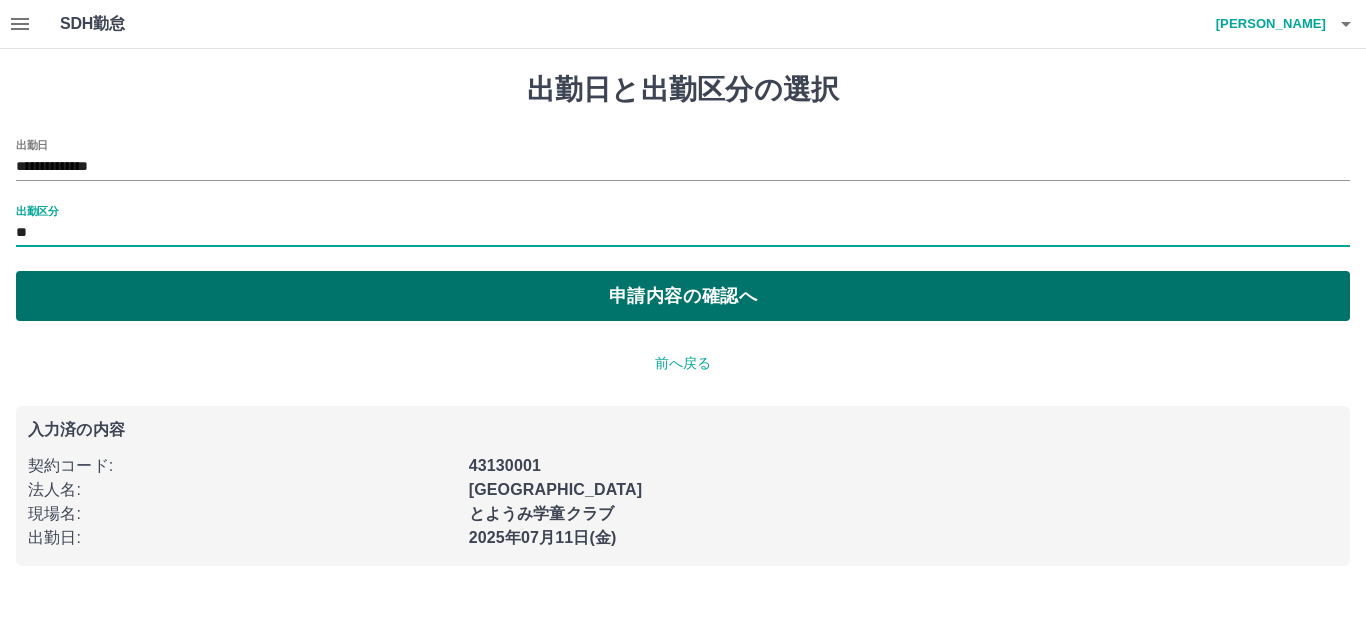 click on "申請内容の確認へ" at bounding box center (683, 296) 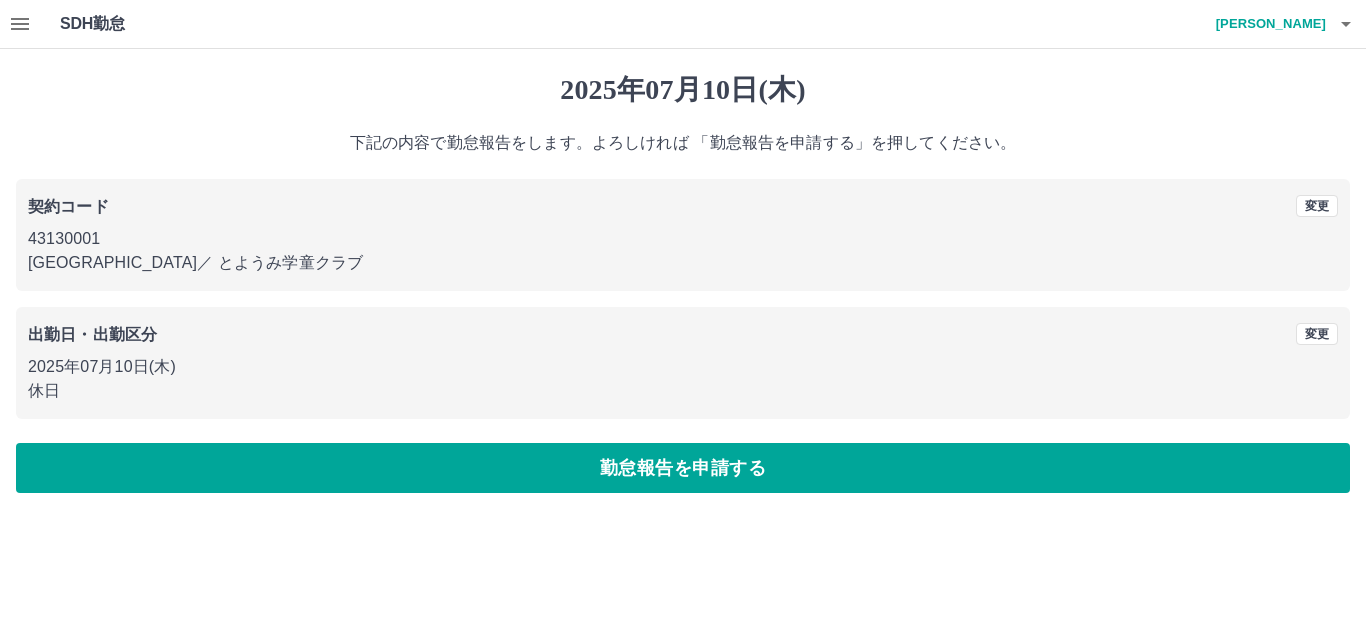 drag, startPoint x: 699, startPoint y: 458, endPoint x: 671, endPoint y: 448, distance: 29.732138 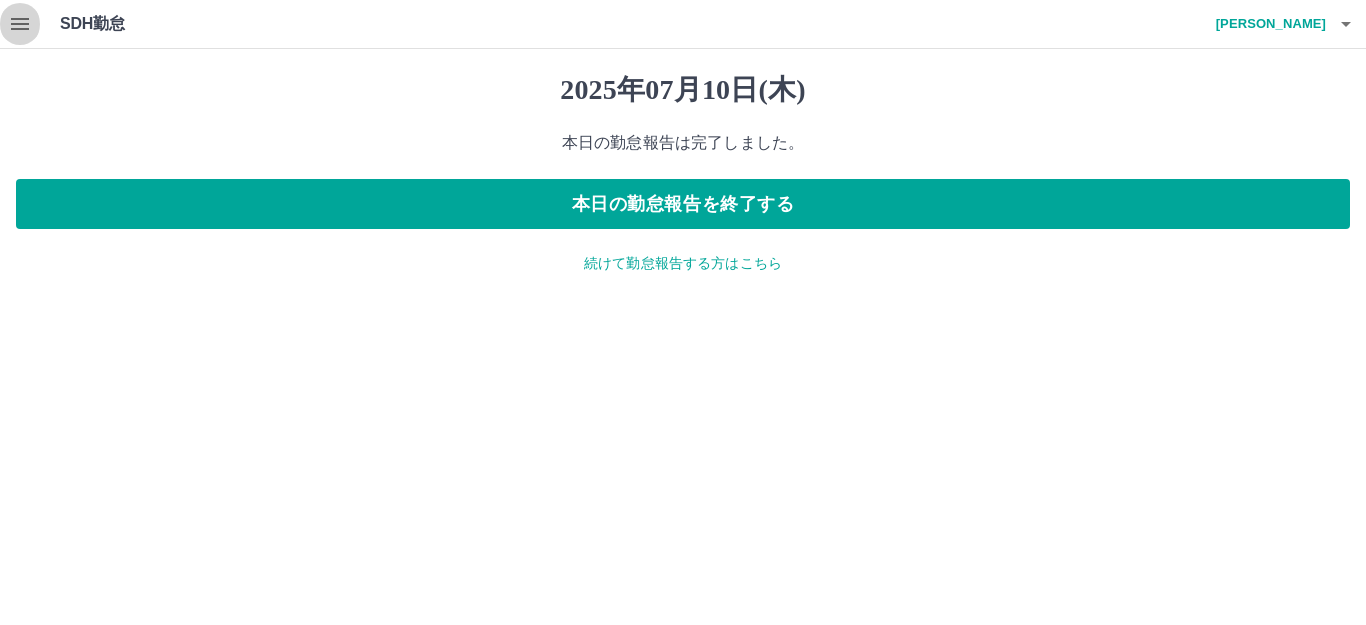 click 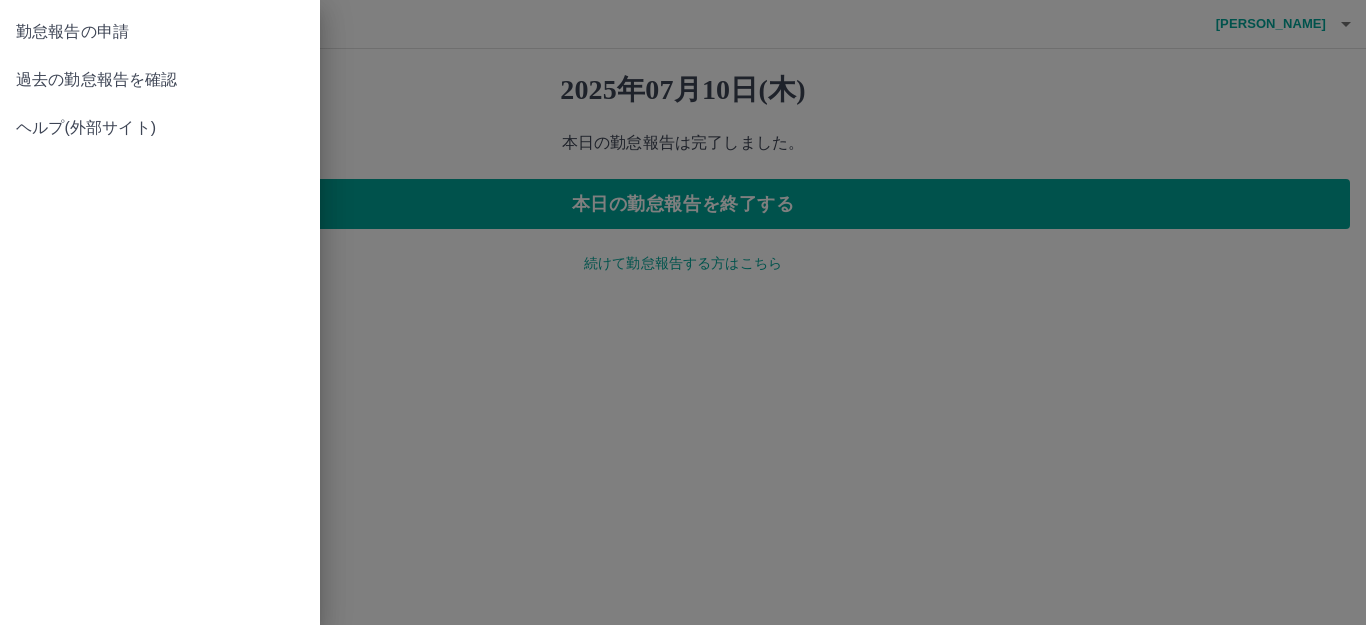 click on "勤怠報告の申請" at bounding box center (160, 32) 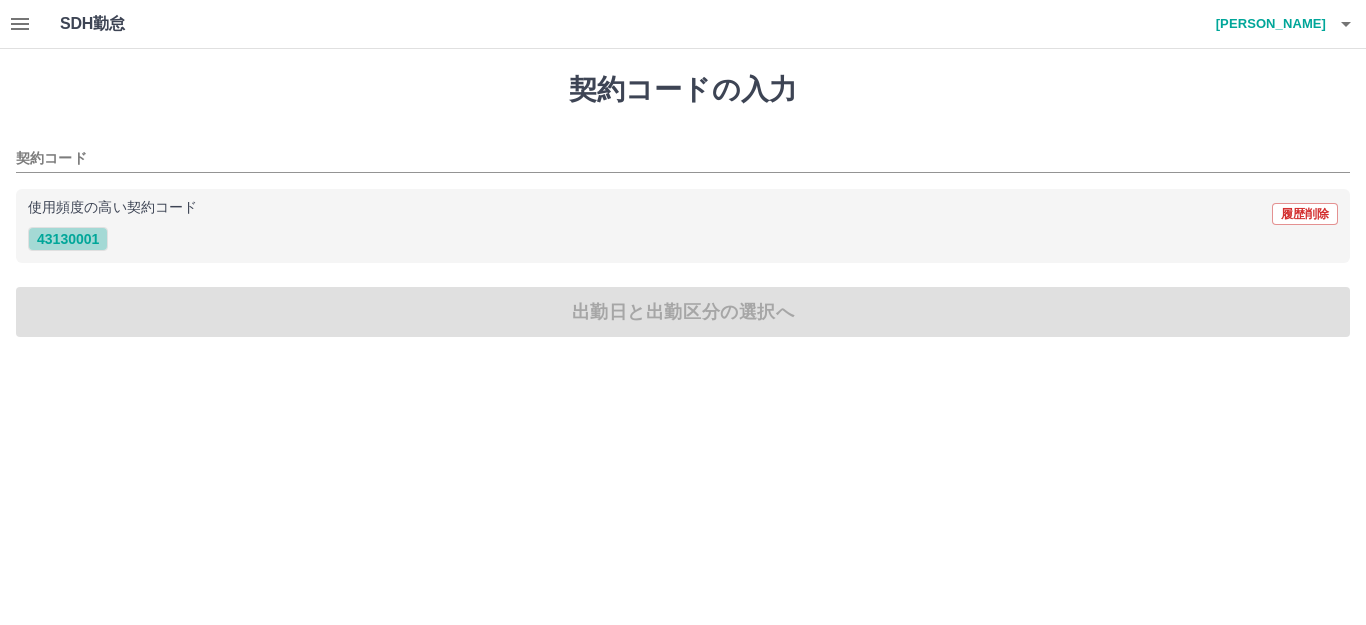 click on "43130001" at bounding box center (68, 239) 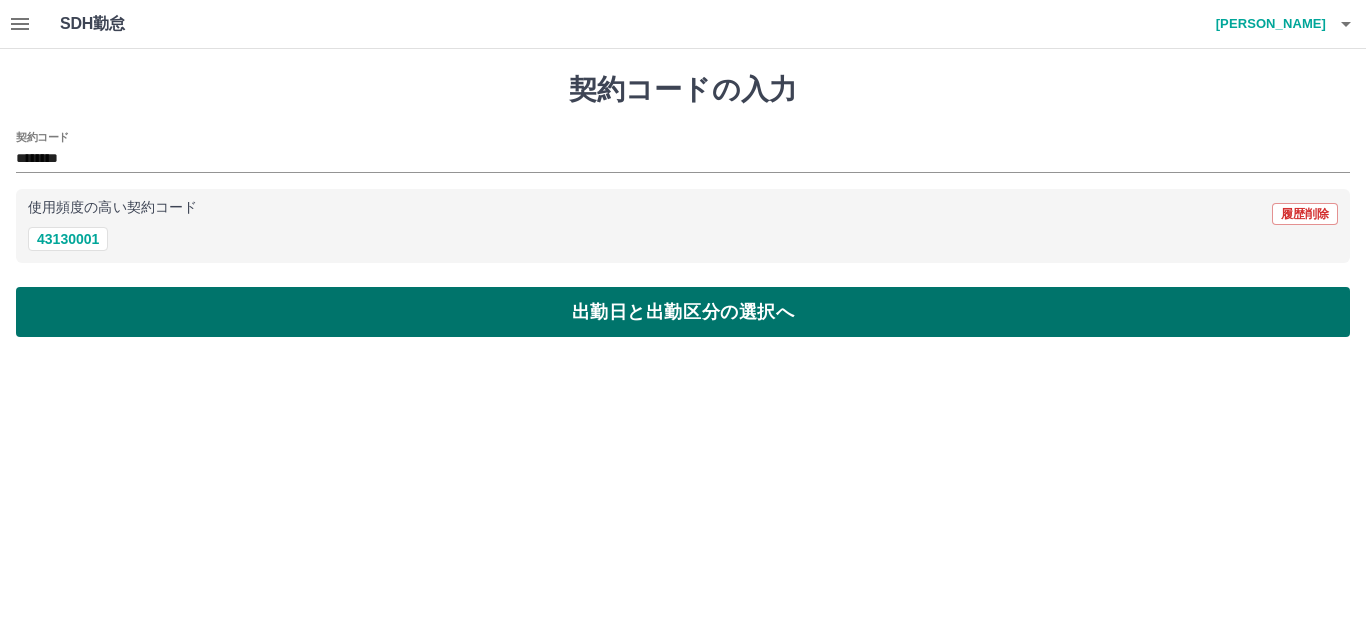 click on "出勤日と出勤区分の選択へ" at bounding box center (683, 312) 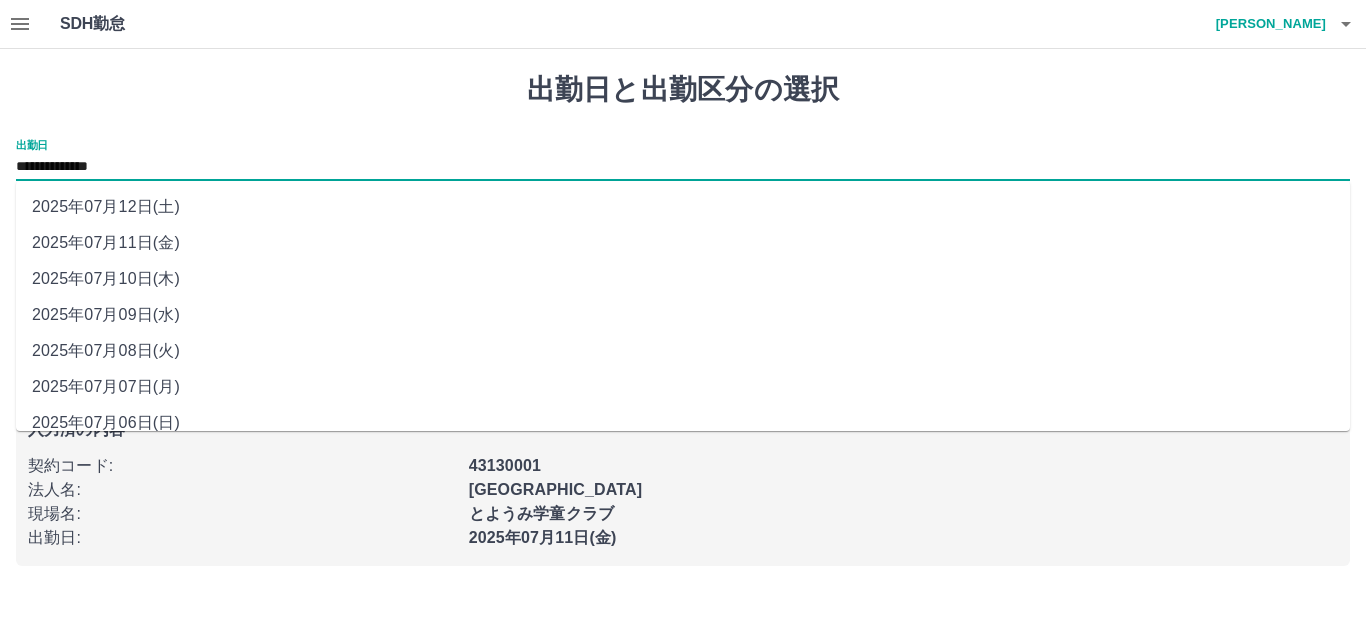 click on "**********" at bounding box center (683, 167) 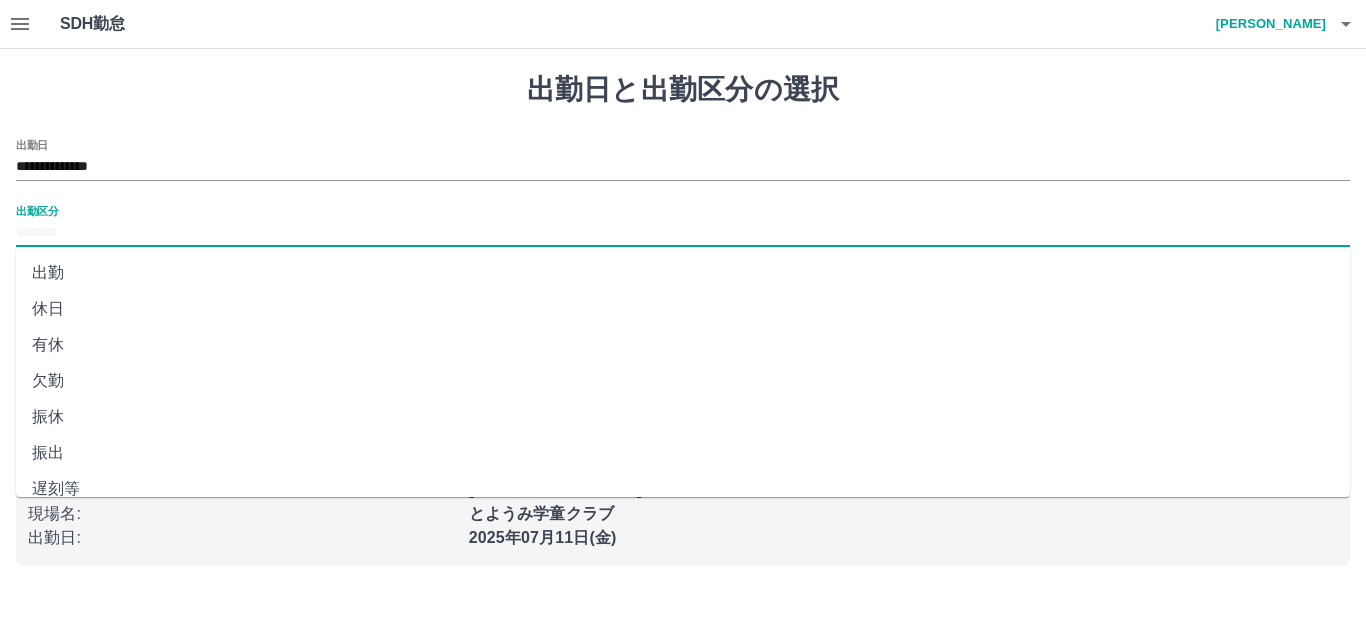 click on "出勤区分" at bounding box center [683, 233] 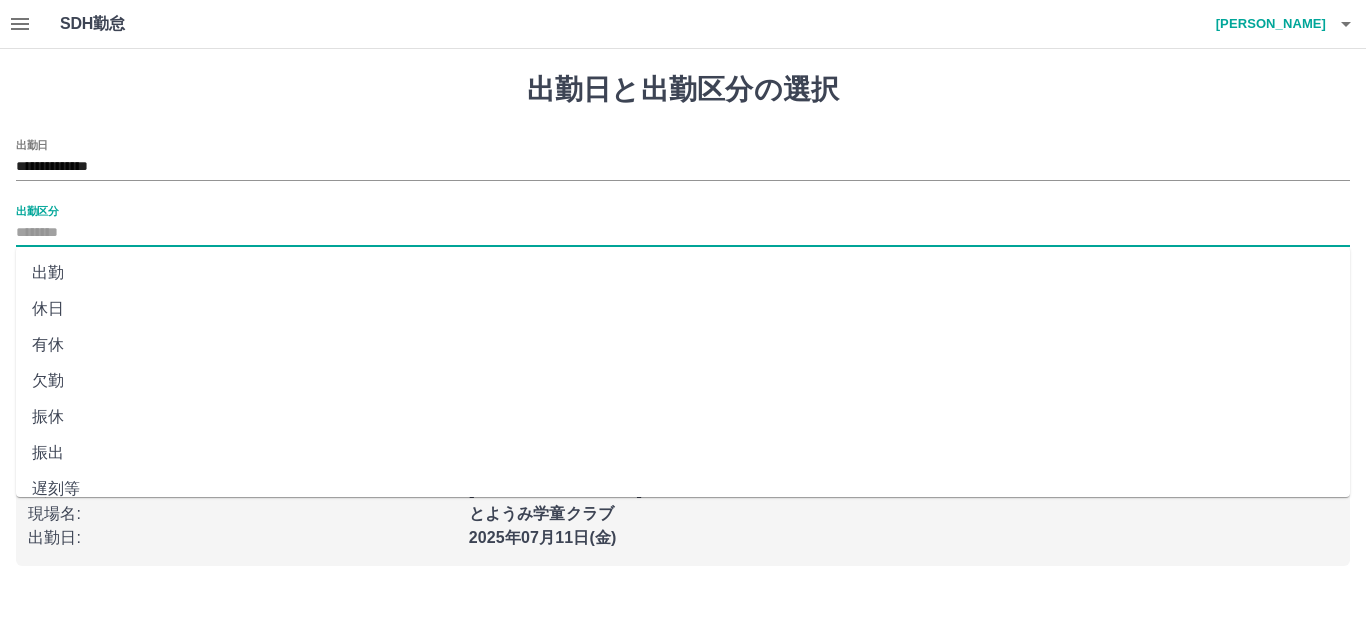 click on "休日" at bounding box center (683, 309) 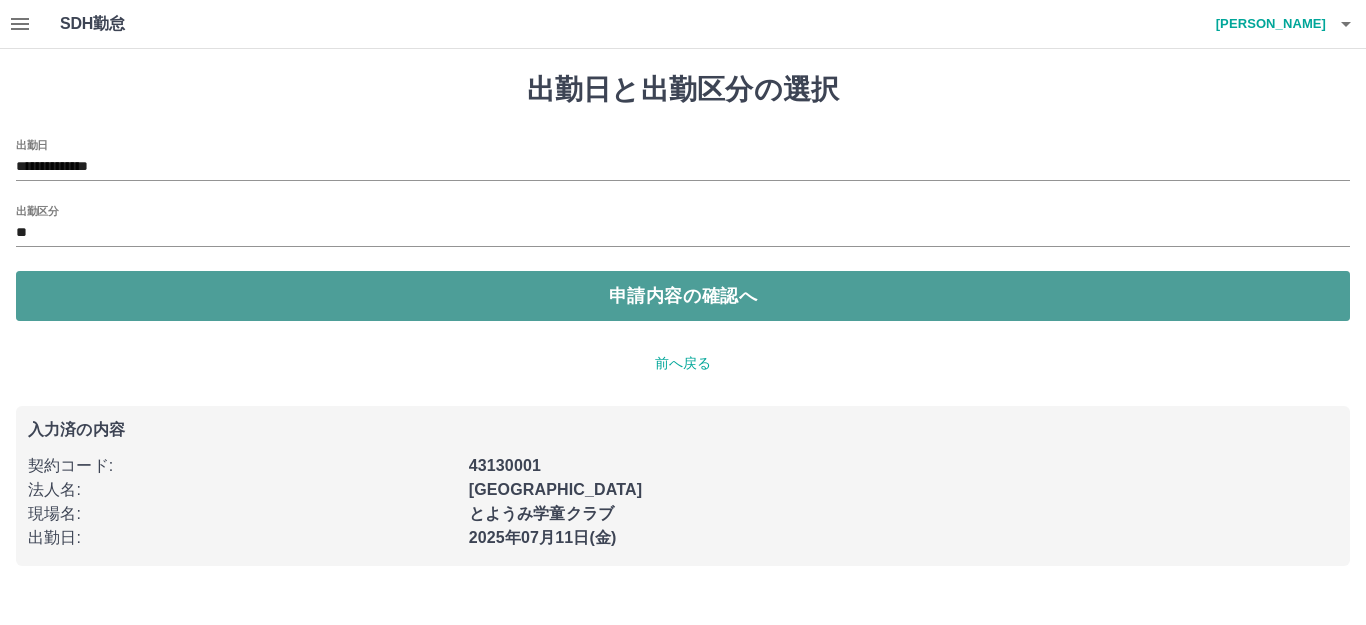 click on "申請内容の確認へ" at bounding box center [683, 296] 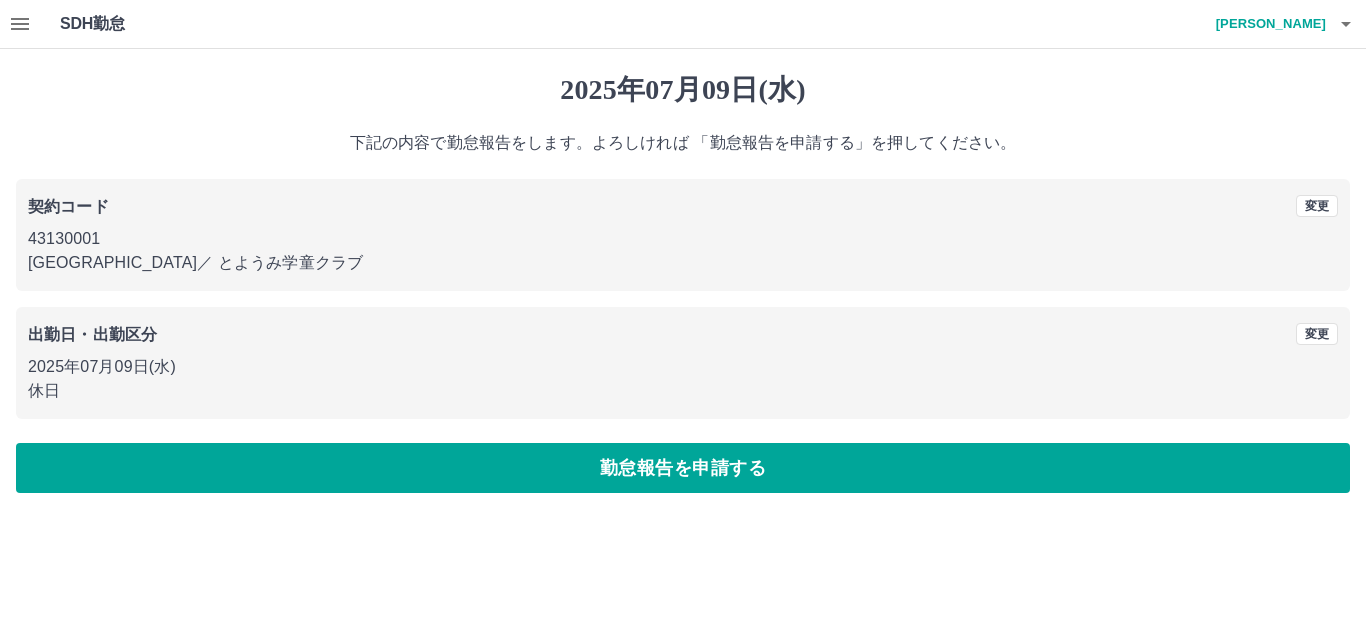 click on "勤怠報告を申請する" at bounding box center [683, 468] 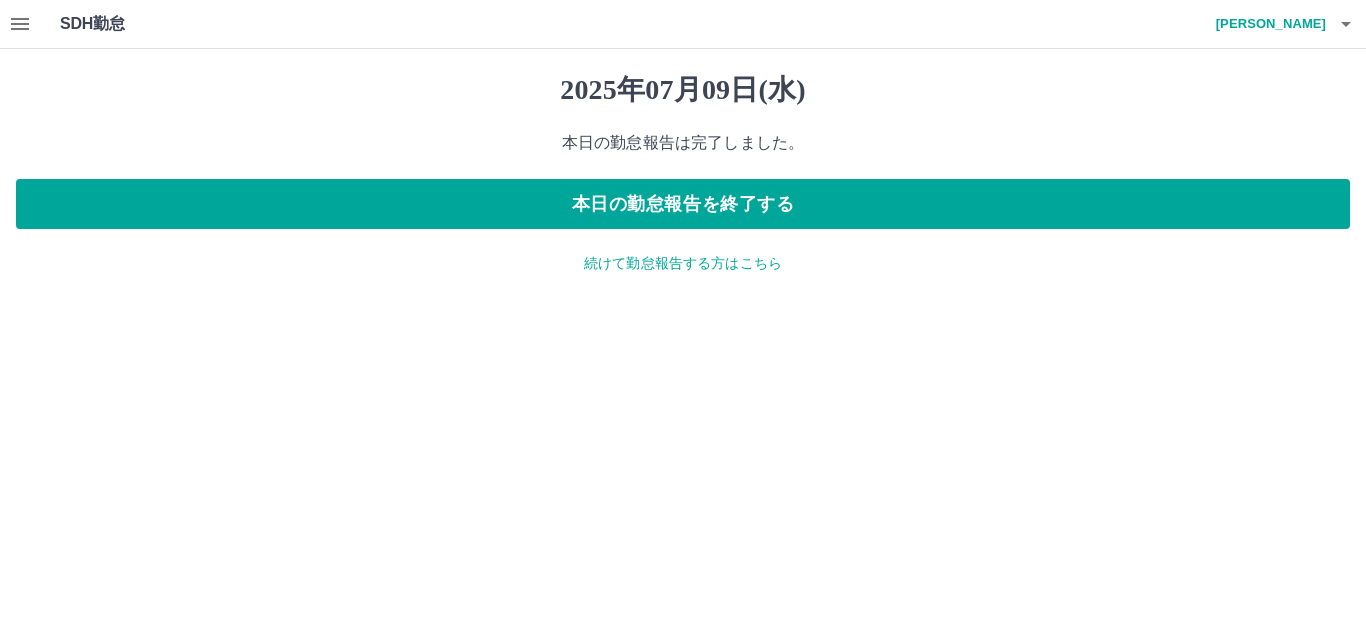 click 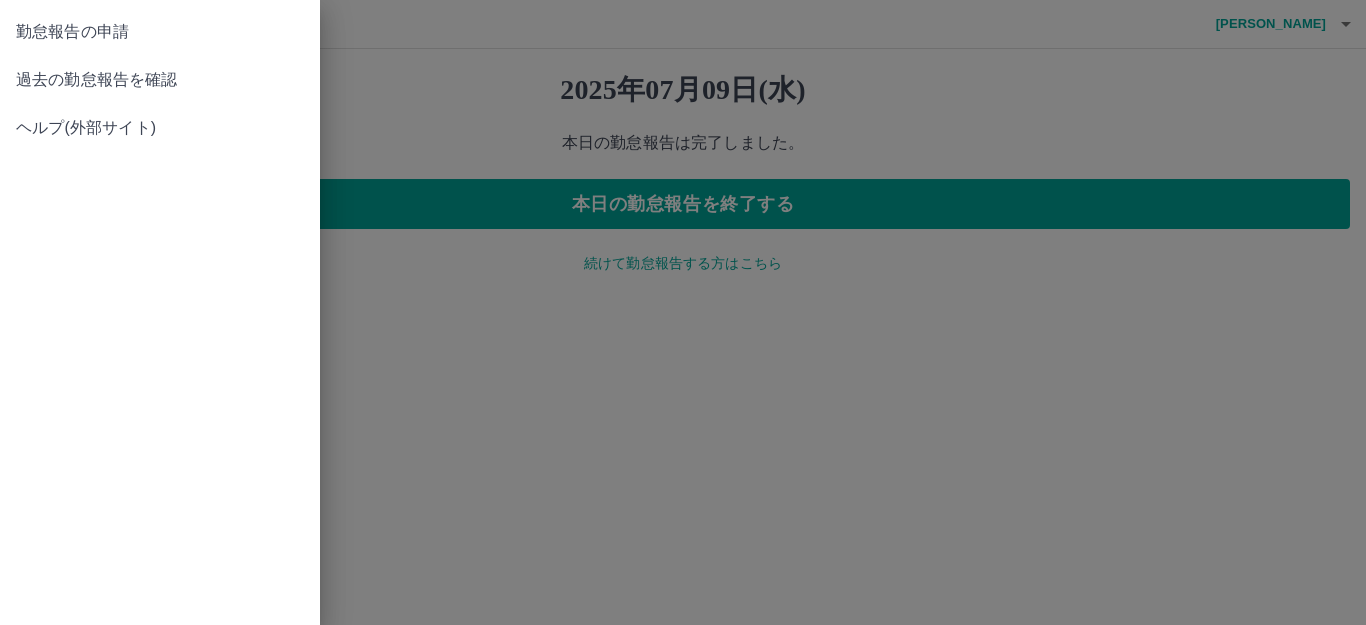 click on "勤怠報告の申請" at bounding box center (160, 32) 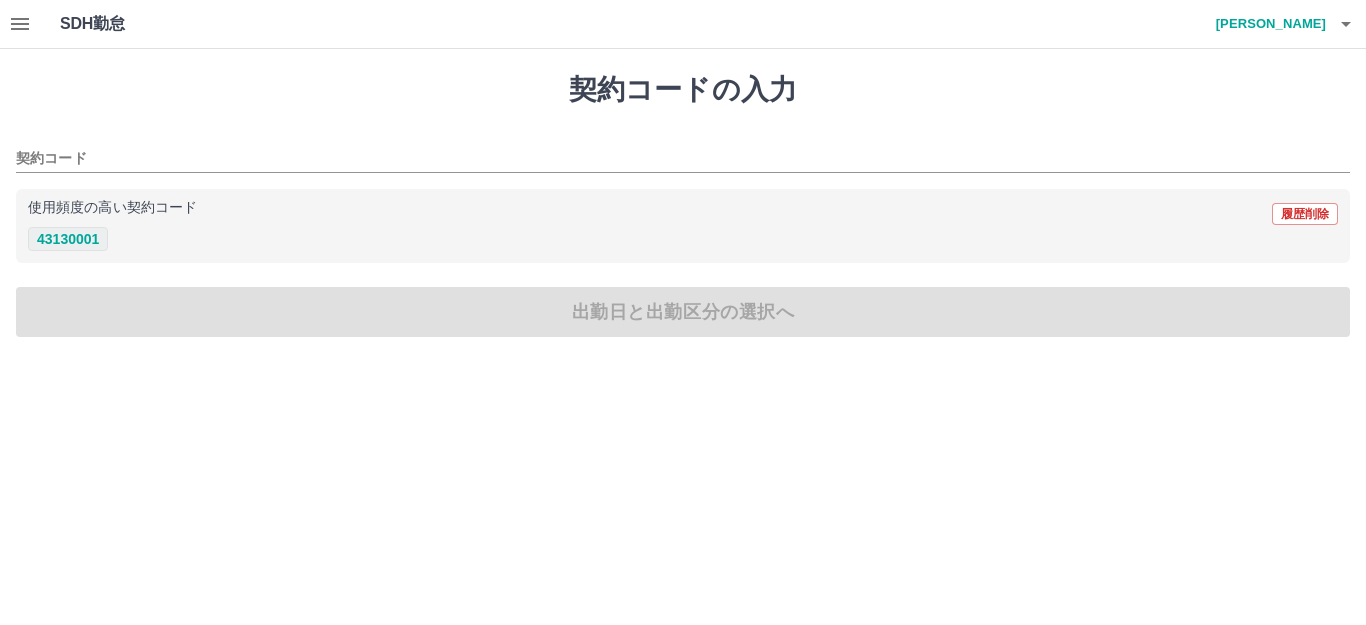 click on "43130001" at bounding box center [68, 239] 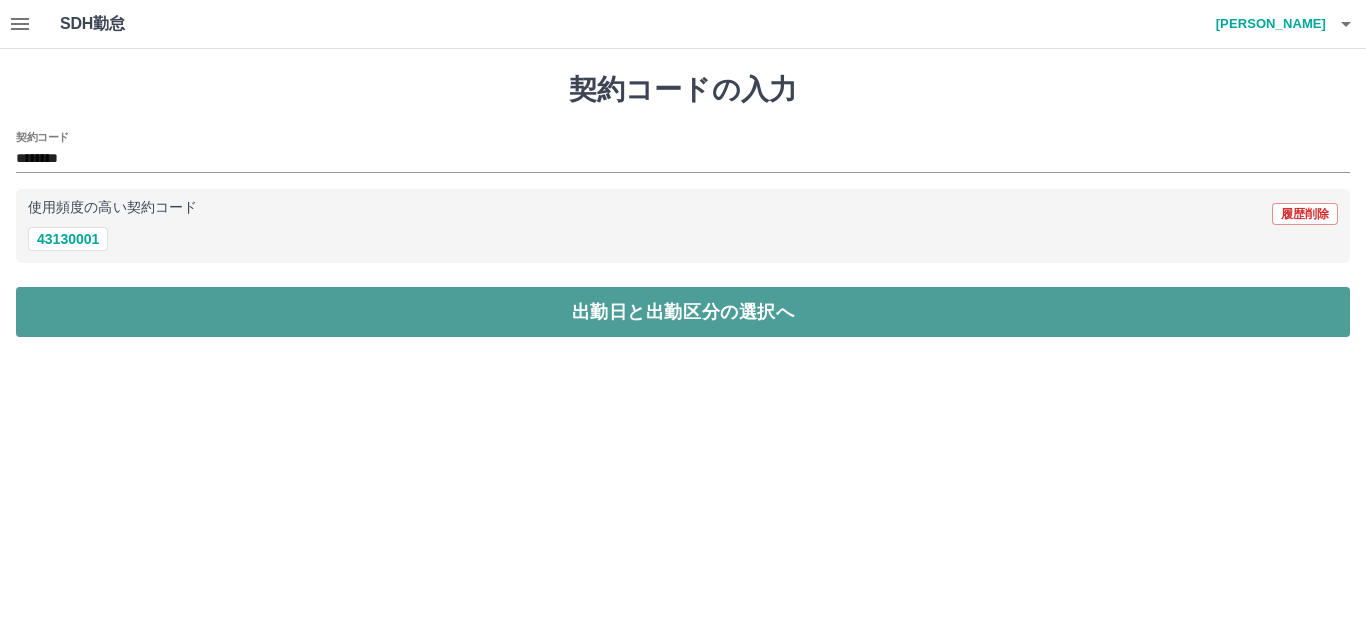drag, startPoint x: 593, startPoint y: 312, endPoint x: 573, endPoint y: 305, distance: 21.189621 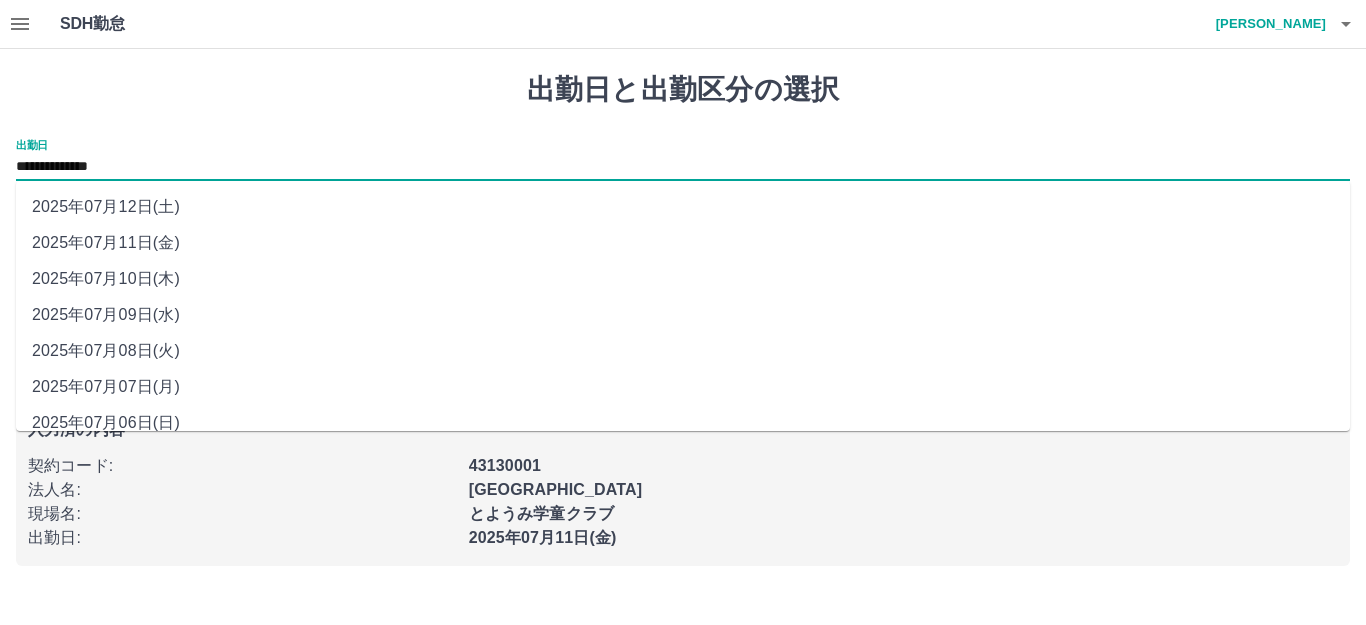click on "**********" at bounding box center (683, 167) 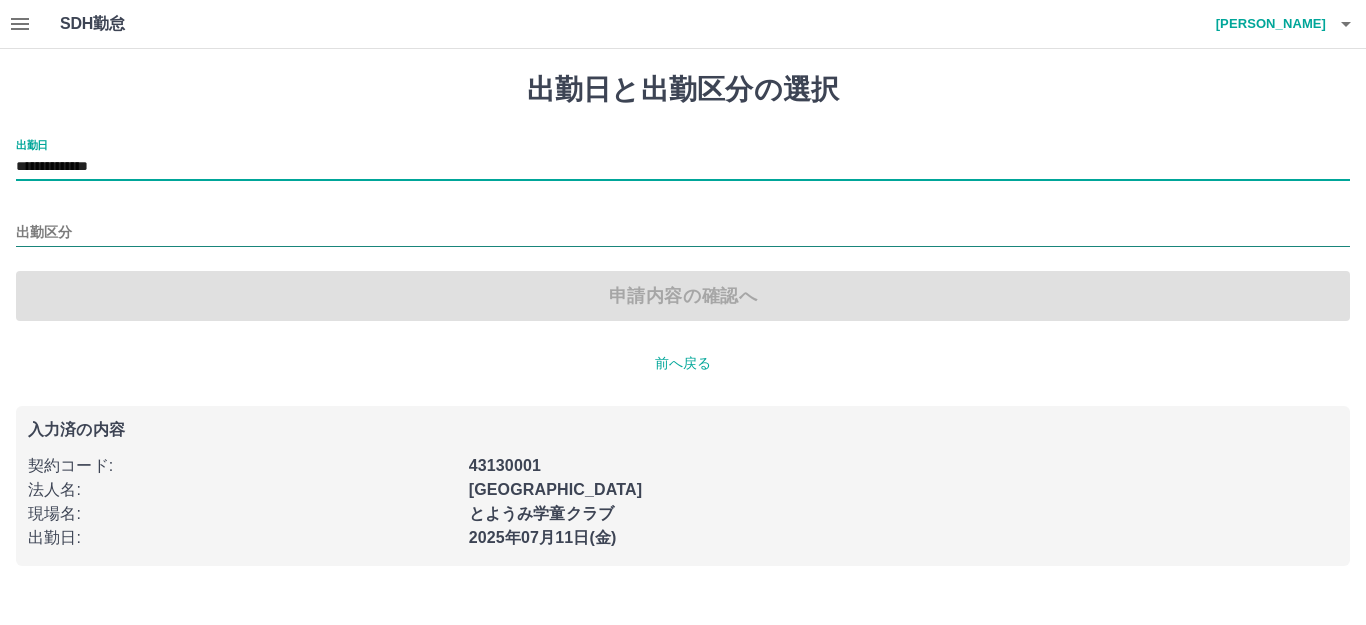 click on "出勤区分" at bounding box center [683, 233] 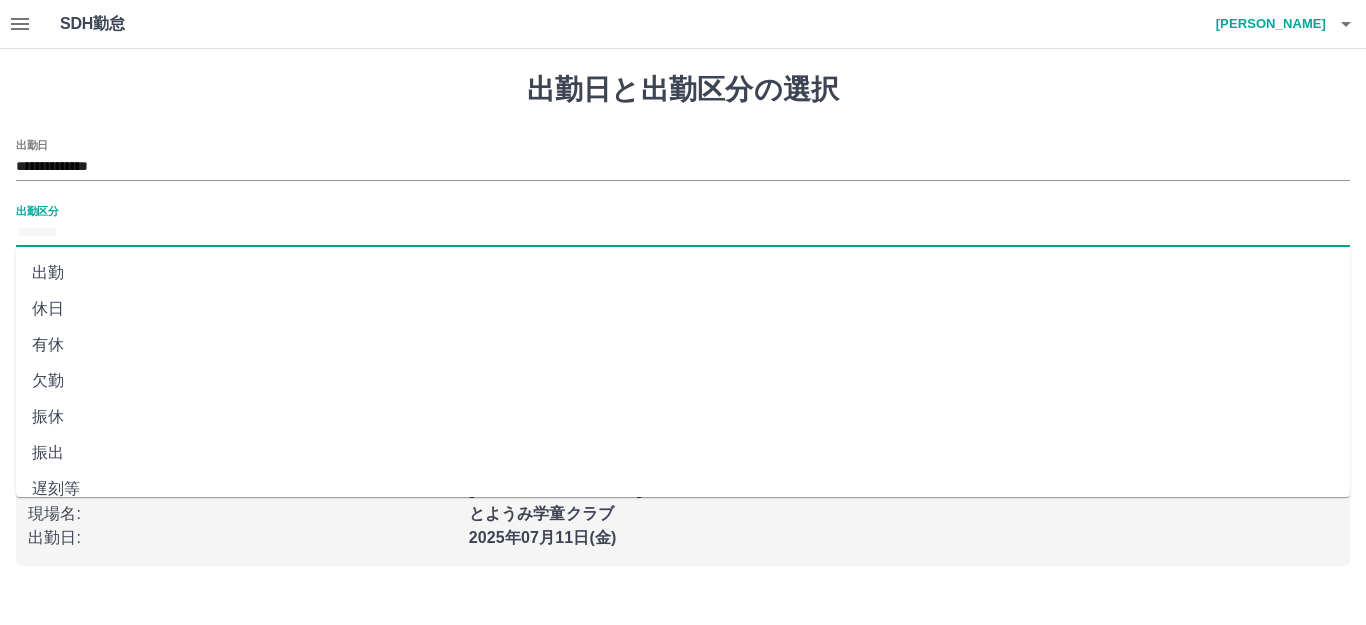 click on "休日" at bounding box center [683, 309] 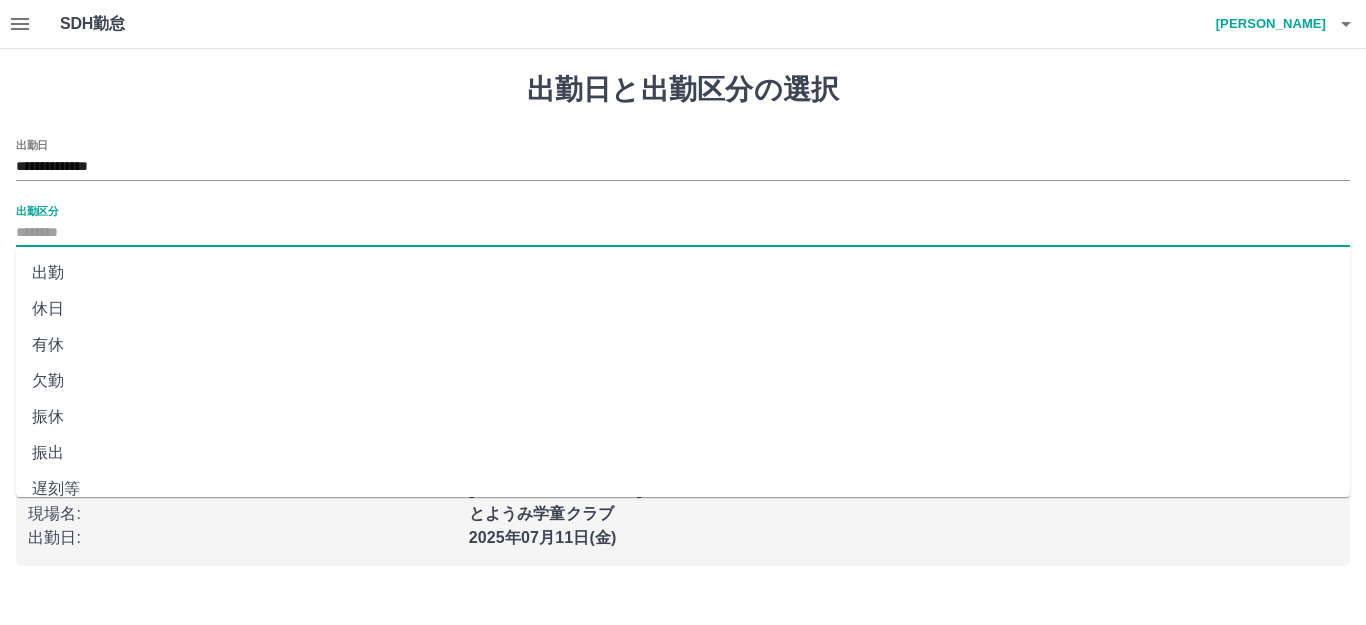 type on "**" 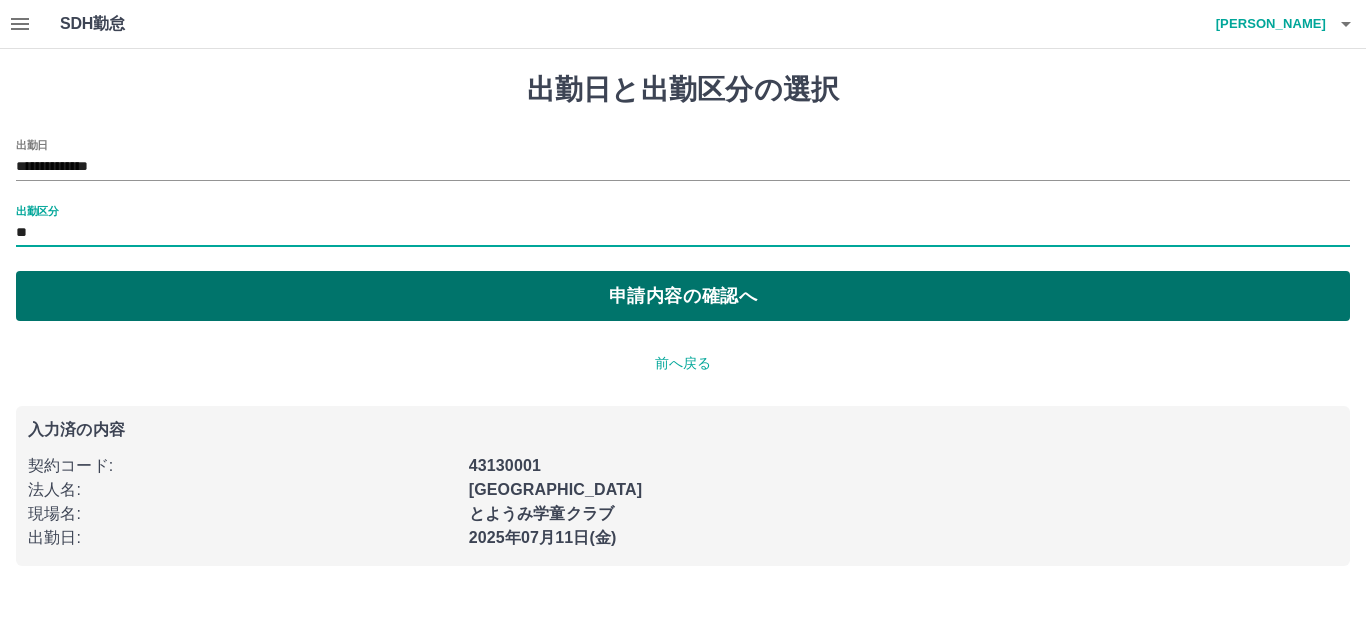 drag, startPoint x: 662, startPoint y: 295, endPoint x: 644, endPoint y: 293, distance: 18.110771 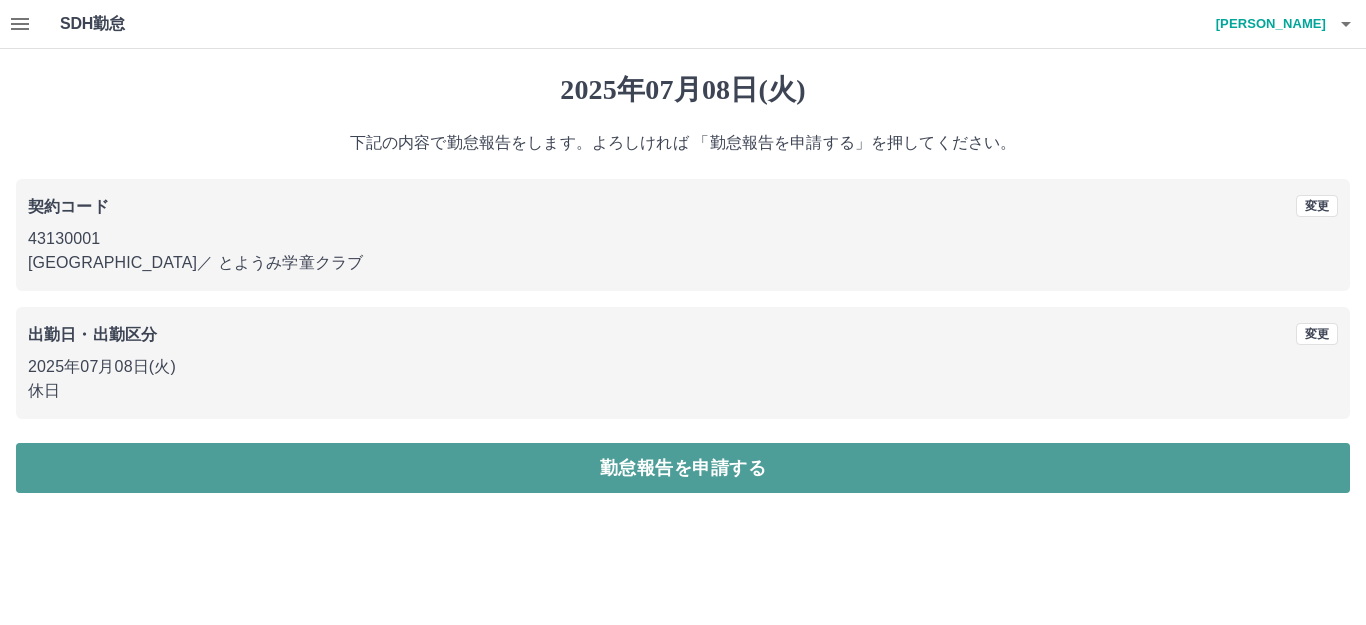 drag, startPoint x: 620, startPoint y: 456, endPoint x: 609, endPoint y: 456, distance: 11 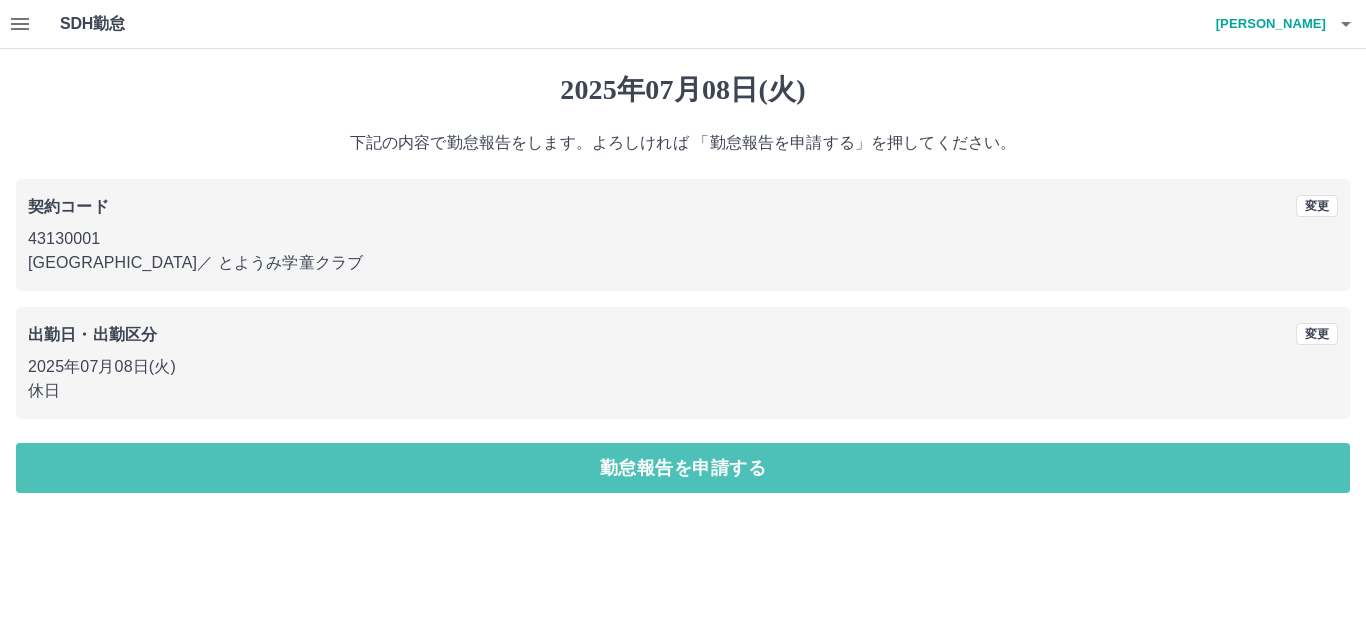 click on "勤怠報告を申請する" at bounding box center (683, 468) 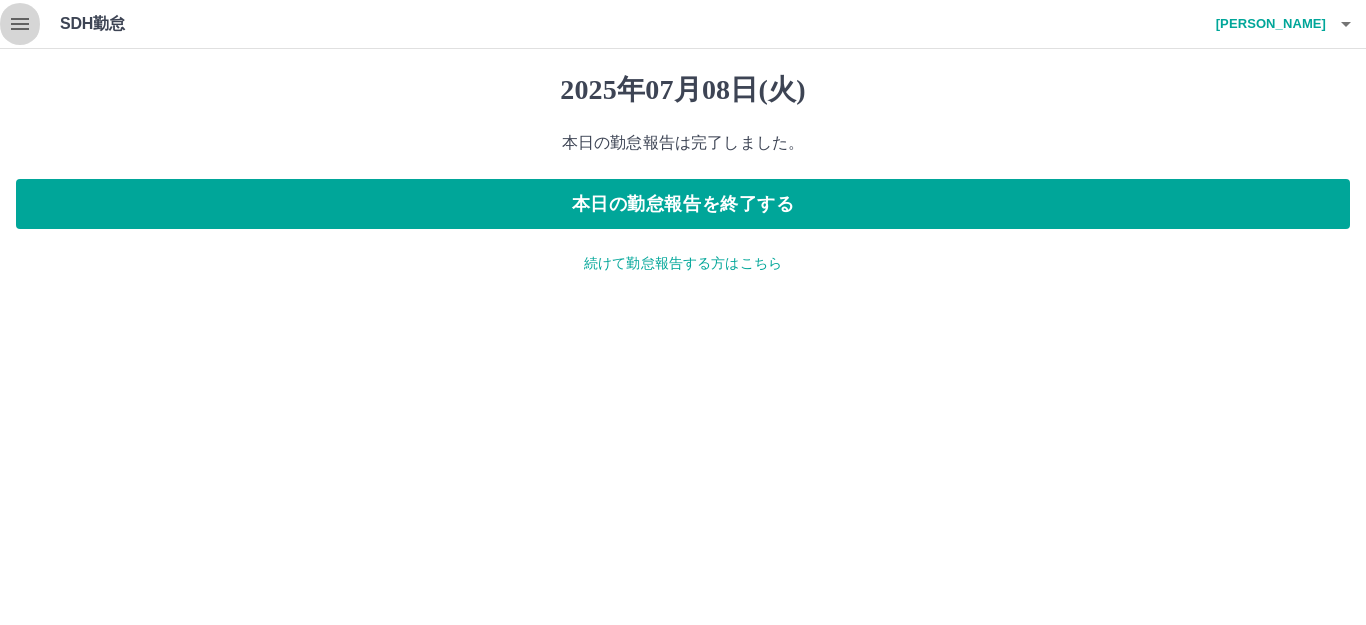 click at bounding box center [20, 24] 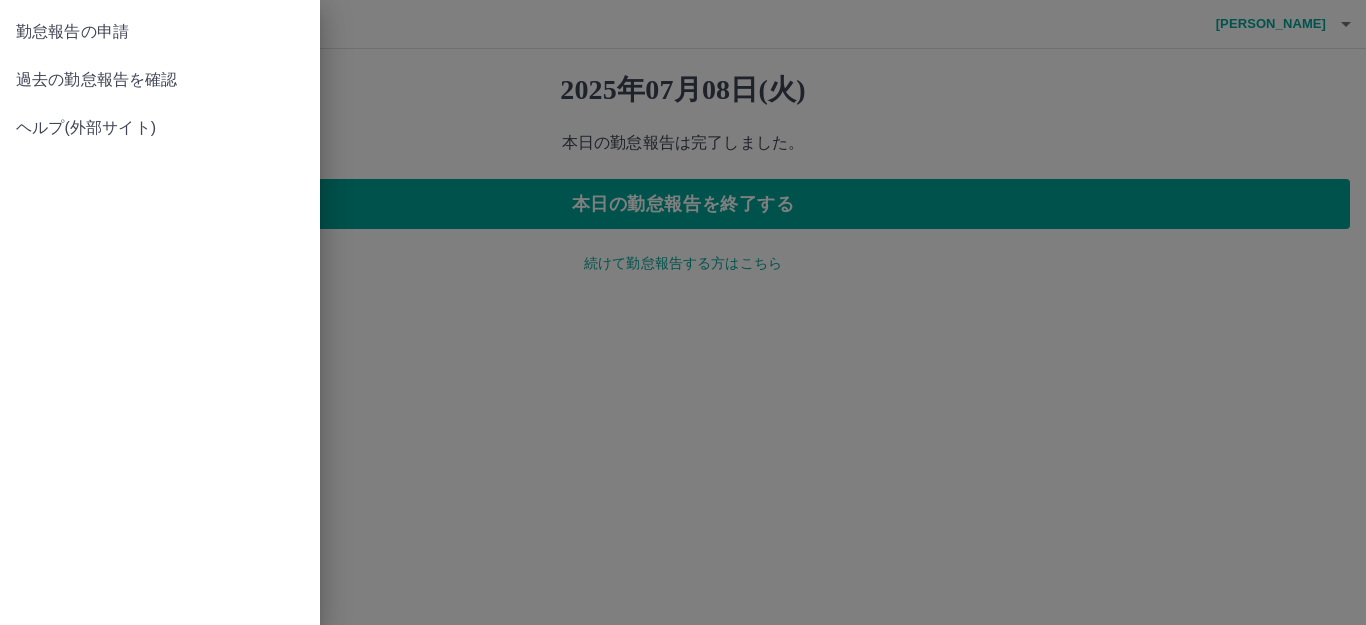click on "勤怠報告の申請" at bounding box center (160, 32) 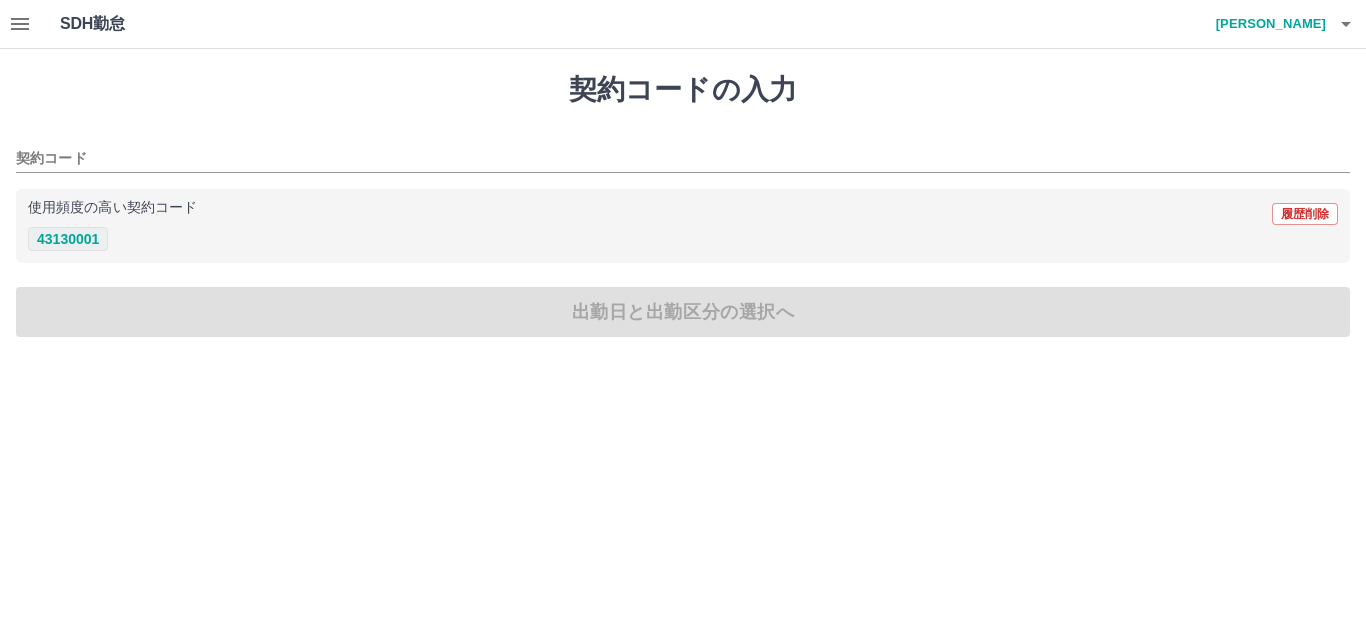 click on "43130001" at bounding box center [68, 239] 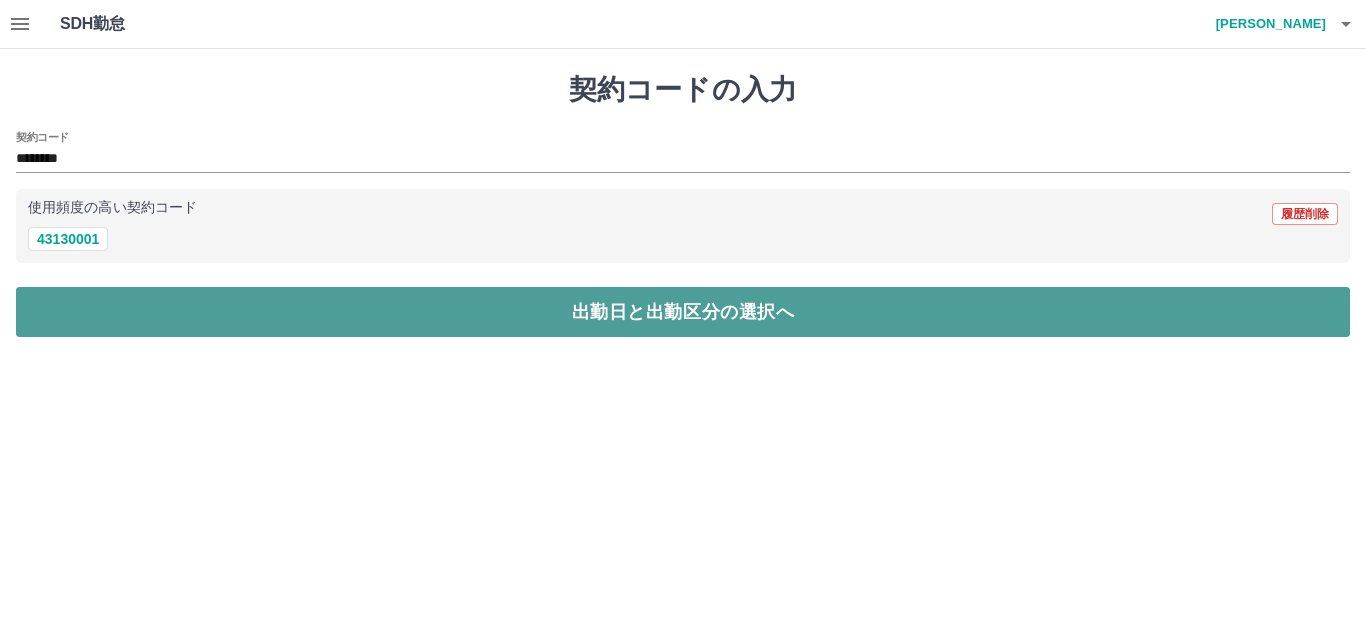 click on "出勤日と出勤区分の選択へ" at bounding box center [683, 312] 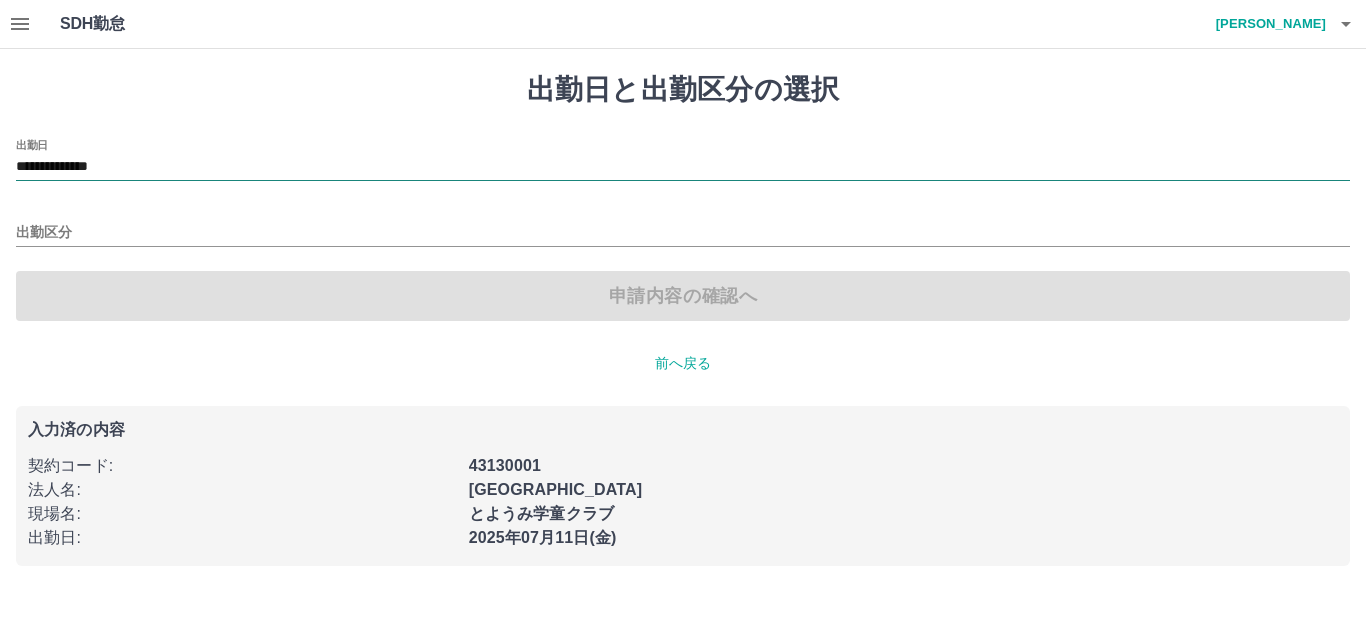 click on "**********" at bounding box center [683, 167] 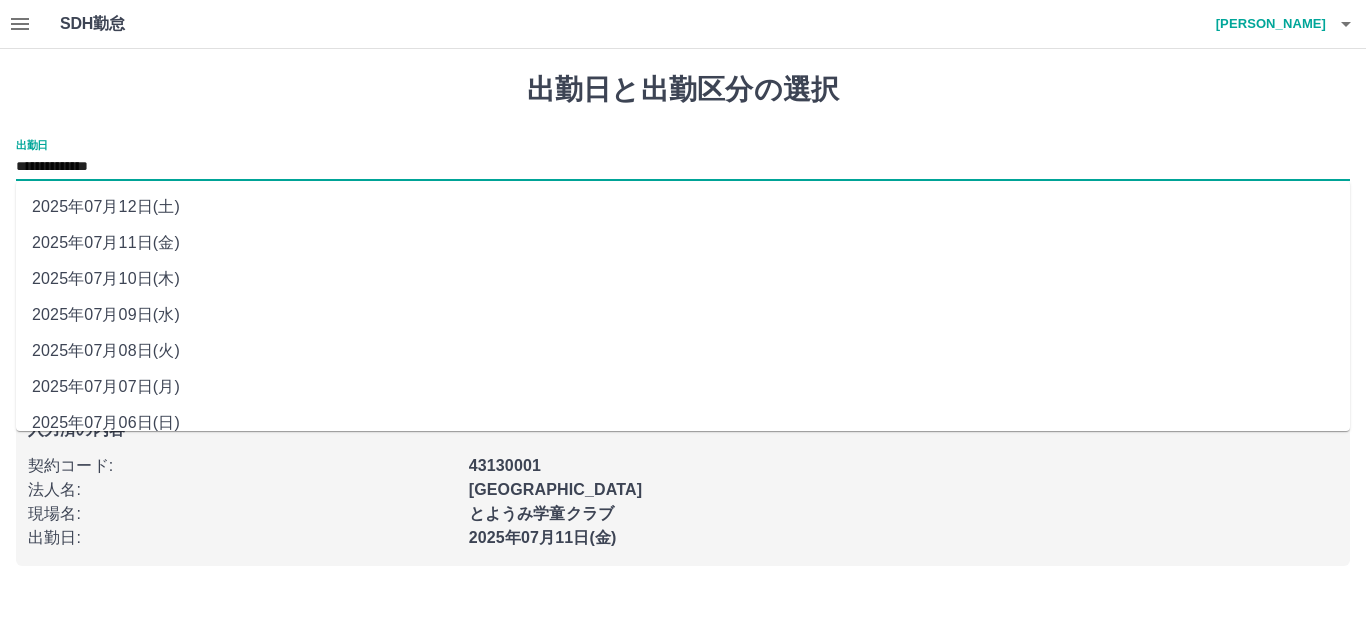click on "2025年07月07日(月)" at bounding box center [683, 387] 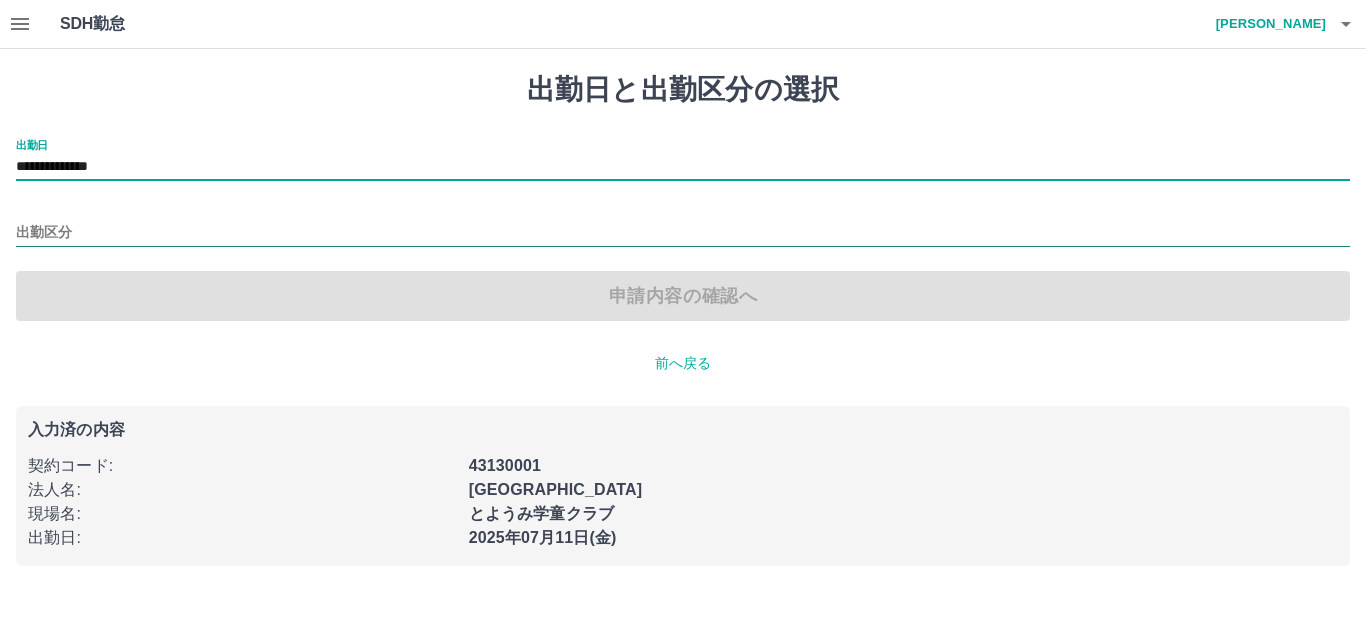 click on "出勤区分" at bounding box center (683, 233) 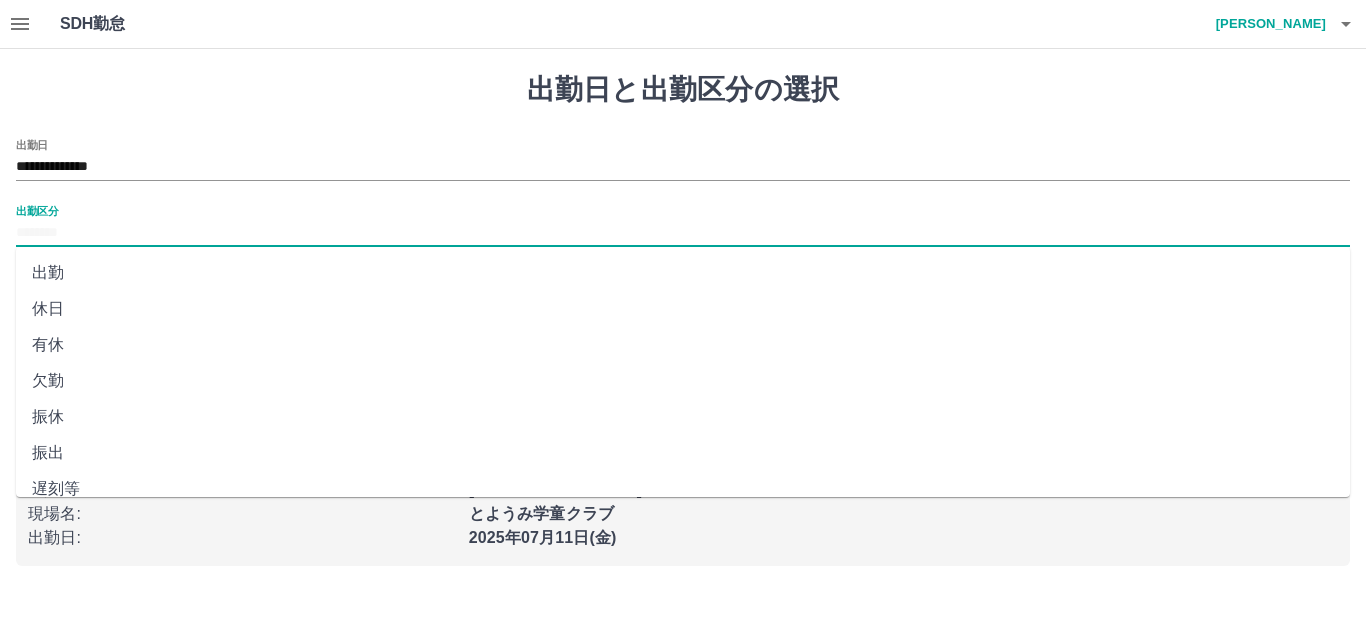 click on "休日" at bounding box center (683, 309) 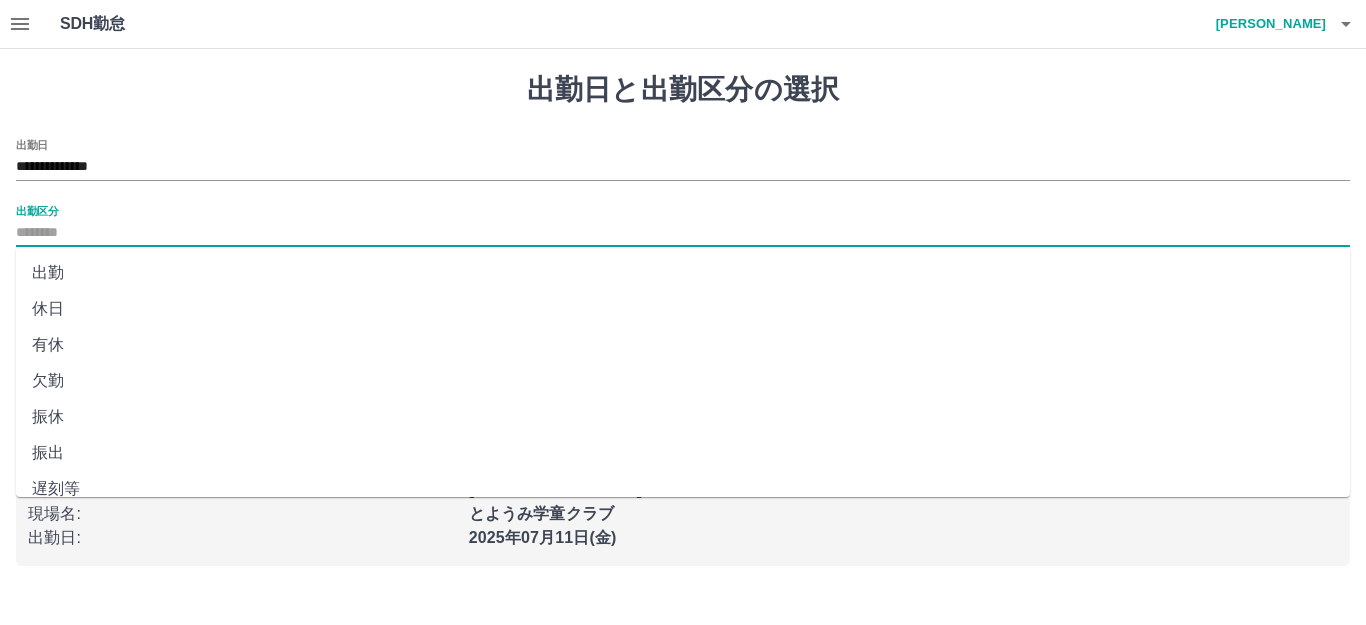 type on "**" 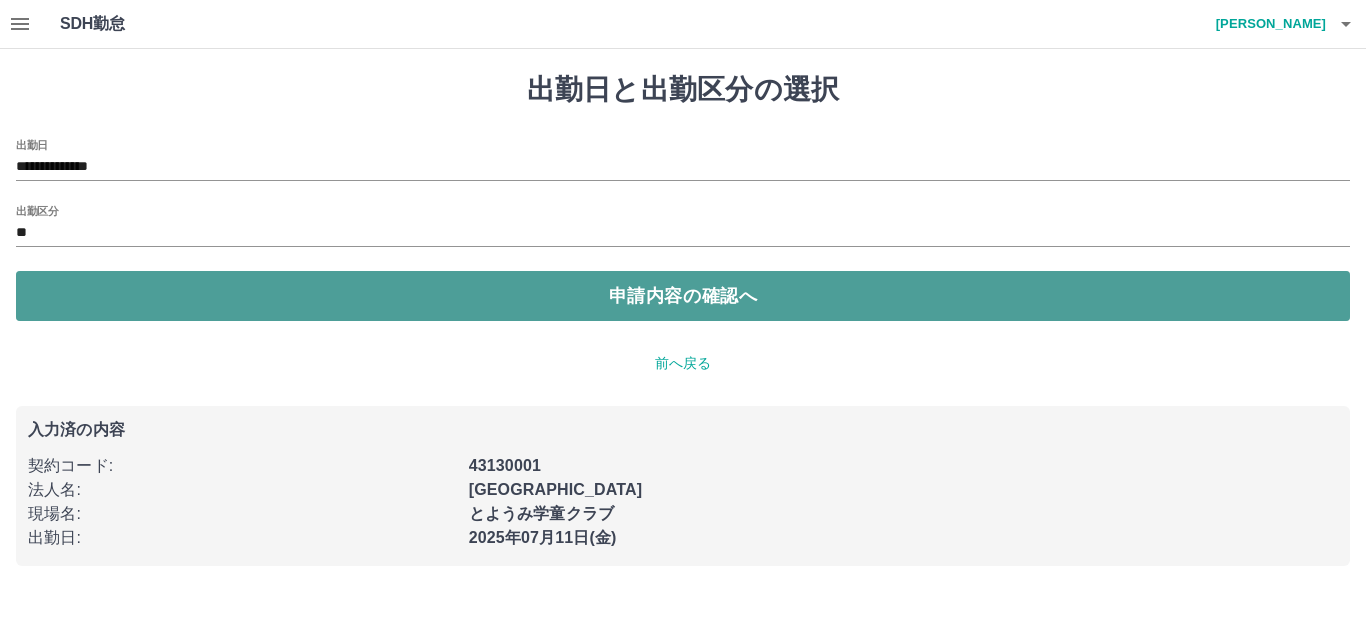 click on "申請内容の確認へ" at bounding box center (683, 296) 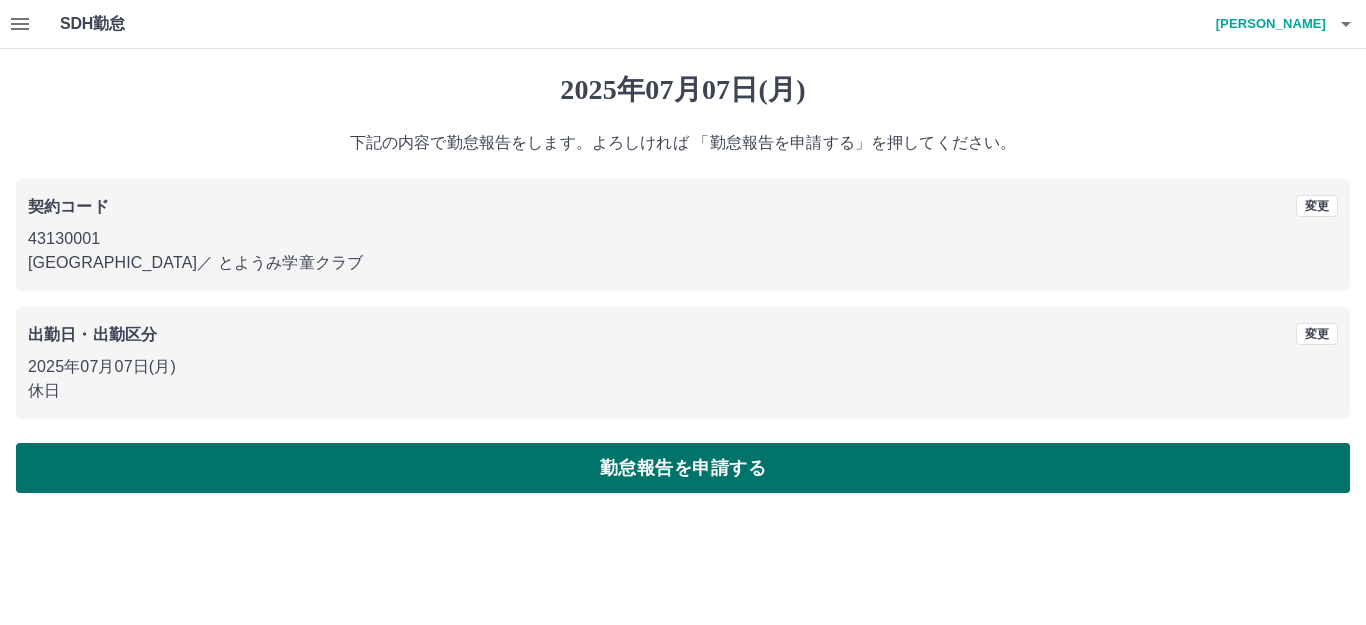 click on "勤怠報告を申請する" at bounding box center [683, 468] 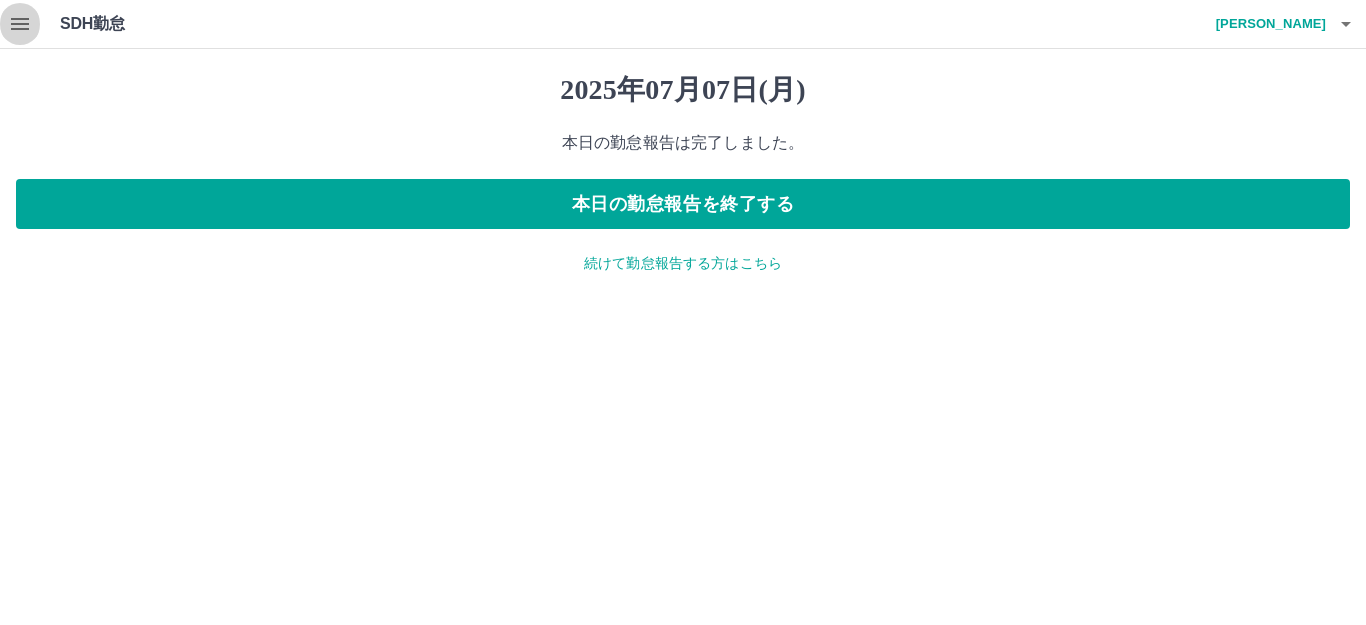 click 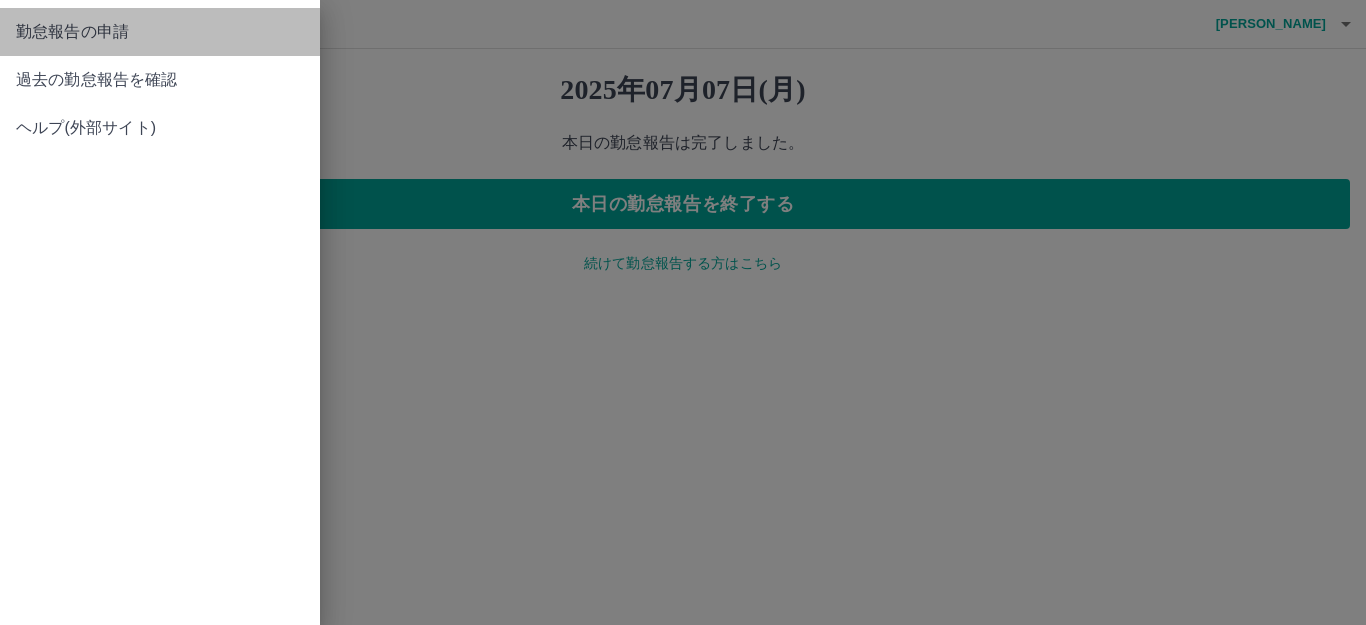 click on "勤怠報告の申請" at bounding box center (160, 32) 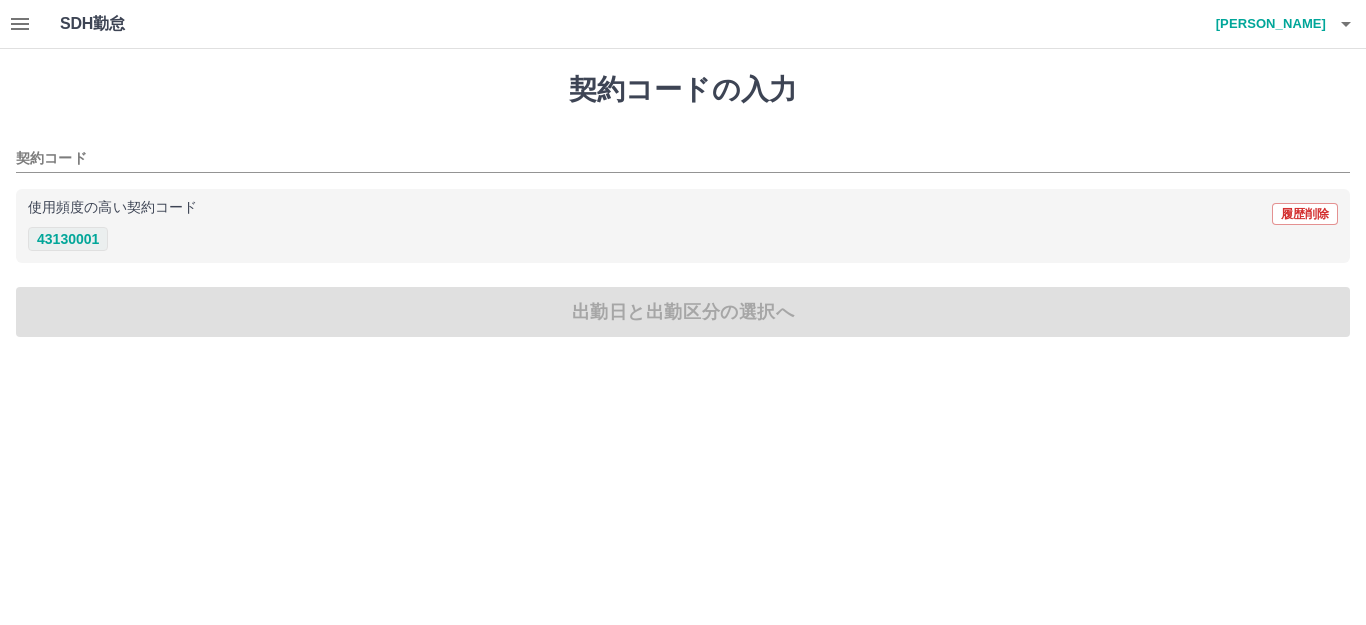 click on "43130001" at bounding box center (68, 239) 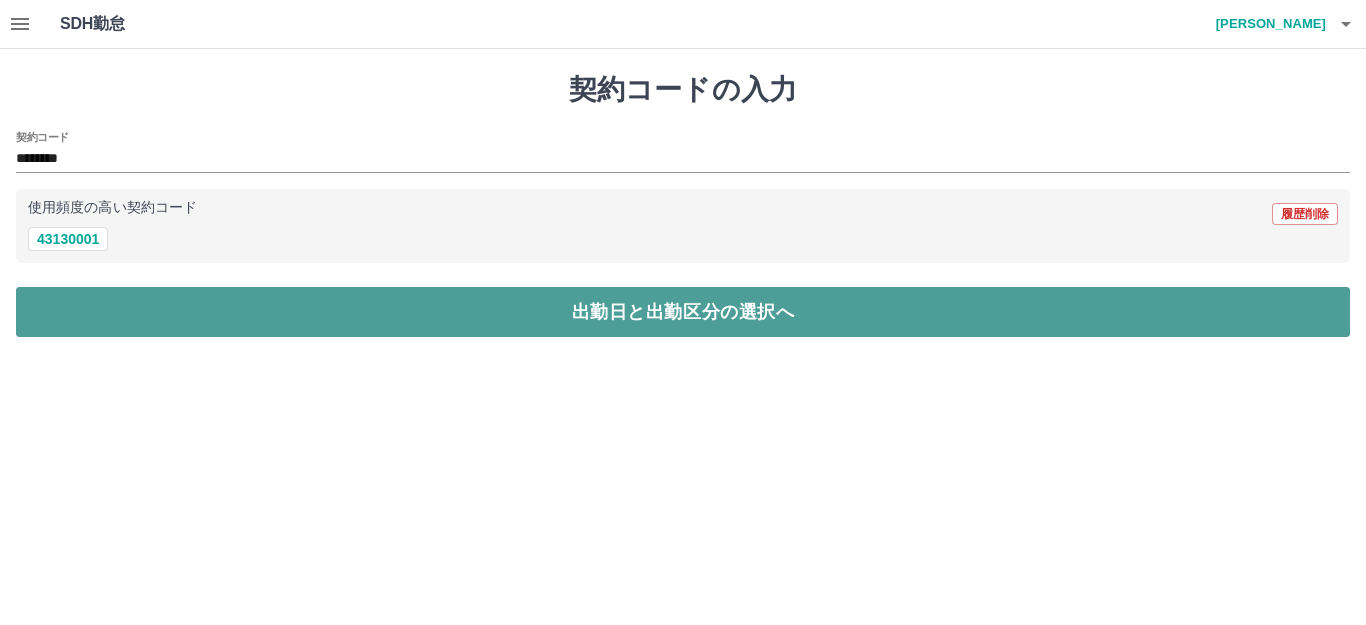 click on "出勤日と出勤区分の選択へ" at bounding box center (683, 312) 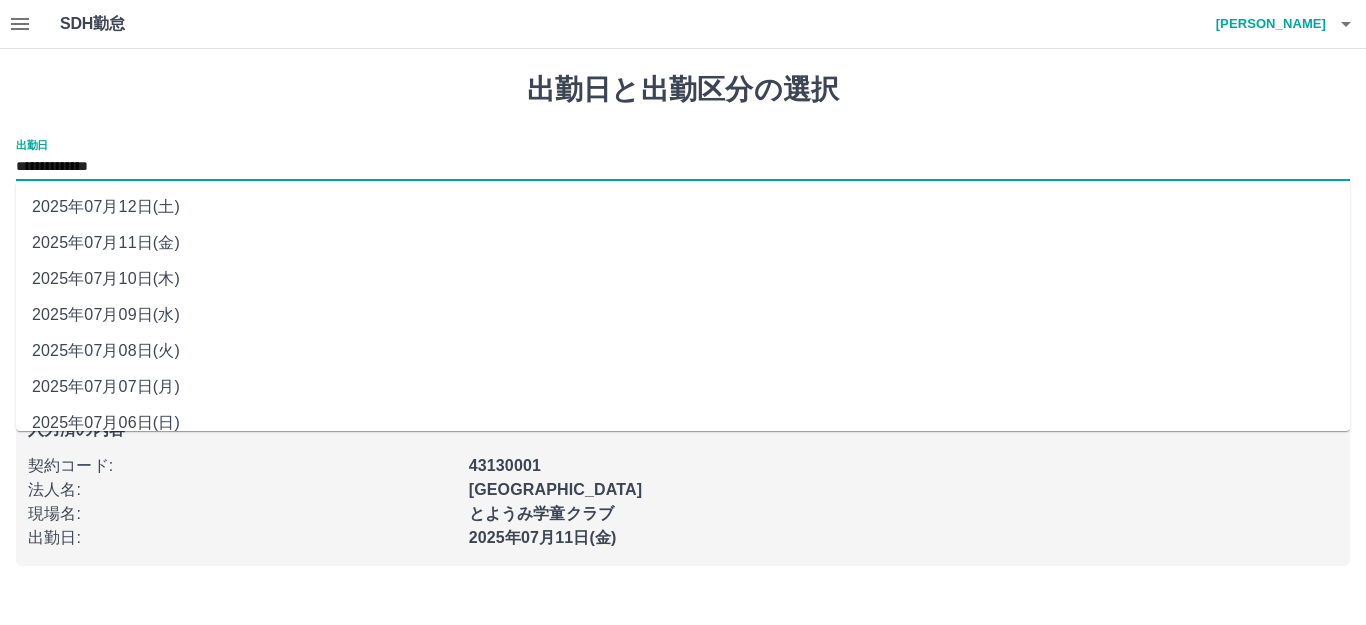 click on "**********" at bounding box center (683, 167) 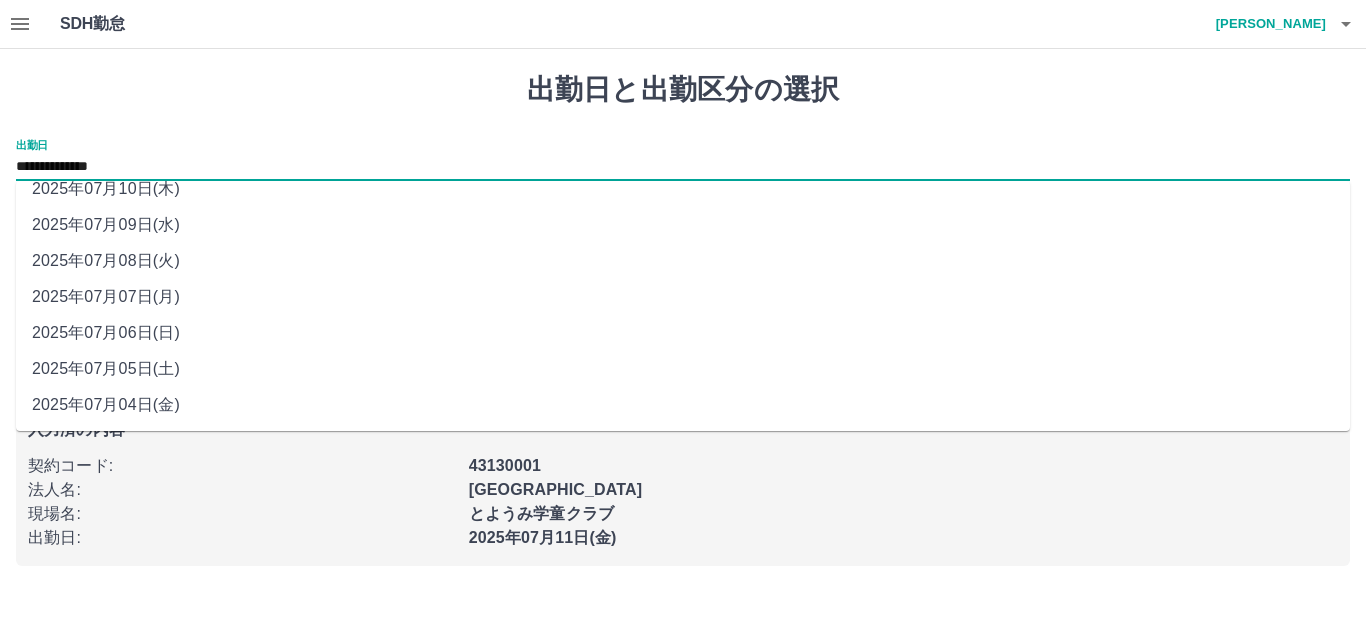 click on "2025年07月06日(日)" at bounding box center [683, 333] 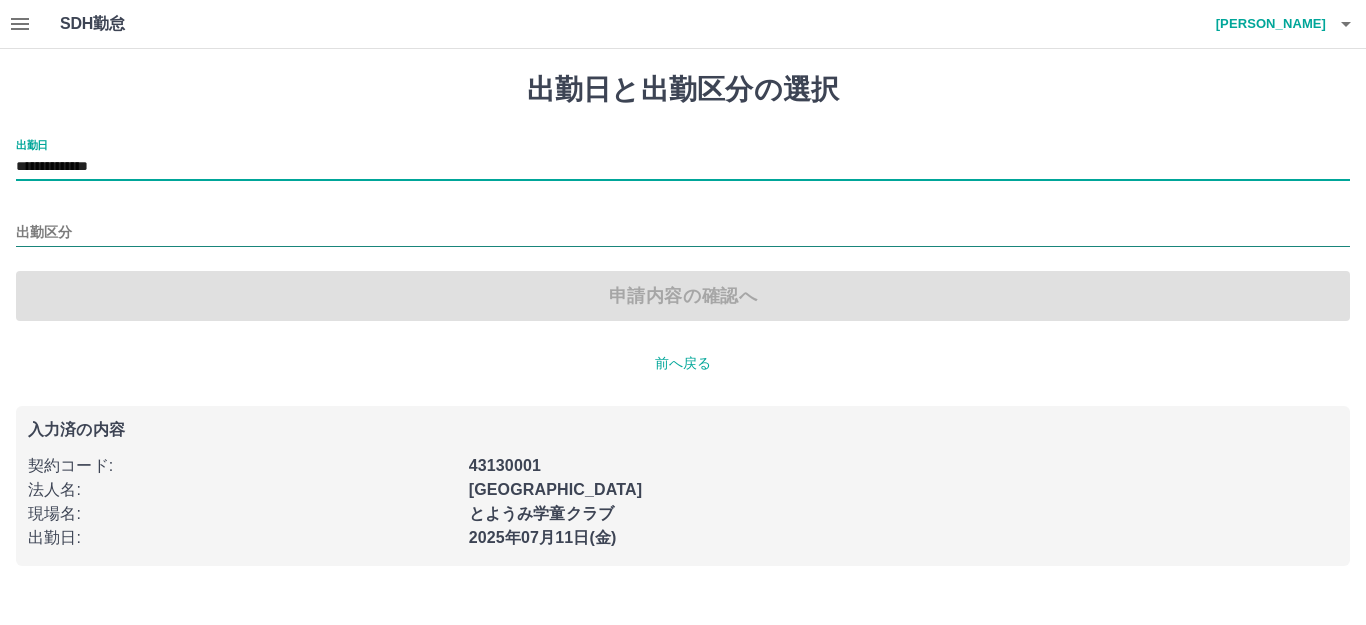 click on "出勤区分" at bounding box center [683, 233] 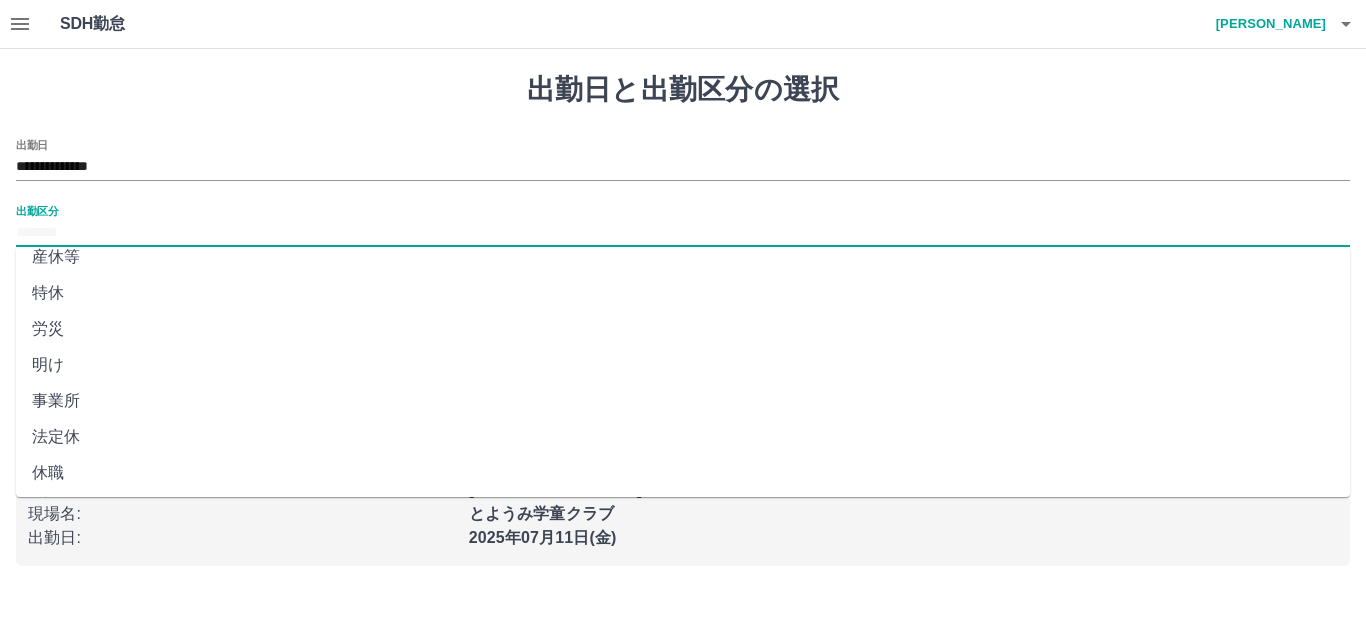 scroll, scrollTop: 414, scrollLeft: 0, axis: vertical 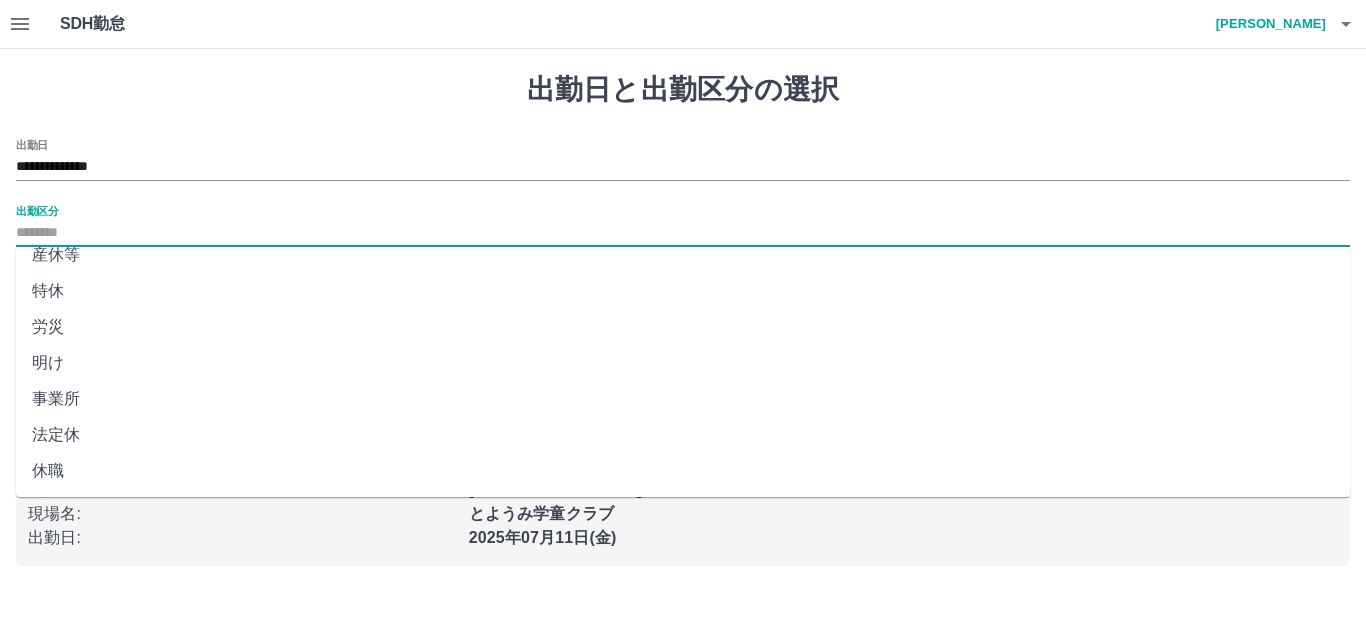 click on "法定休" at bounding box center (683, 435) 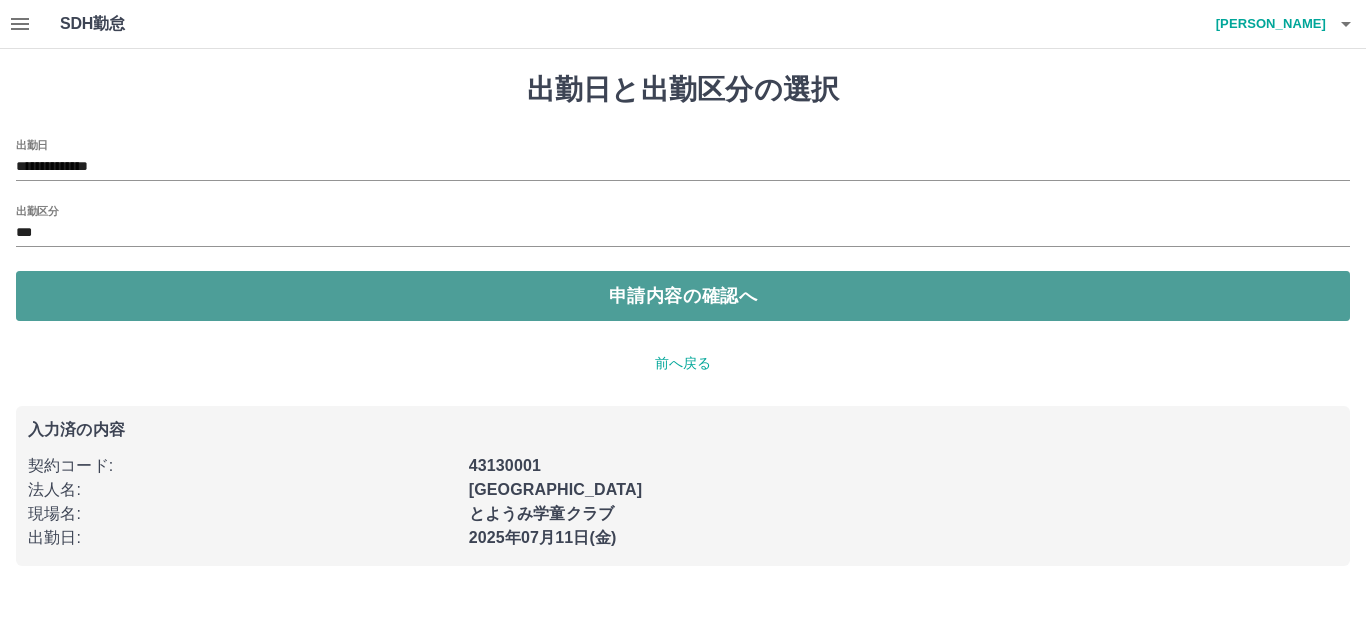 click on "申請内容の確認へ" at bounding box center (683, 296) 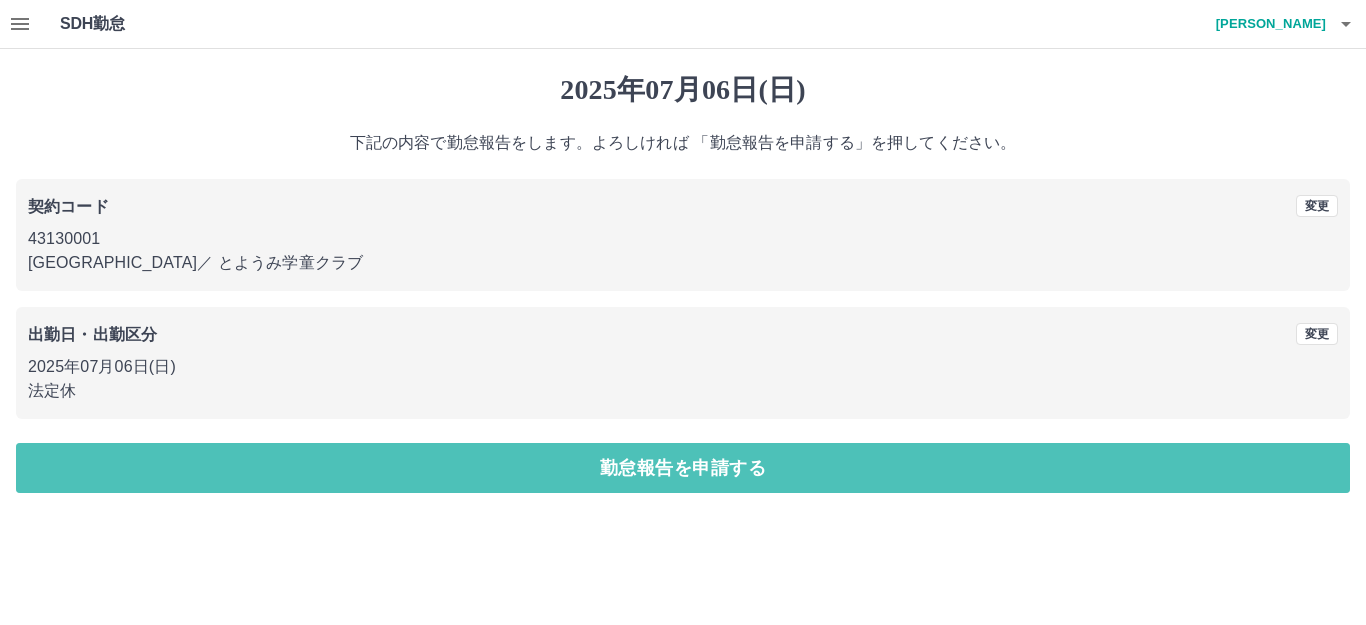 drag, startPoint x: 670, startPoint y: 460, endPoint x: 644, endPoint y: 456, distance: 26.305893 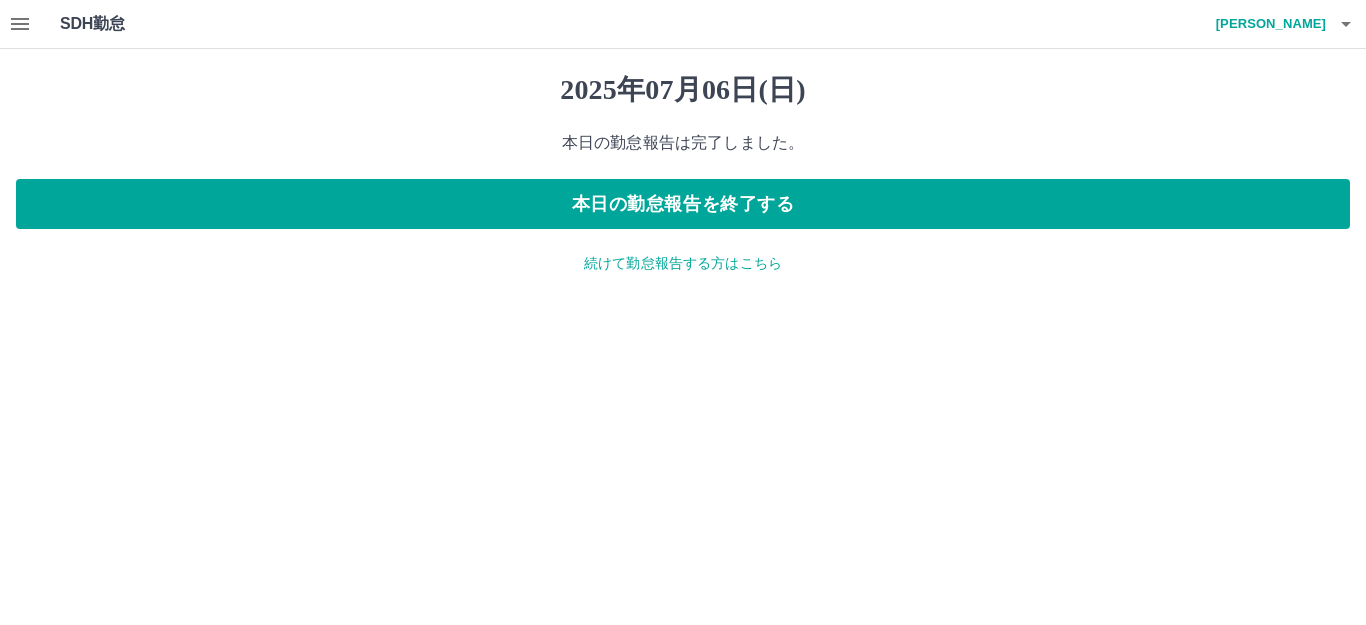 click 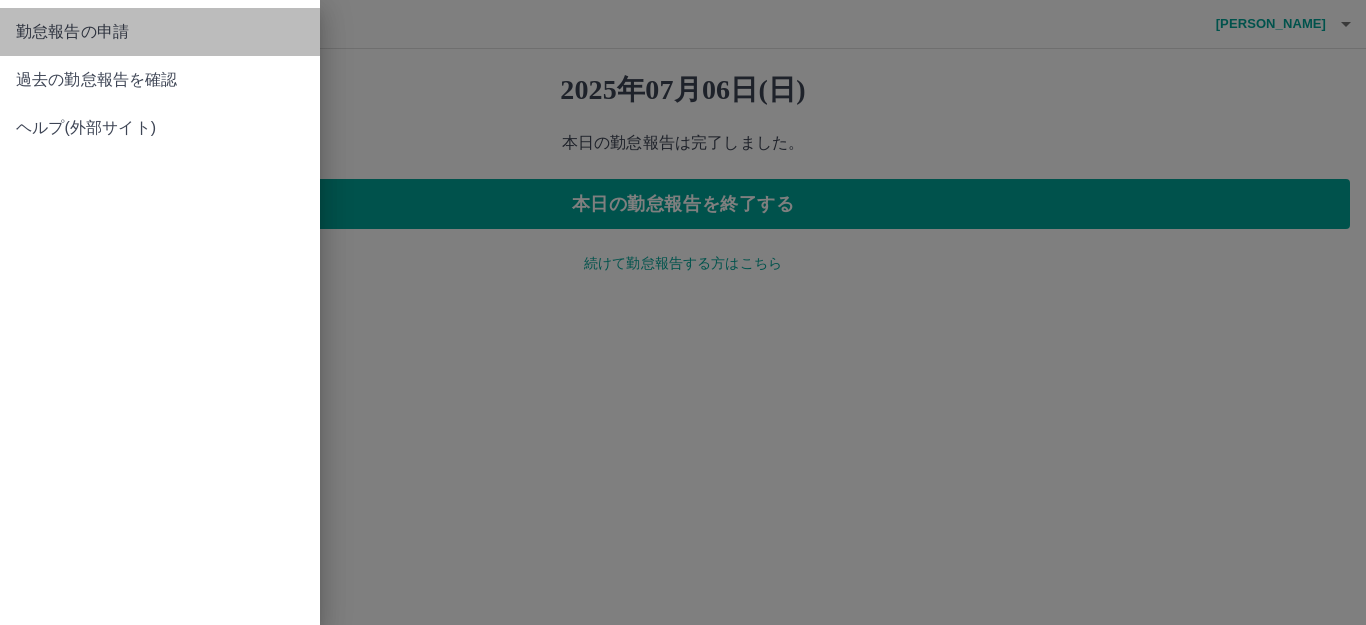 click on "勤怠報告の申請" at bounding box center [160, 32] 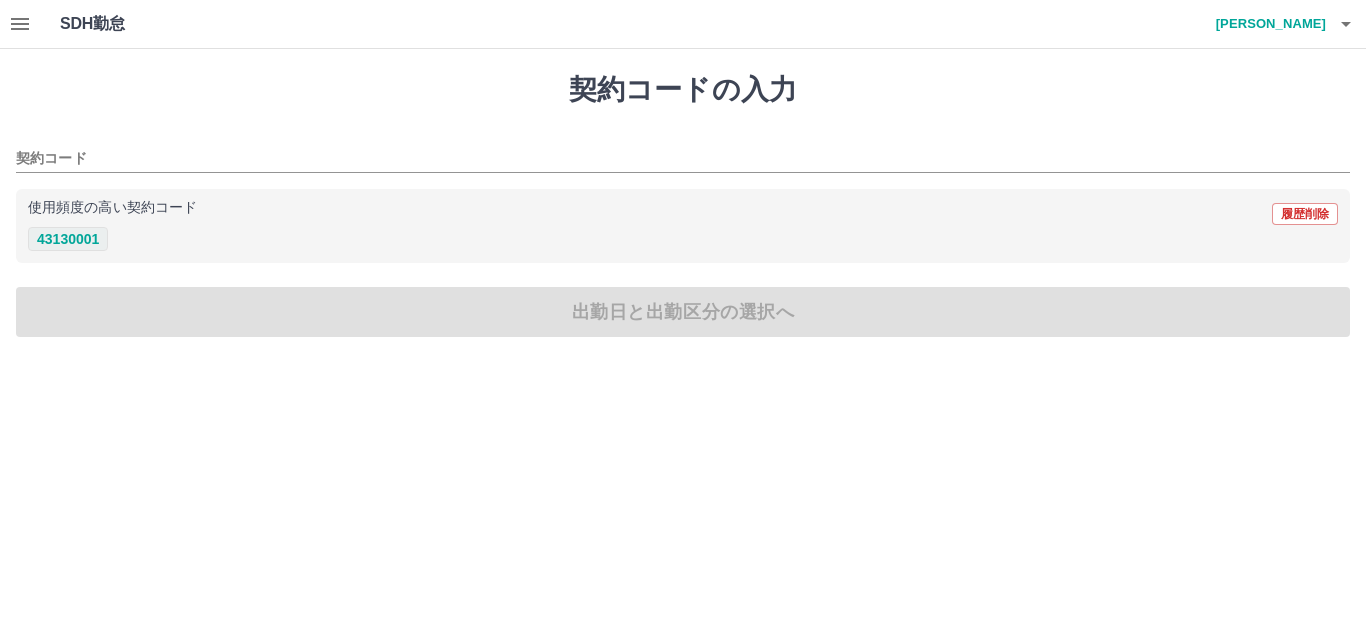 click on "43130001" at bounding box center (68, 239) 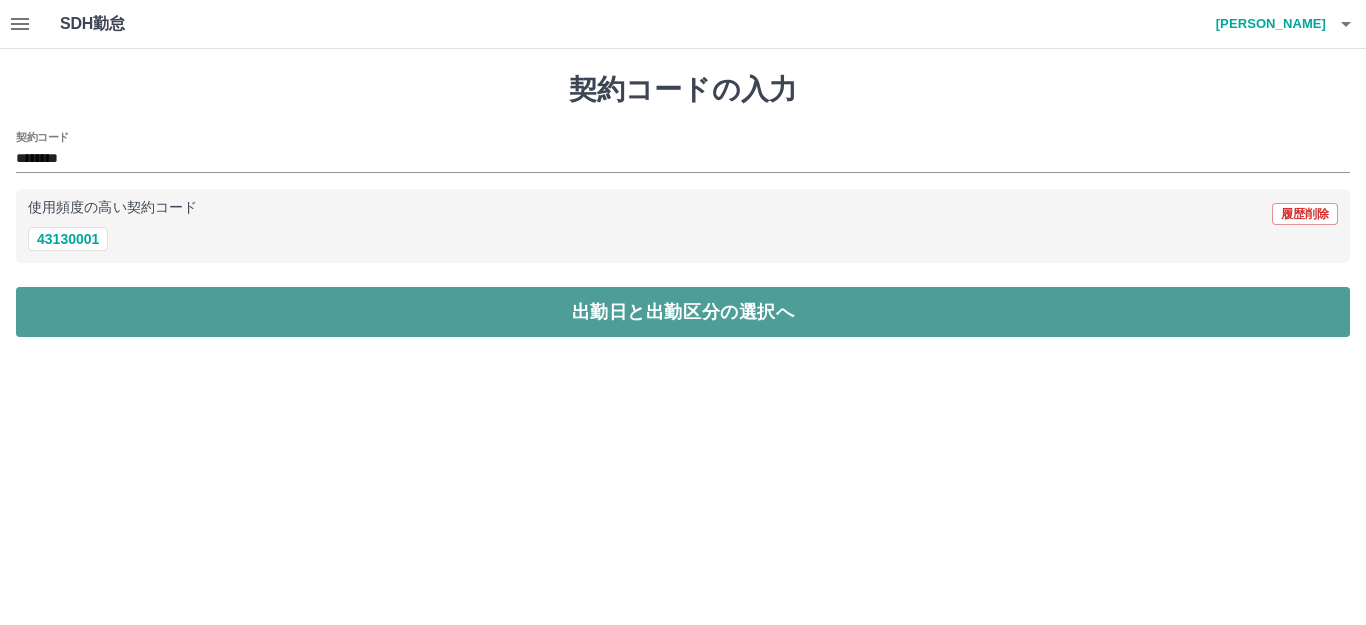 click on "出勤日と出勤区分の選択へ" at bounding box center [683, 312] 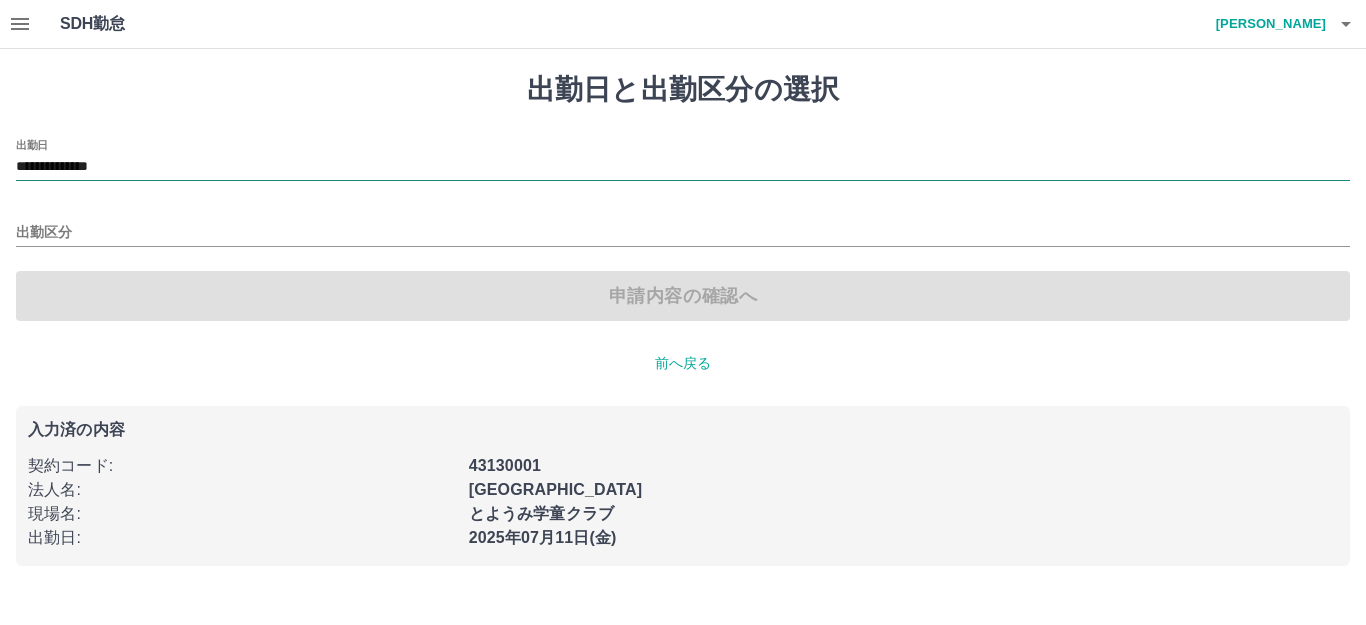 click on "**********" at bounding box center [683, 167] 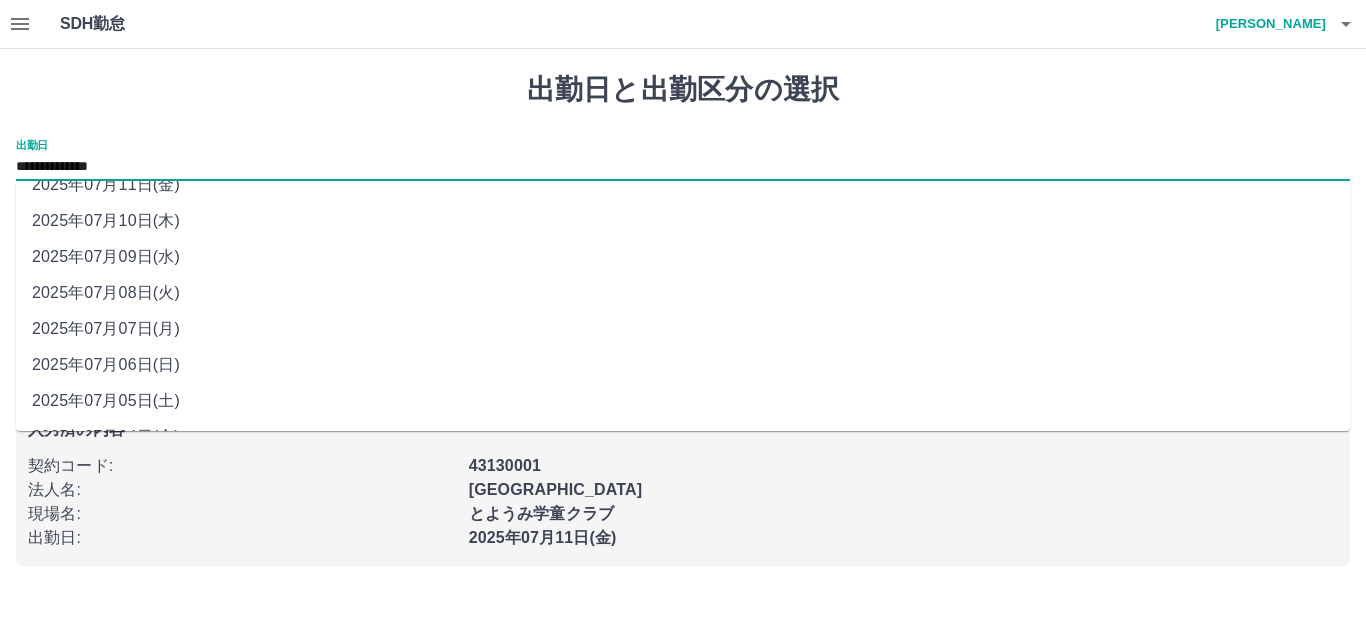 scroll, scrollTop: 90, scrollLeft: 0, axis: vertical 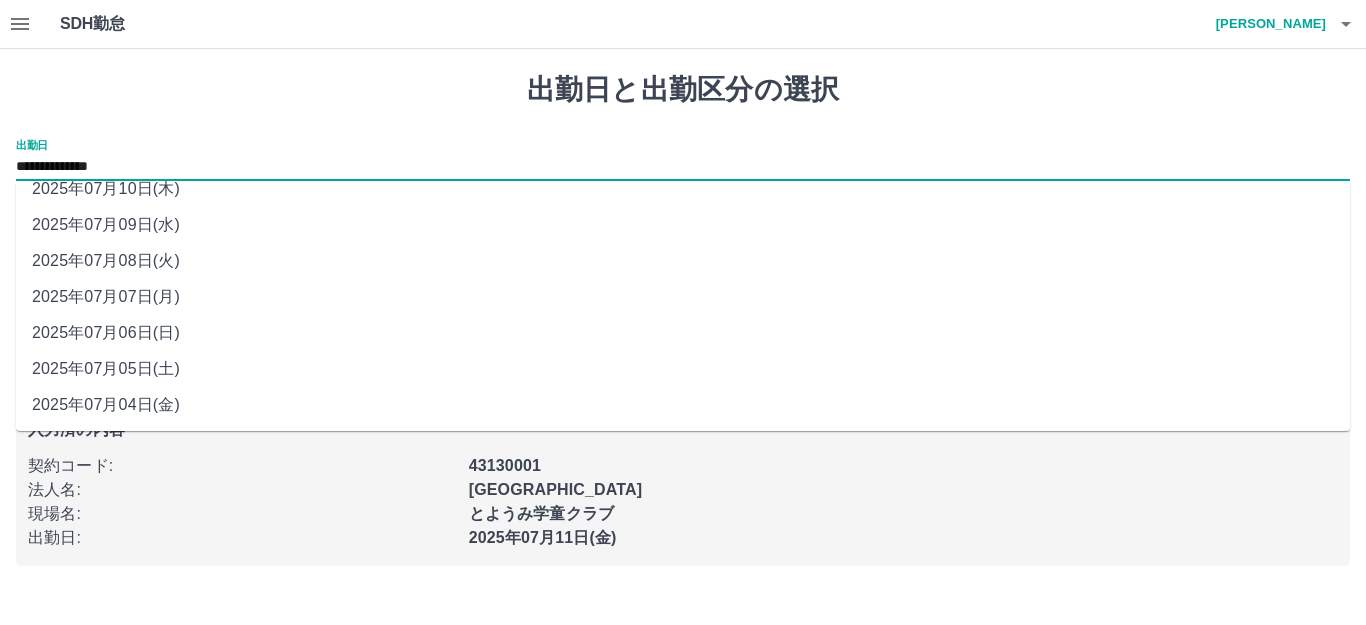 click on "2025年07月05日(土)" at bounding box center (683, 369) 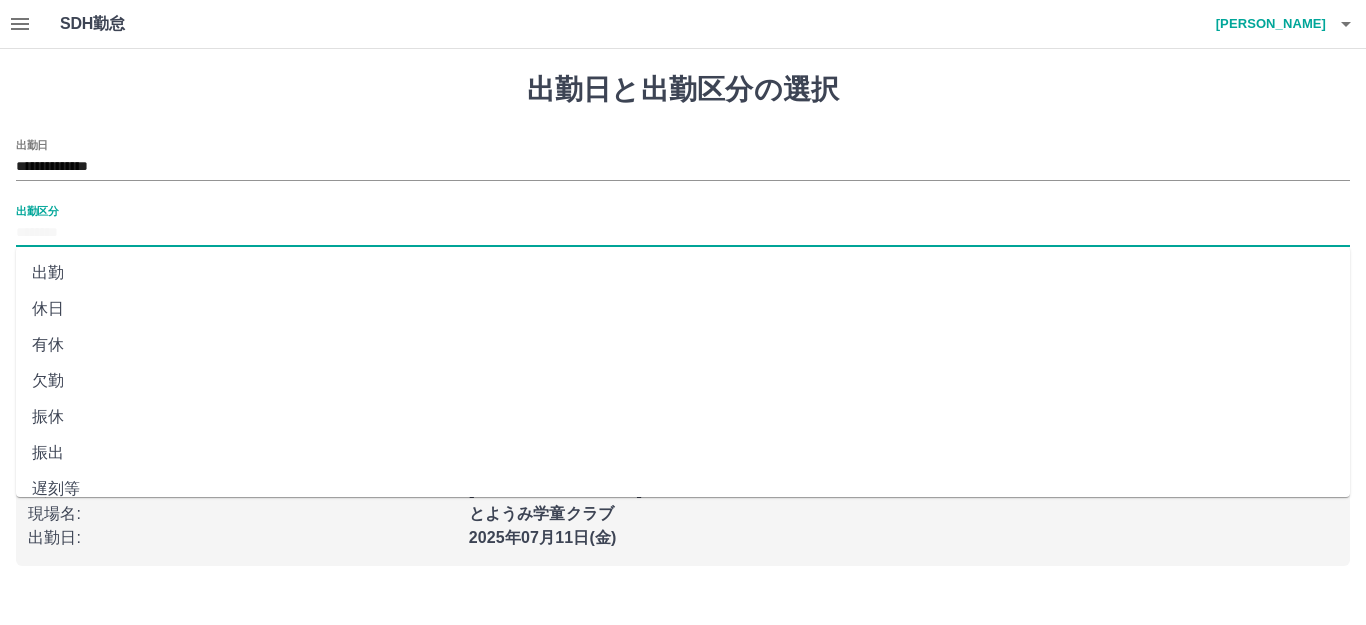 click on "出勤区分" at bounding box center [683, 233] 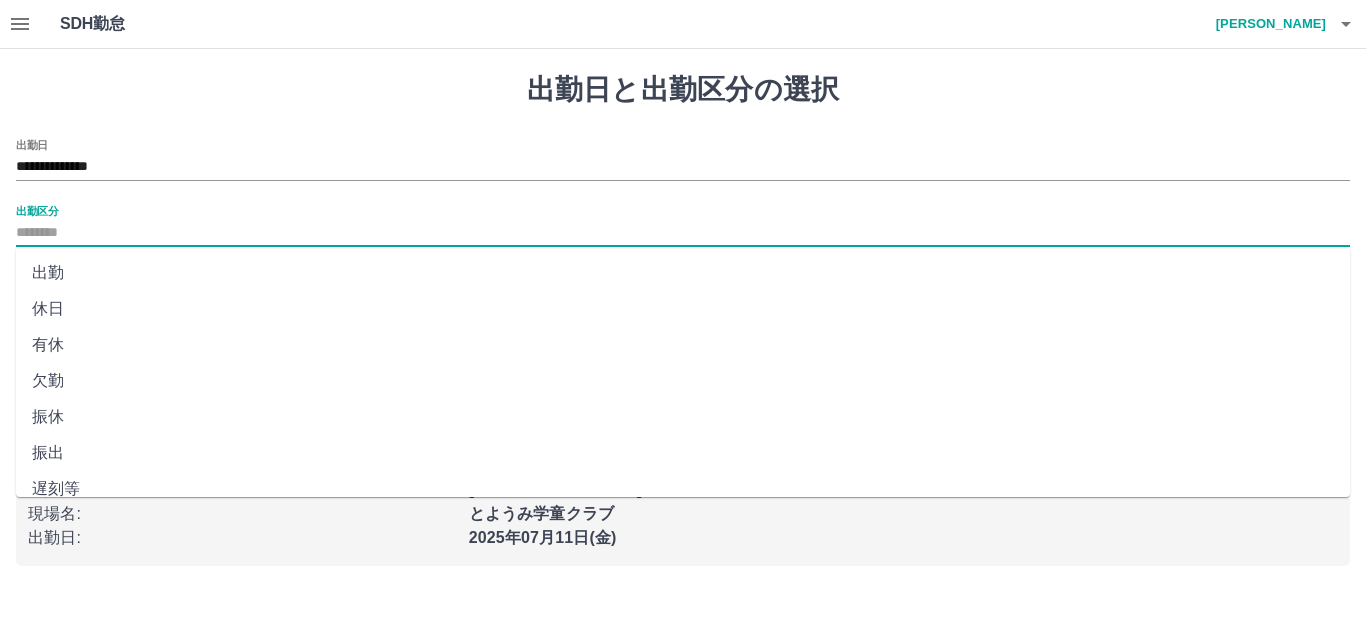 drag, startPoint x: 60, startPoint y: 309, endPoint x: 121, endPoint y: 308, distance: 61.008198 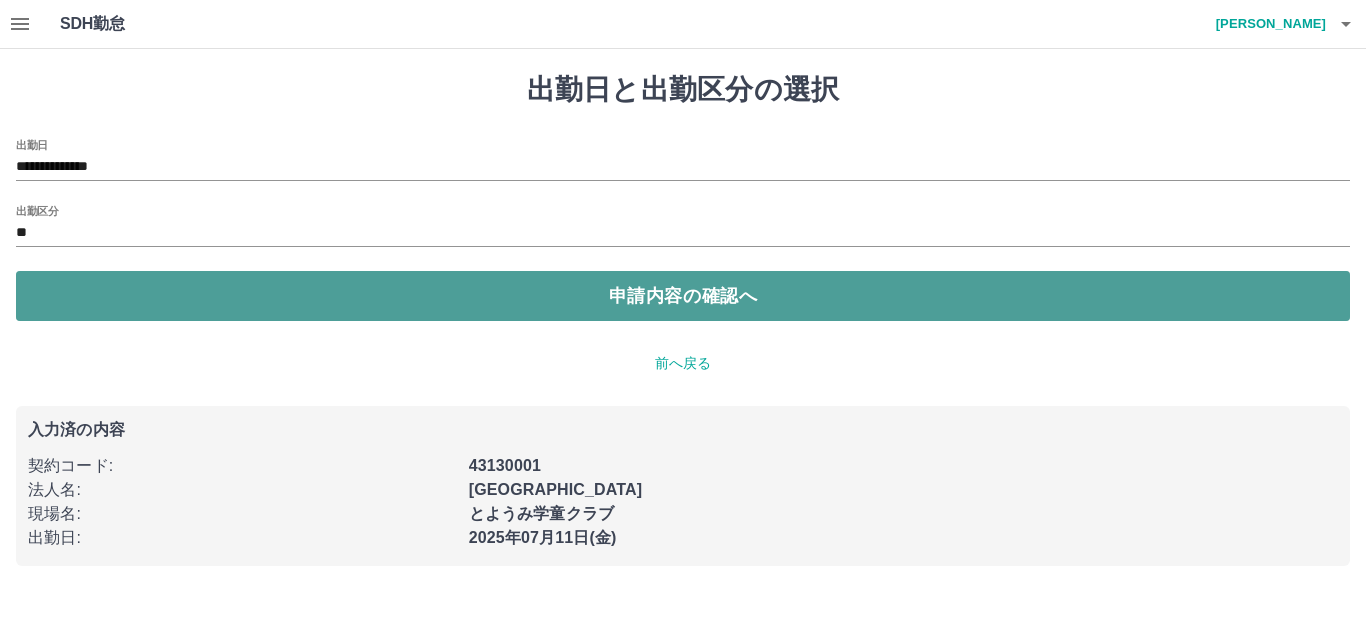 drag, startPoint x: 651, startPoint y: 296, endPoint x: 629, endPoint y: 287, distance: 23.769728 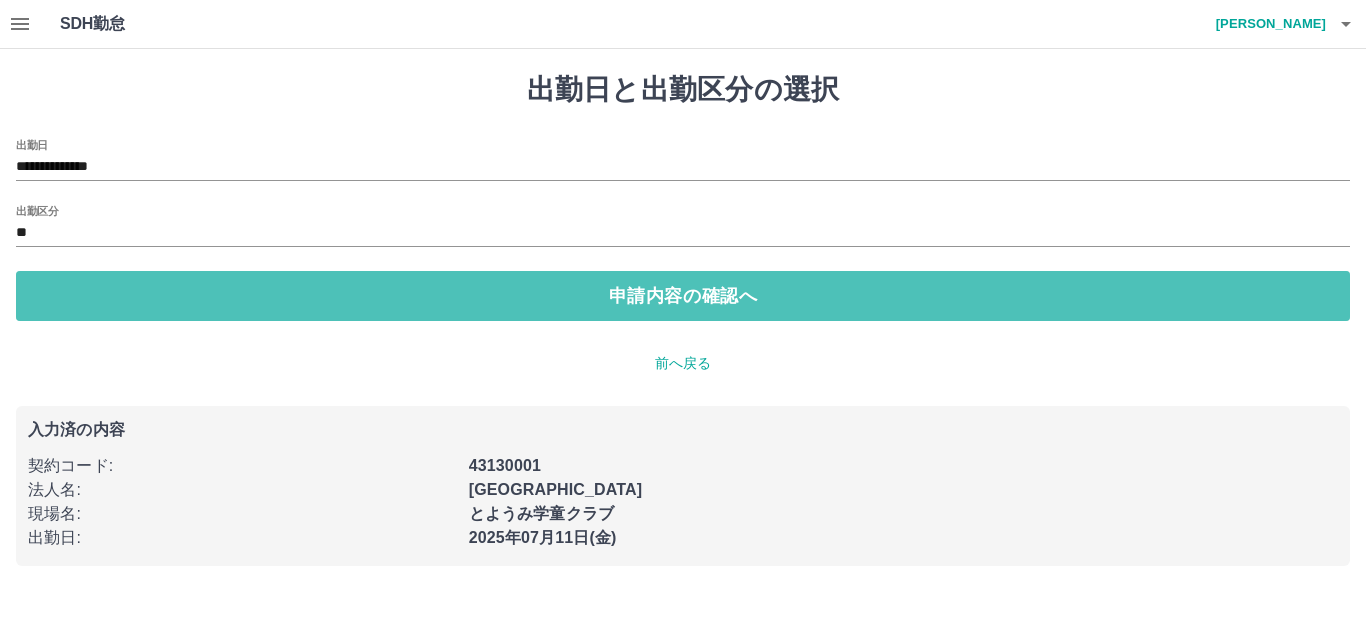 click on "申請内容の確認へ" at bounding box center [683, 296] 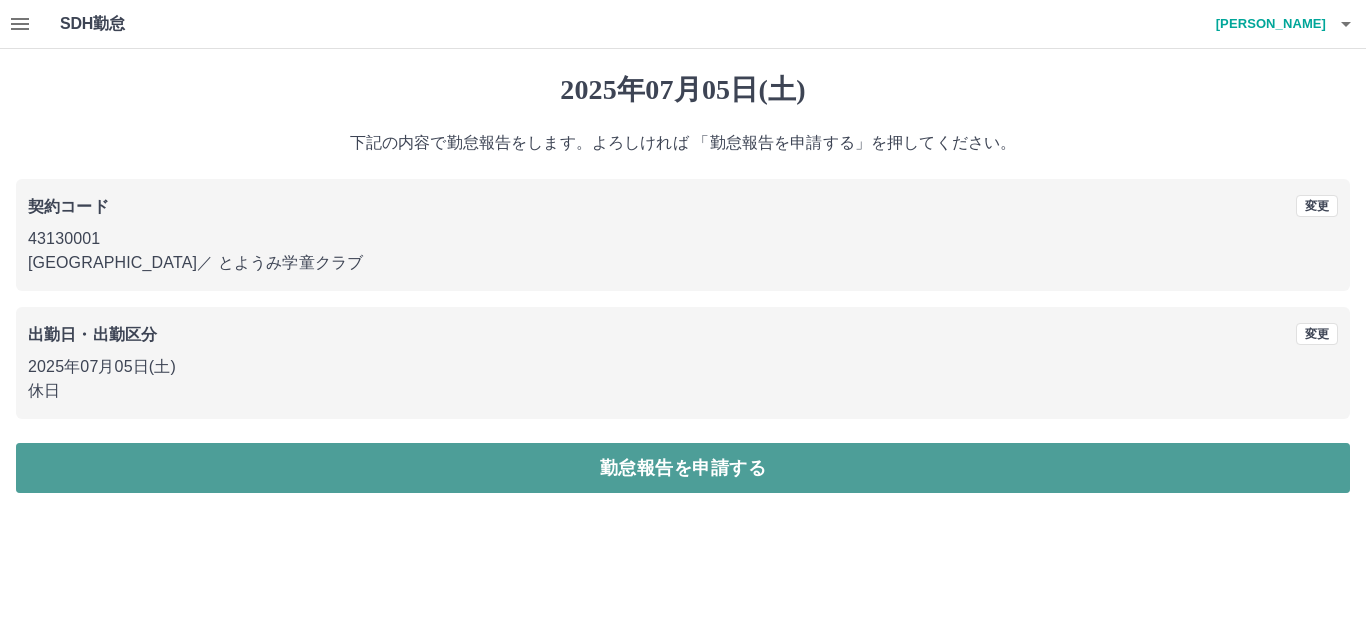 drag, startPoint x: 609, startPoint y: 470, endPoint x: 600, endPoint y: 461, distance: 12.727922 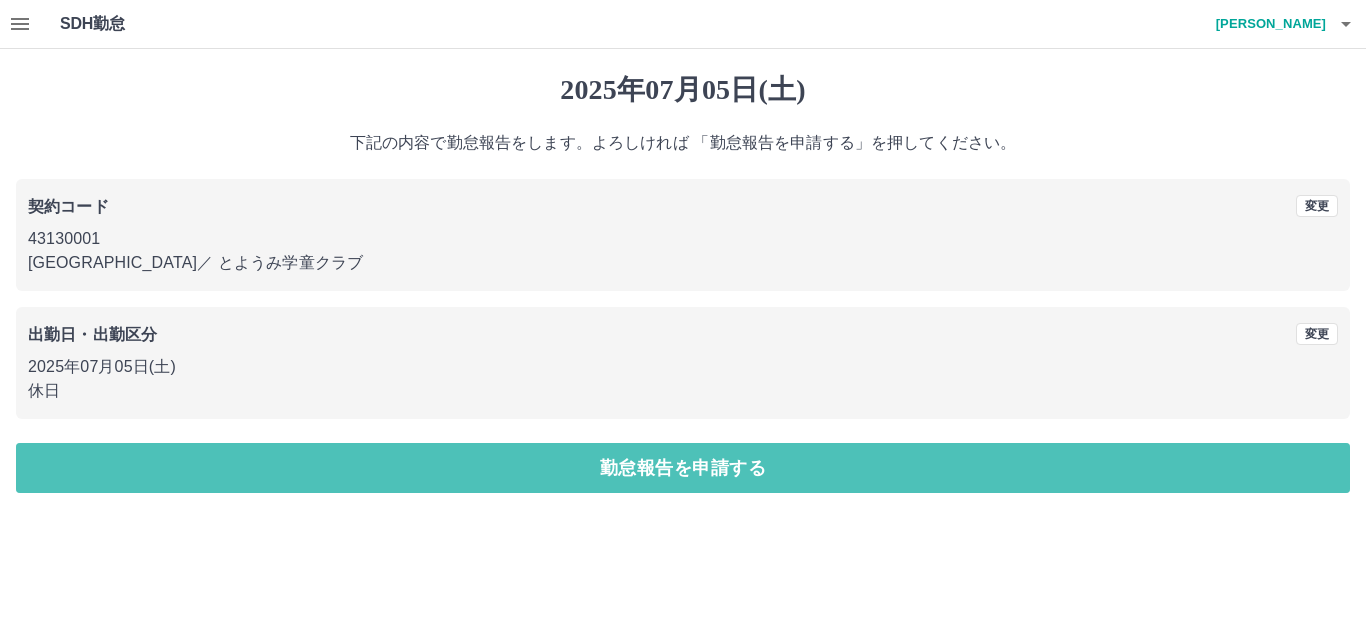 click on "勤怠報告を申請する" at bounding box center (683, 468) 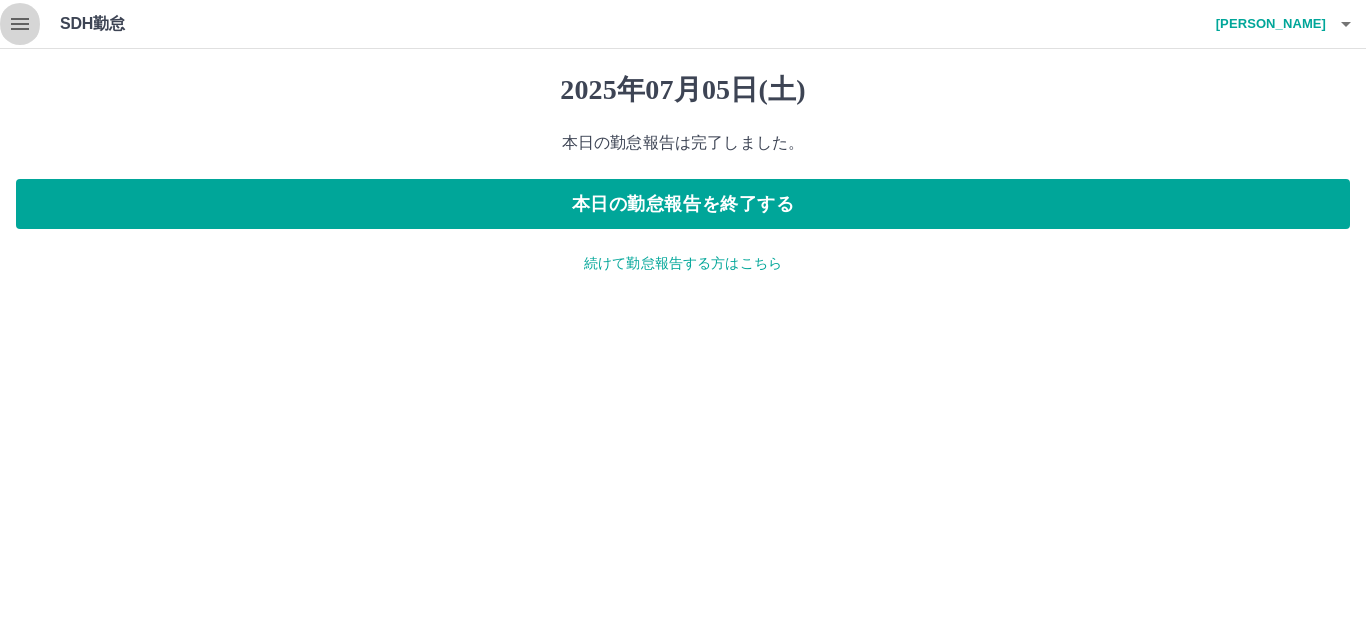 click 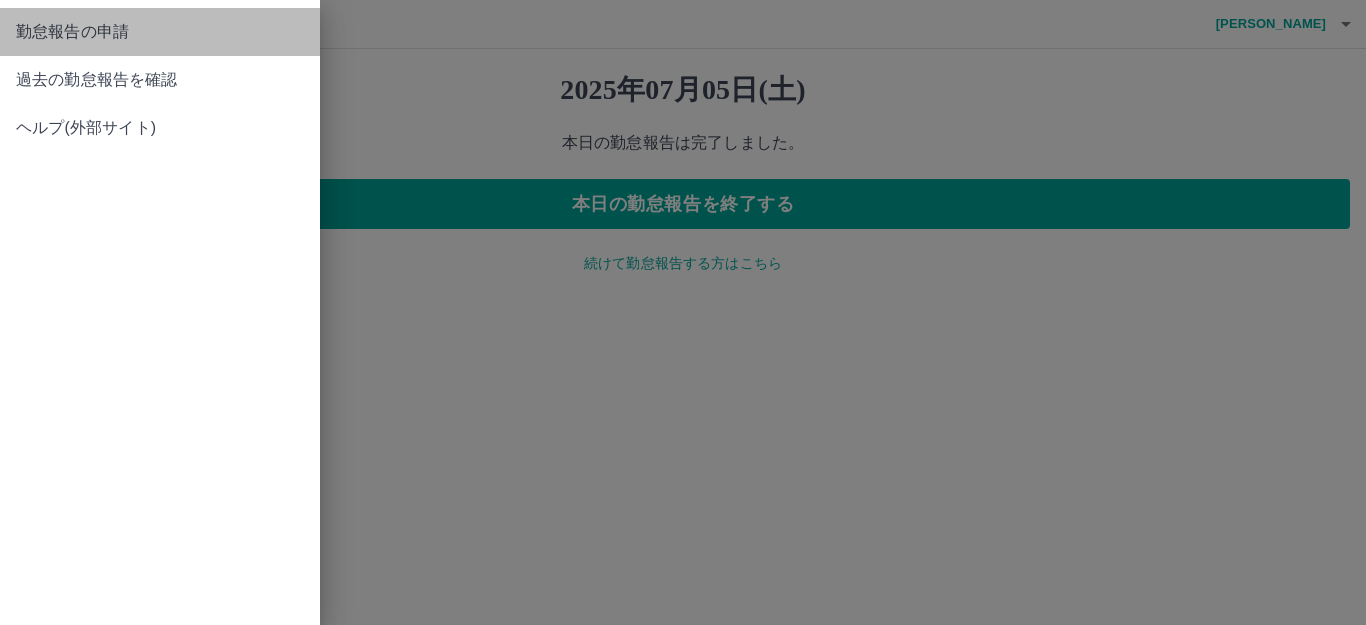 click on "勤怠報告の申請" at bounding box center [160, 32] 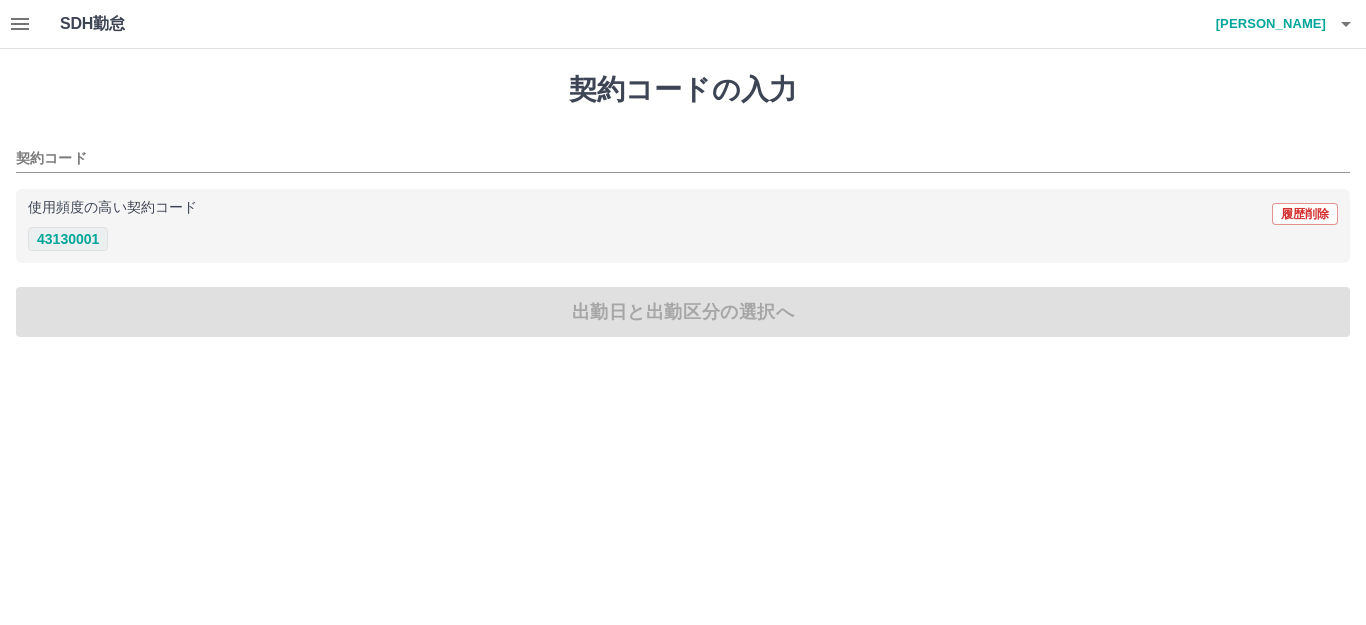 click on "43130001" at bounding box center (68, 239) 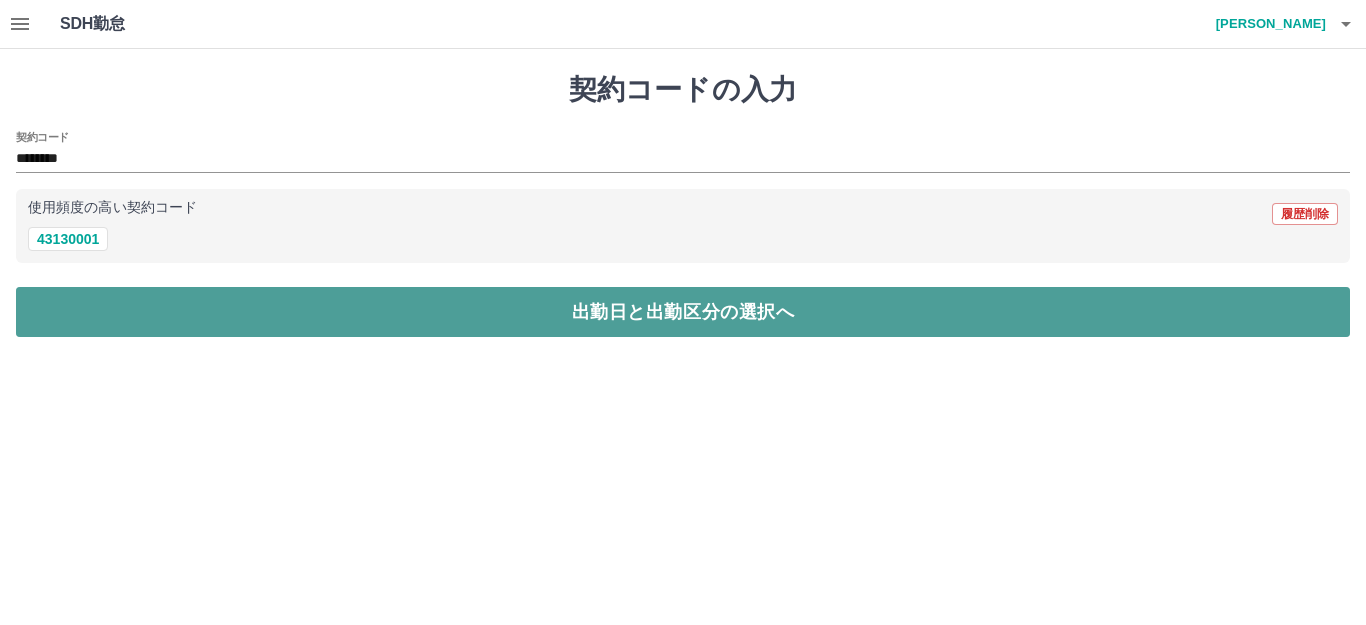 click on "出勤日と出勤区分の選択へ" at bounding box center (683, 312) 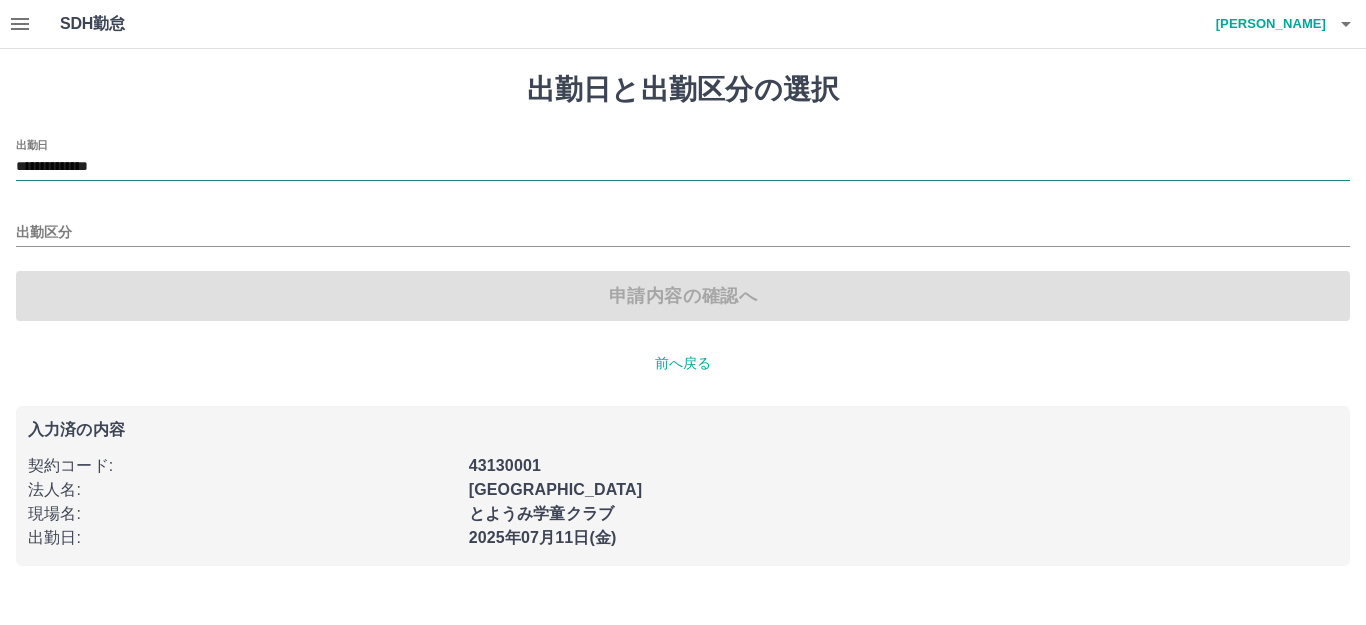click on "**********" at bounding box center (683, 167) 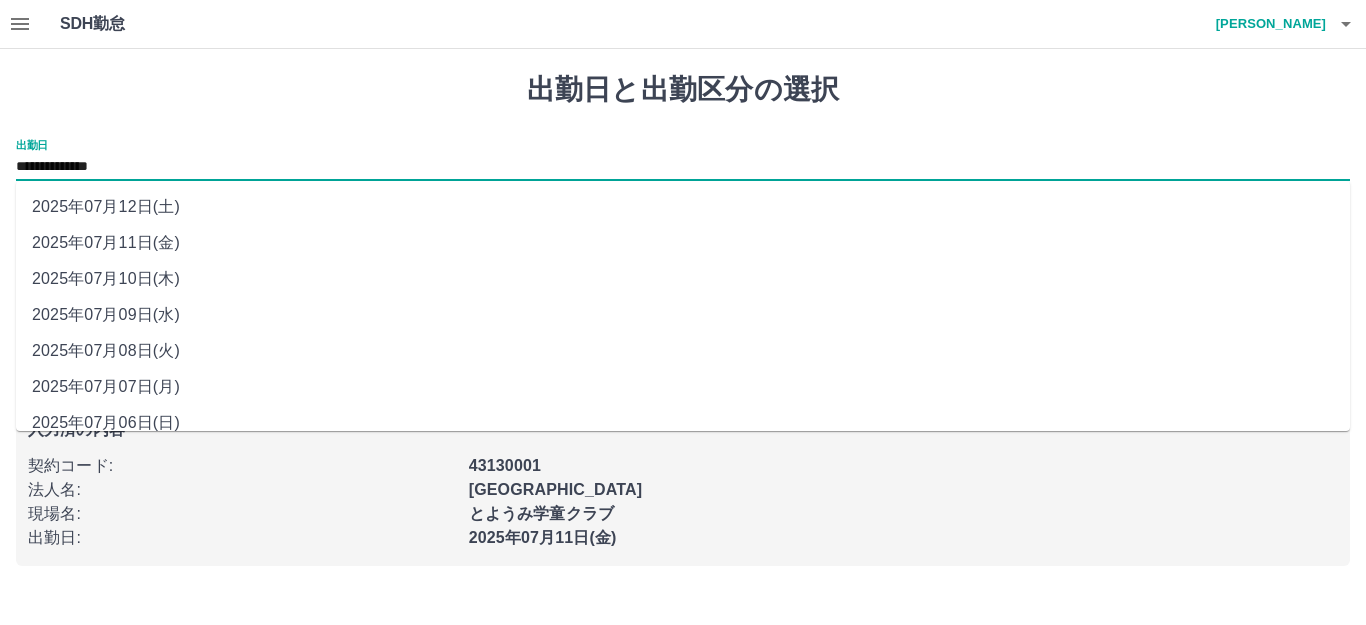 scroll, scrollTop: 90, scrollLeft: 0, axis: vertical 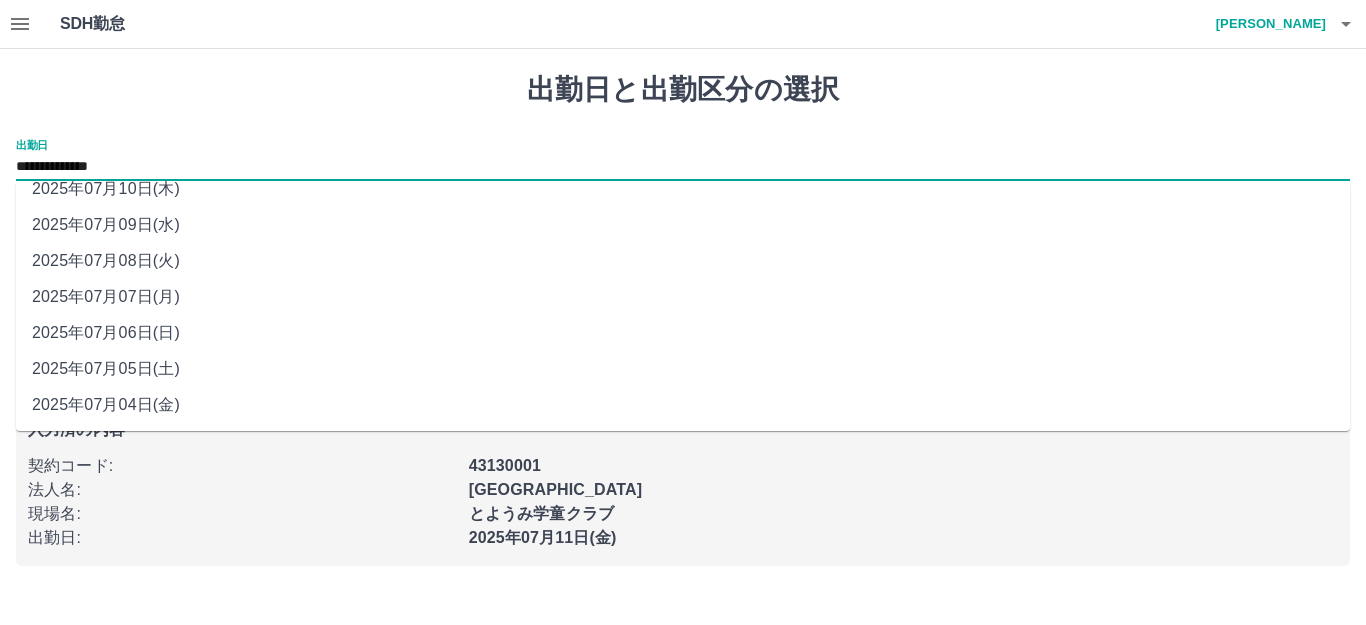 click on "2025年07月04日(金)" at bounding box center [683, 405] 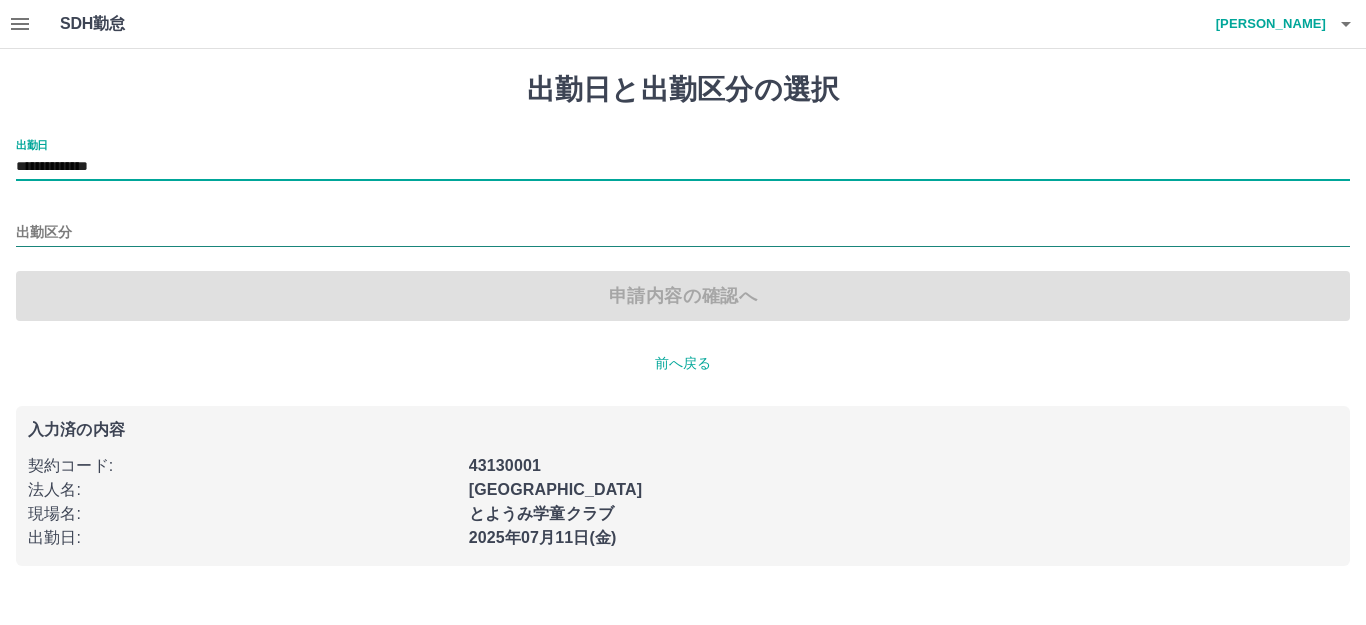 click on "出勤区分" at bounding box center (683, 233) 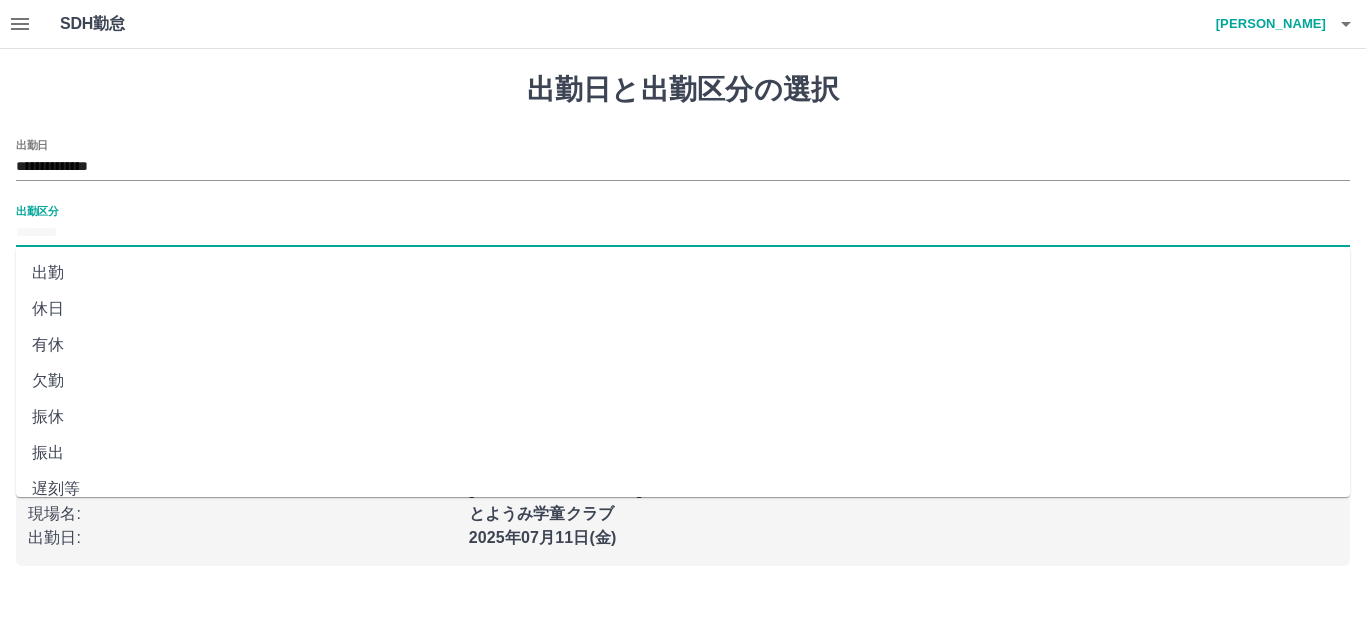 drag, startPoint x: 52, startPoint y: 309, endPoint x: 83, endPoint y: 309, distance: 31 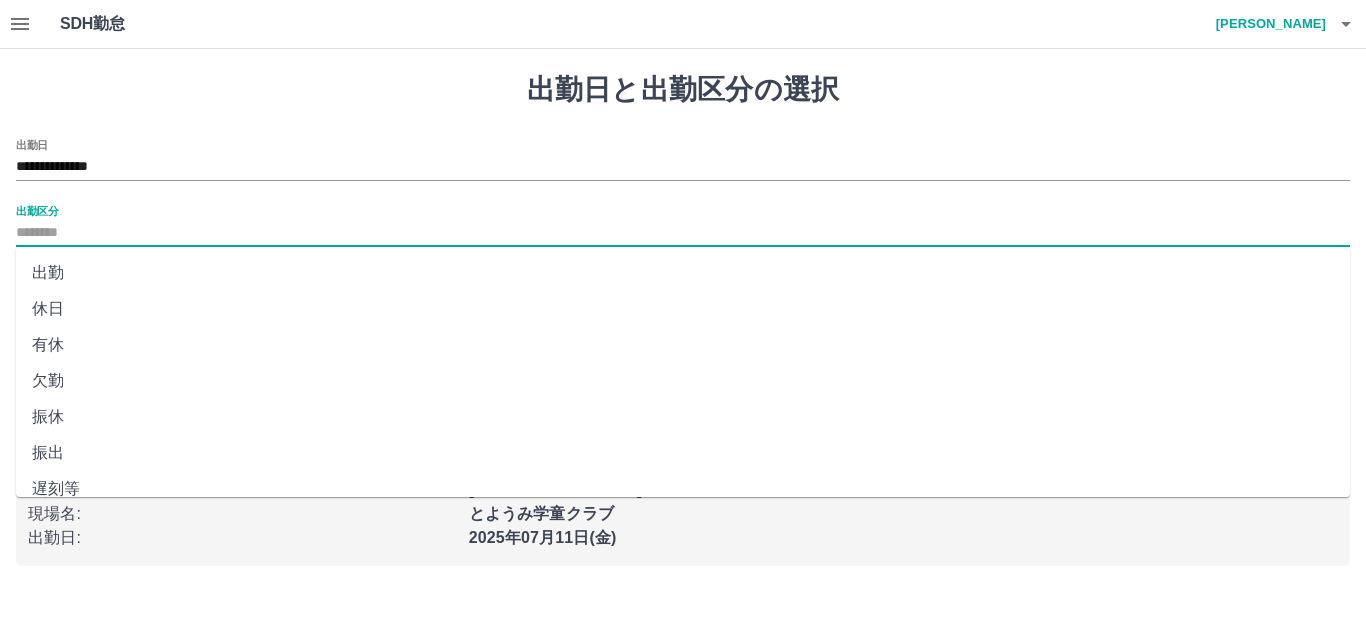 click on "休日" at bounding box center [683, 309] 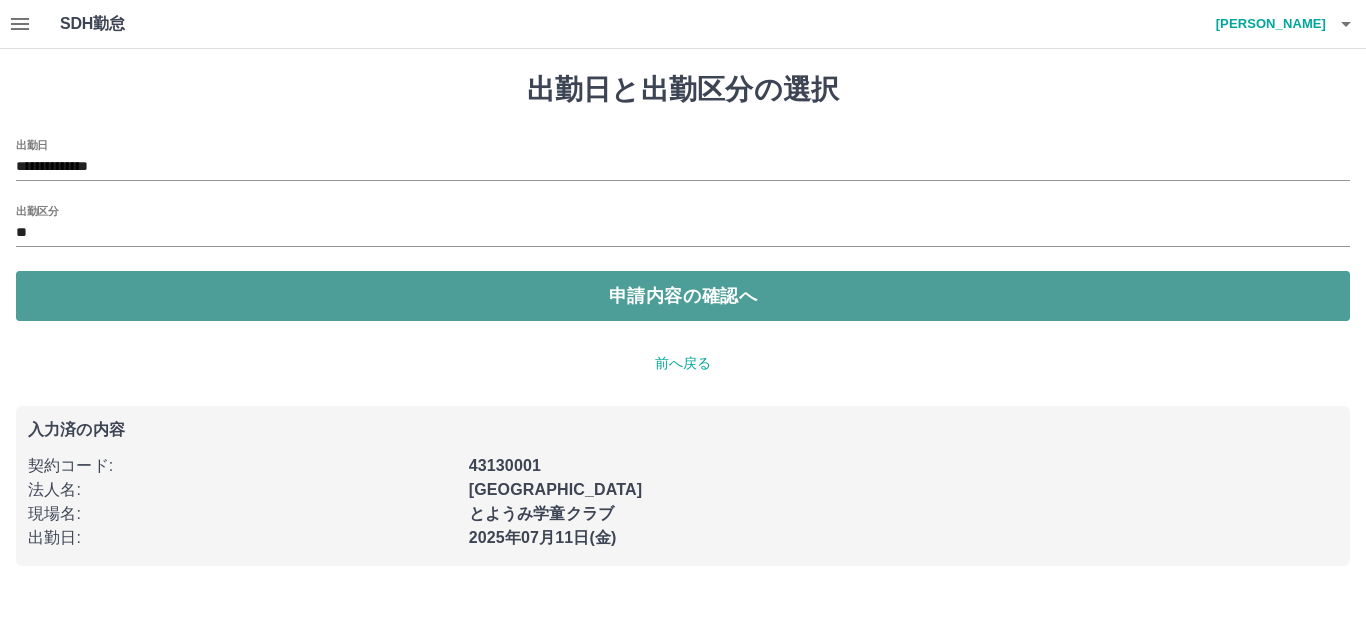 click on "申請内容の確認へ" at bounding box center (683, 296) 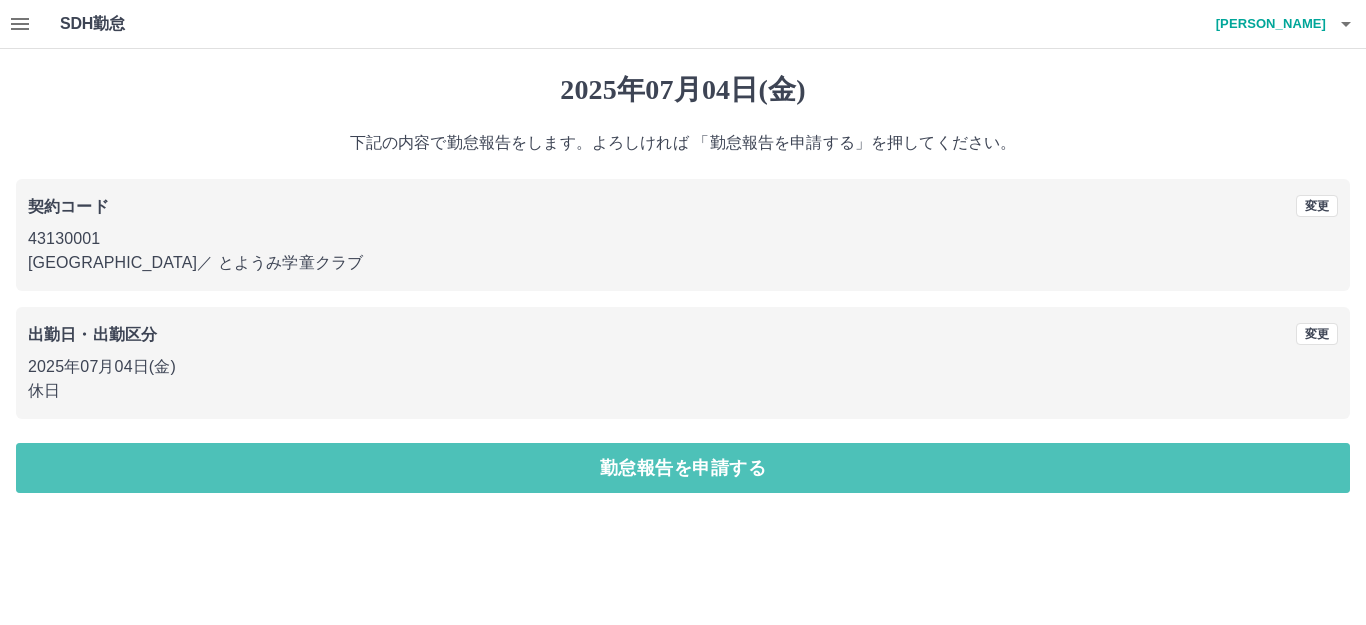 drag, startPoint x: 682, startPoint y: 465, endPoint x: 673, endPoint y: 448, distance: 19.235384 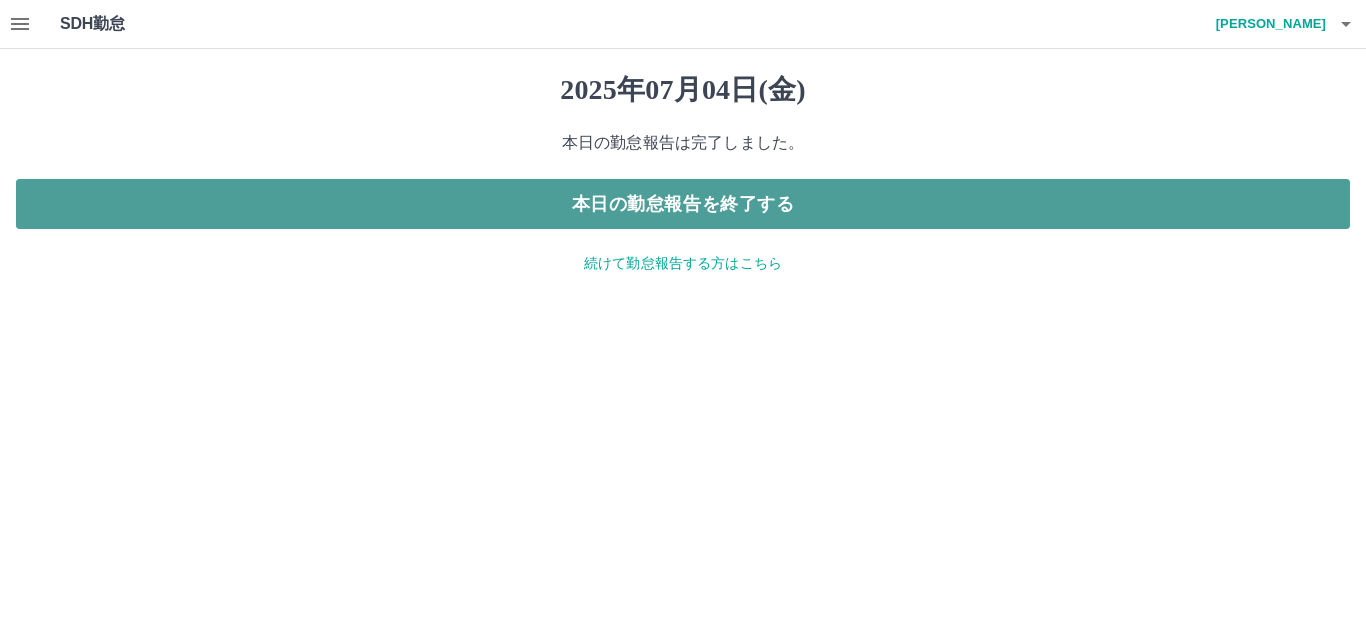 click on "本日の勤怠報告を終了する" at bounding box center [683, 204] 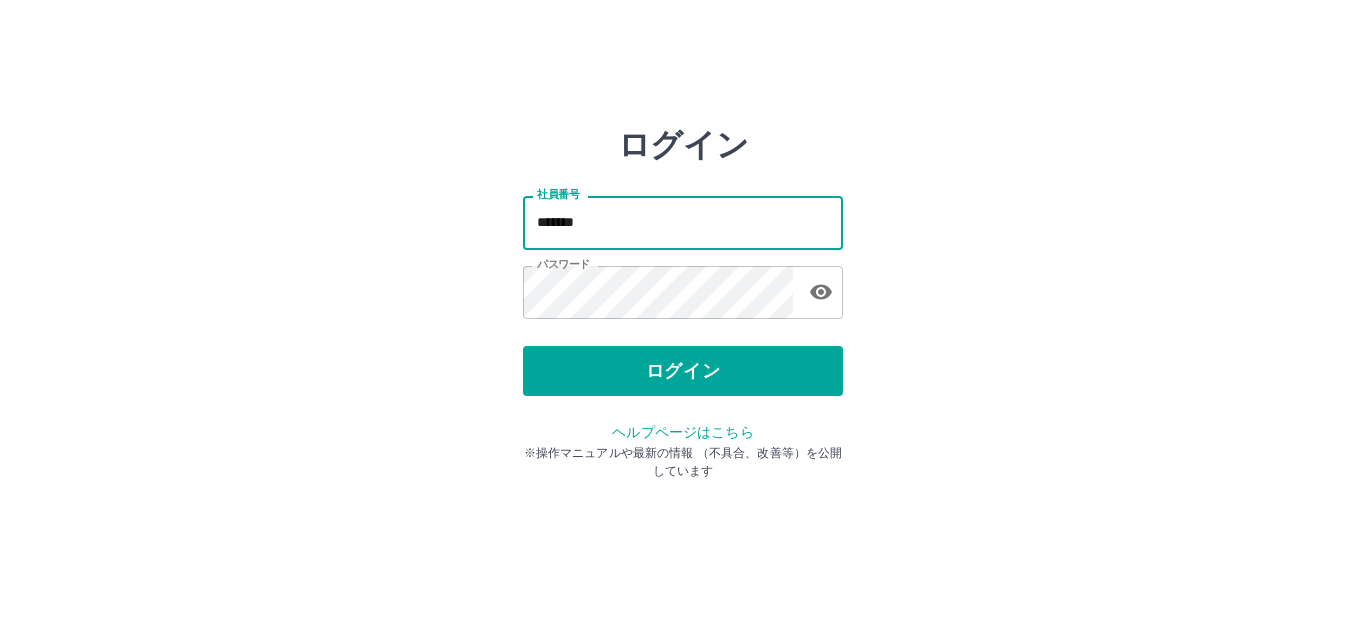 scroll, scrollTop: 0, scrollLeft: 0, axis: both 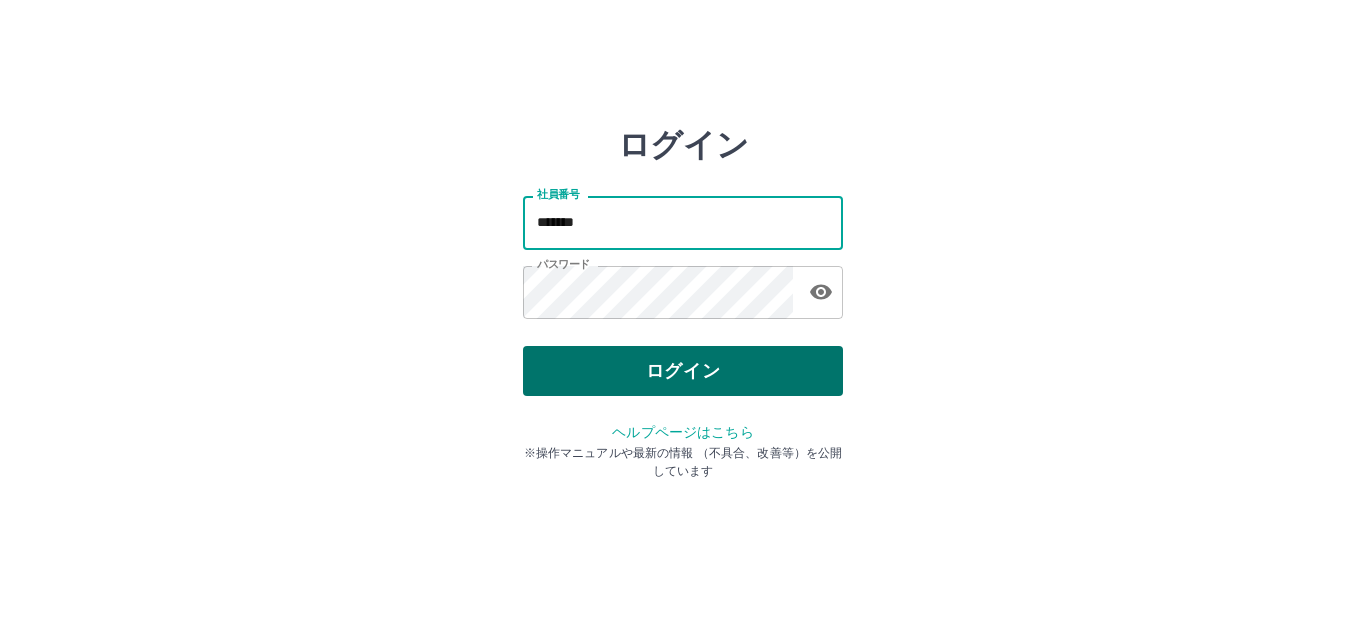 click on "ログイン" at bounding box center [683, 371] 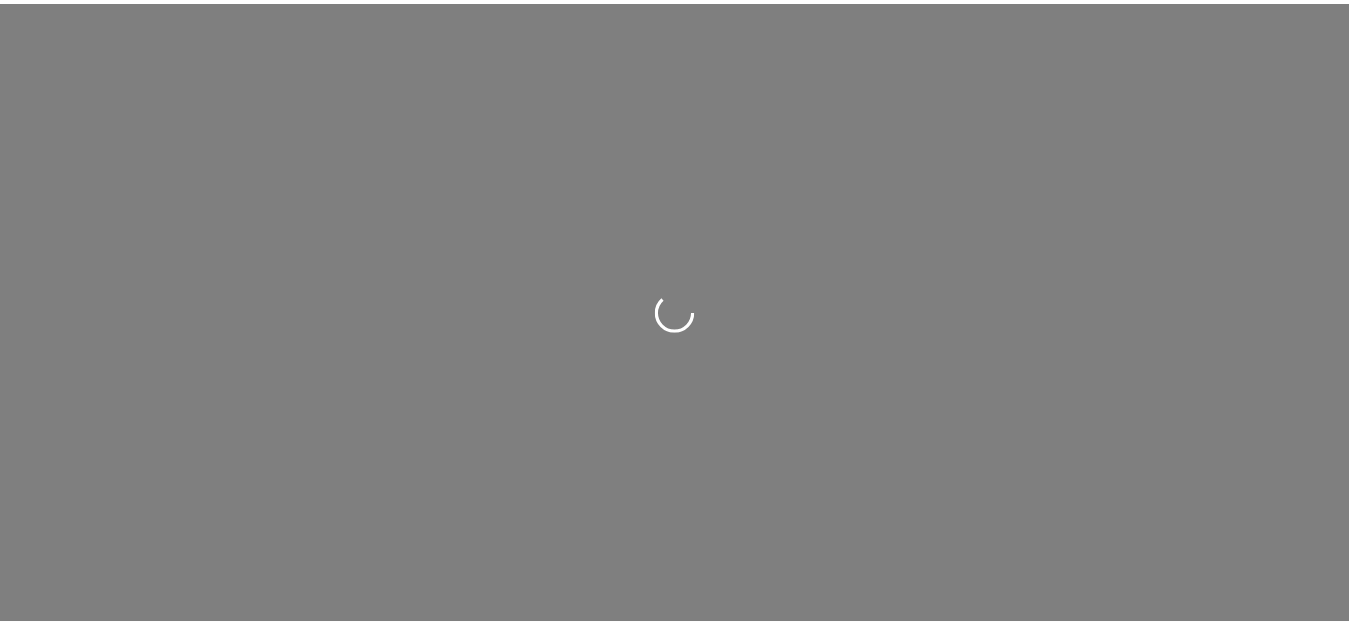 scroll, scrollTop: 0, scrollLeft: 0, axis: both 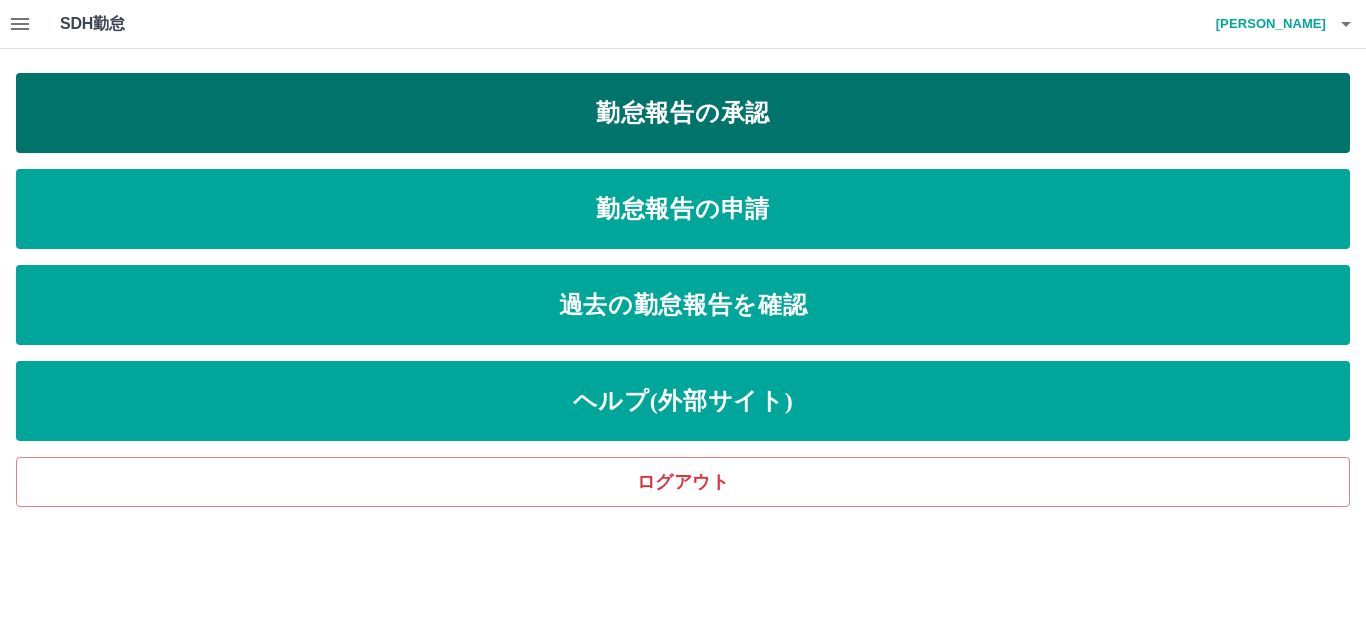 click on "勤怠報告の承認" at bounding box center [683, 113] 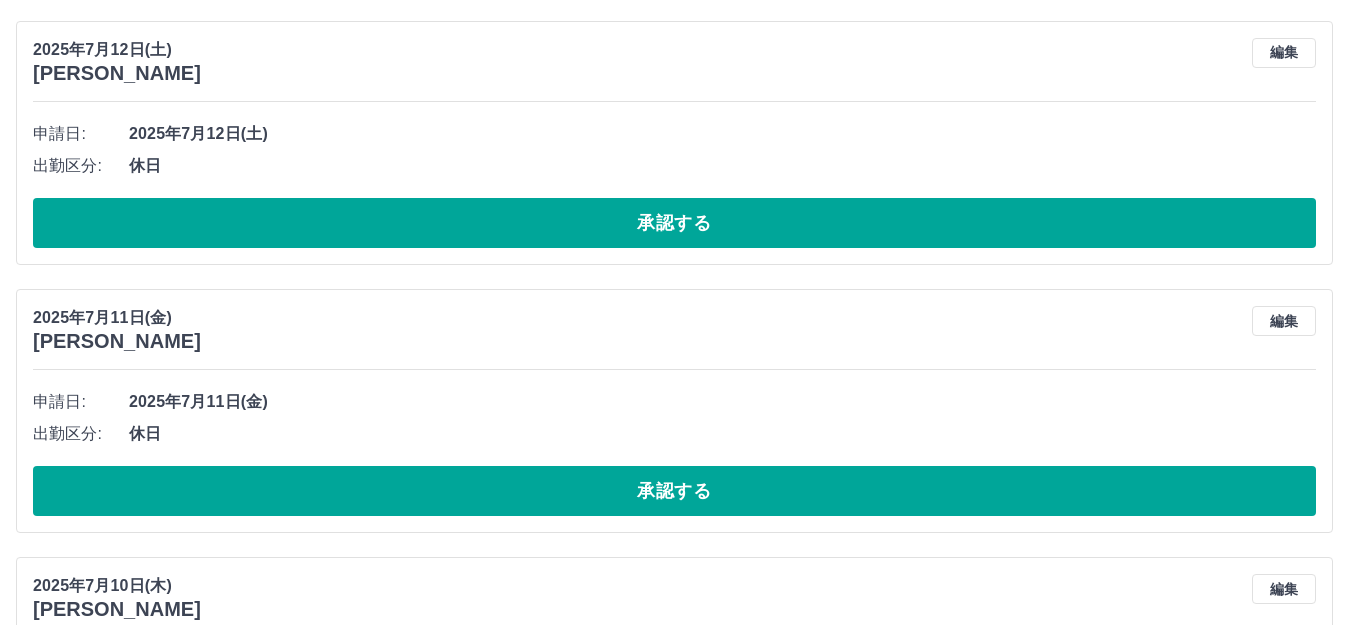 scroll, scrollTop: 300, scrollLeft: 0, axis: vertical 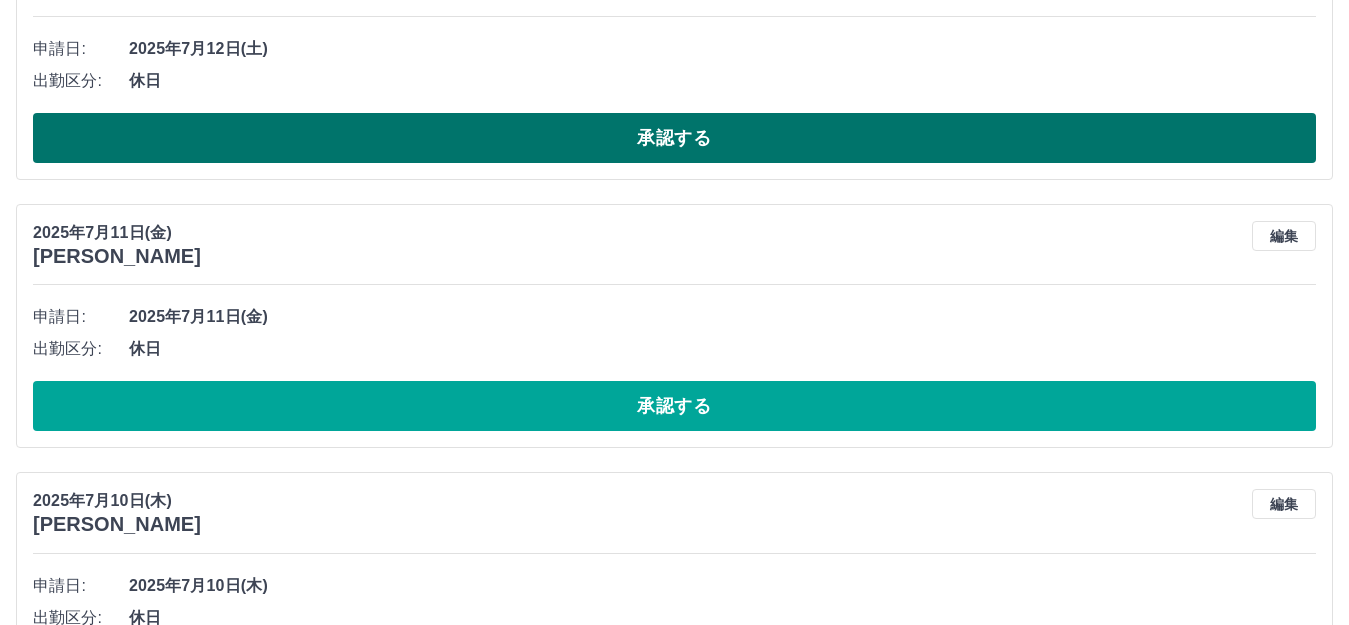 click on "承認する" at bounding box center [674, 138] 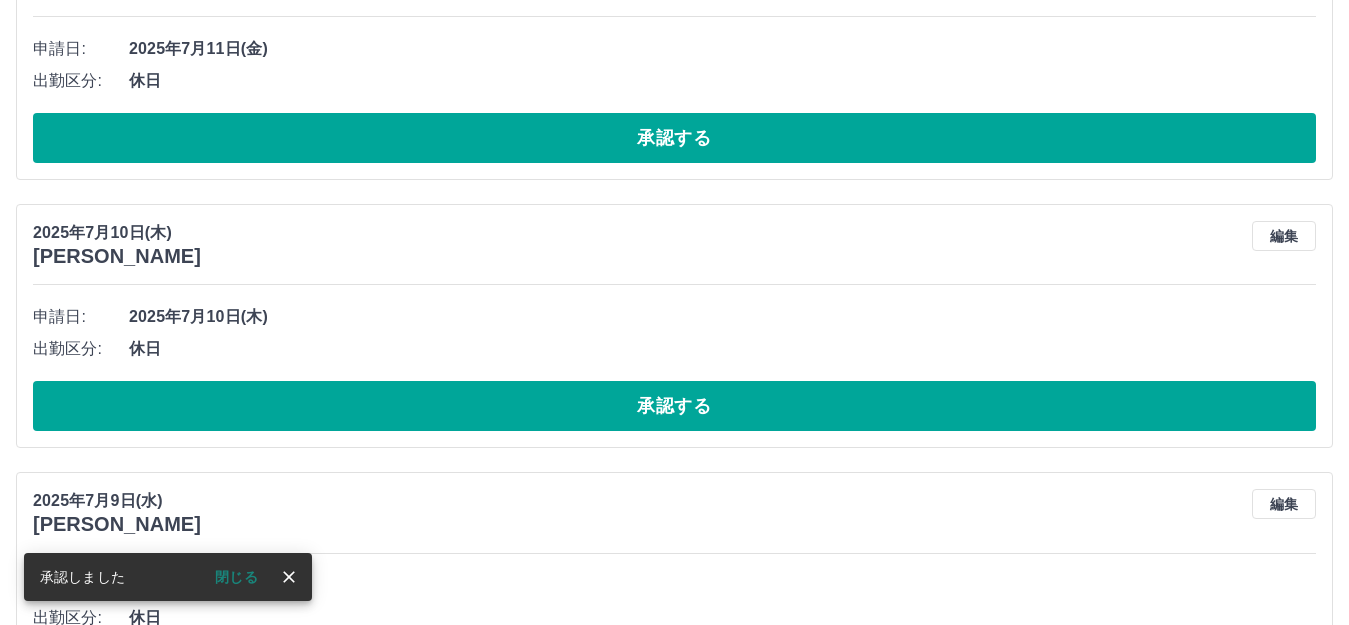 scroll, scrollTop: 32, scrollLeft: 0, axis: vertical 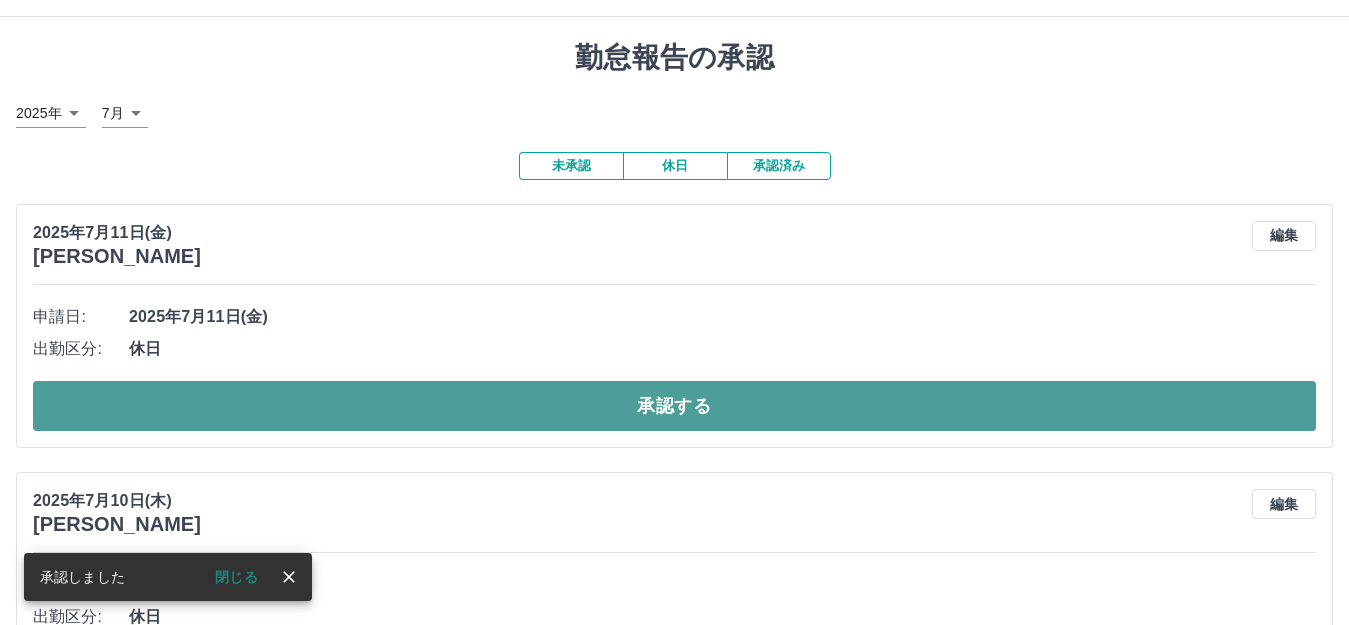 click on "承認する" at bounding box center (674, 406) 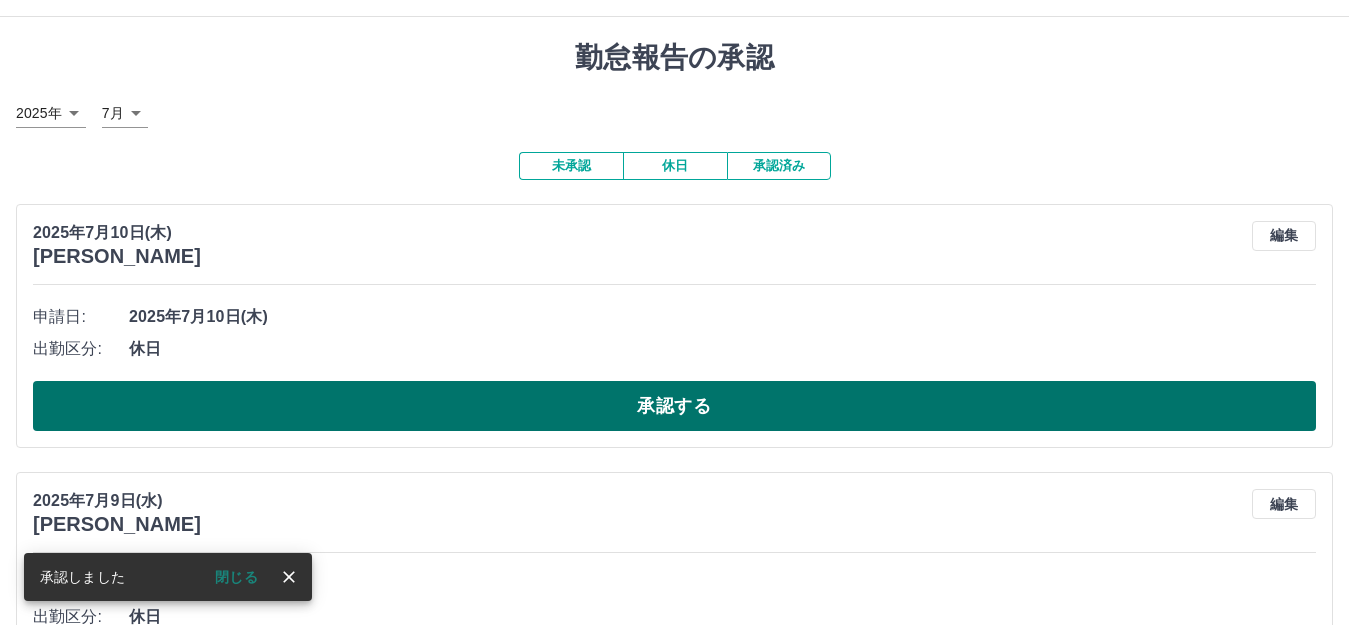 click on "承認する" at bounding box center (674, 406) 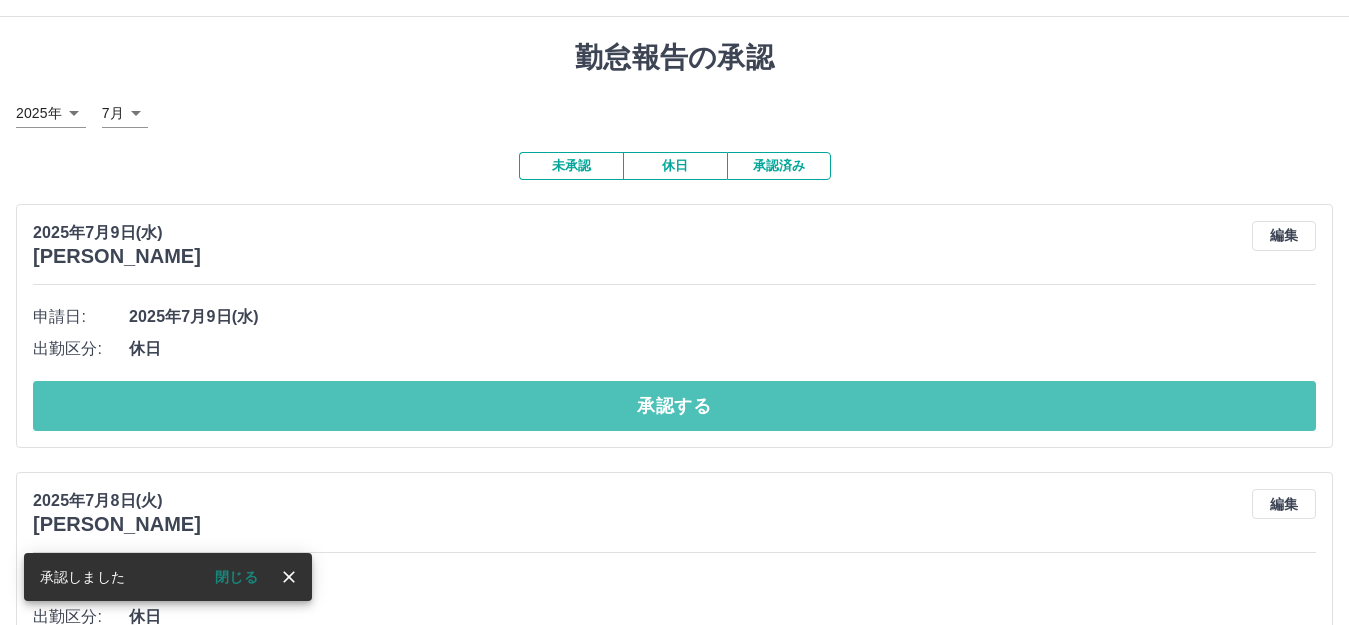 click on "承認する" at bounding box center [674, 406] 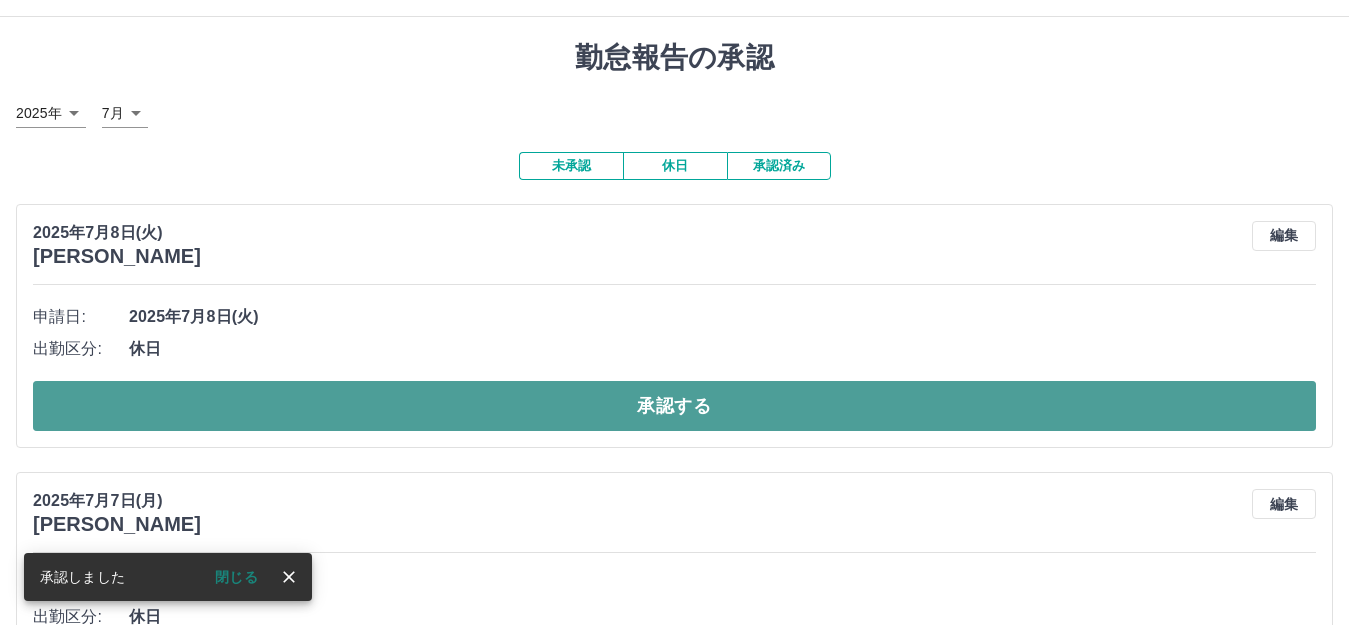 click on "承認する" at bounding box center [674, 406] 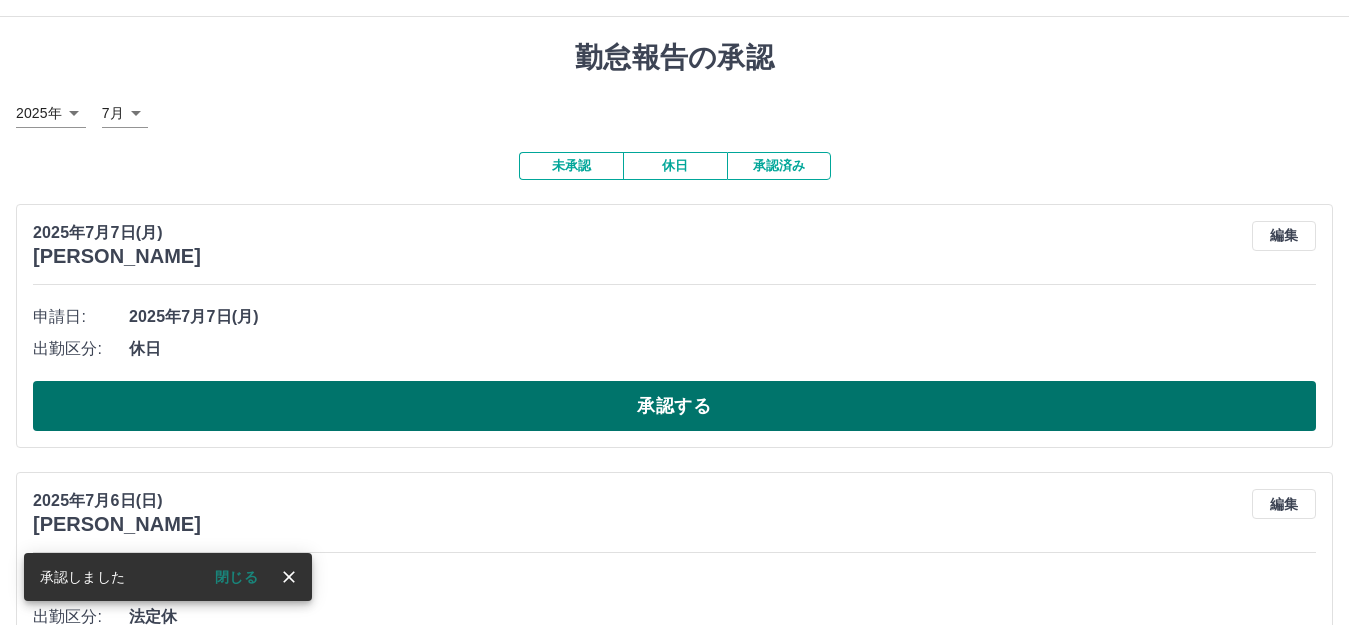 click on "承認する" at bounding box center [674, 406] 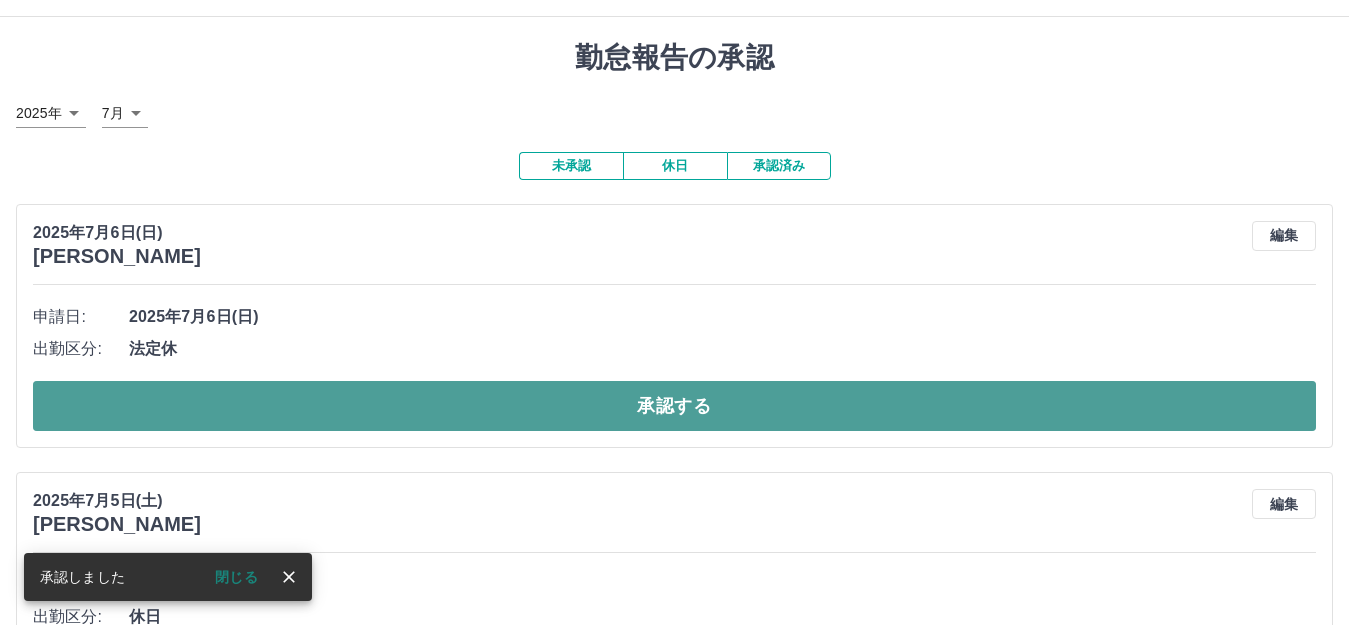click on "承認する" at bounding box center (674, 406) 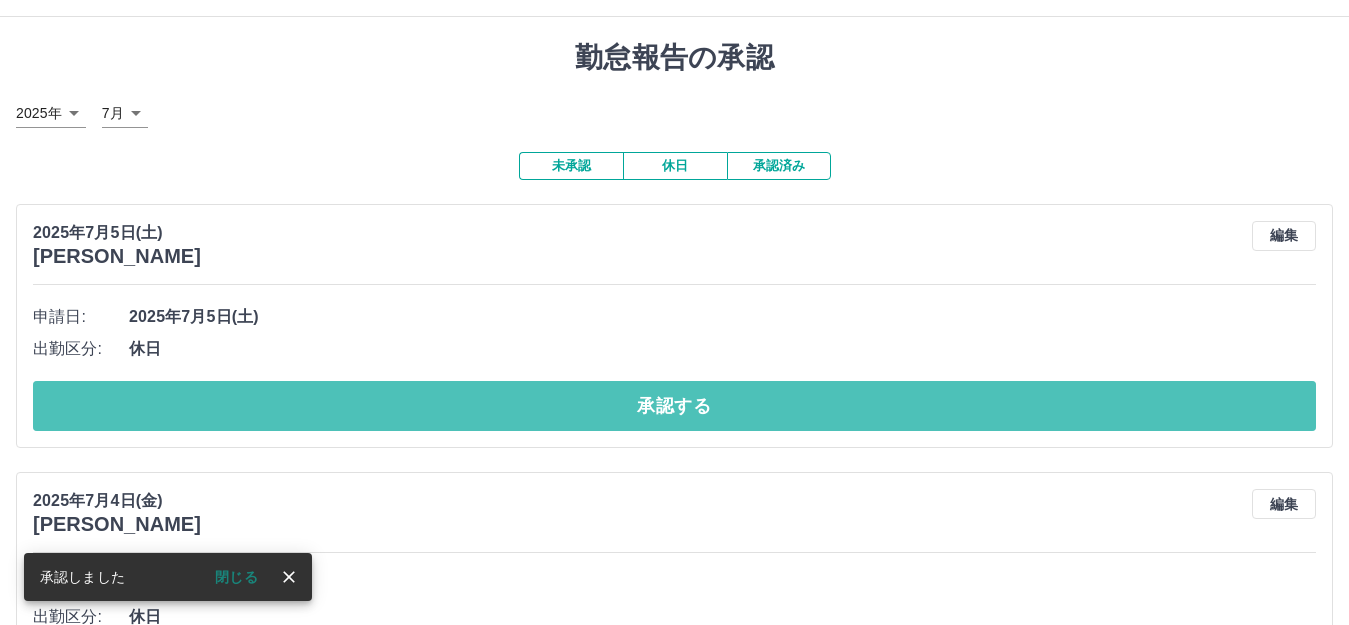 click on "承認する" at bounding box center [674, 406] 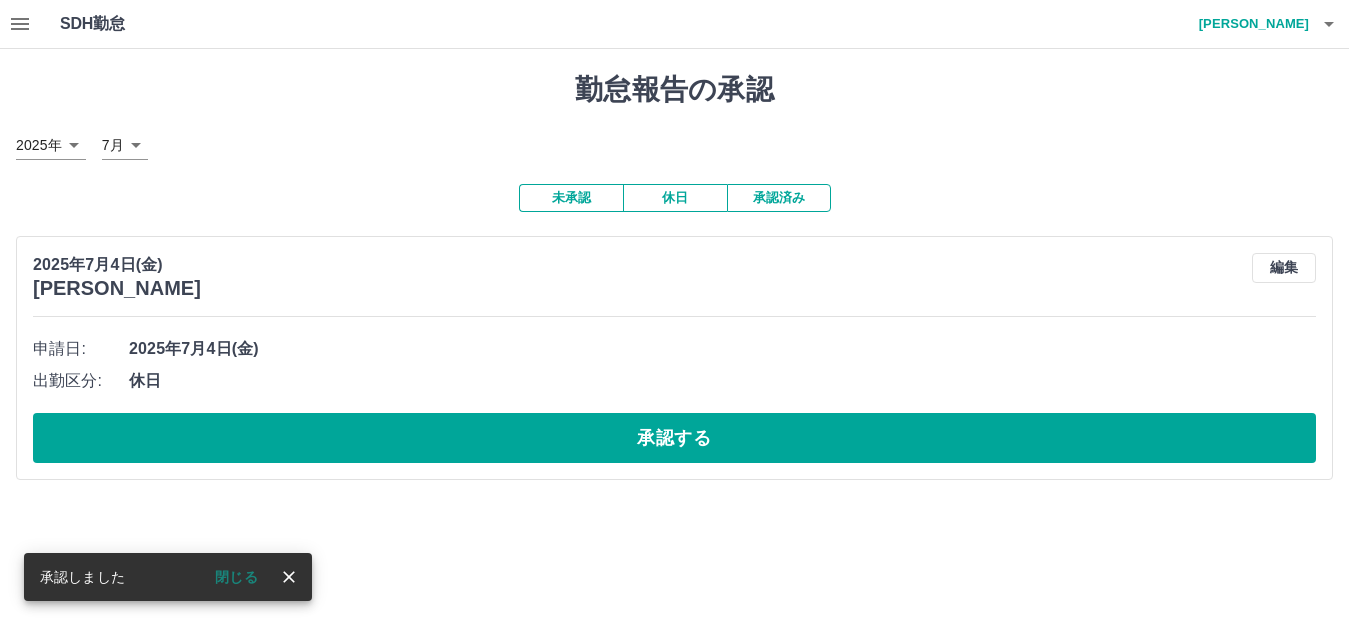 scroll, scrollTop: 0, scrollLeft: 0, axis: both 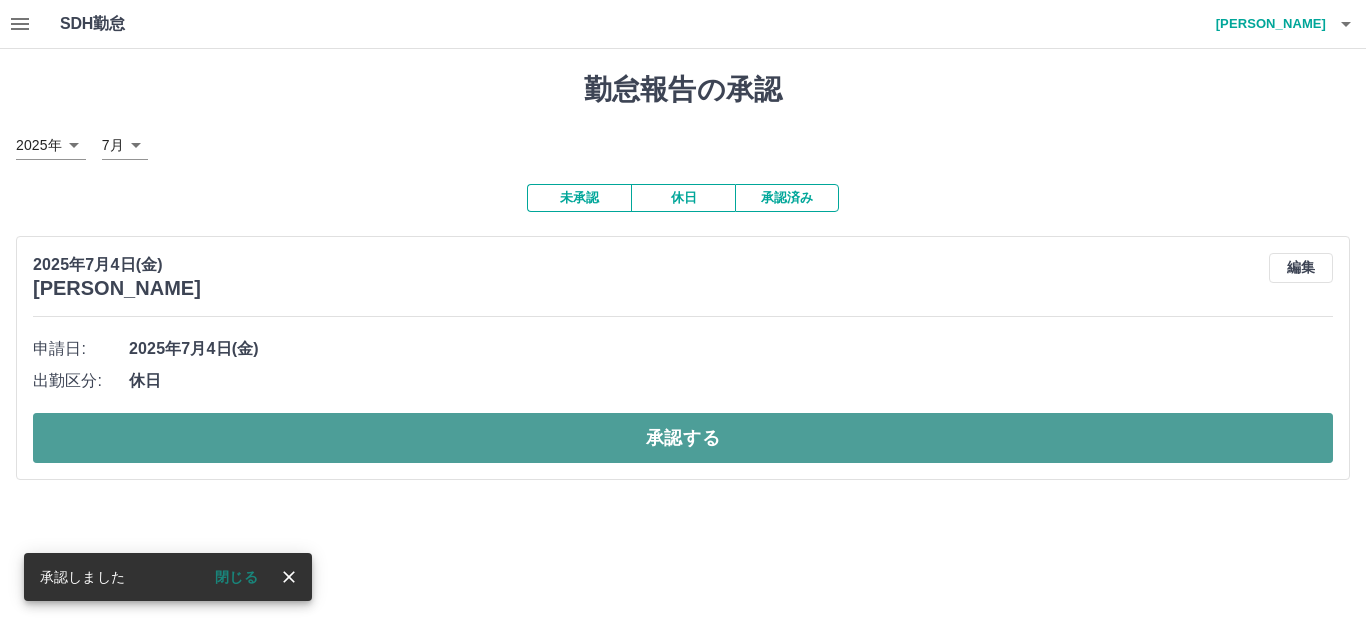 click on "承認する" at bounding box center [683, 438] 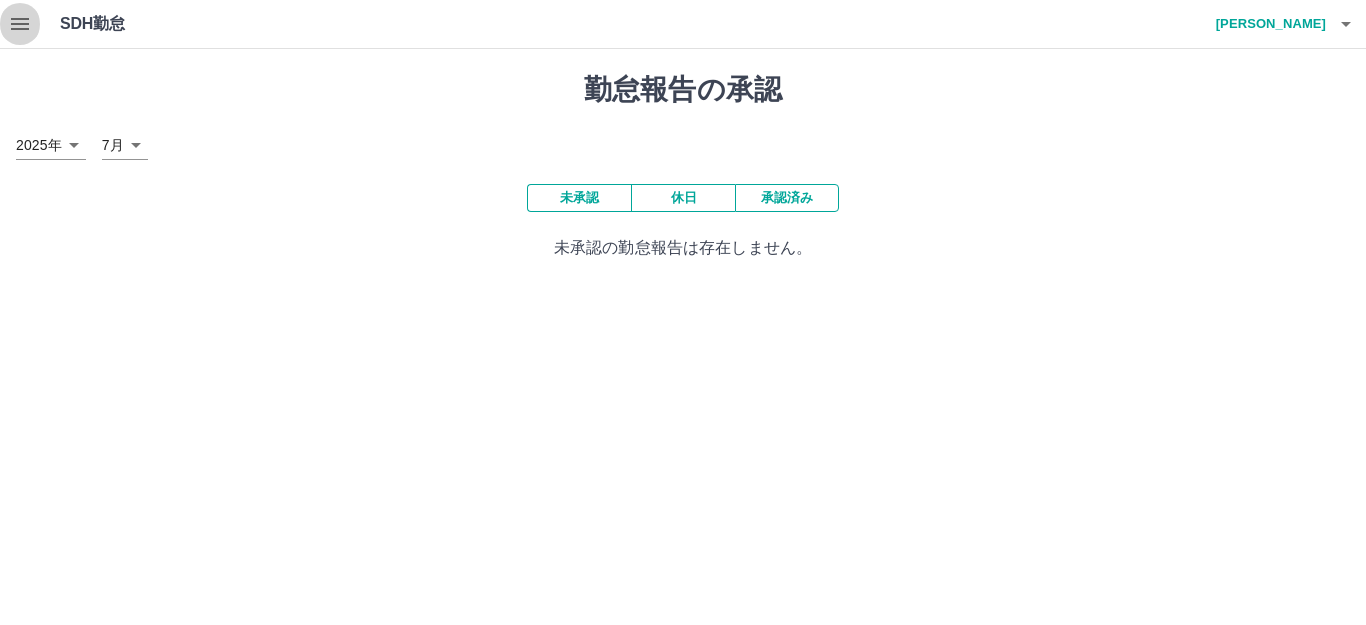 click 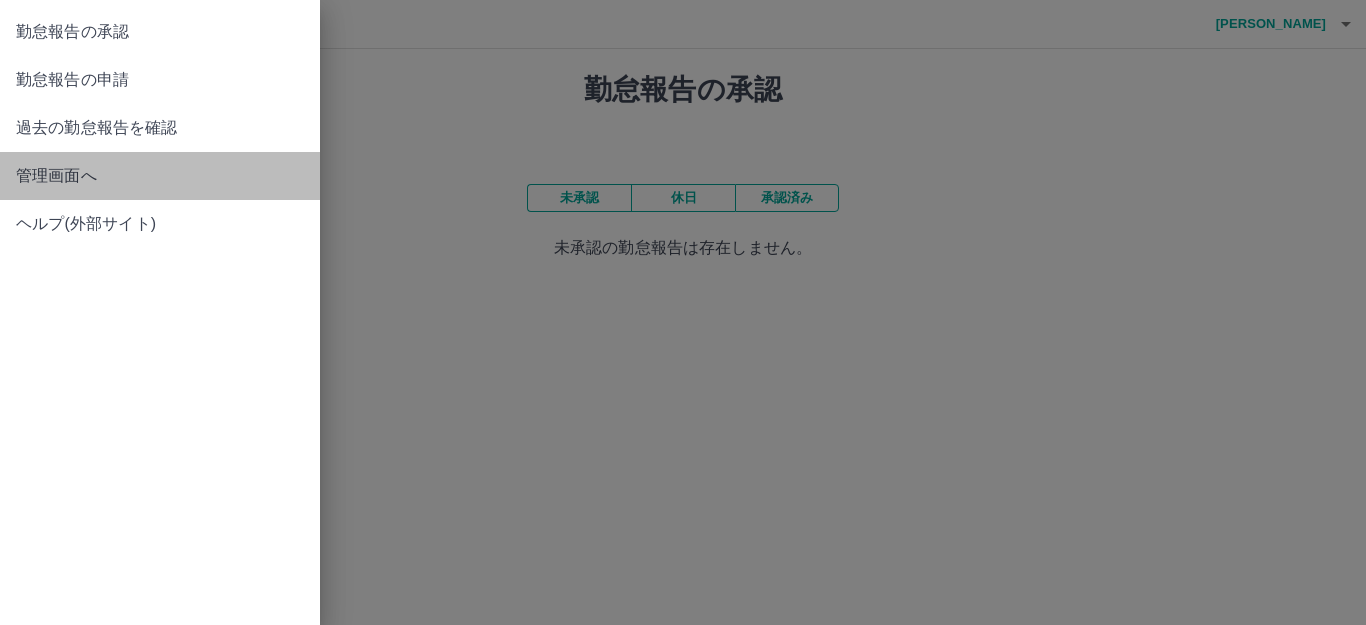 click on "管理画面へ" at bounding box center (160, 176) 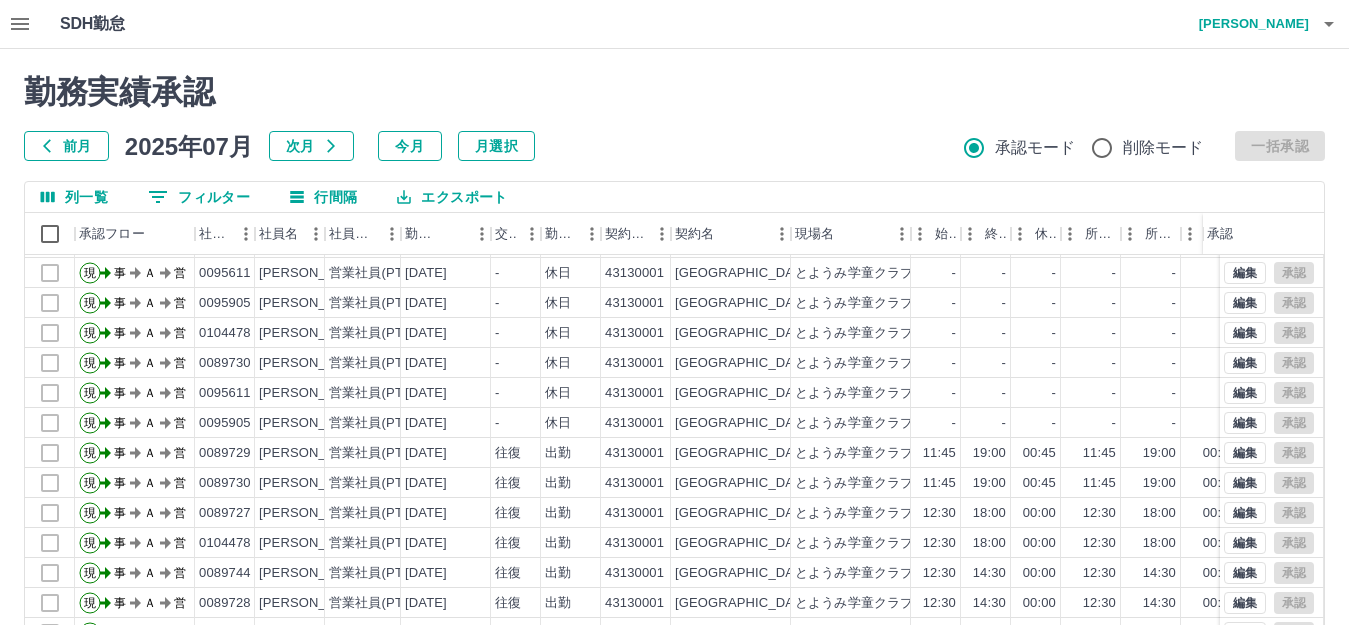 scroll, scrollTop: 104, scrollLeft: 0, axis: vertical 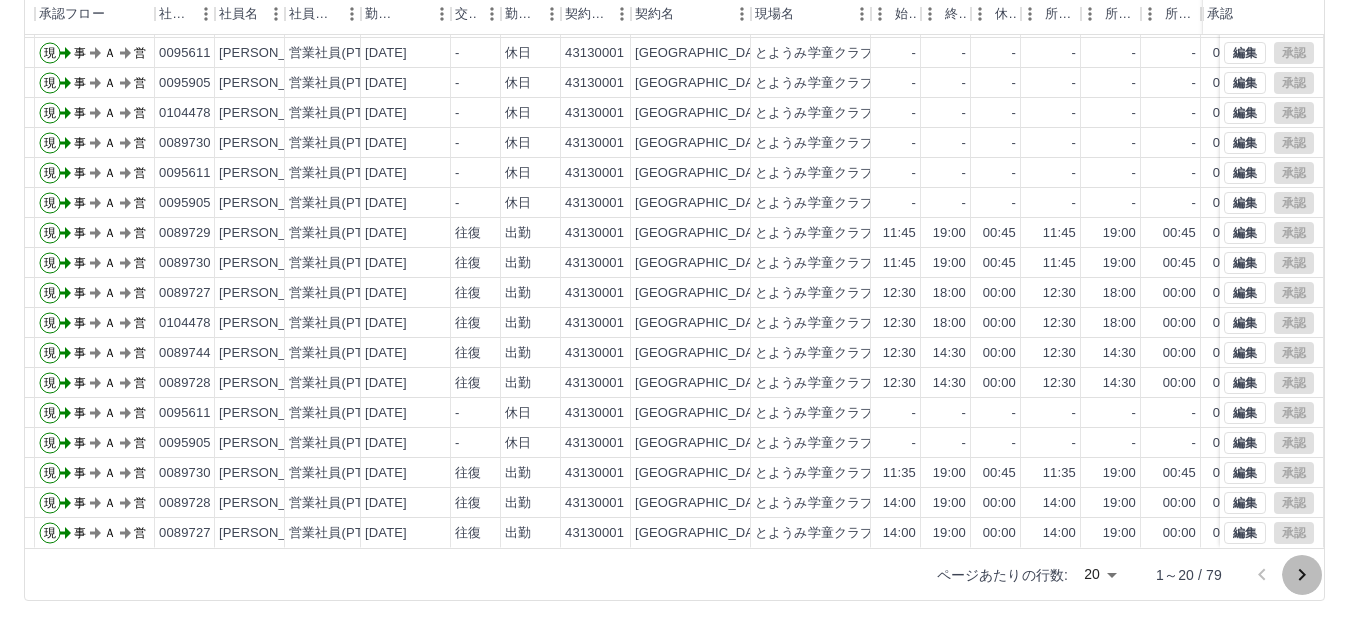 click 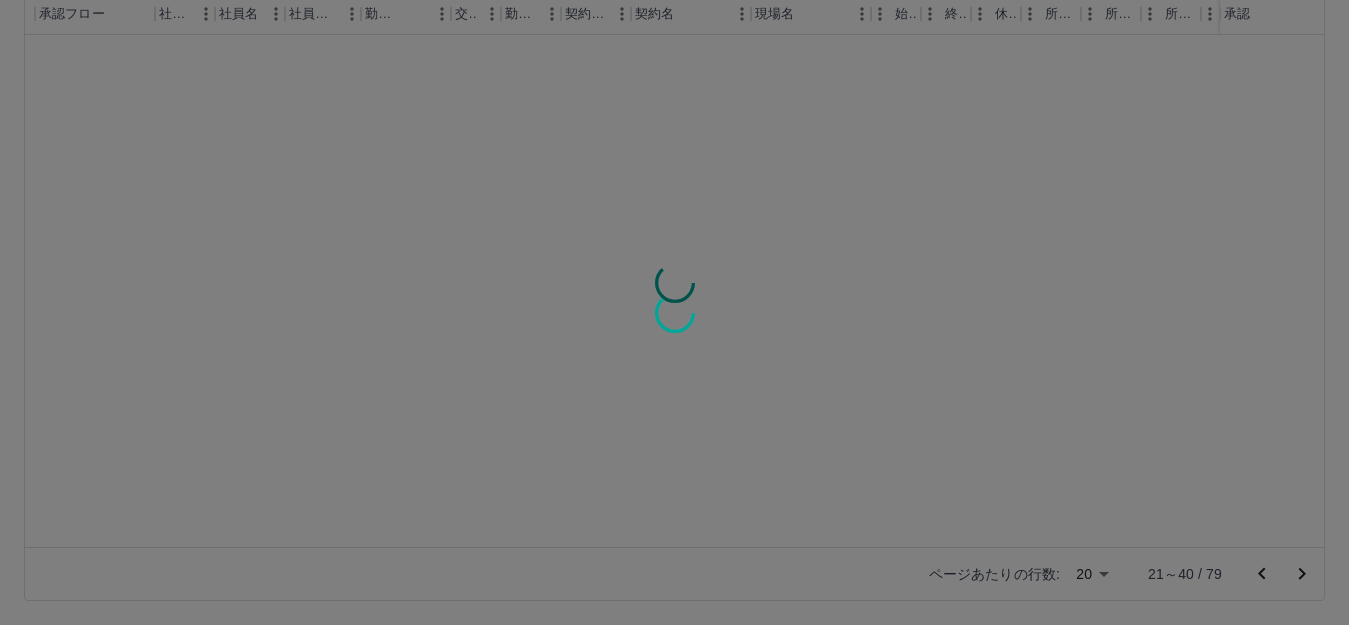 scroll, scrollTop: 0, scrollLeft: 40, axis: horizontal 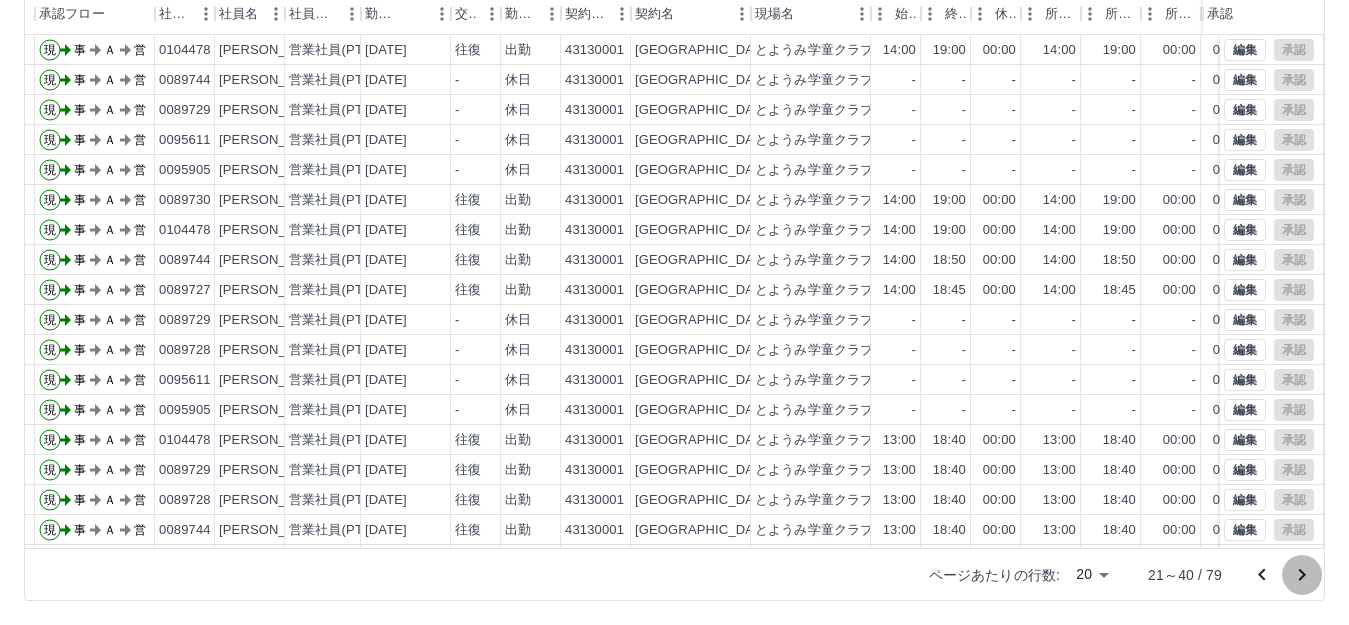 click 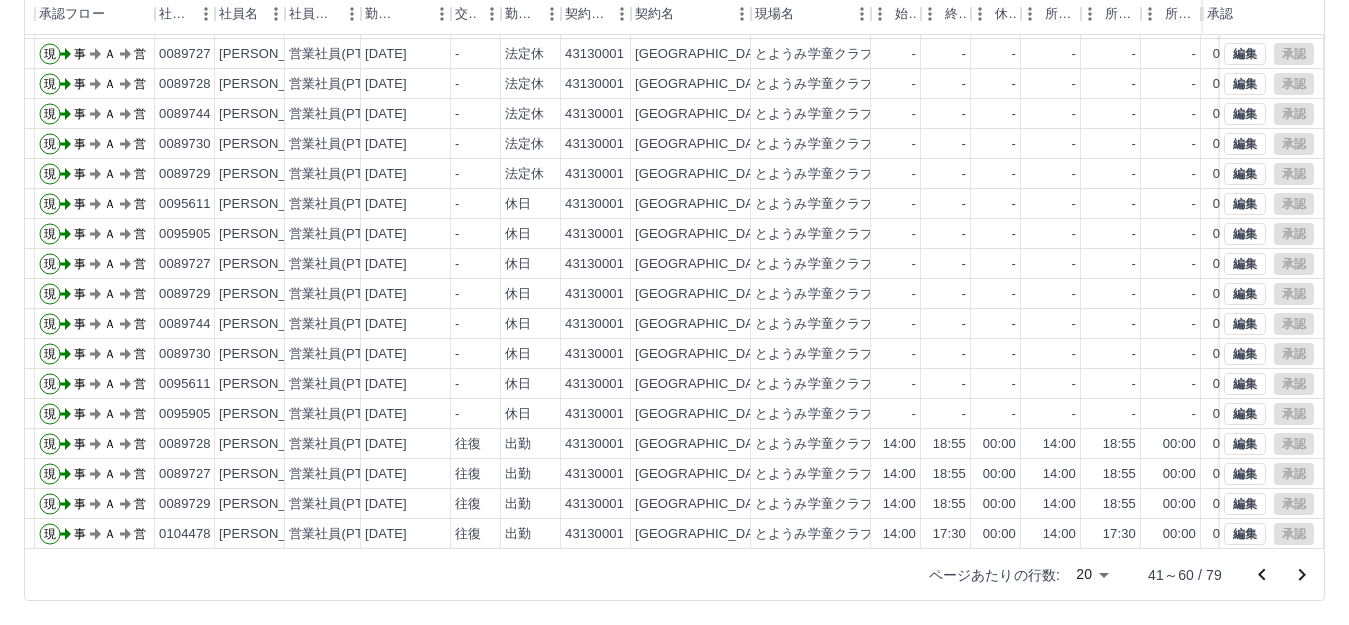 scroll, scrollTop: 104, scrollLeft: 40, axis: both 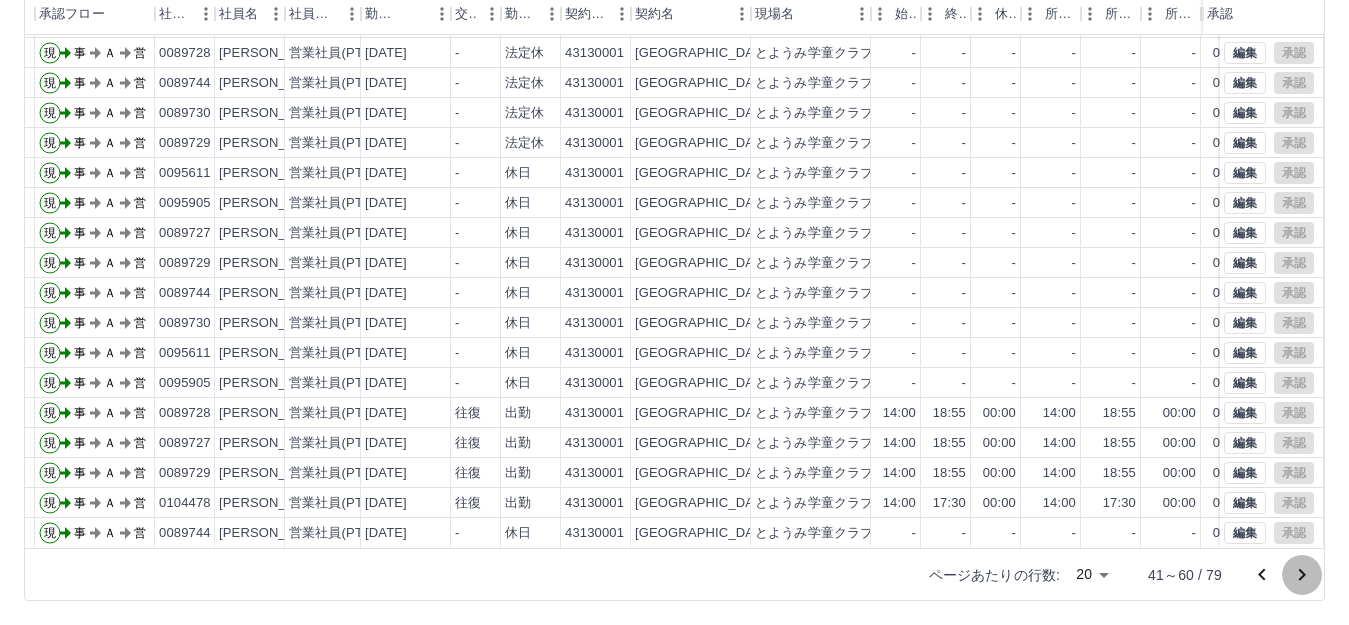 click 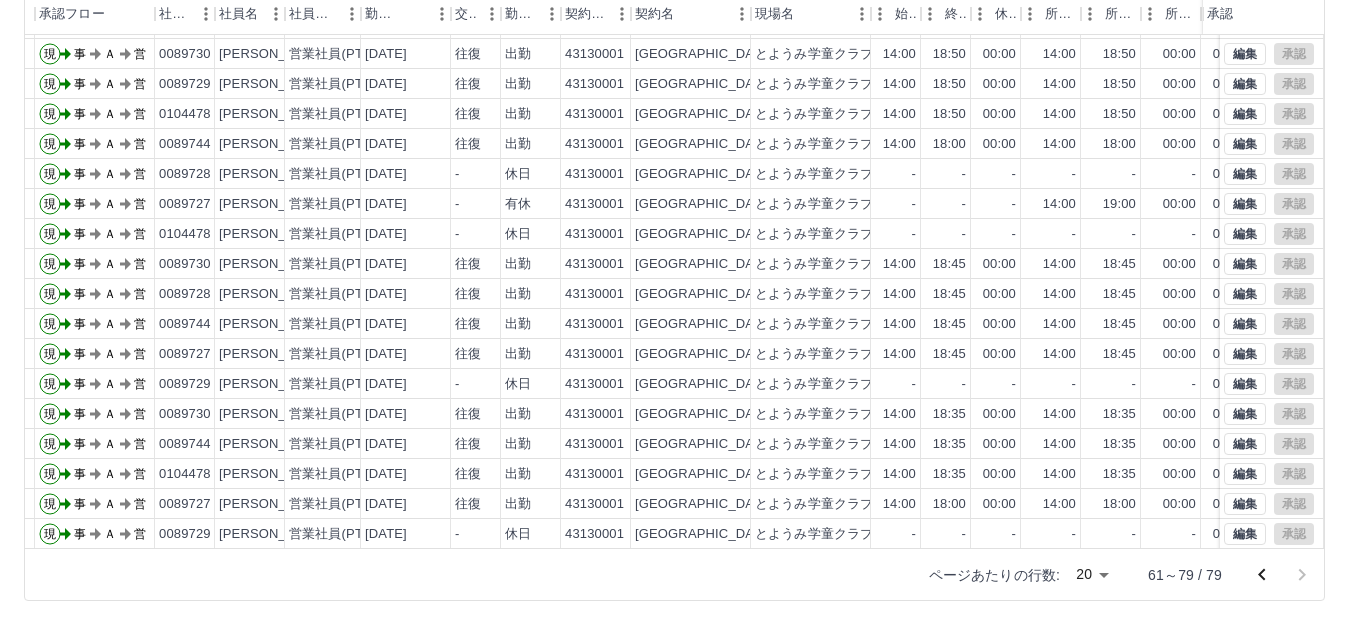 scroll, scrollTop: 0, scrollLeft: 40, axis: horizontal 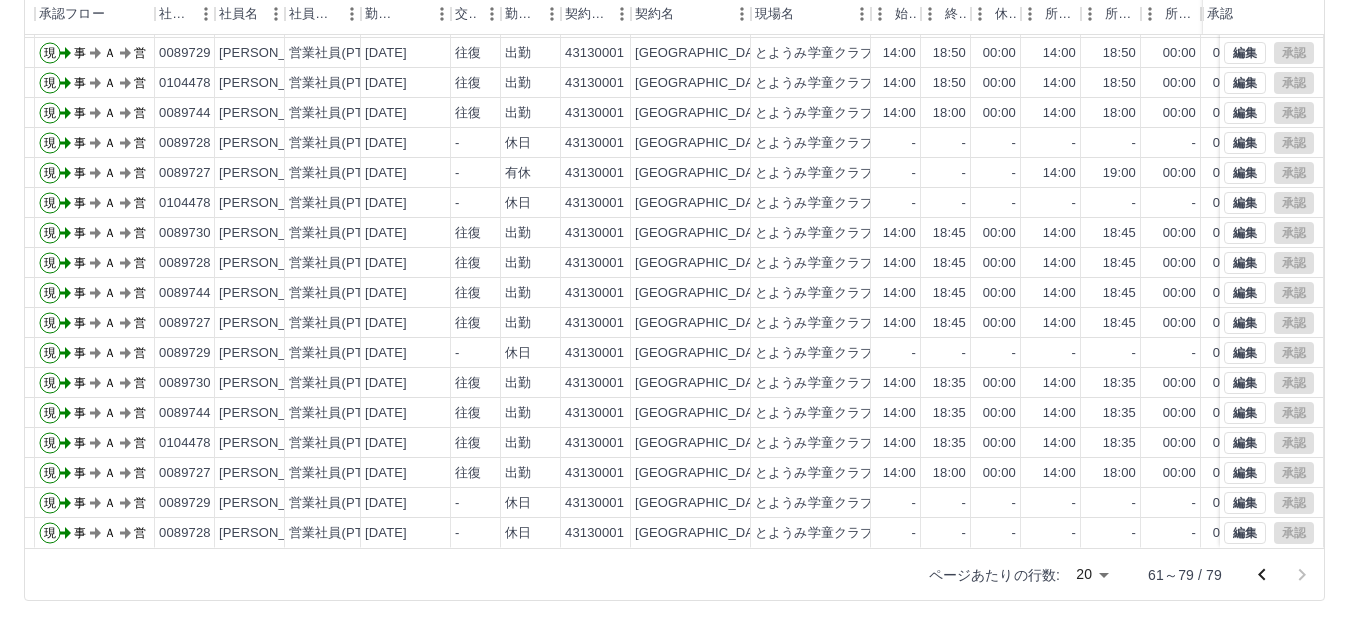 click 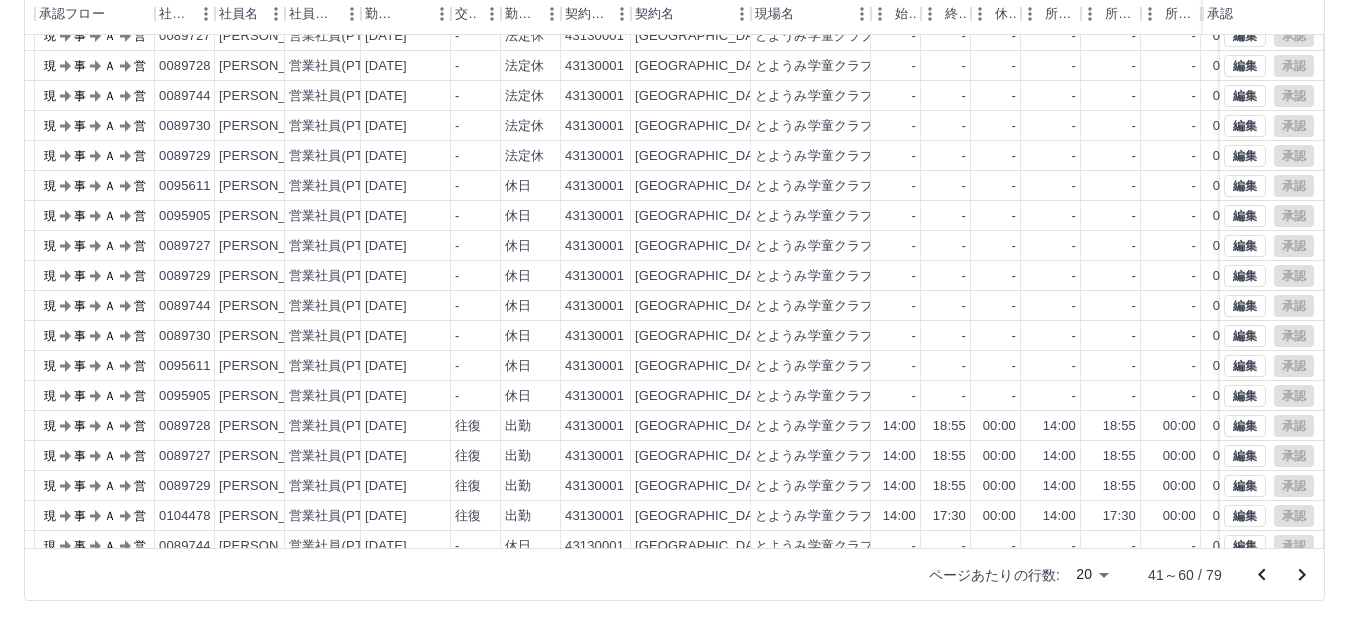 scroll, scrollTop: 0, scrollLeft: 40, axis: horizontal 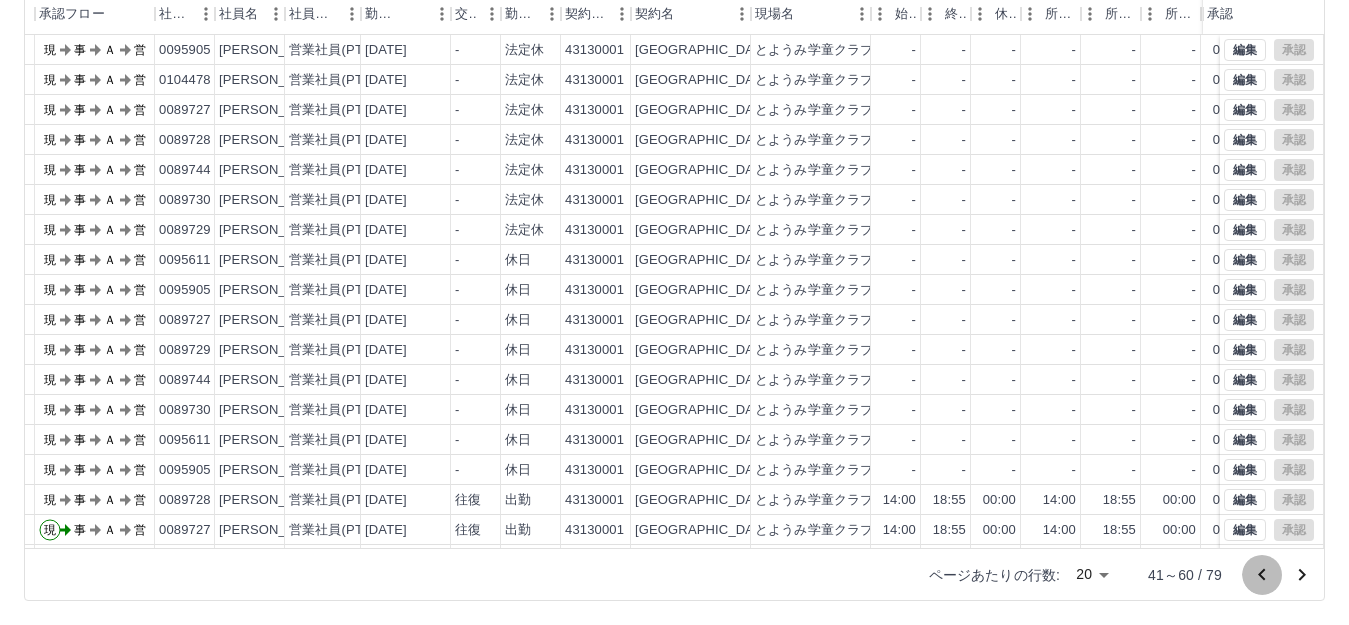 click 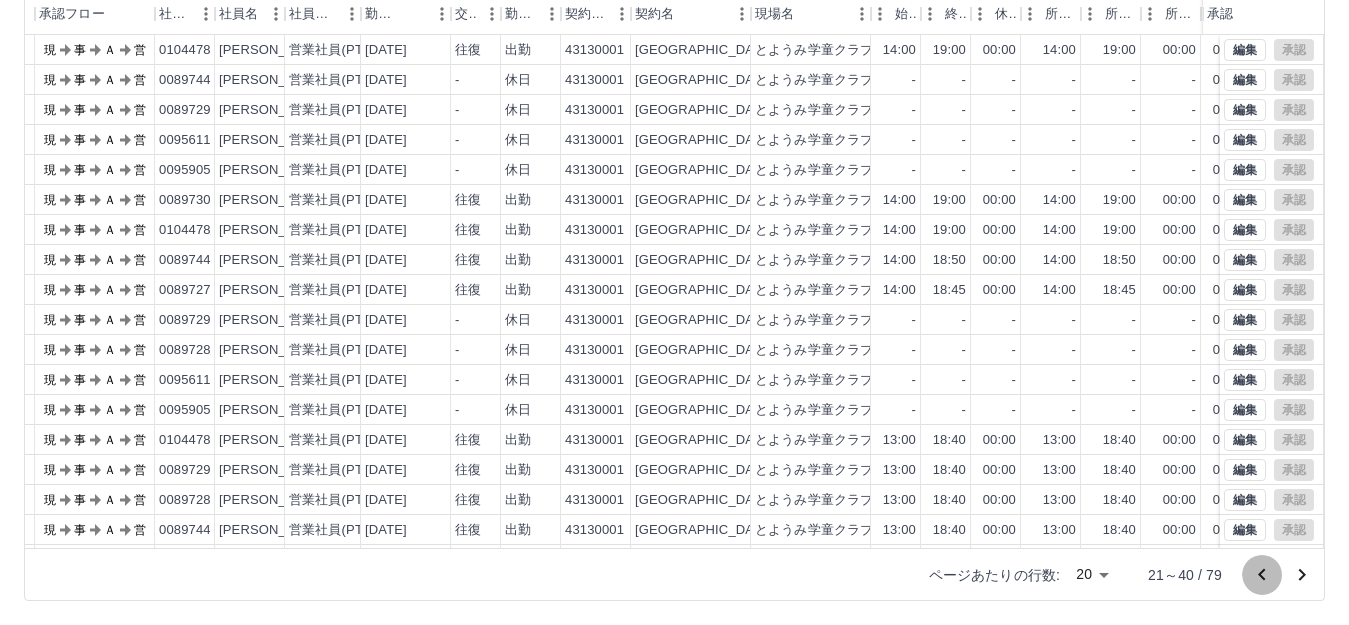 click 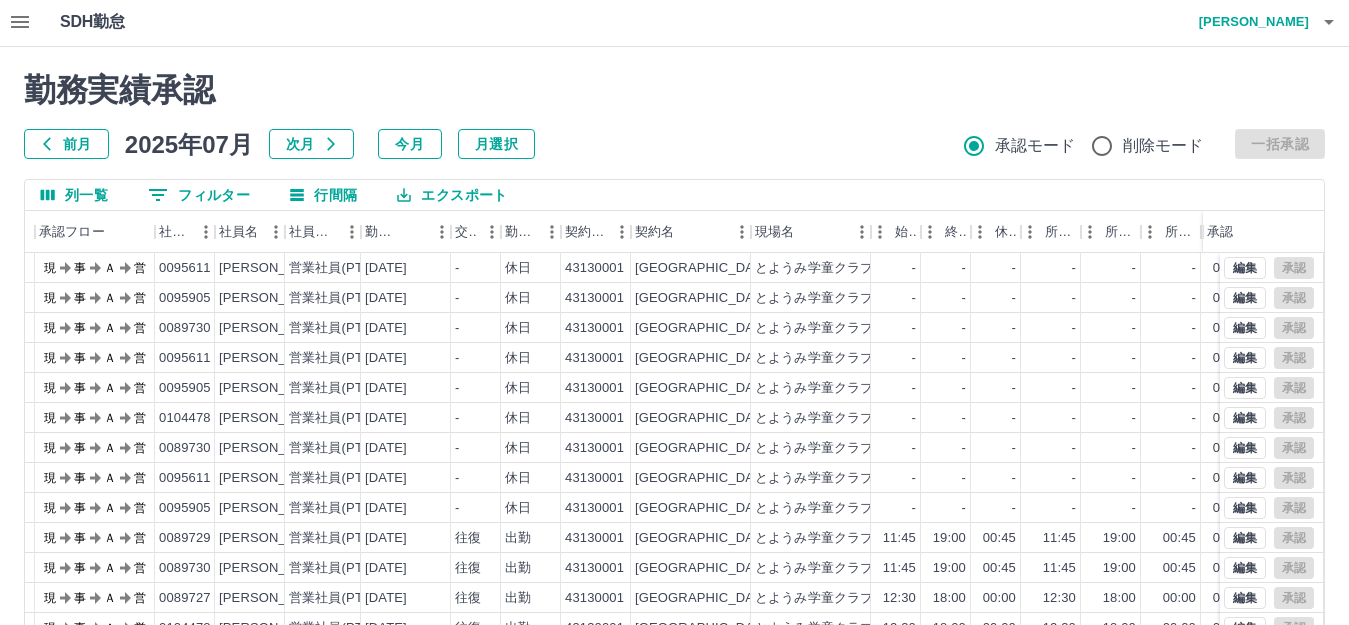 scroll, scrollTop: 0, scrollLeft: 0, axis: both 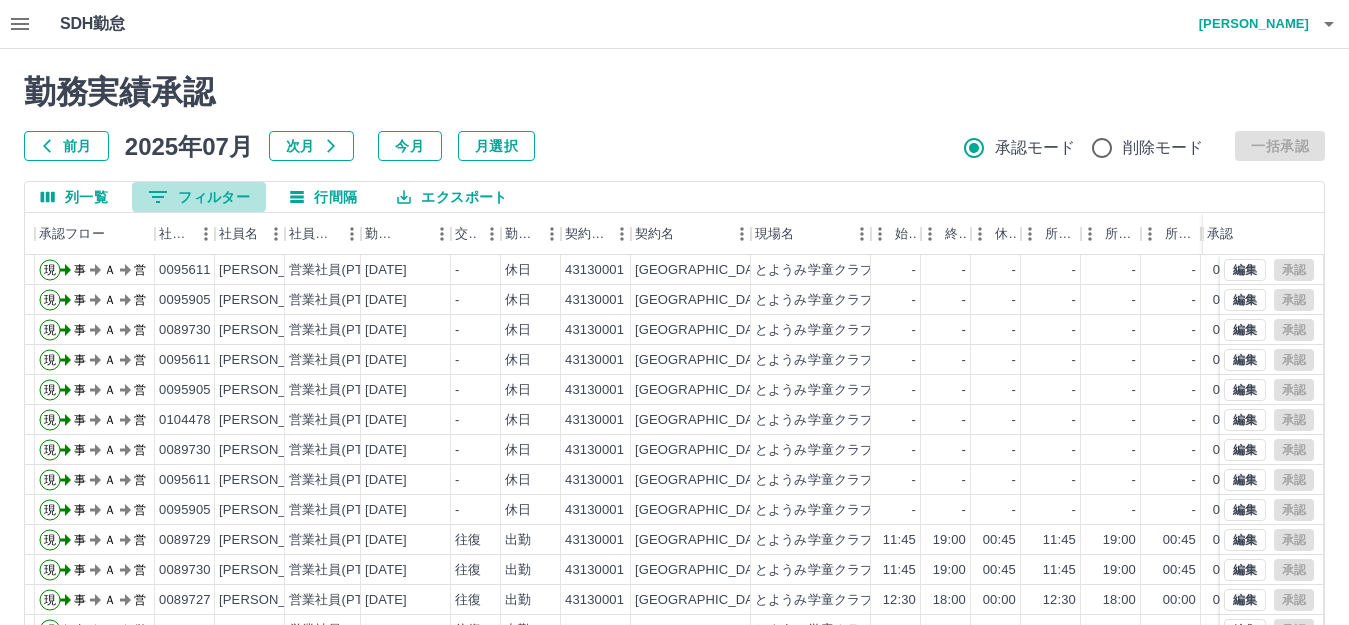 click on "0 フィルター" at bounding box center [199, 197] 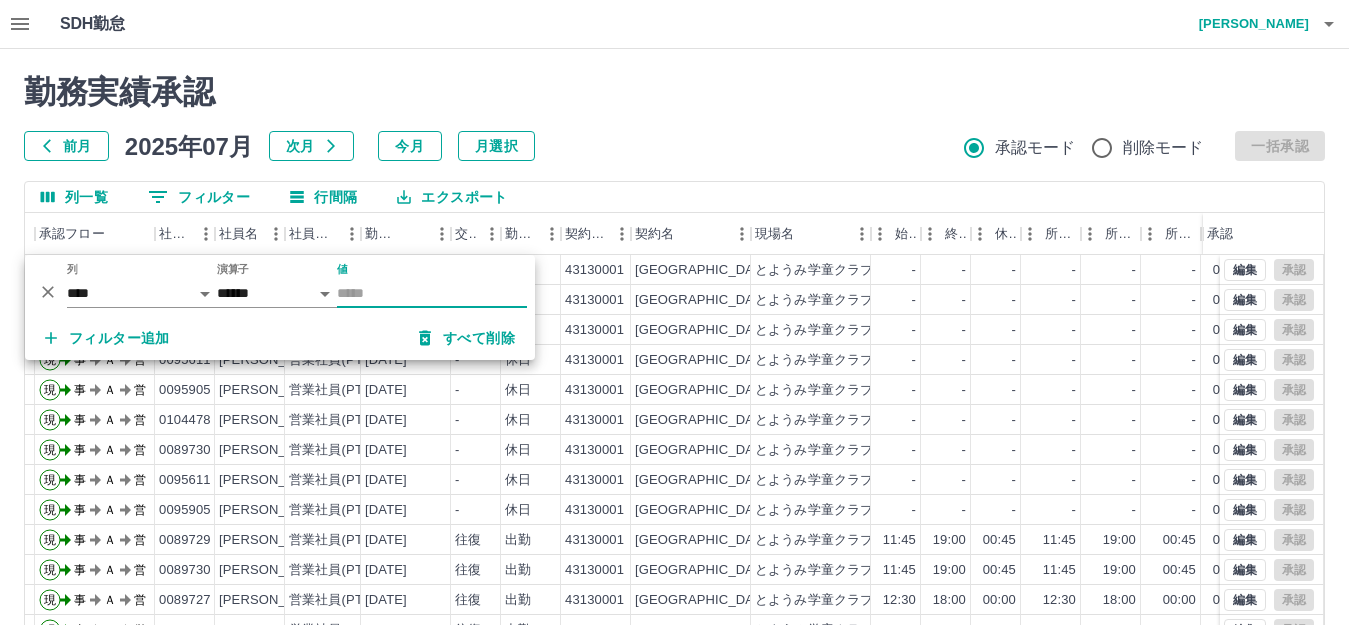 click on "0 フィルター" at bounding box center [199, 197] 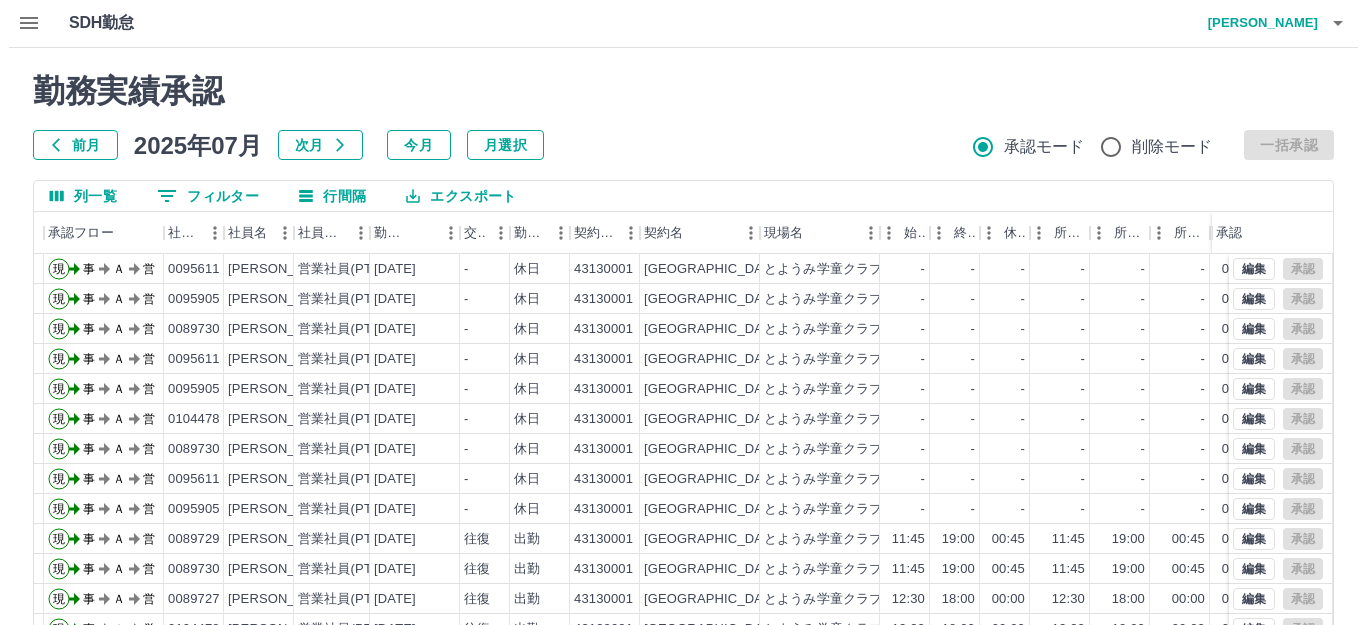 scroll, scrollTop: 0, scrollLeft: 0, axis: both 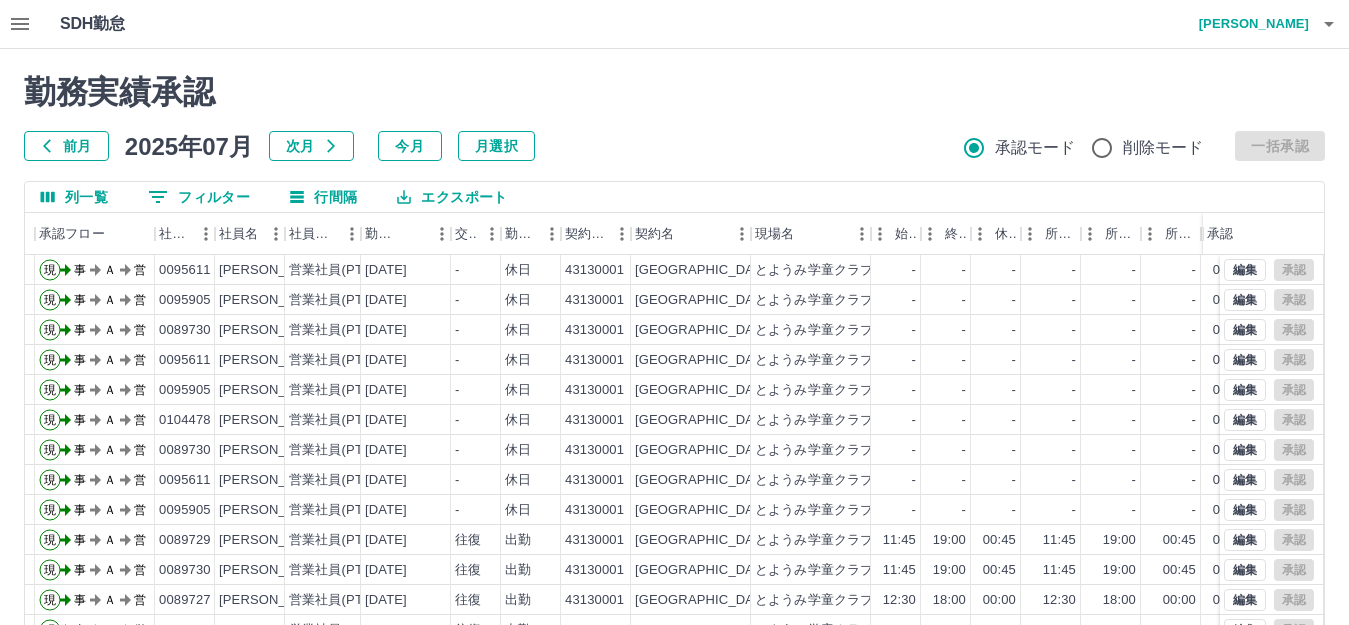 click 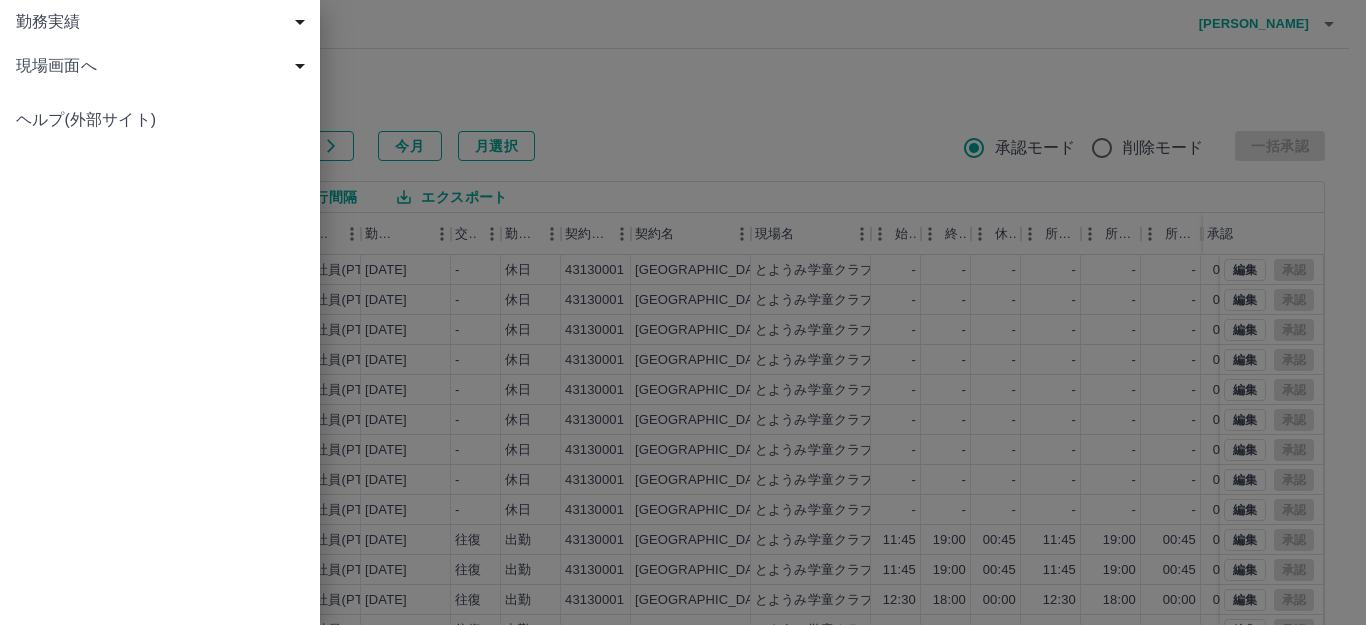 click on "現場画面へ" at bounding box center (164, 66) 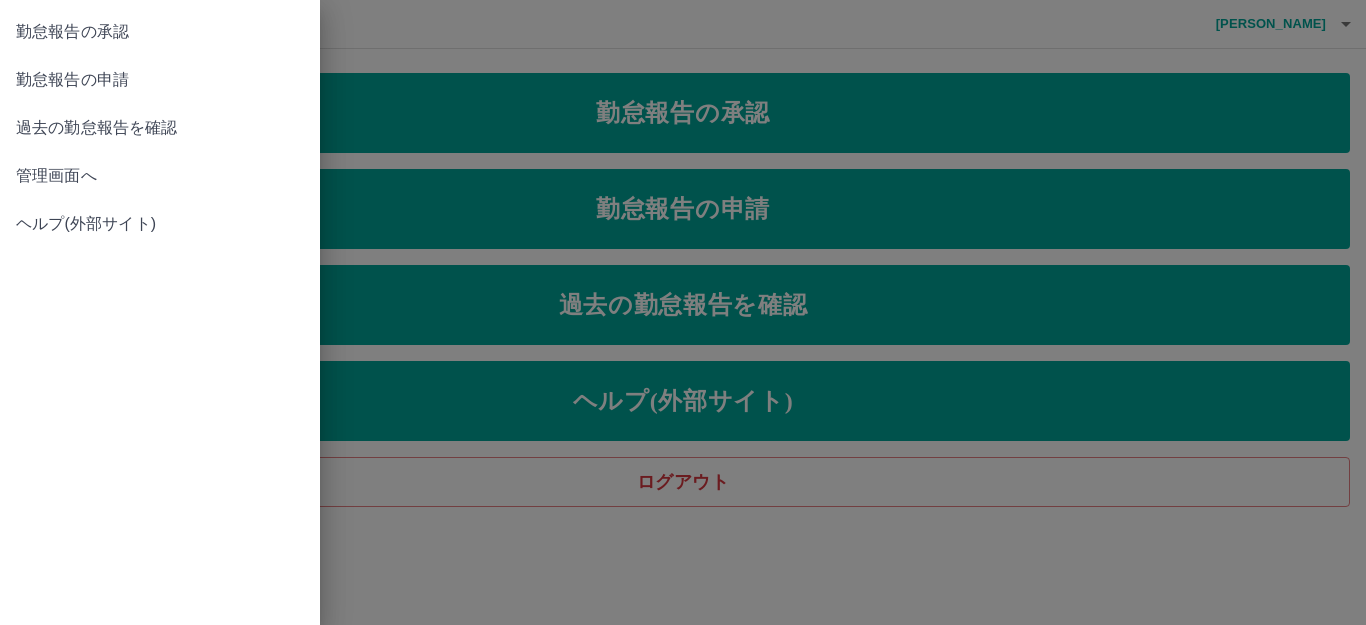 click at bounding box center [683, 312] 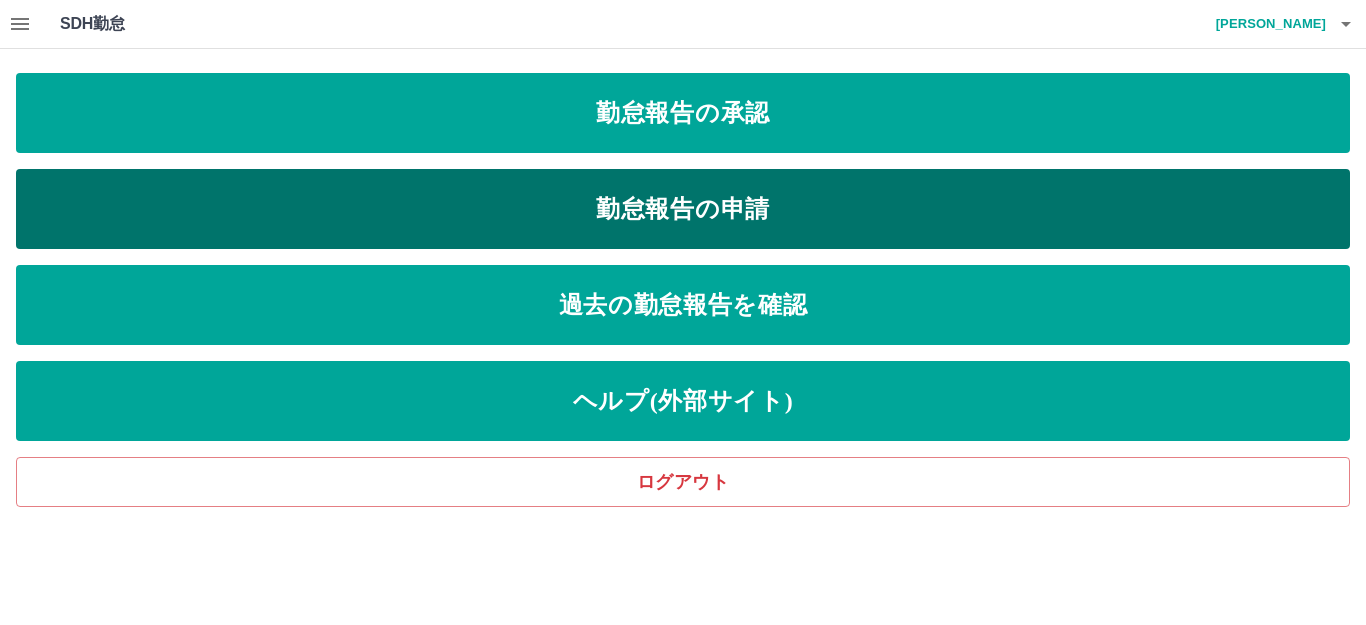 click on "勤怠報告の申請" at bounding box center [683, 209] 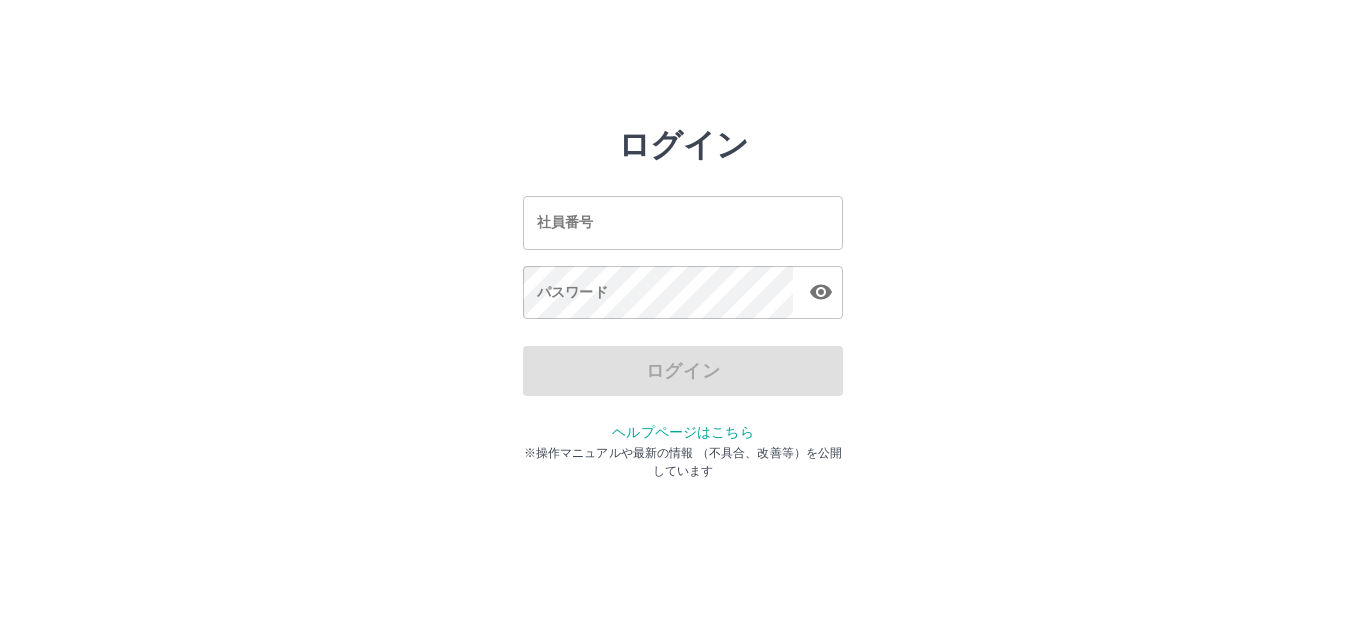 scroll, scrollTop: 0, scrollLeft: 0, axis: both 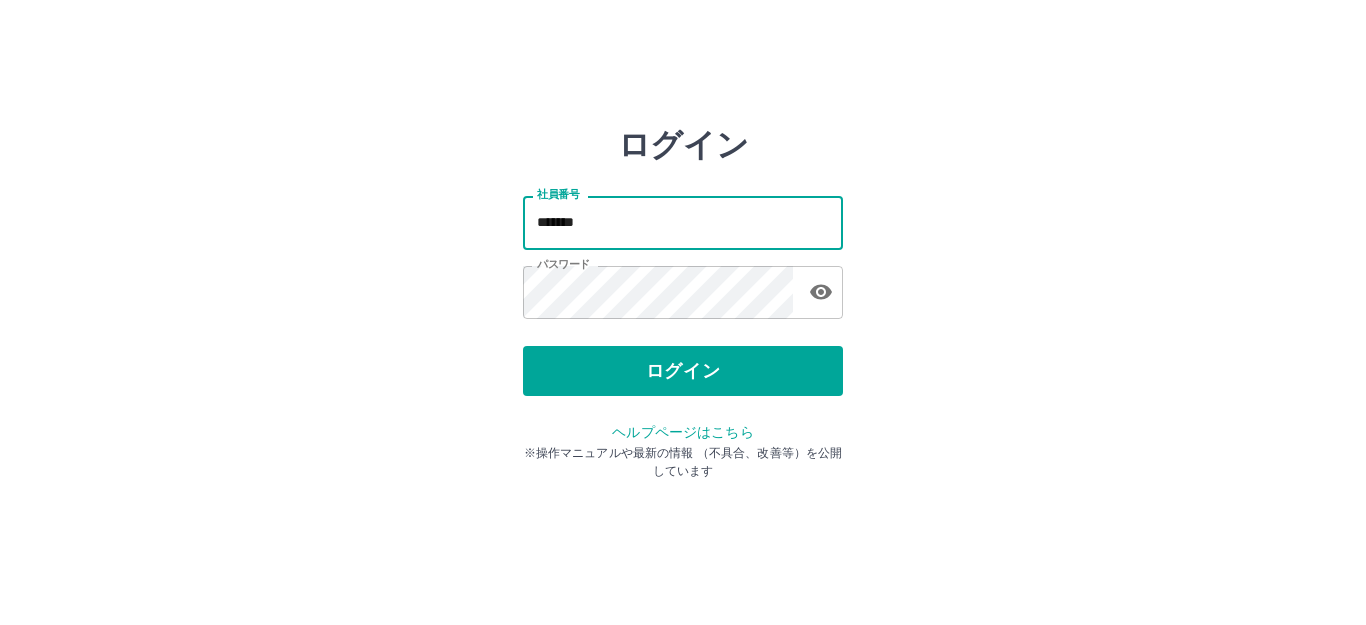 click on "*******" at bounding box center [683, 222] 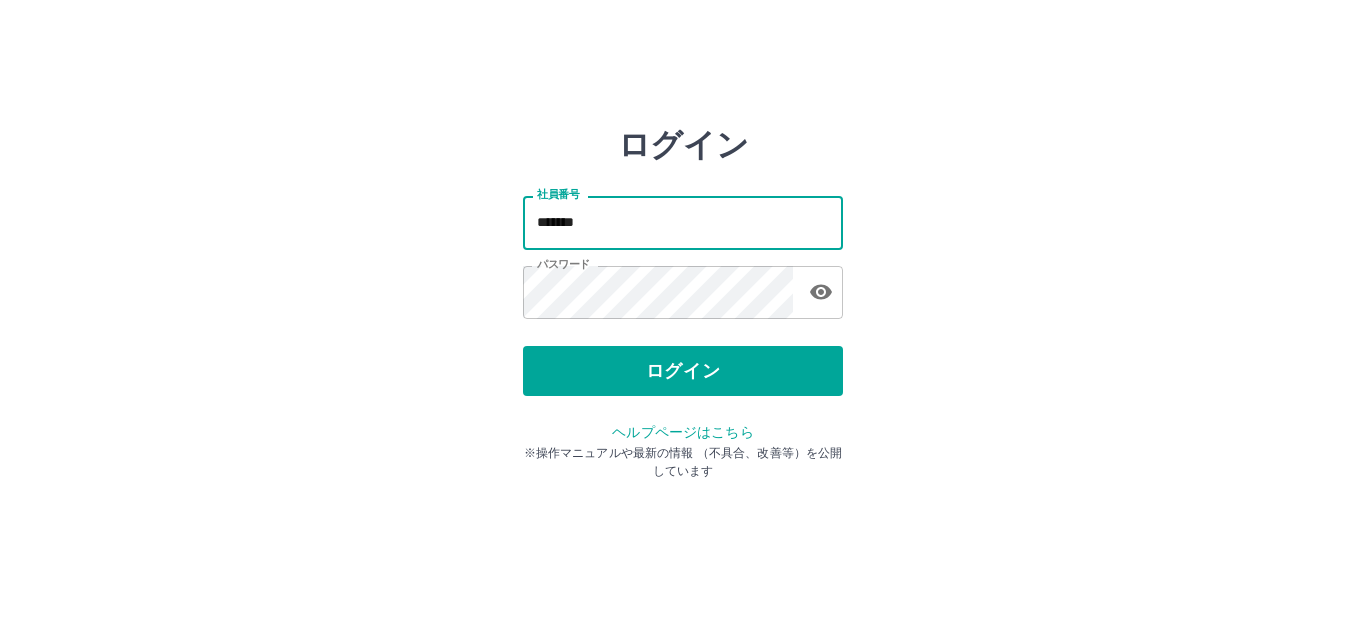 type on "*******" 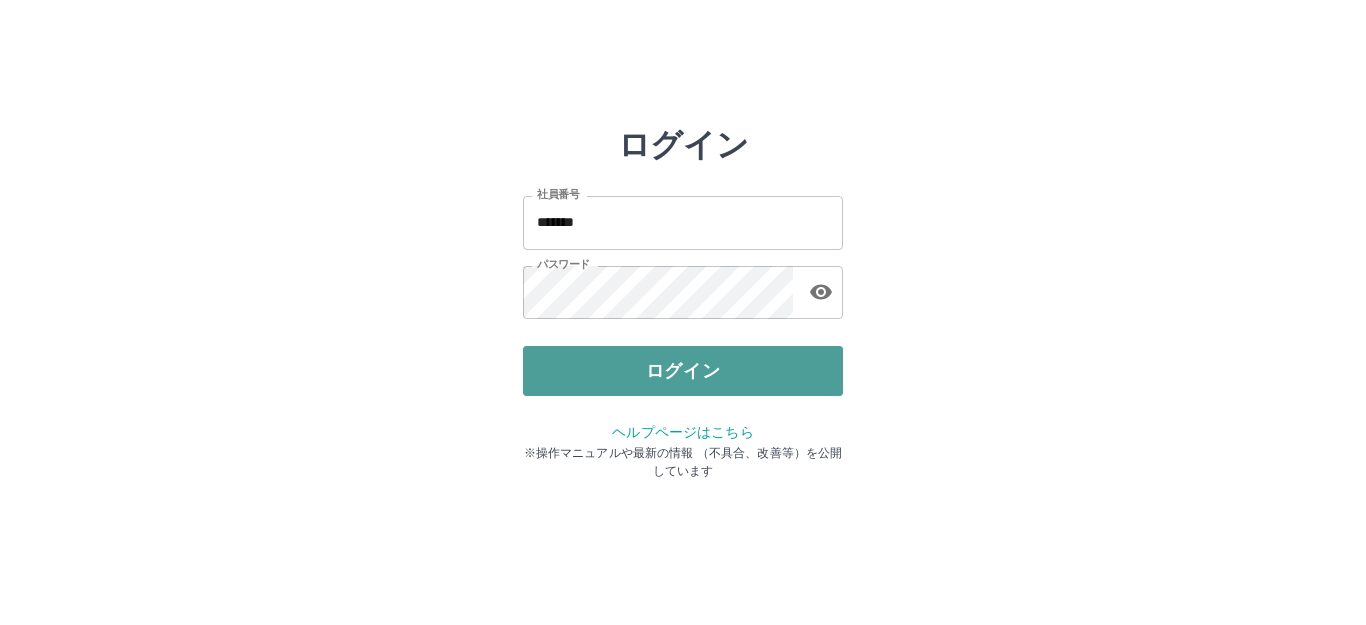 click on "ログイン" at bounding box center [683, 371] 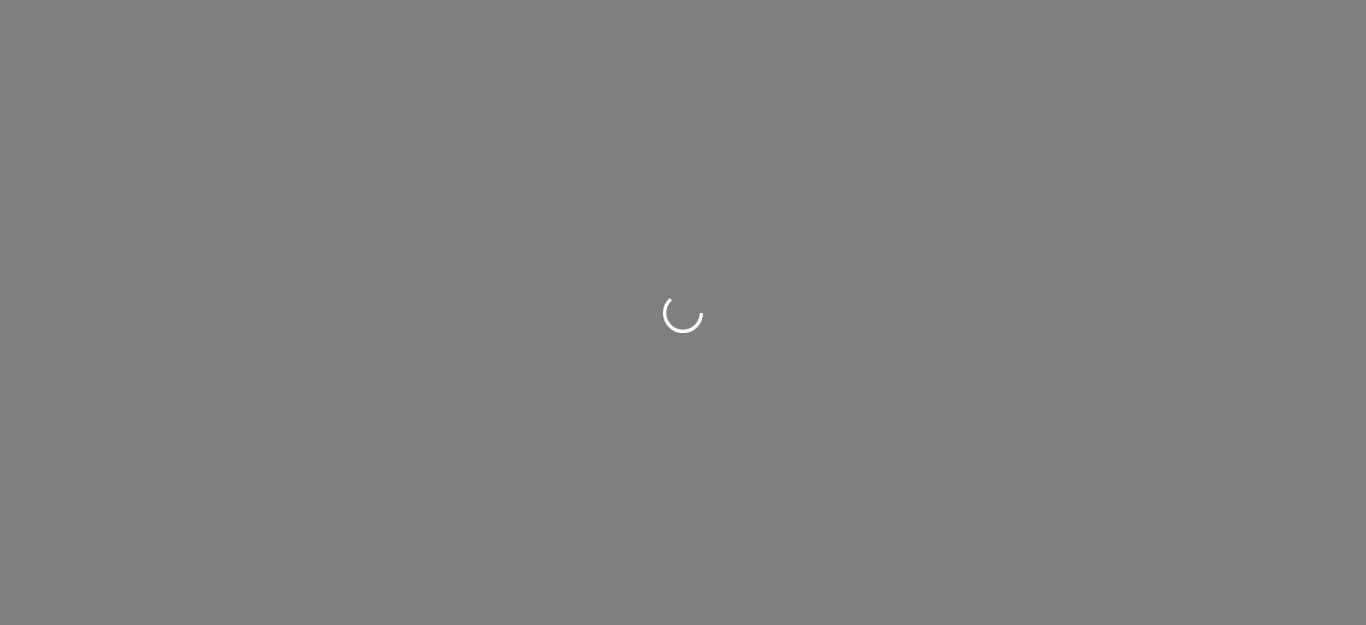 scroll, scrollTop: 0, scrollLeft: 0, axis: both 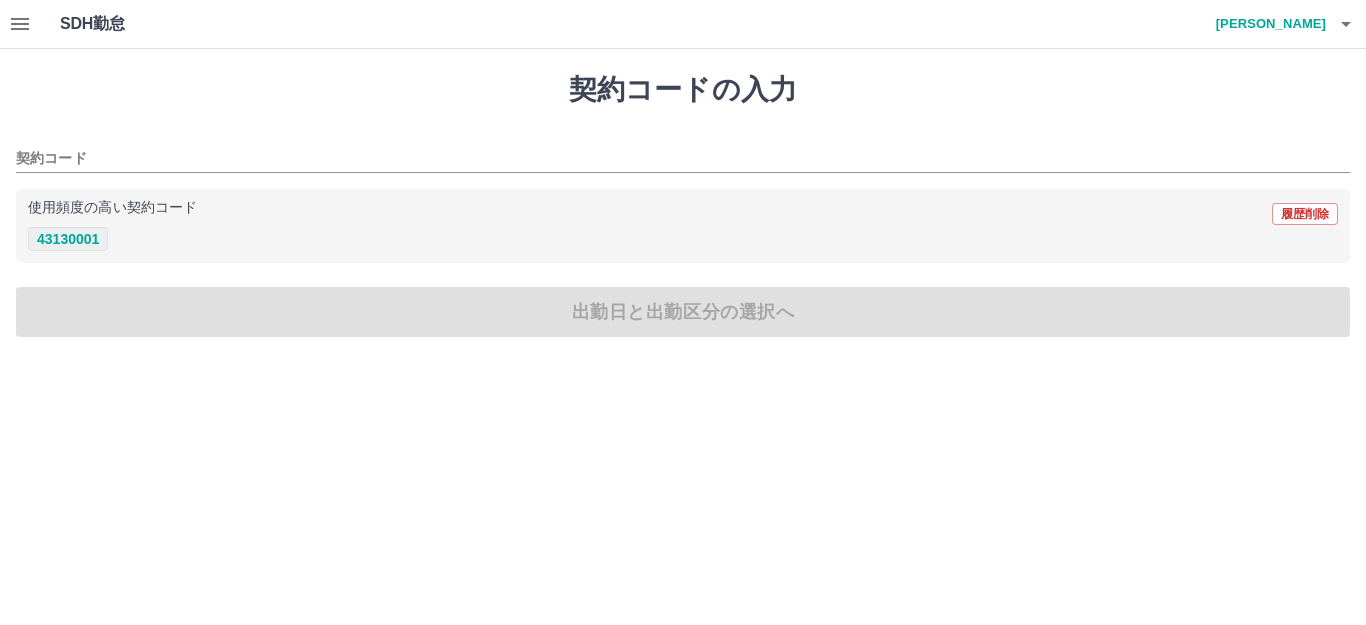 click on "43130001" at bounding box center [68, 239] 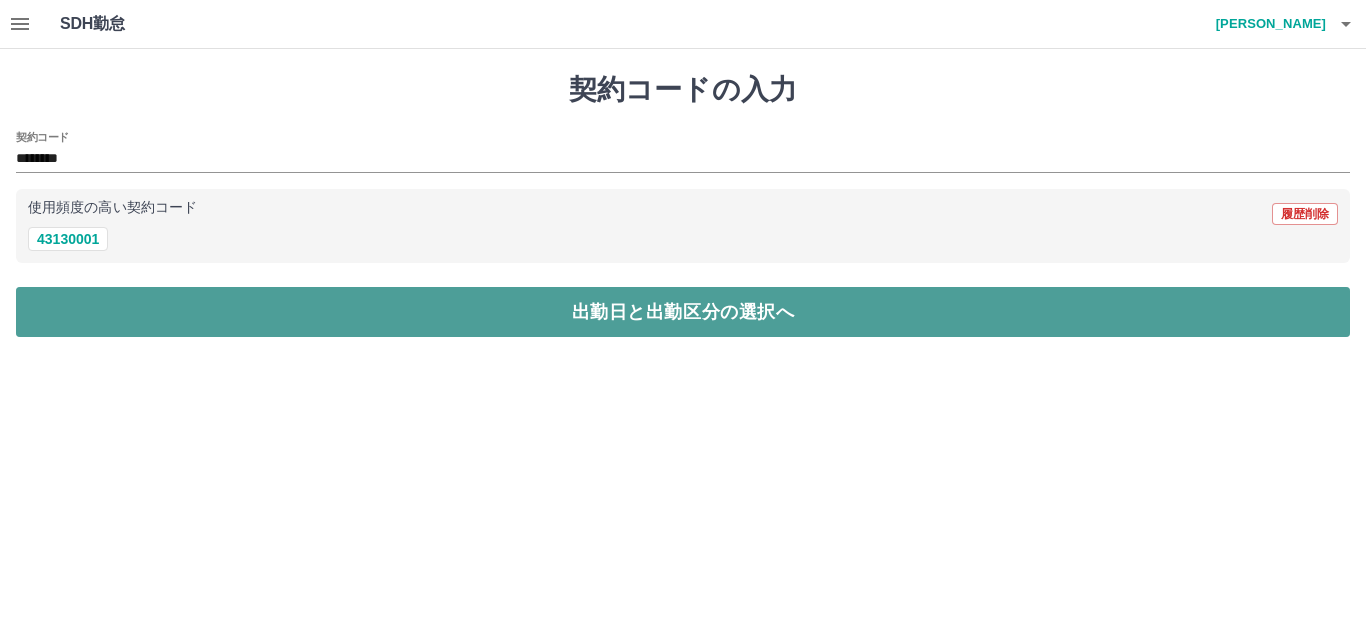 click on "出勤日と出勤区分の選択へ" at bounding box center [683, 312] 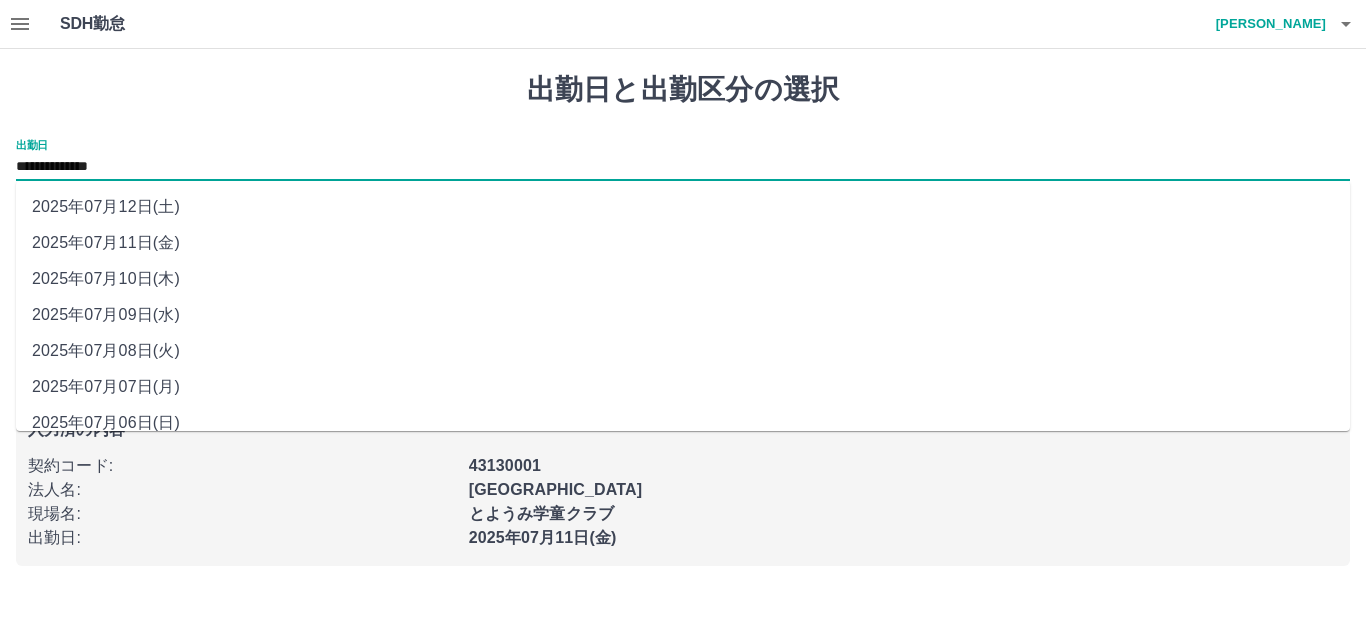 click on "**********" at bounding box center (683, 167) 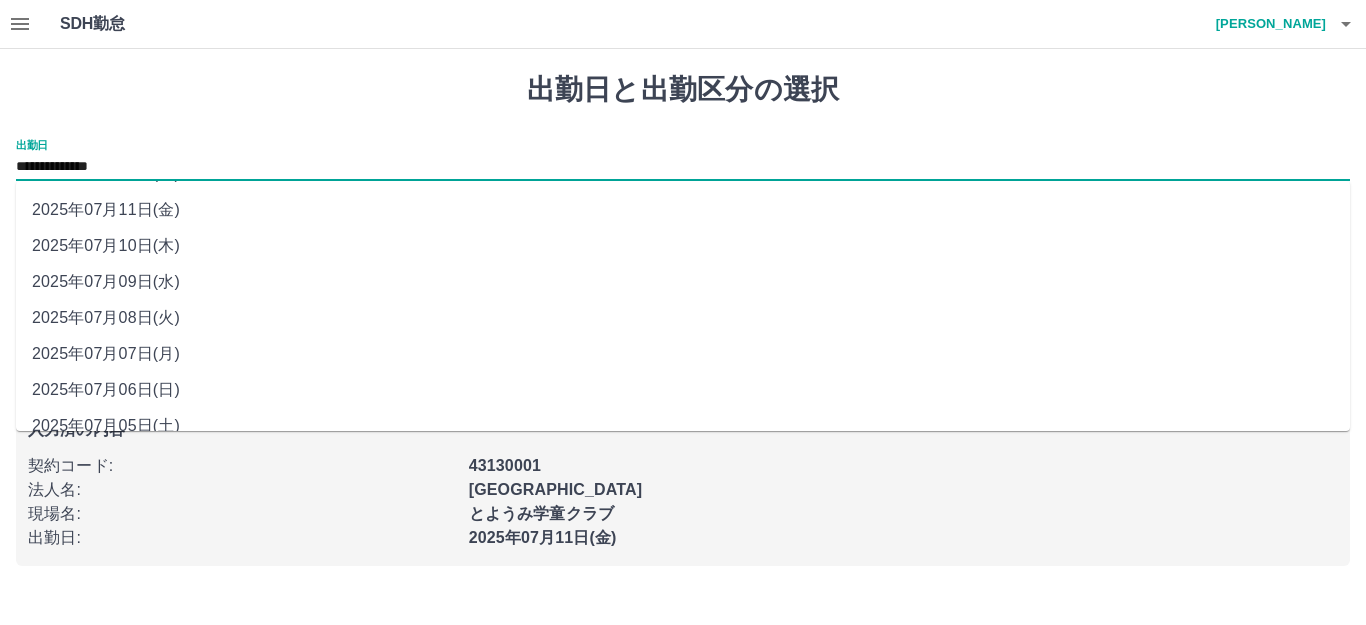 scroll, scrollTop: 90, scrollLeft: 0, axis: vertical 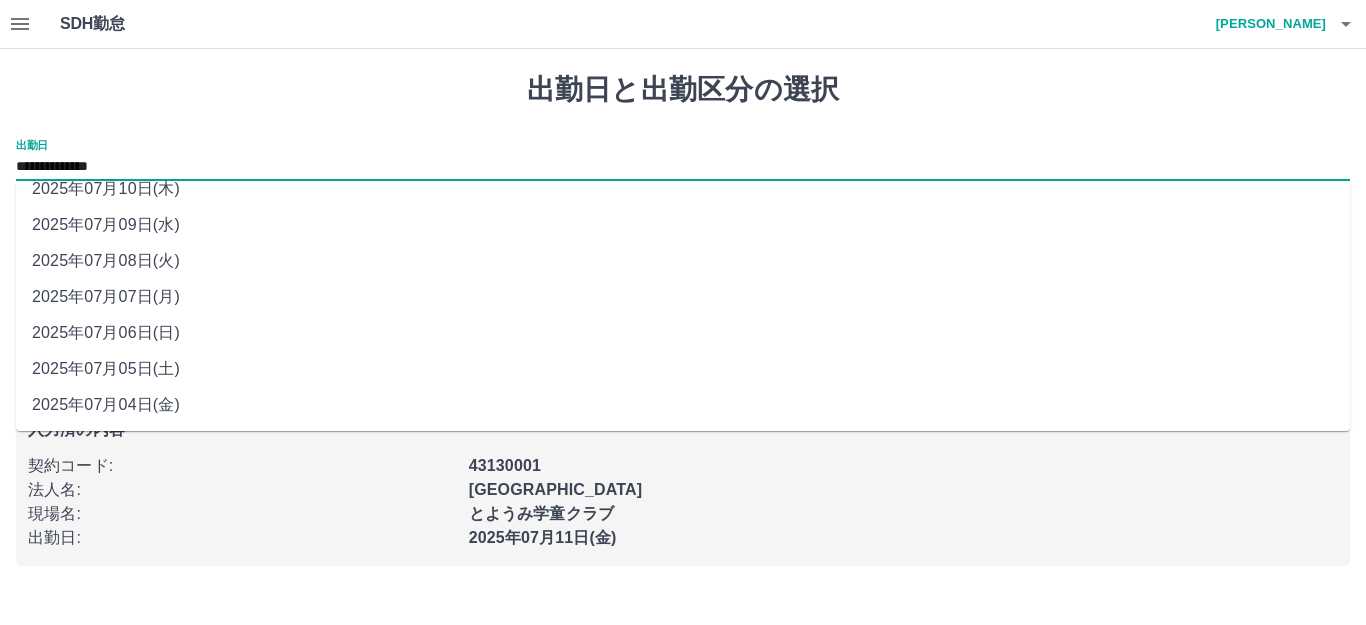 click 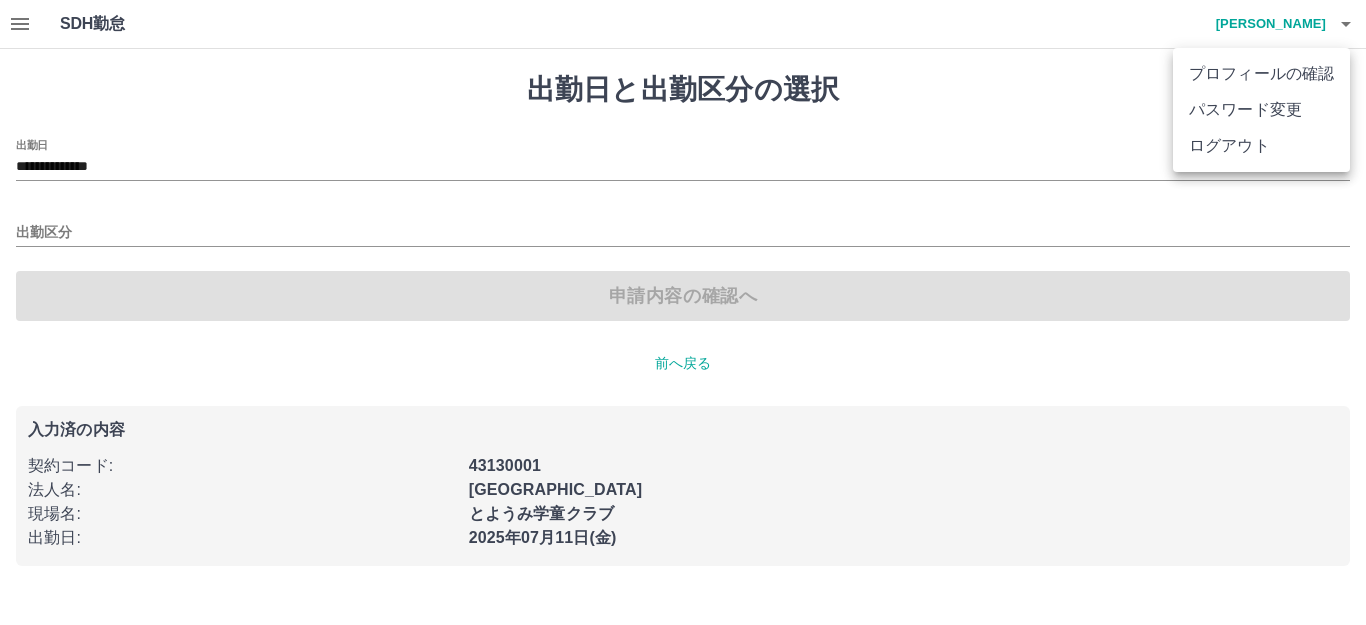 click at bounding box center [683, 312] 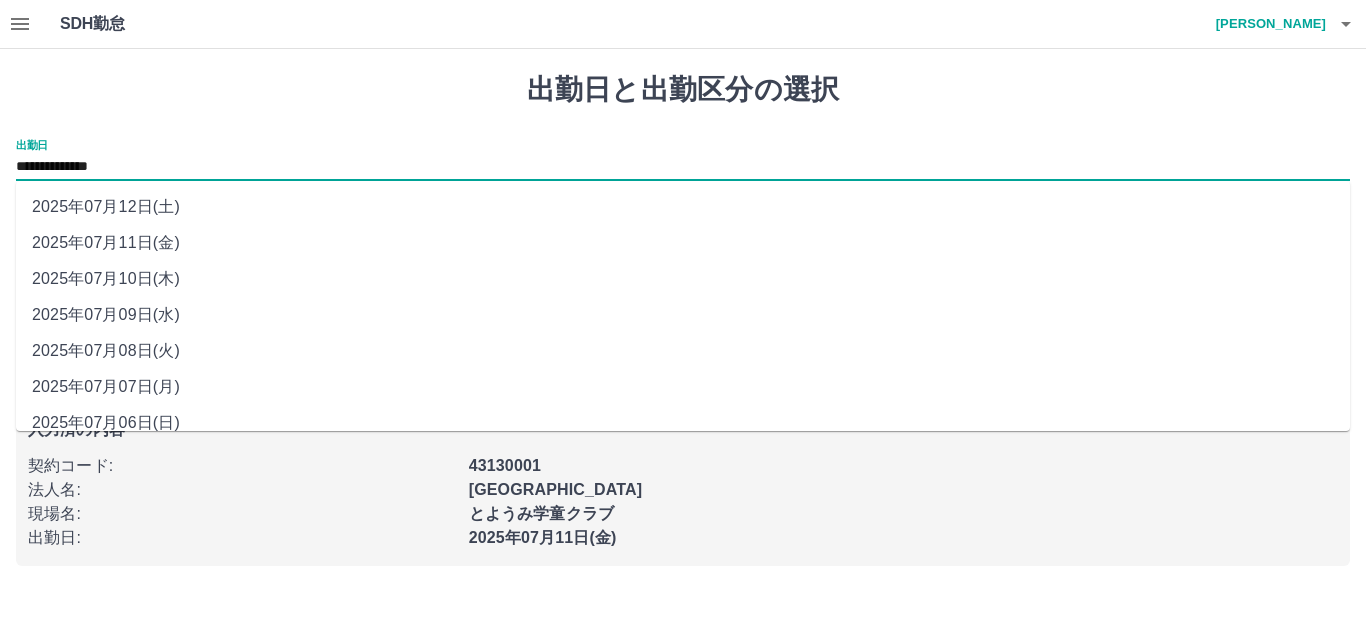 click on "**********" at bounding box center [683, 167] 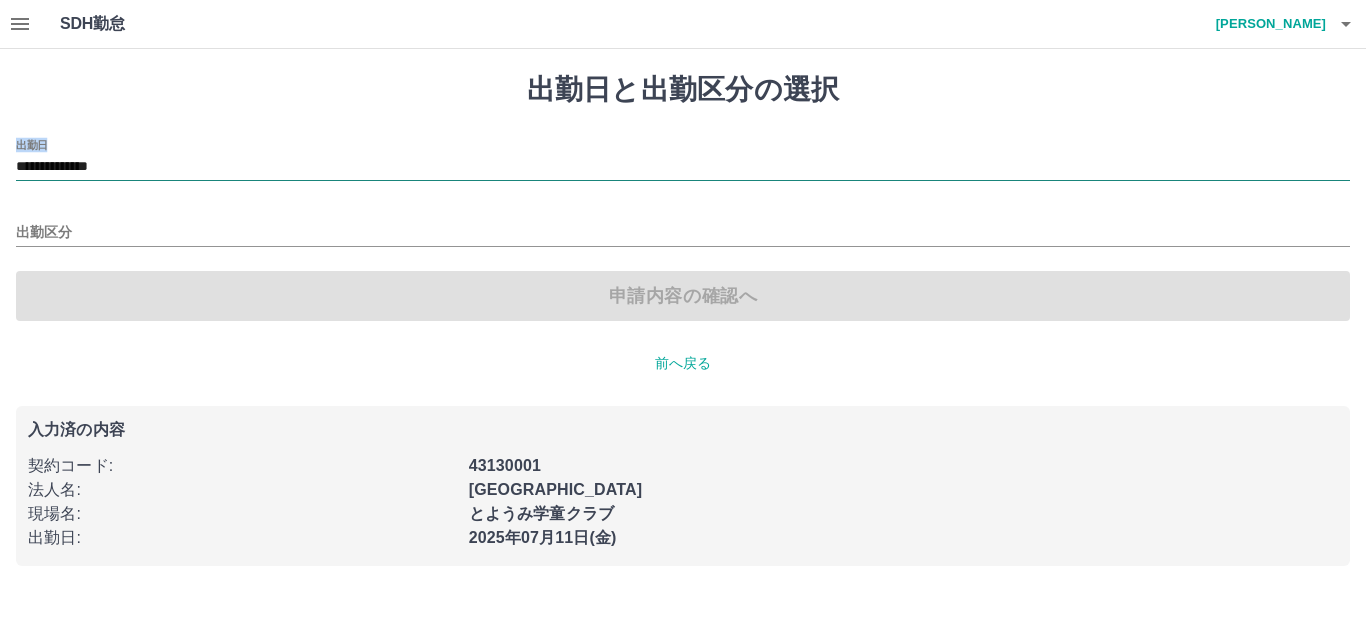 drag, startPoint x: 13, startPoint y: 160, endPoint x: 28, endPoint y: 160, distance: 15 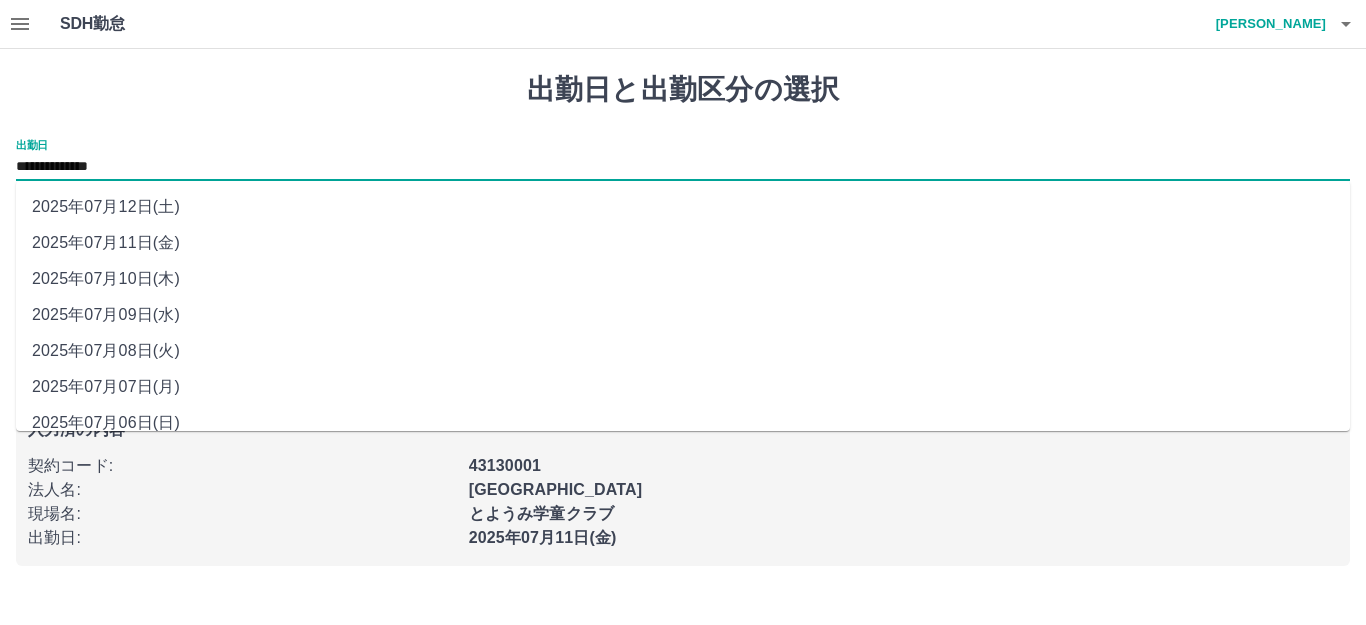 click on "**********" at bounding box center [683, 167] 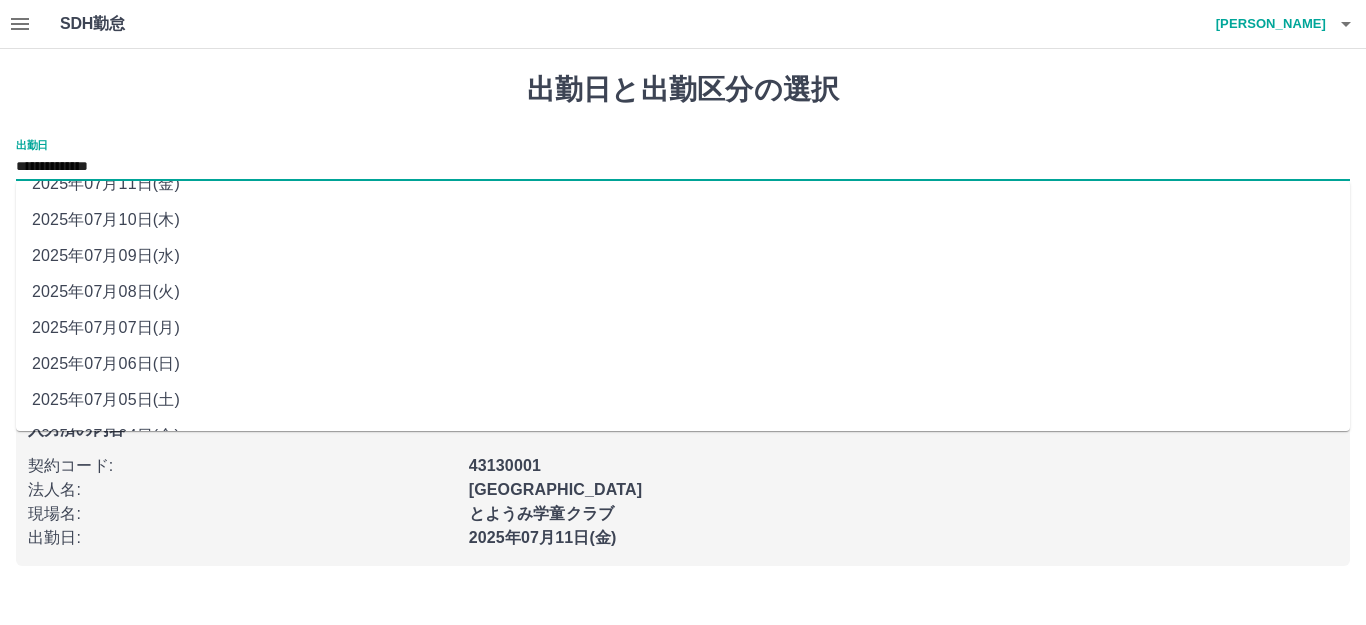 scroll, scrollTop: 90, scrollLeft: 0, axis: vertical 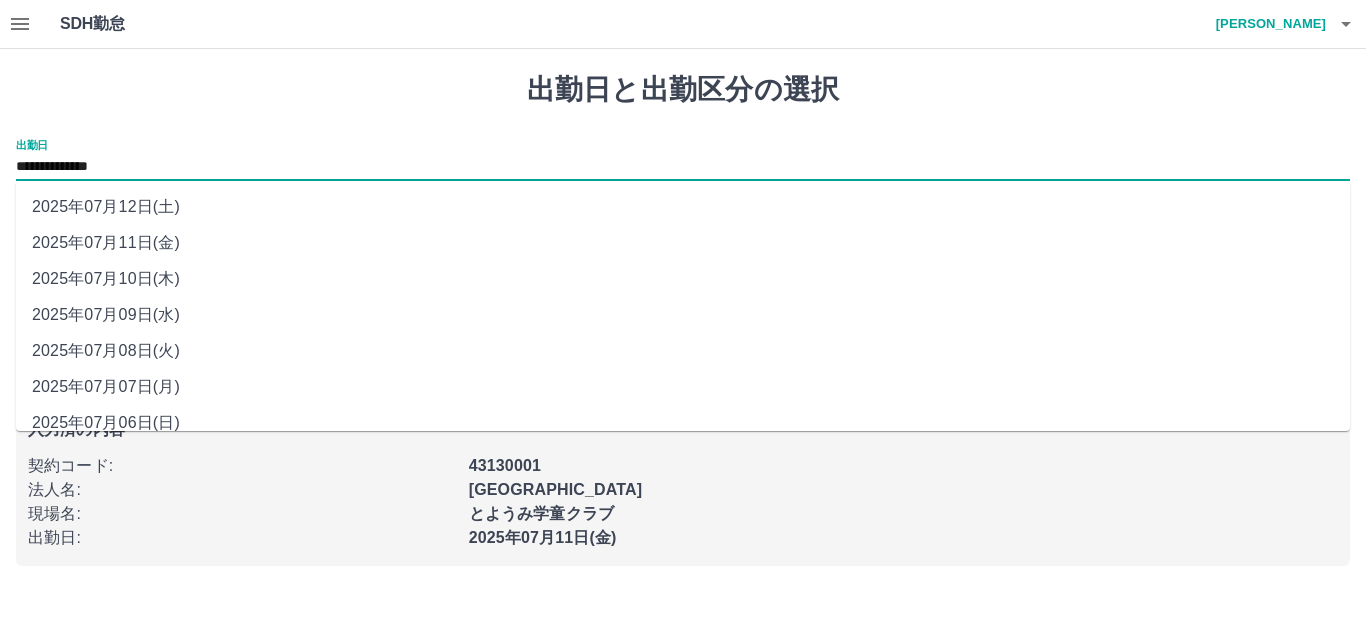 click on "**********" at bounding box center [683, 167] 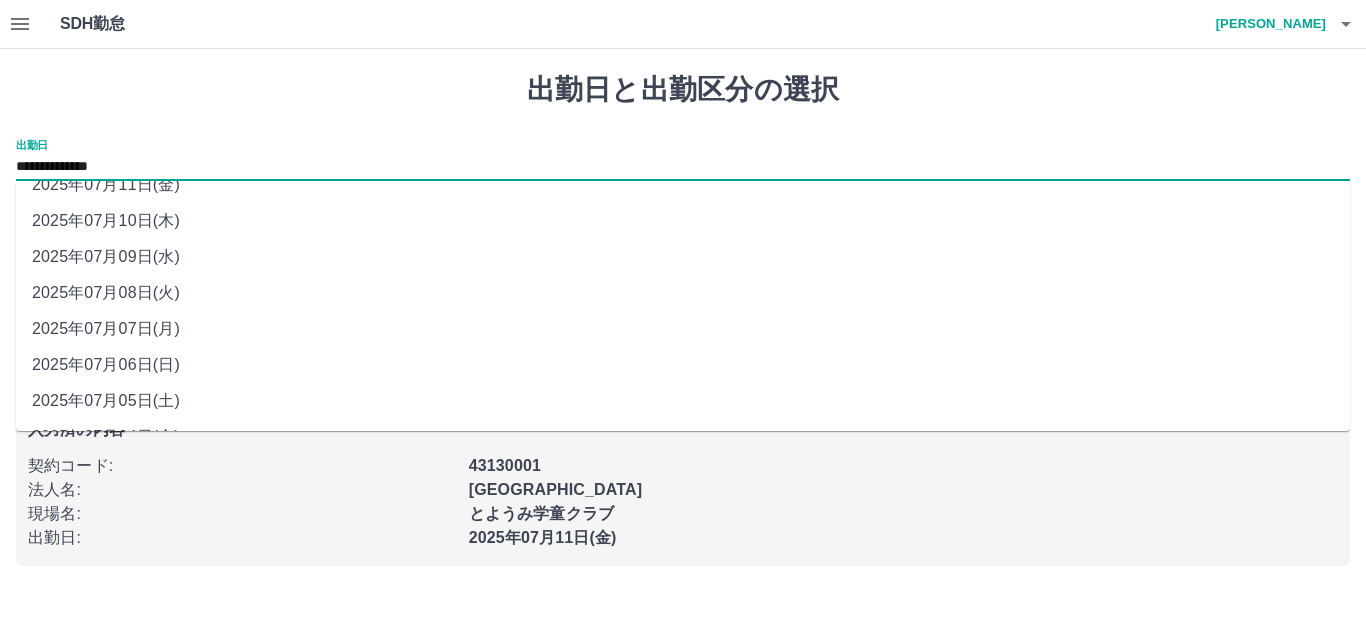 scroll, scrollTop: 90, scrollLeft: 0, axis: vertical 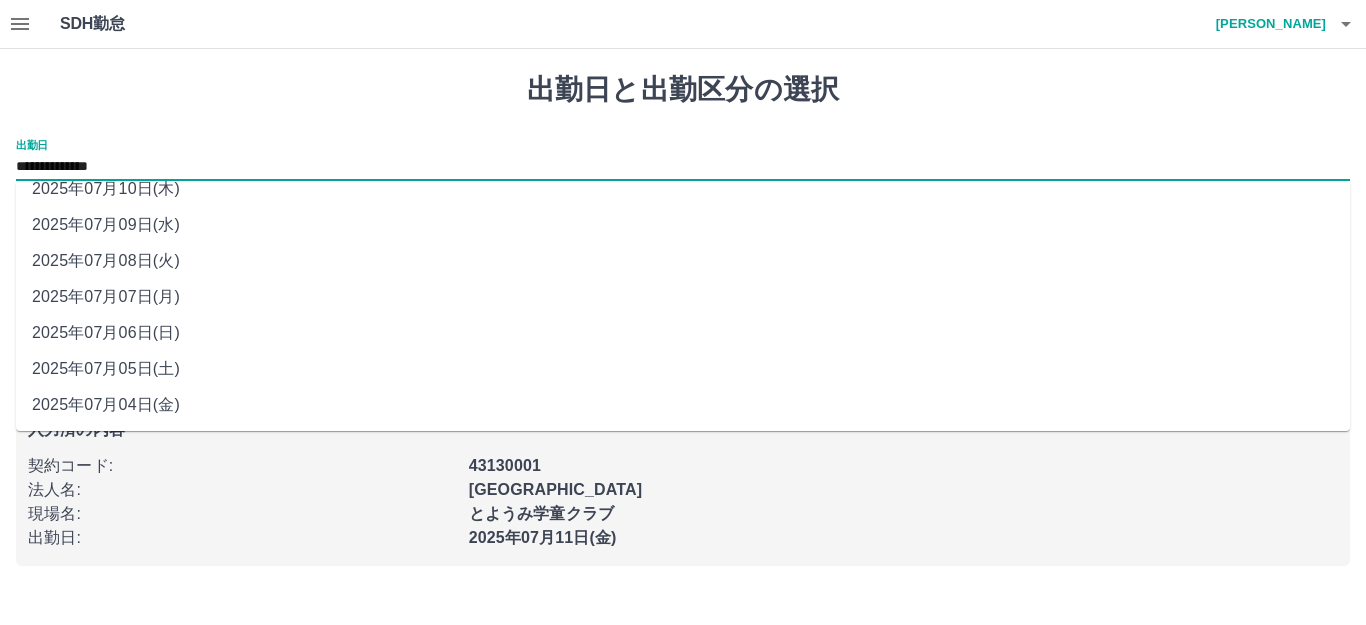 click on "**********" at bounding box center [683, 160] 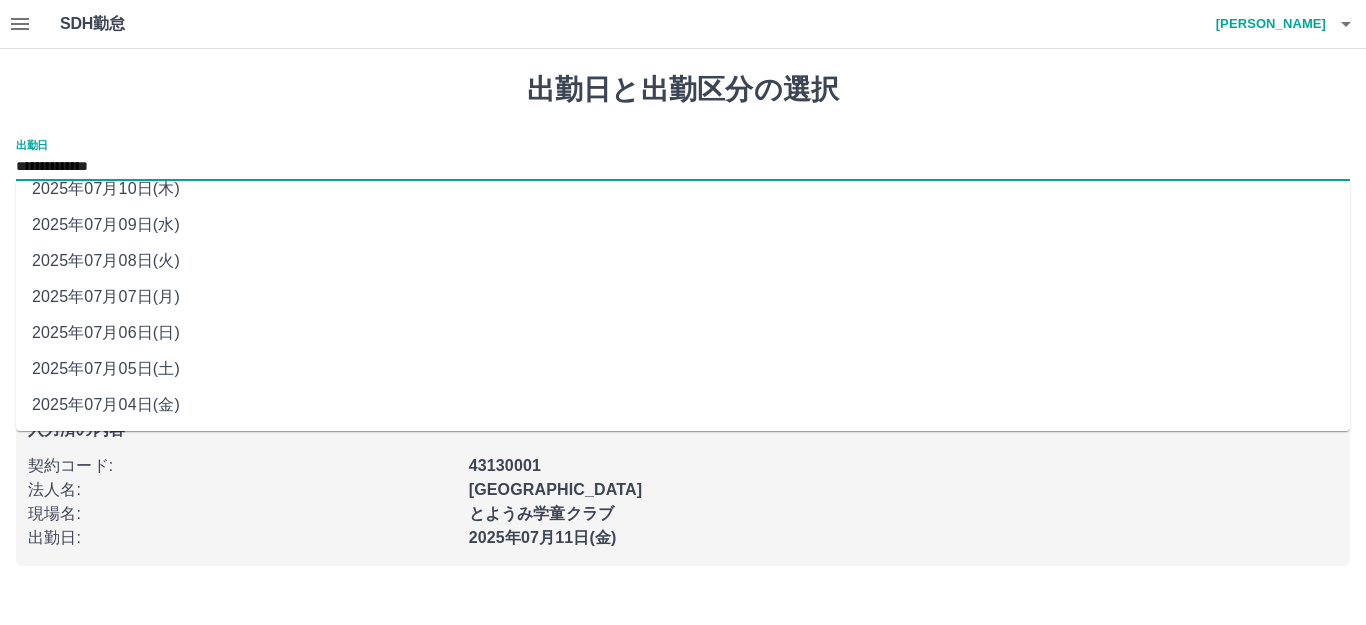 click on "**********" at bounding box center [683, 167] 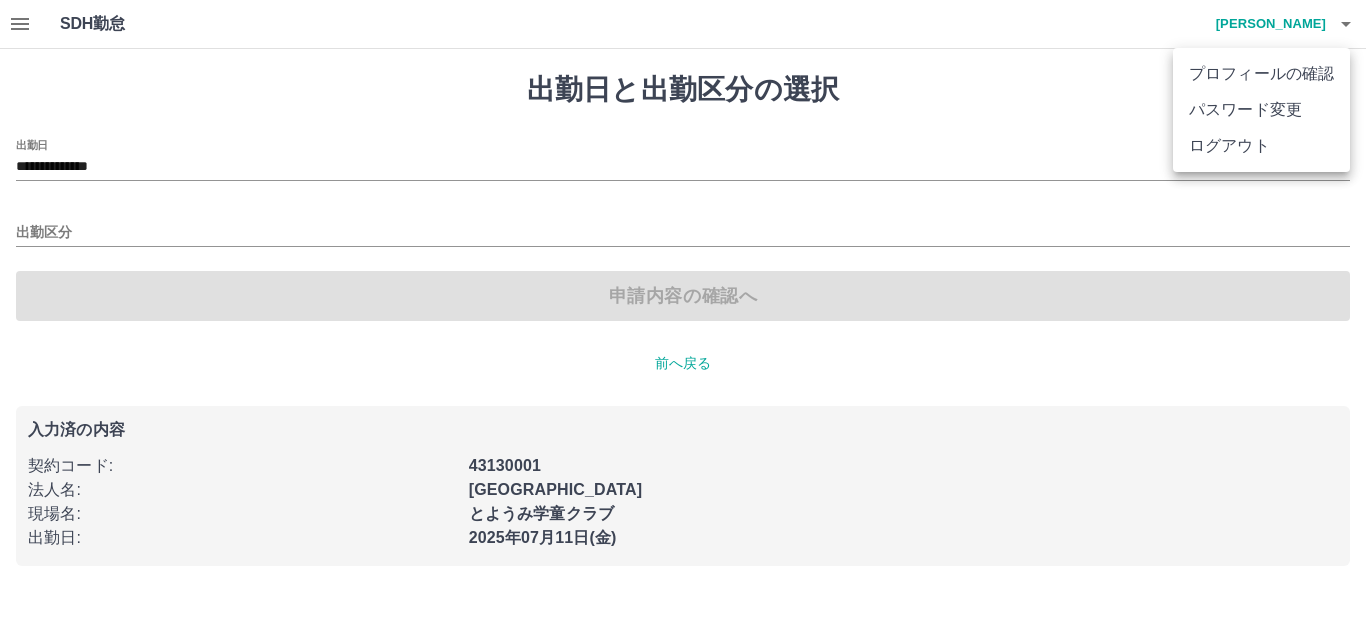 click at bounding box center [683, 312] 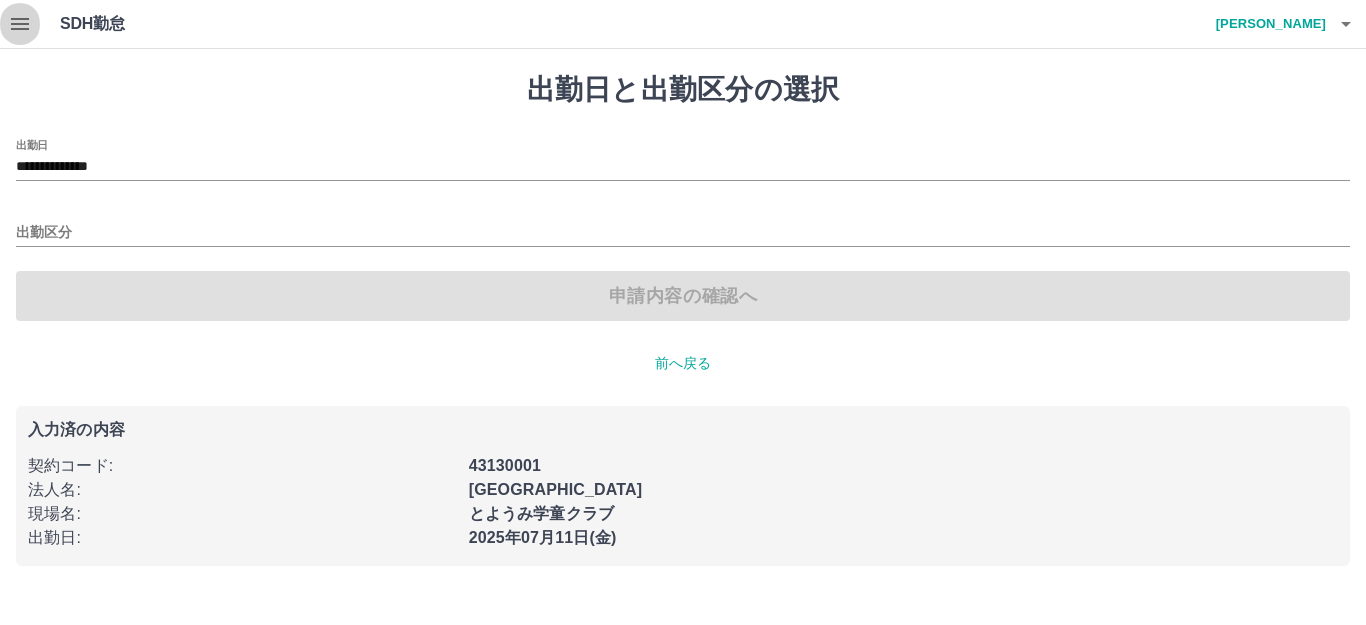click 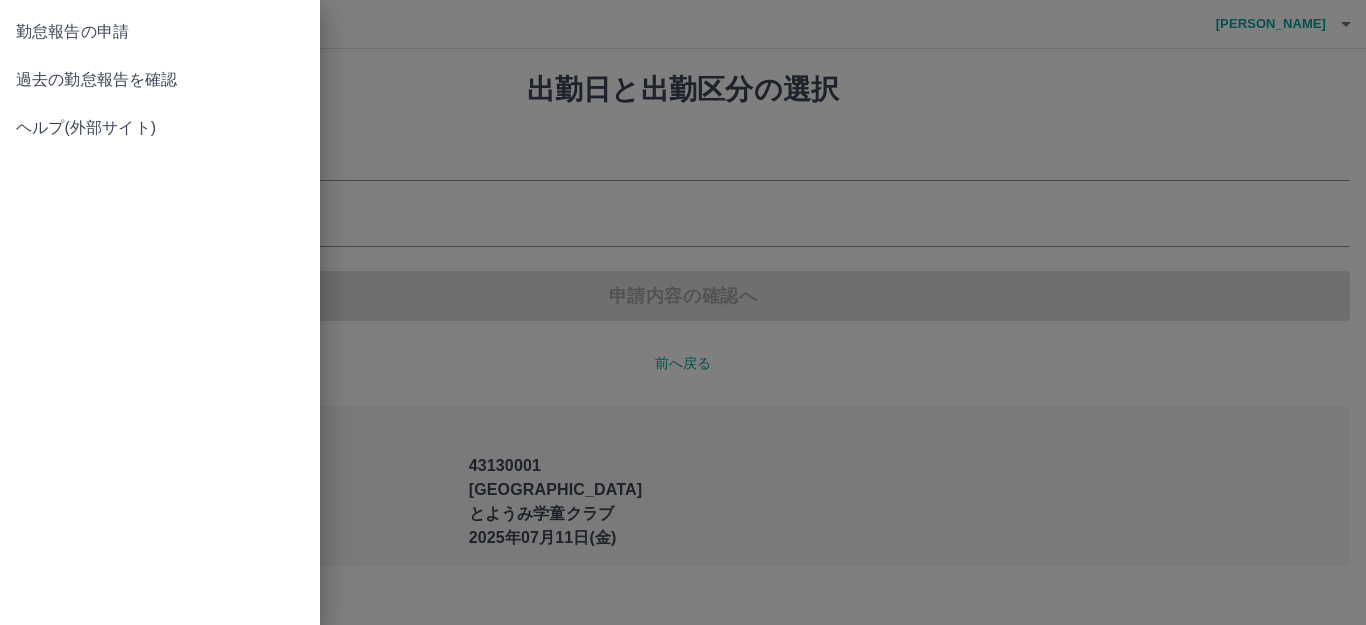 click on "勤怠報告の申請" at bounding box center [160, 32] 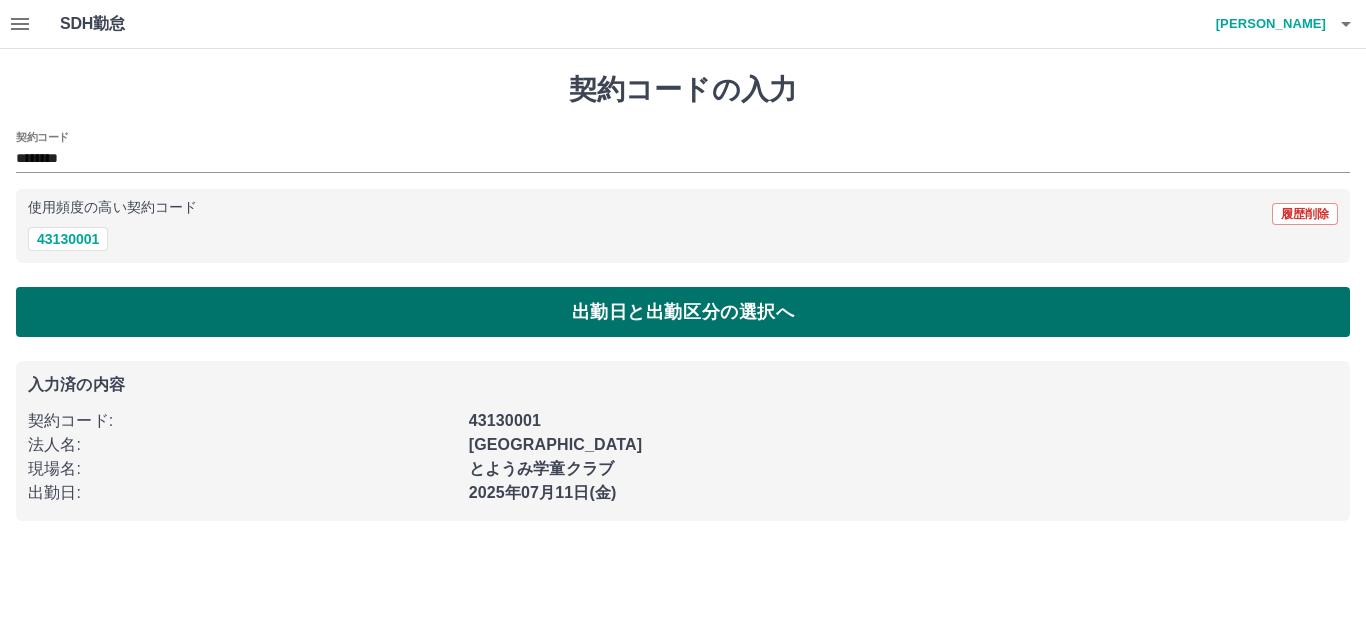 click on "出勤日と出勤区分の選択へ" at bounding box center (683, 312) 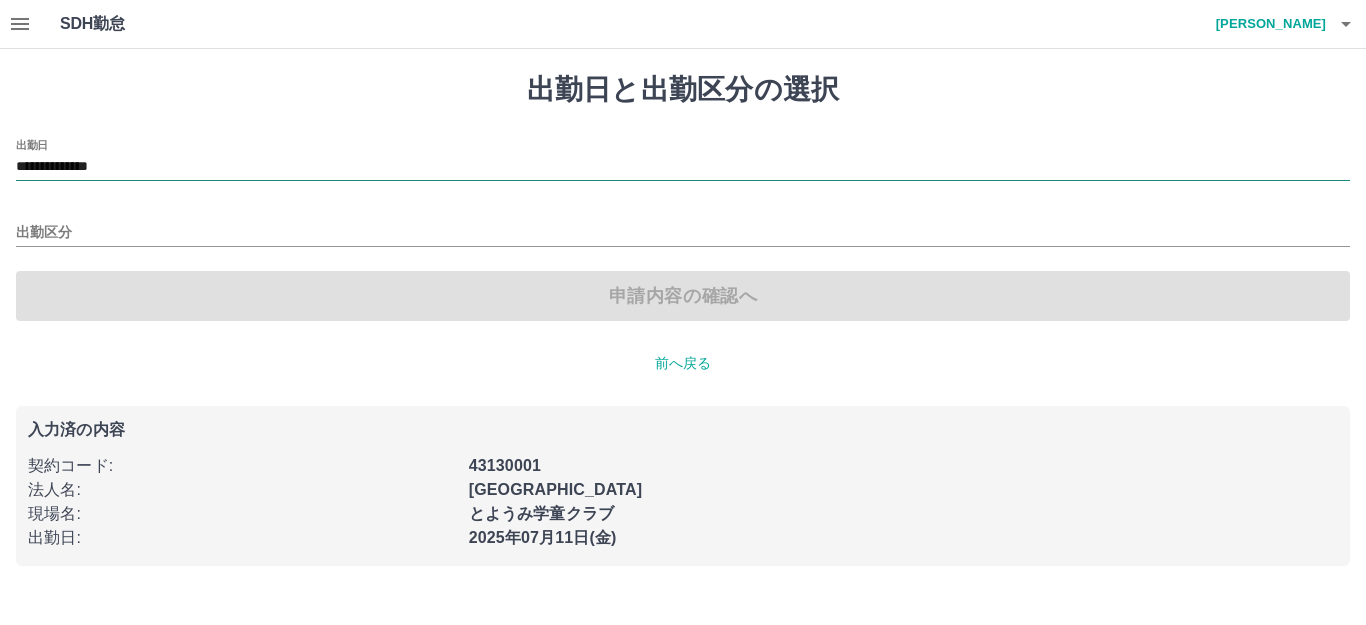click on "**********" at bounding box center [683, 167] 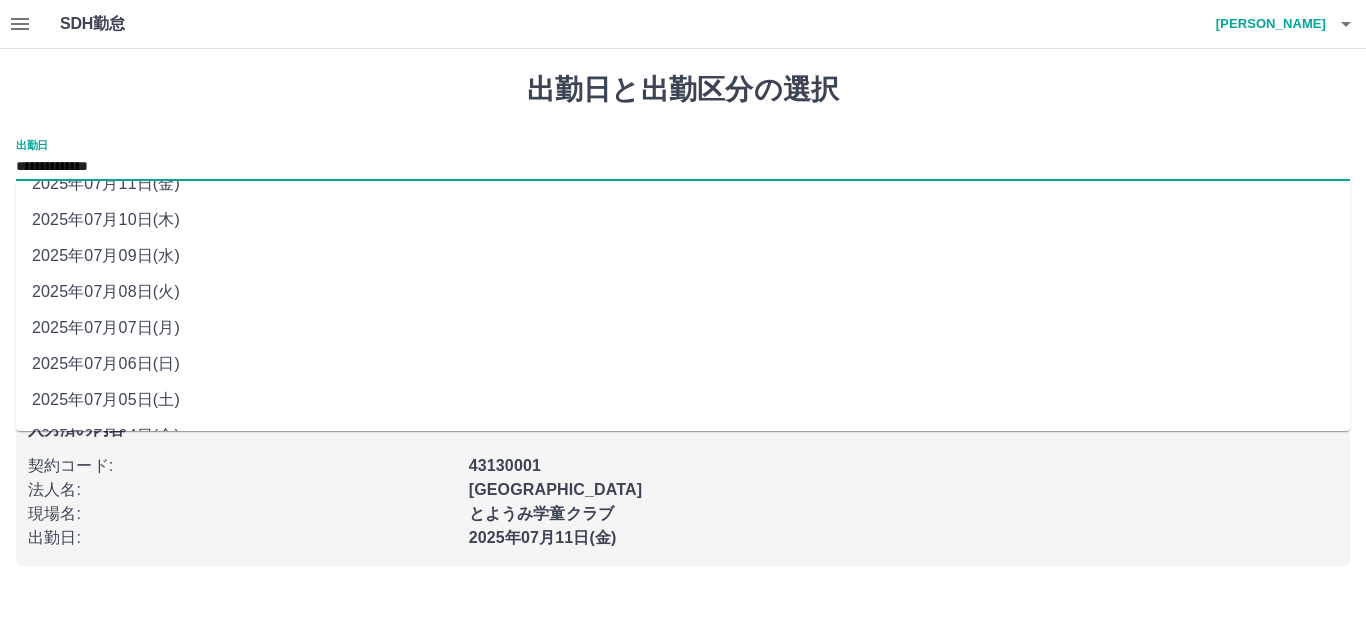 scroll, scrollTop: 90, scrollLeft: 0, axis: vertical 